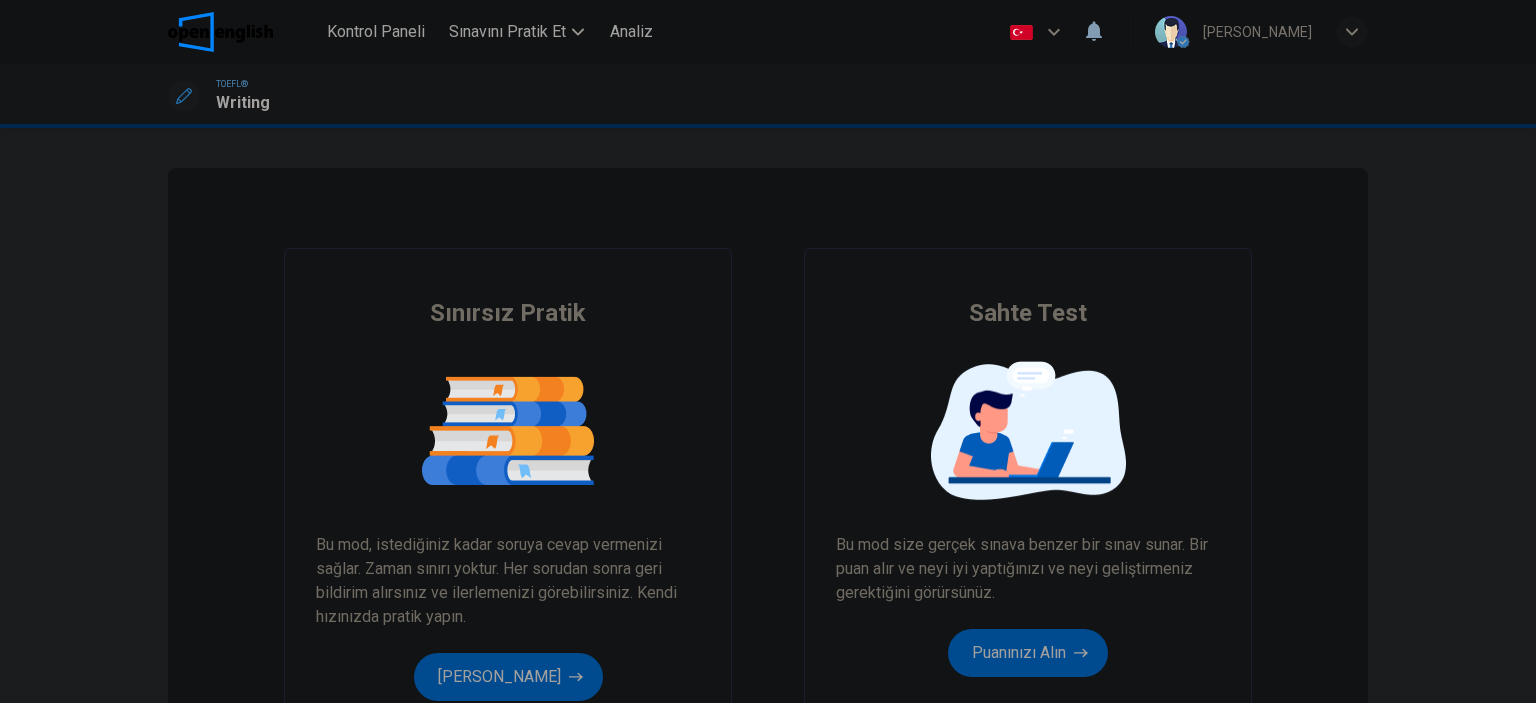 scroll, scrollTop: 0, scrollLeft: 0, axis: both 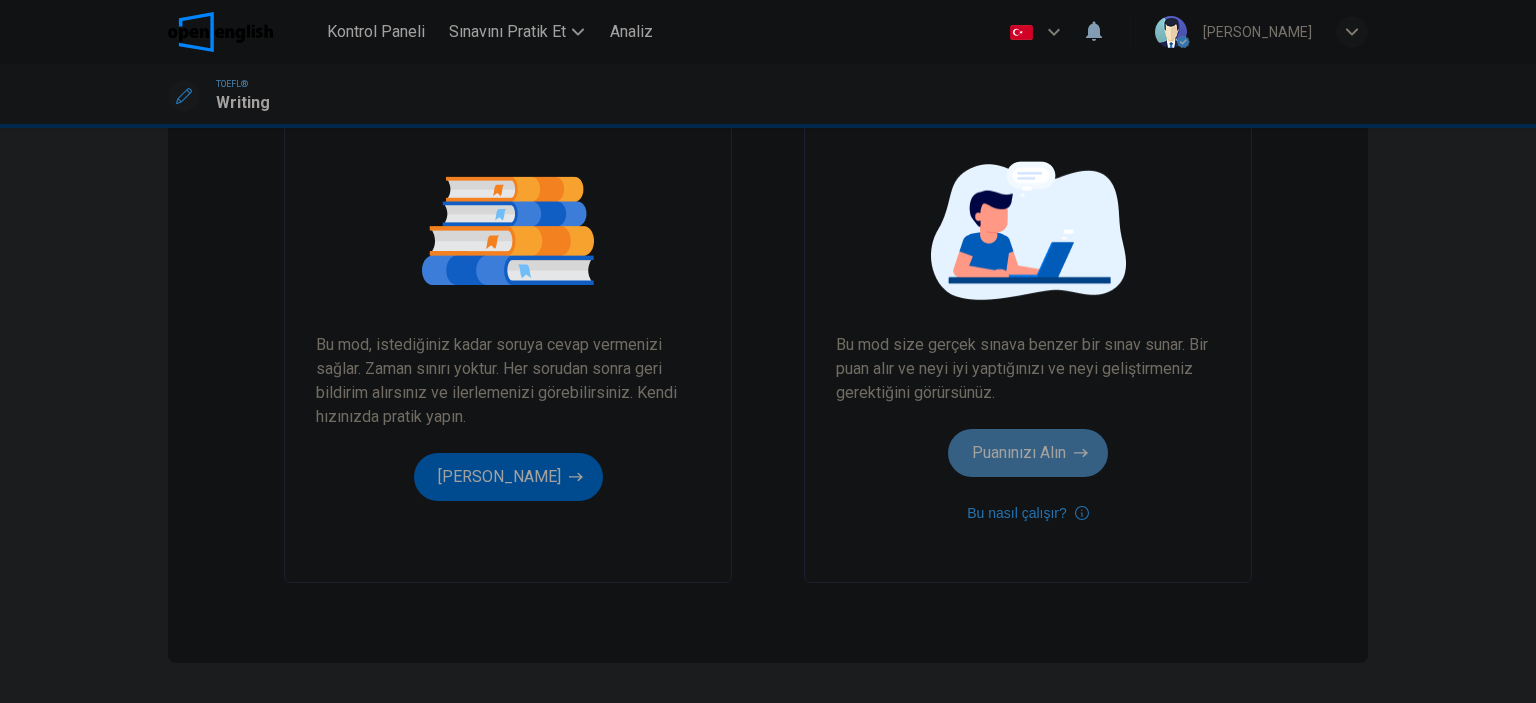 click on "Puanınızı Alın" at bounding box center [1028, 453] 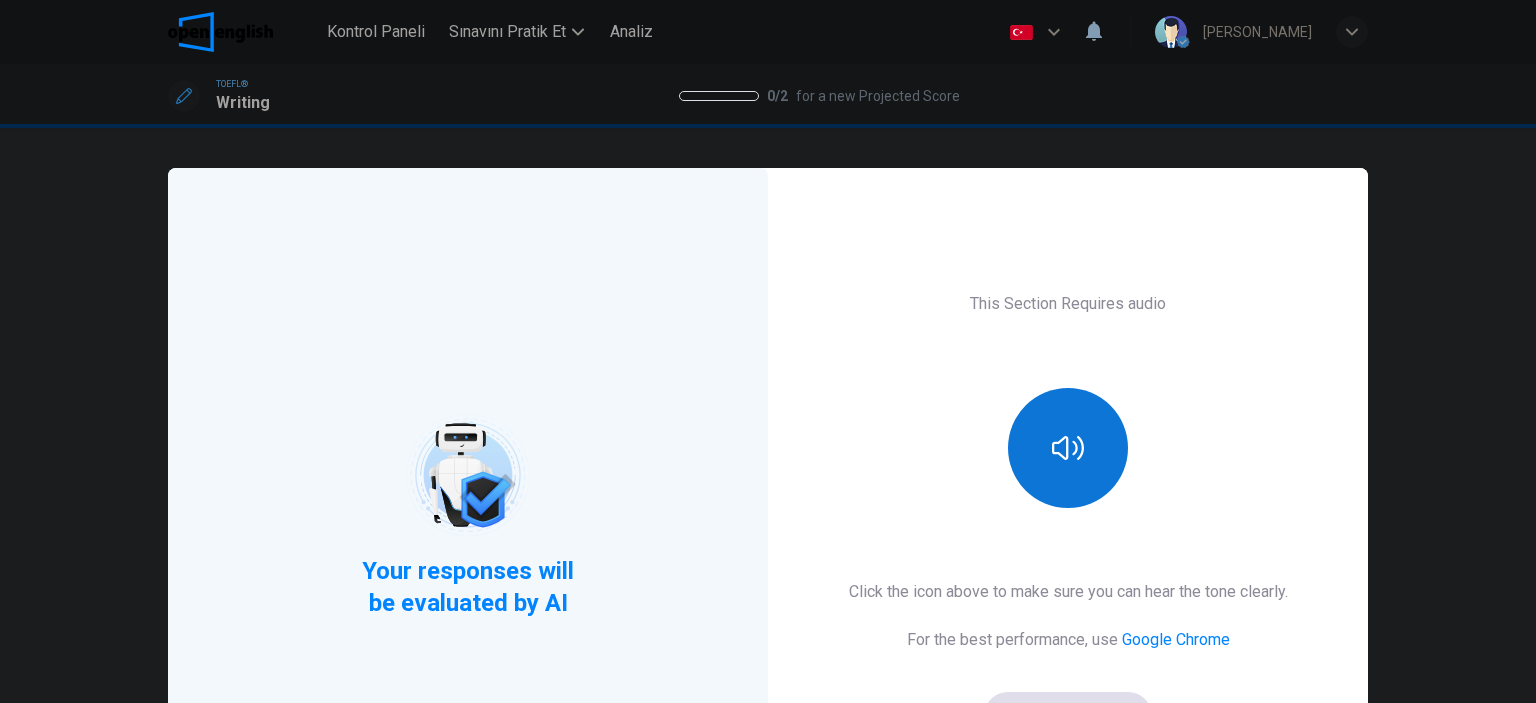 click 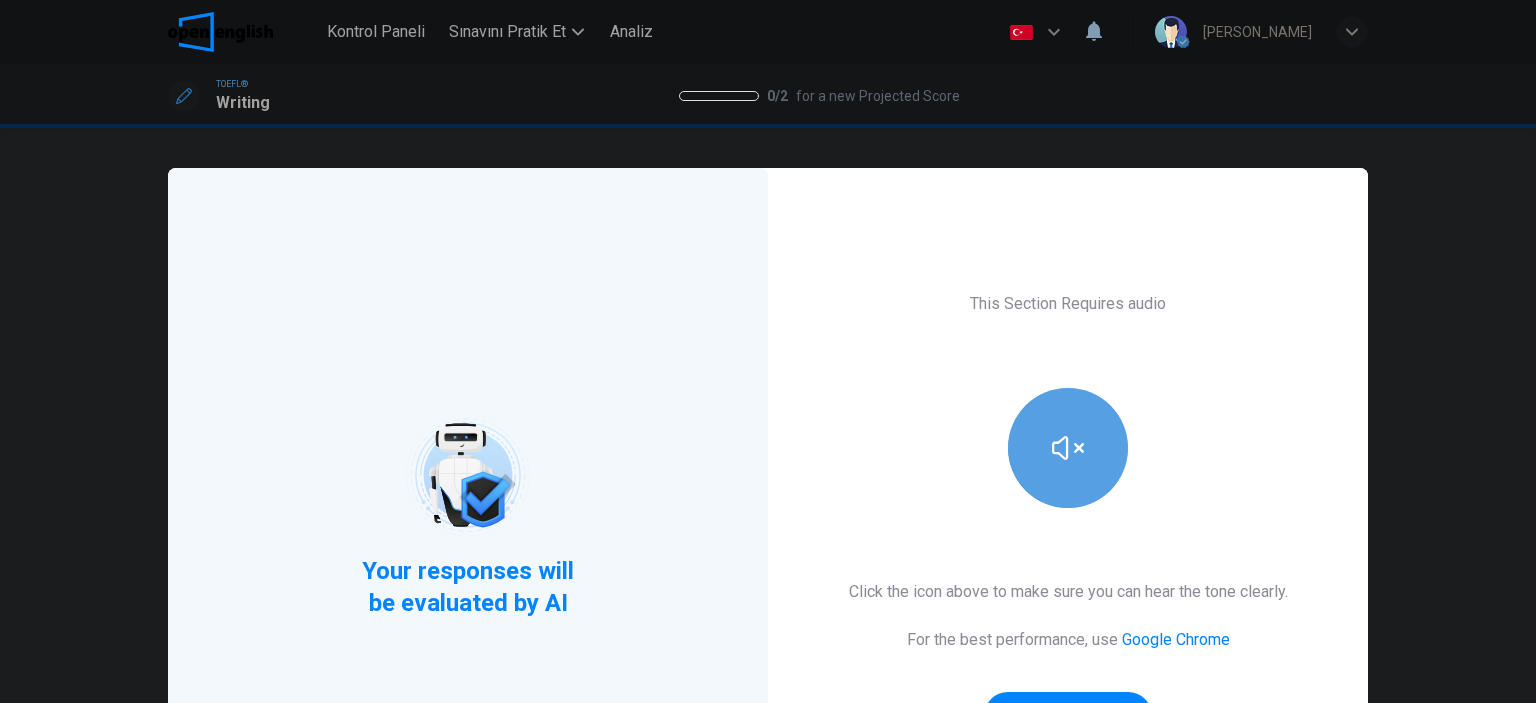 drag, startPoint x: 1062, startPoint y: 436, endPoint x: 1115, endPoint y: 457, distance: 57.00877 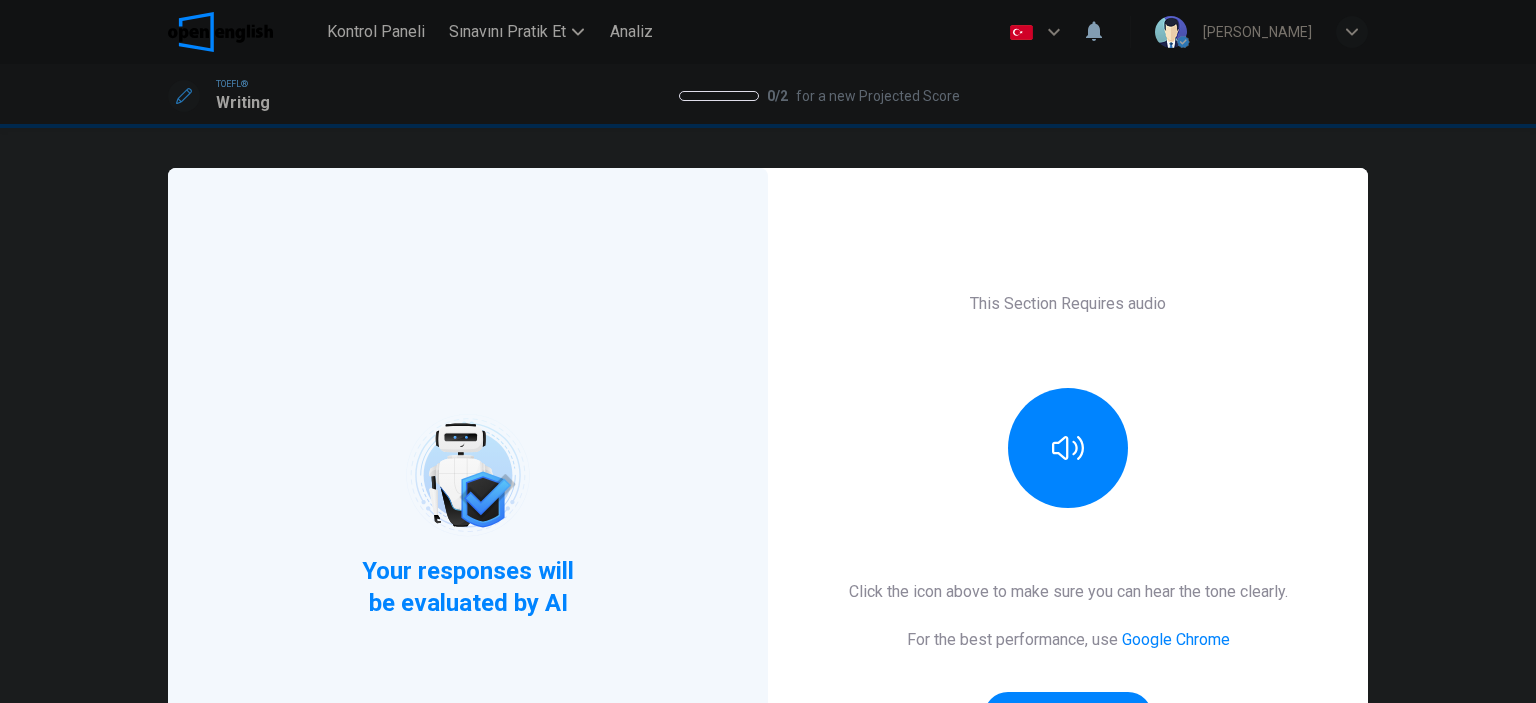 scroll, scrollTop: 264, scrollLeft: 0, axis: vertical 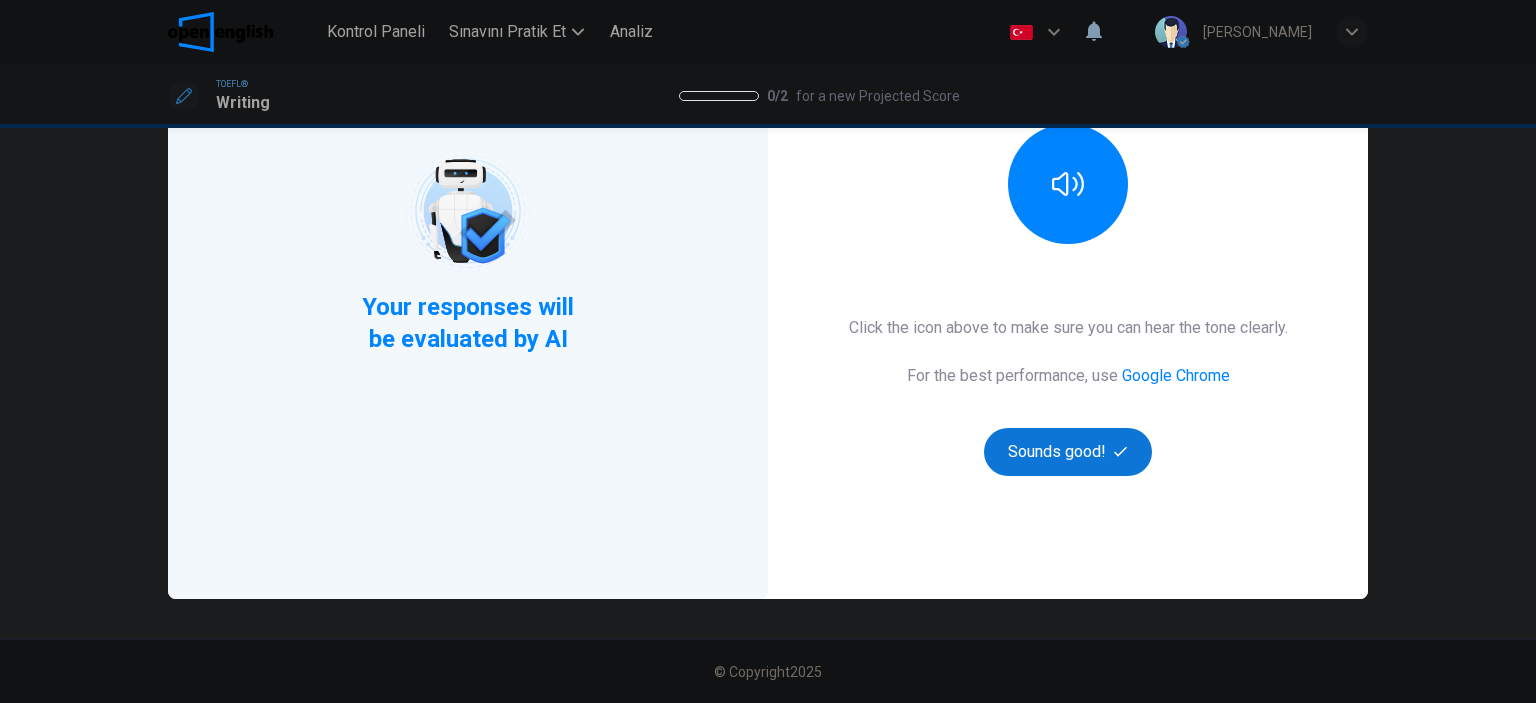 click on "Sounds good!" at bounding box center (1068, 452) 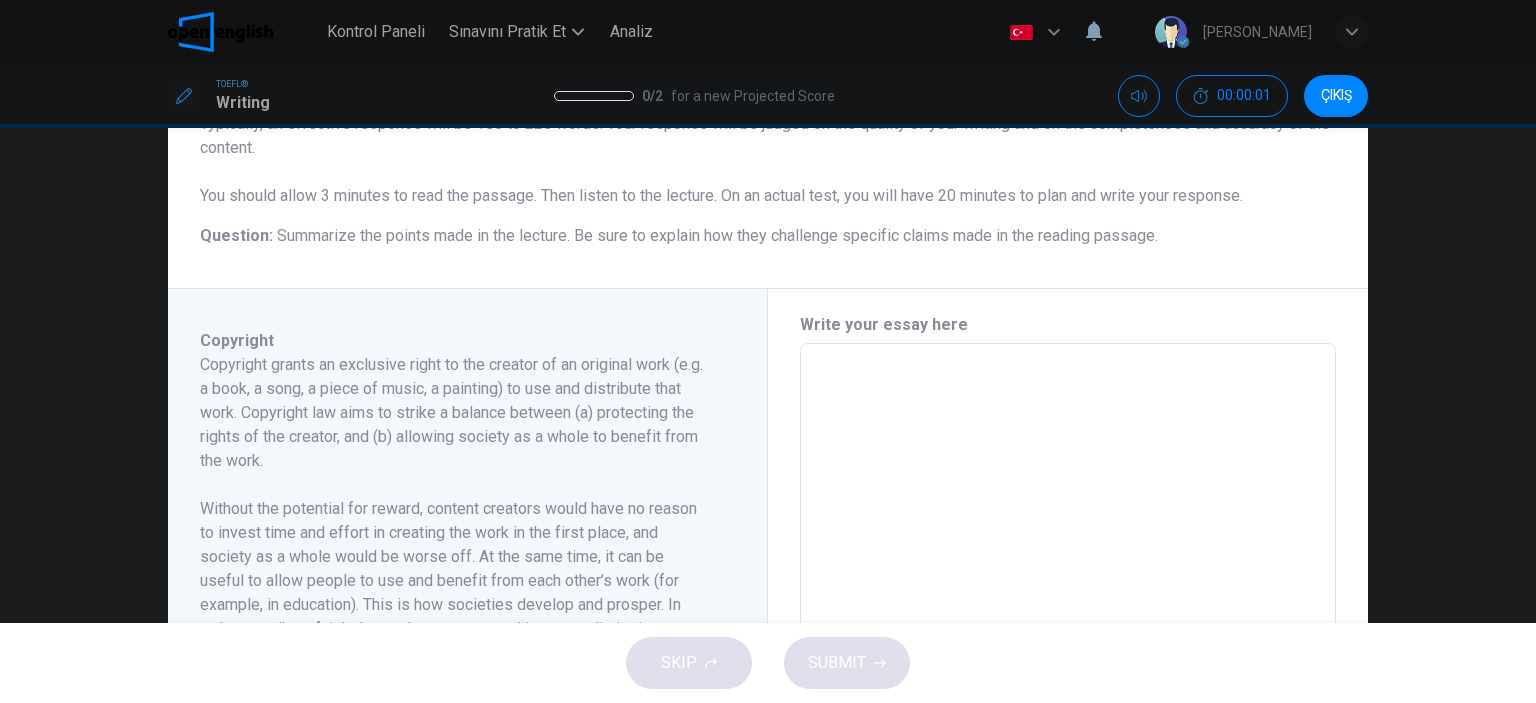 click on "Question   1 Question Type :   Integrated Writing Task Directions :   For this task, you will read a passage about an academic topic and you will listen to a lecture about the same topic. You may take notes while you read and listen. Then you will write a response to a question that asks you about the relationship between the lecture you heard and the reading passage. Typically, an effective response will be 150 to 225 words. Your response will be judged on the quality of your writing and on the completeness and accuracy of the content. You should allow 3 minutes to read the passage. Then listen to the lecture. On an actual test, you will have 20 minutes to plan and write your response. Question :     Summarize the points made in the lecture. Be sure to explain how they challenge specific claims made in the reading passage. Write your essay here * ​ Word count :  0 Copyright Listen to the following audio clip before answering the question : 02m 14s Write your essay here * ​ Word count :  0" at bounding box center [768, 375] 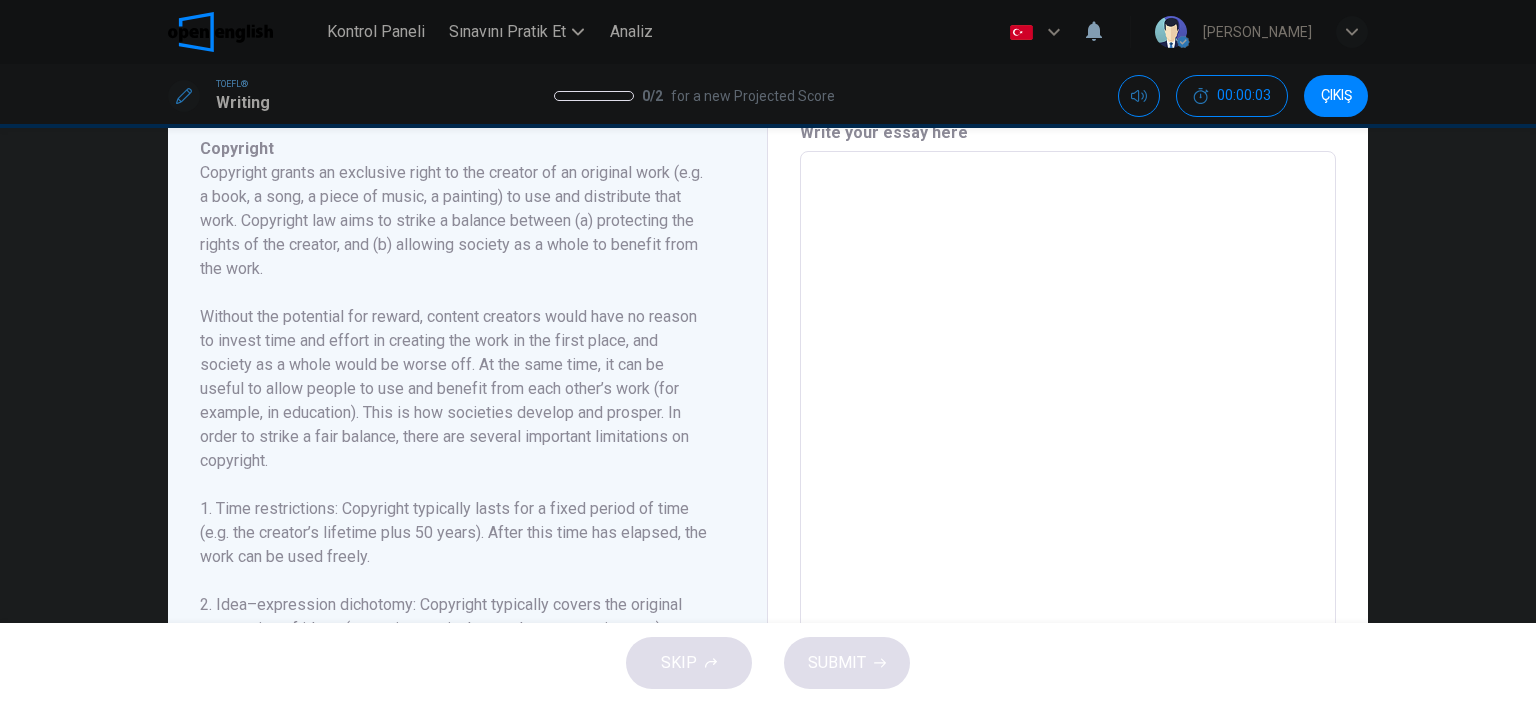 scroll, scrollTop: 464, scrollLeft: 0, axis: vertical 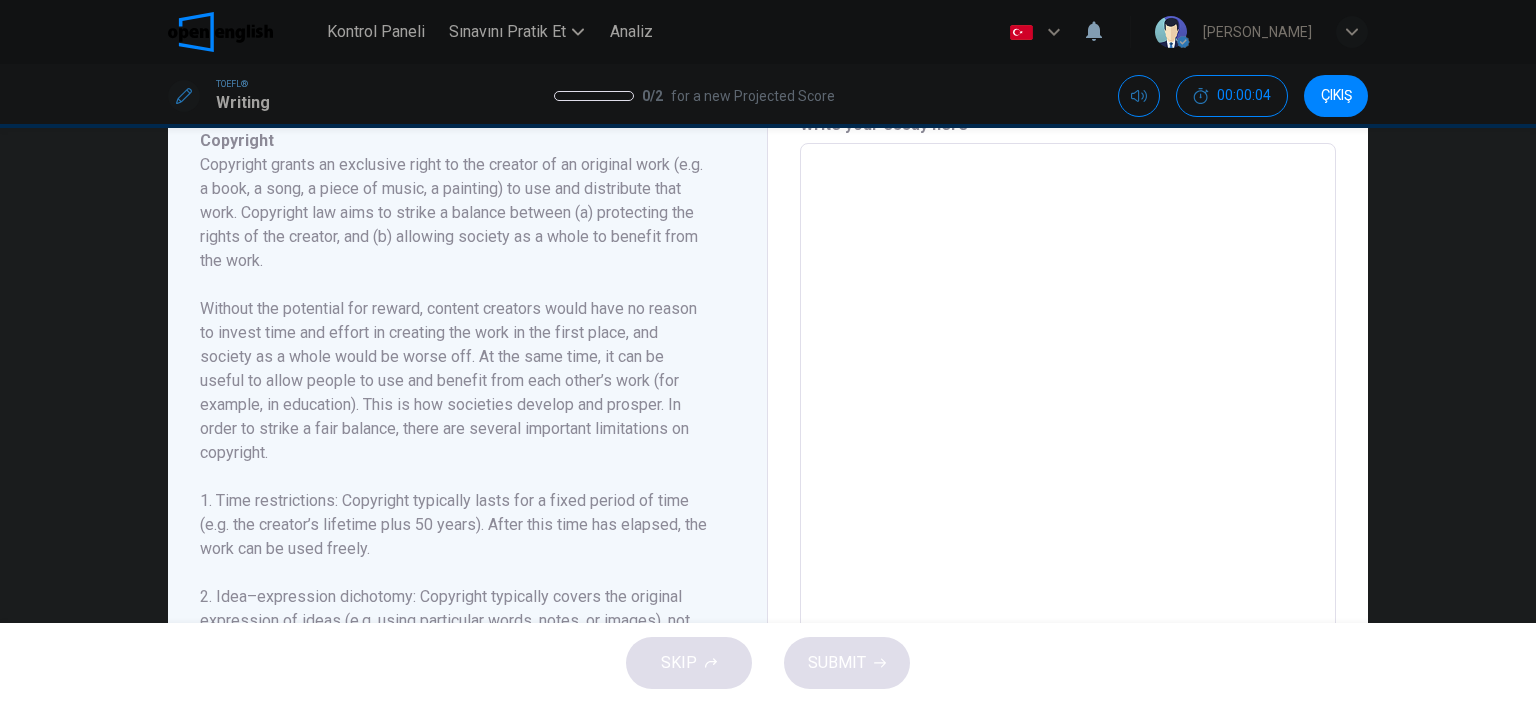 click at bounding box center [1068, 428] 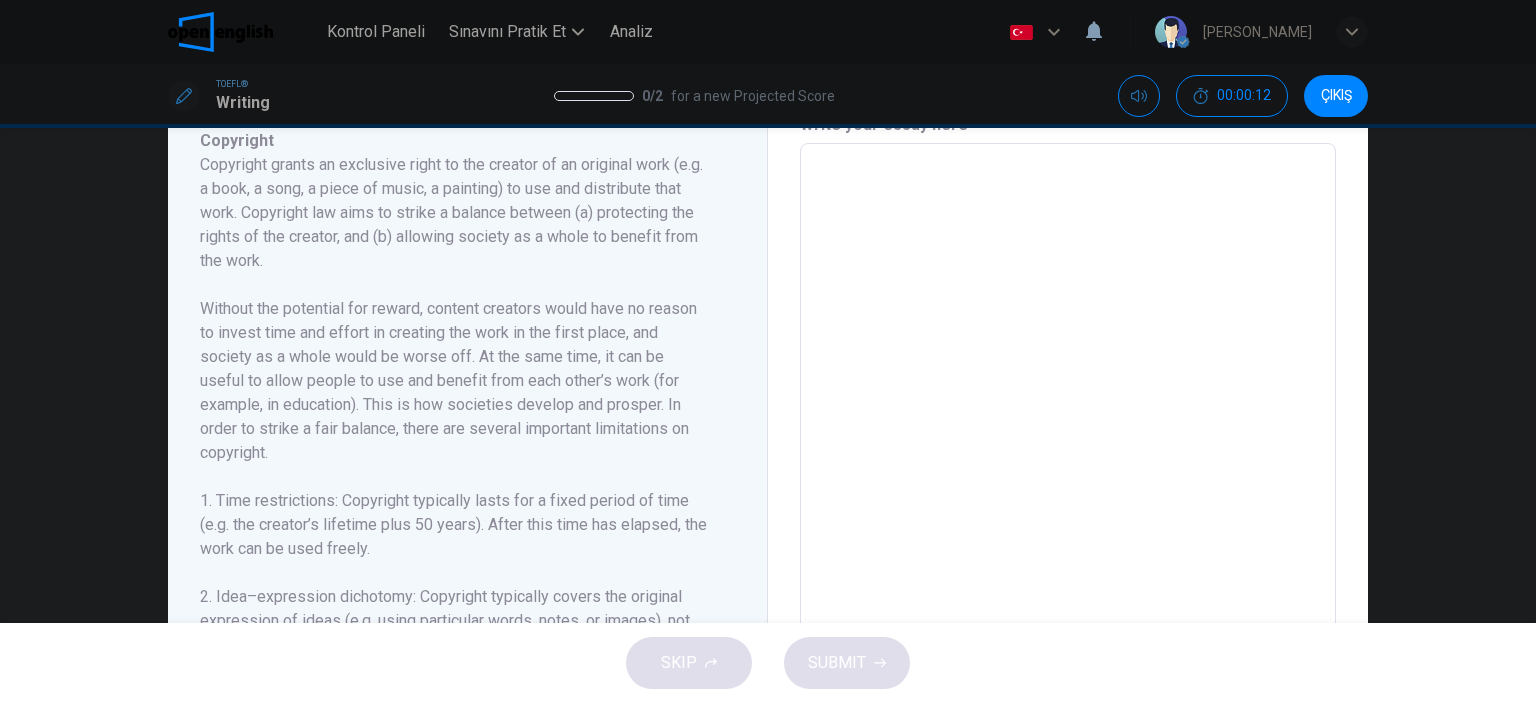 type on "*" 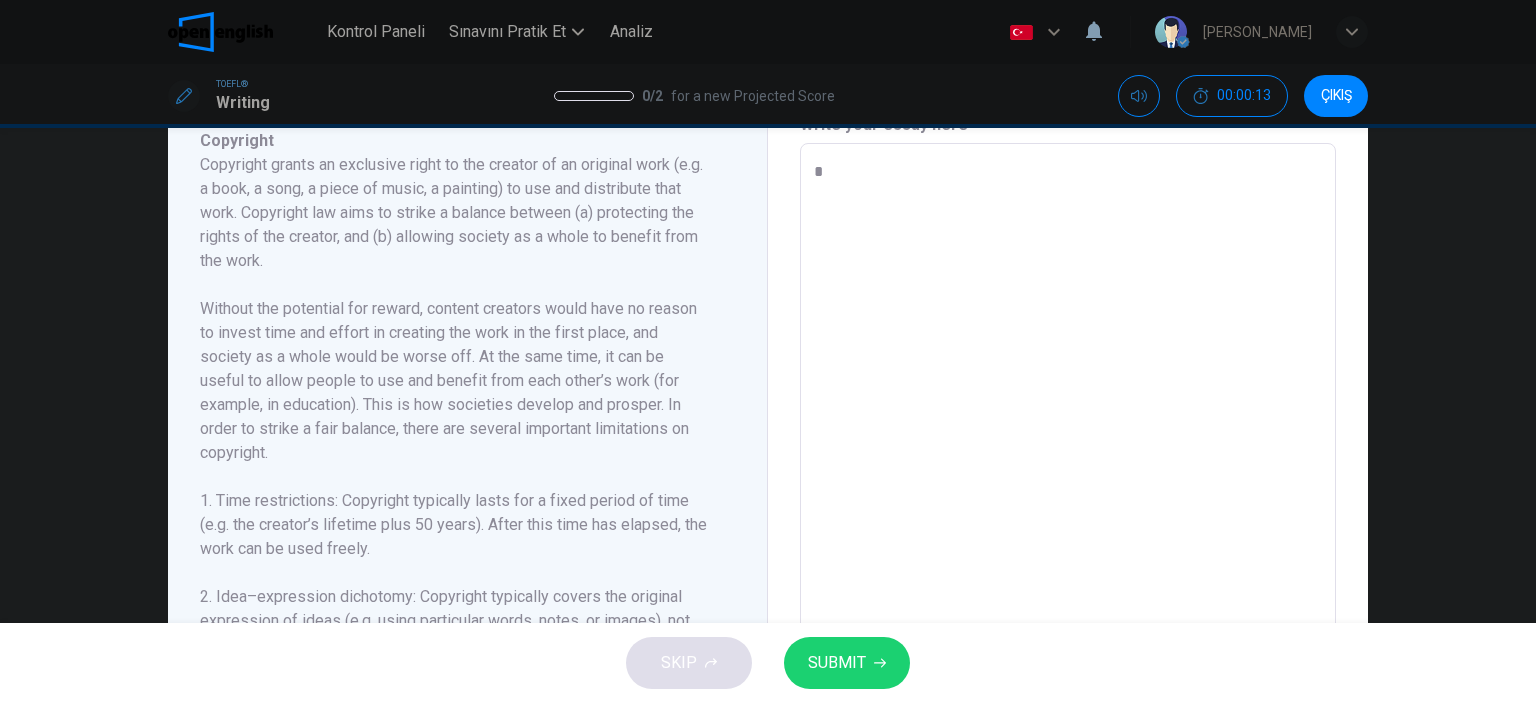 type on "**" 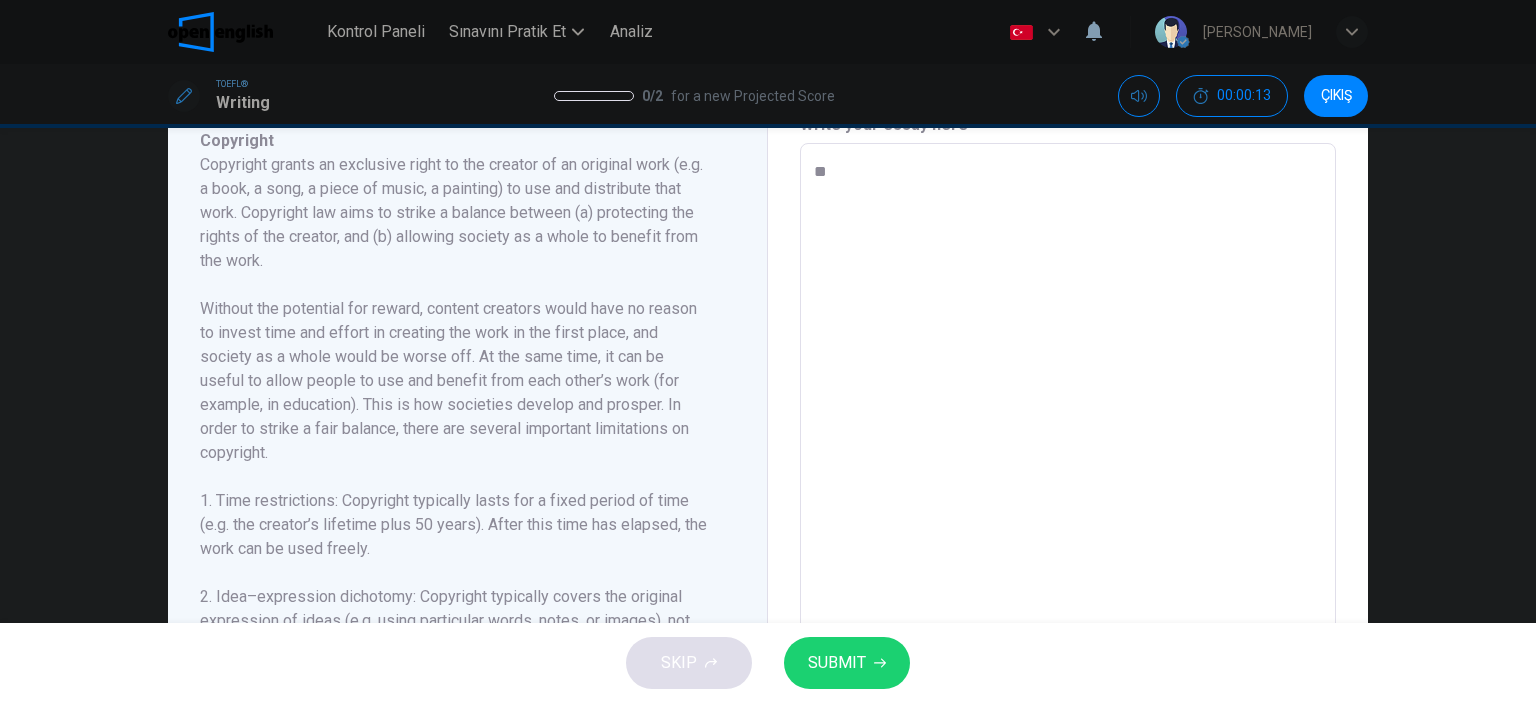 type on "***" 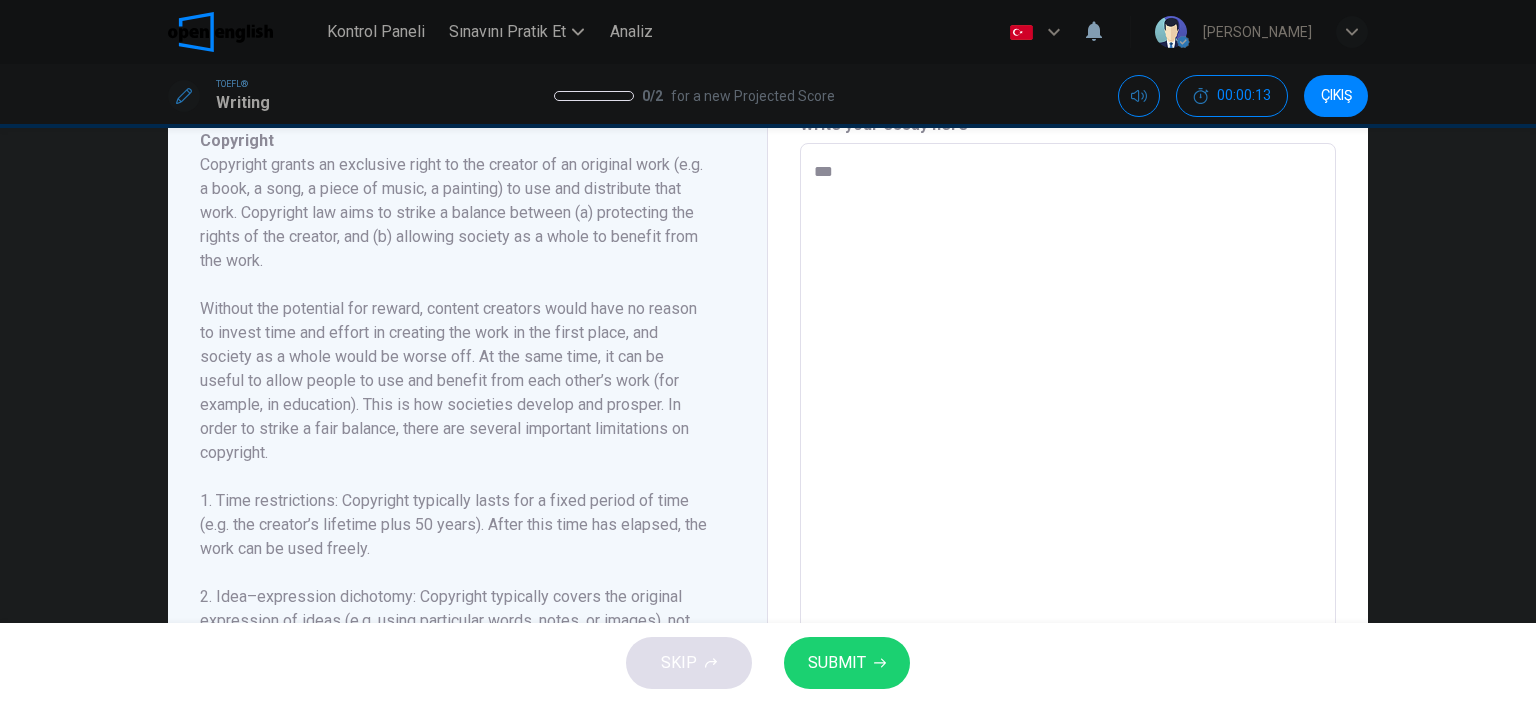 type on "*" 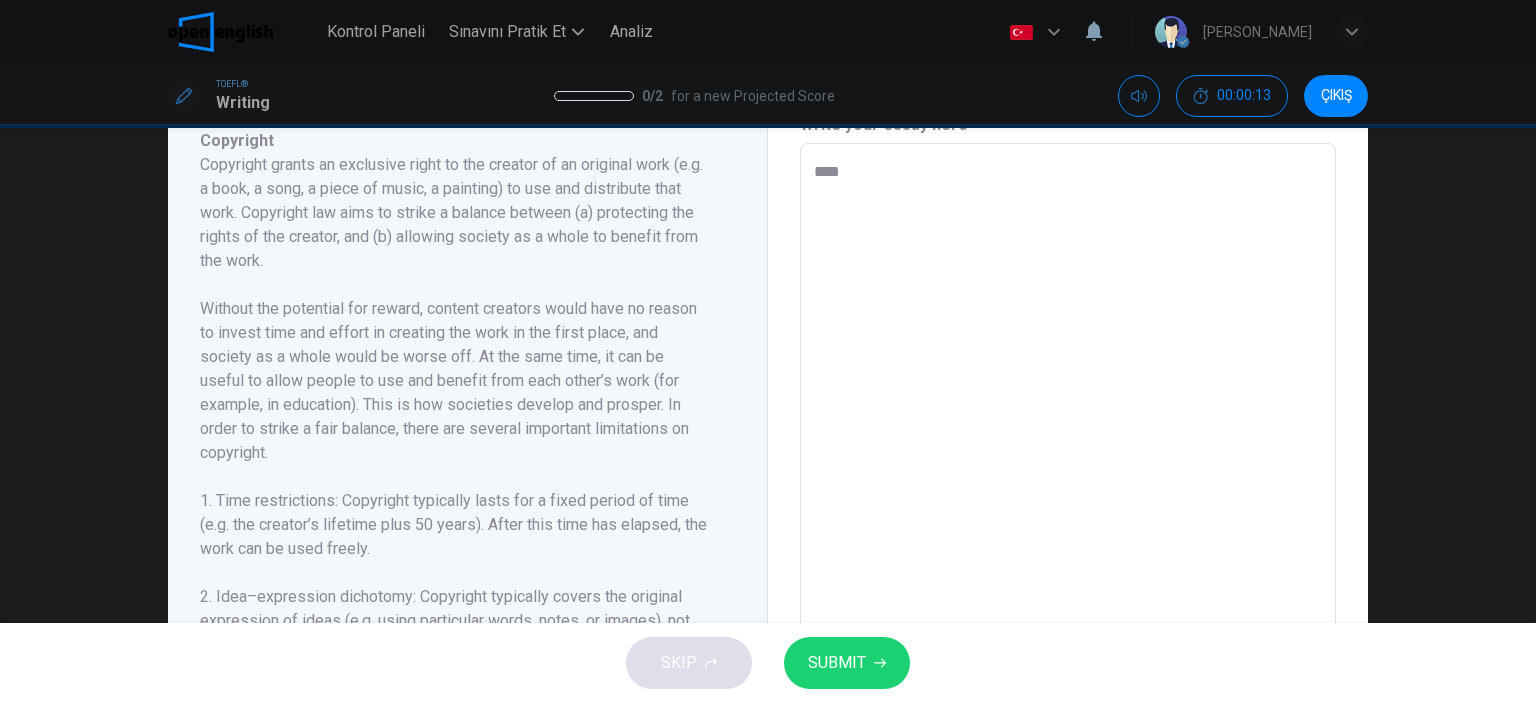 type on "*" 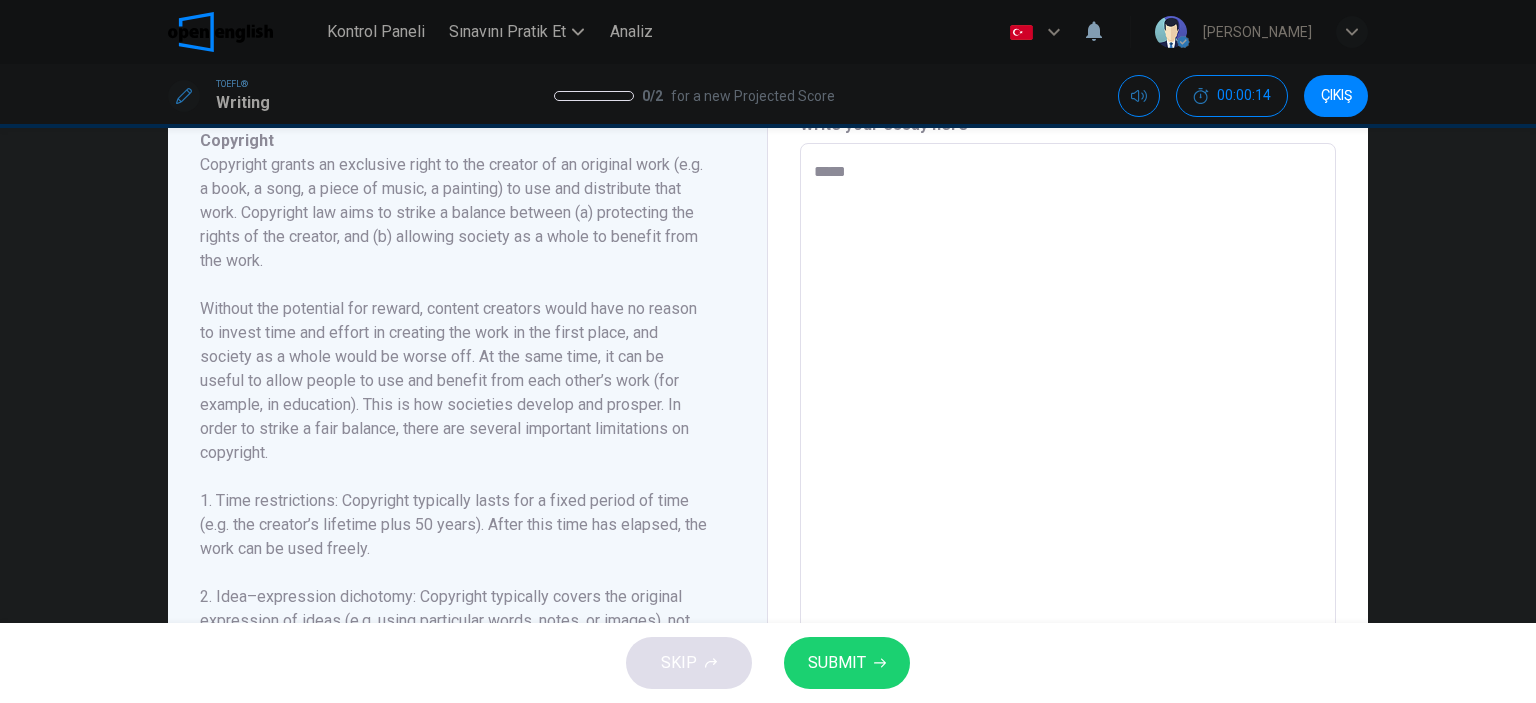 type on "****" 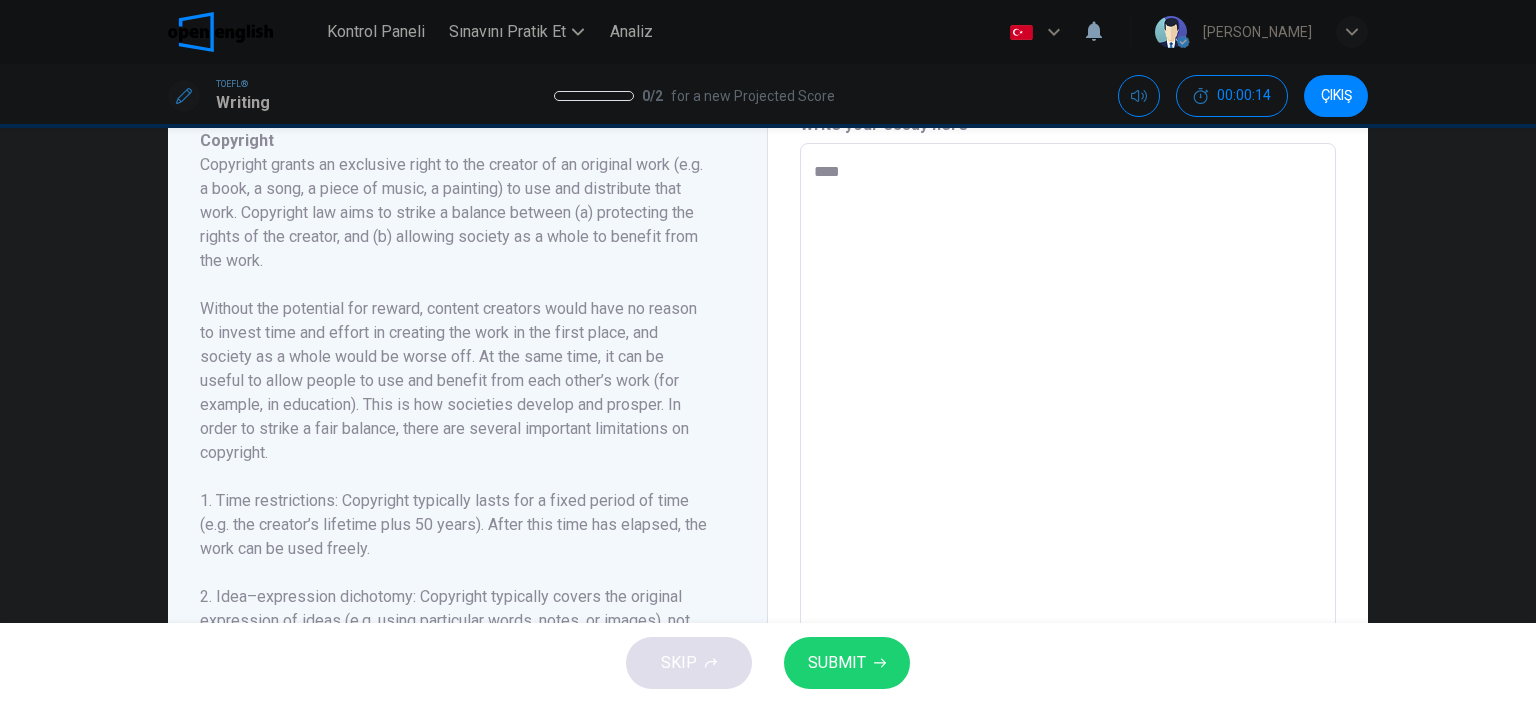 type on "*" 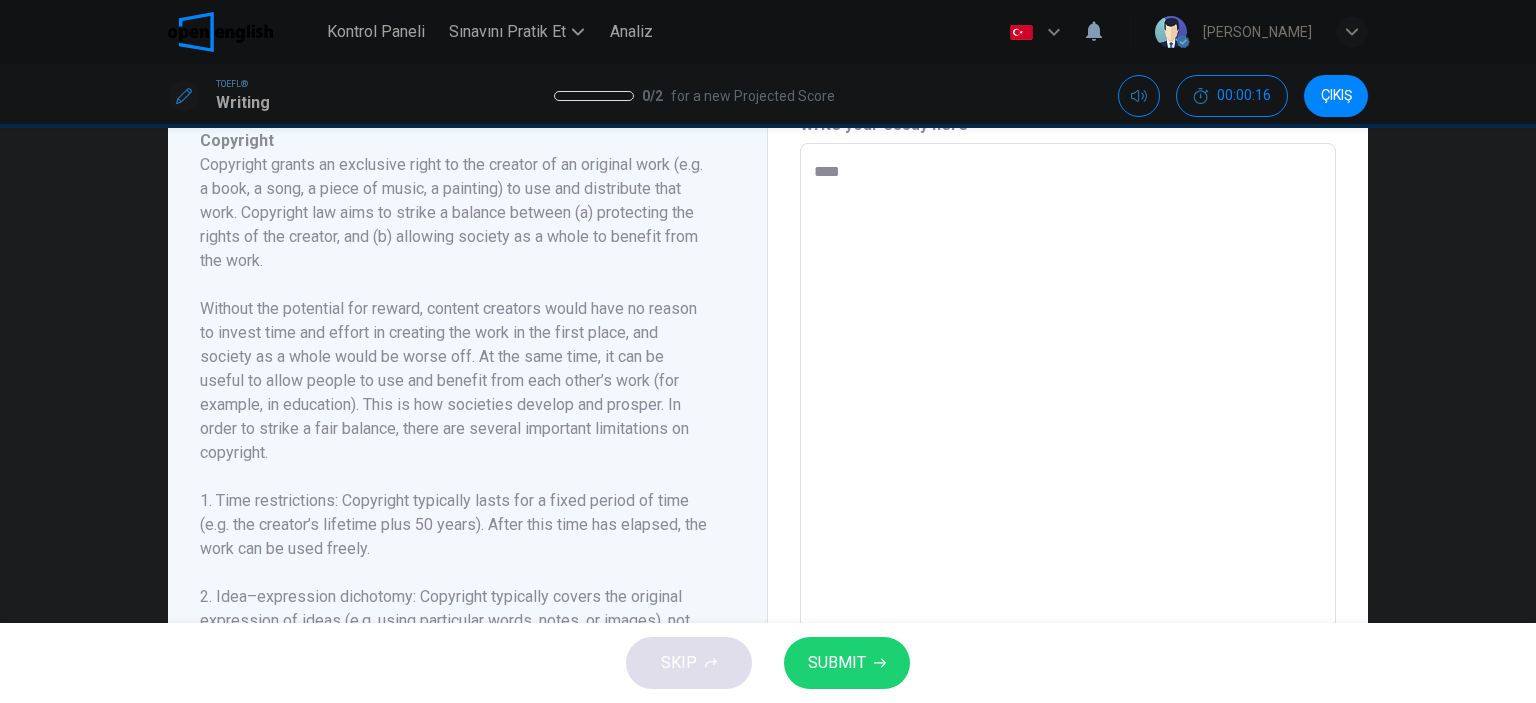 type on "*****" 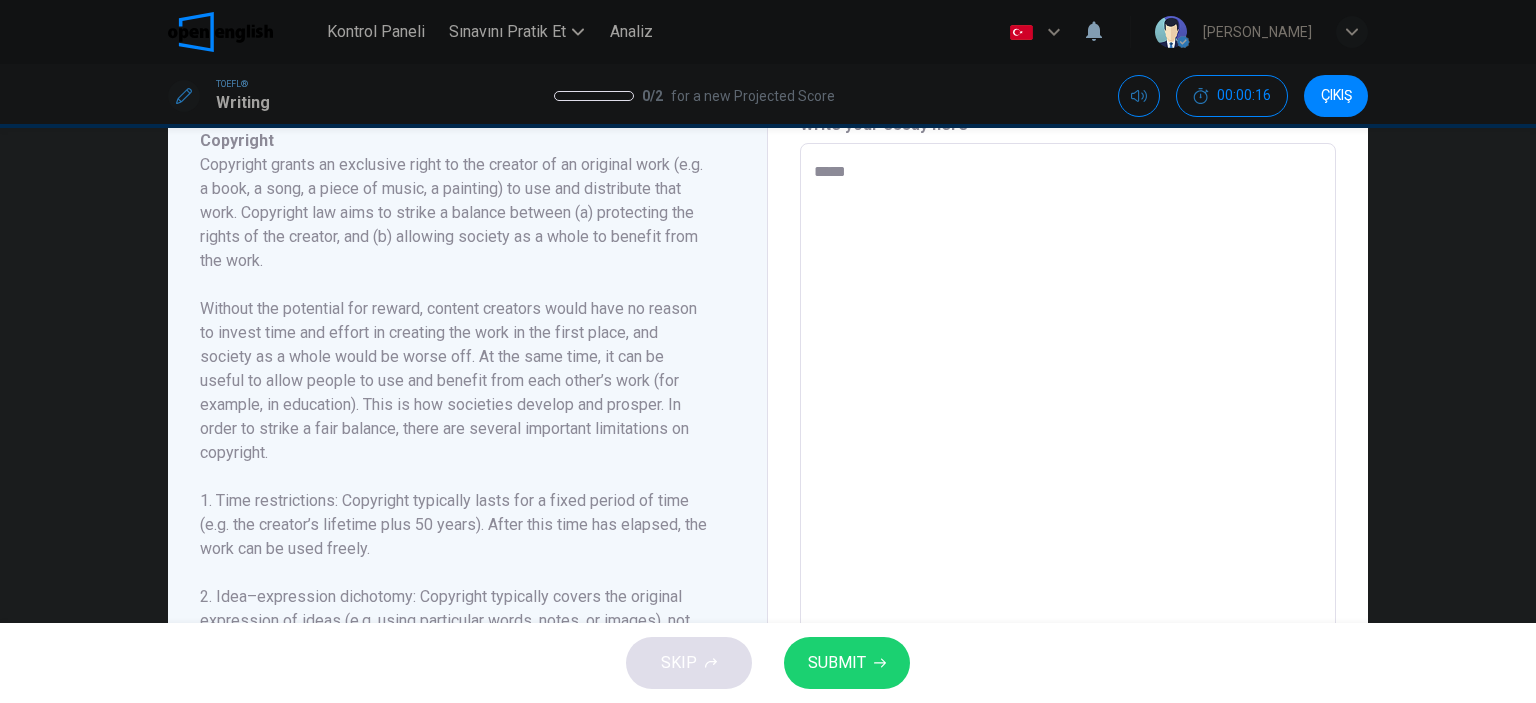type on "******" 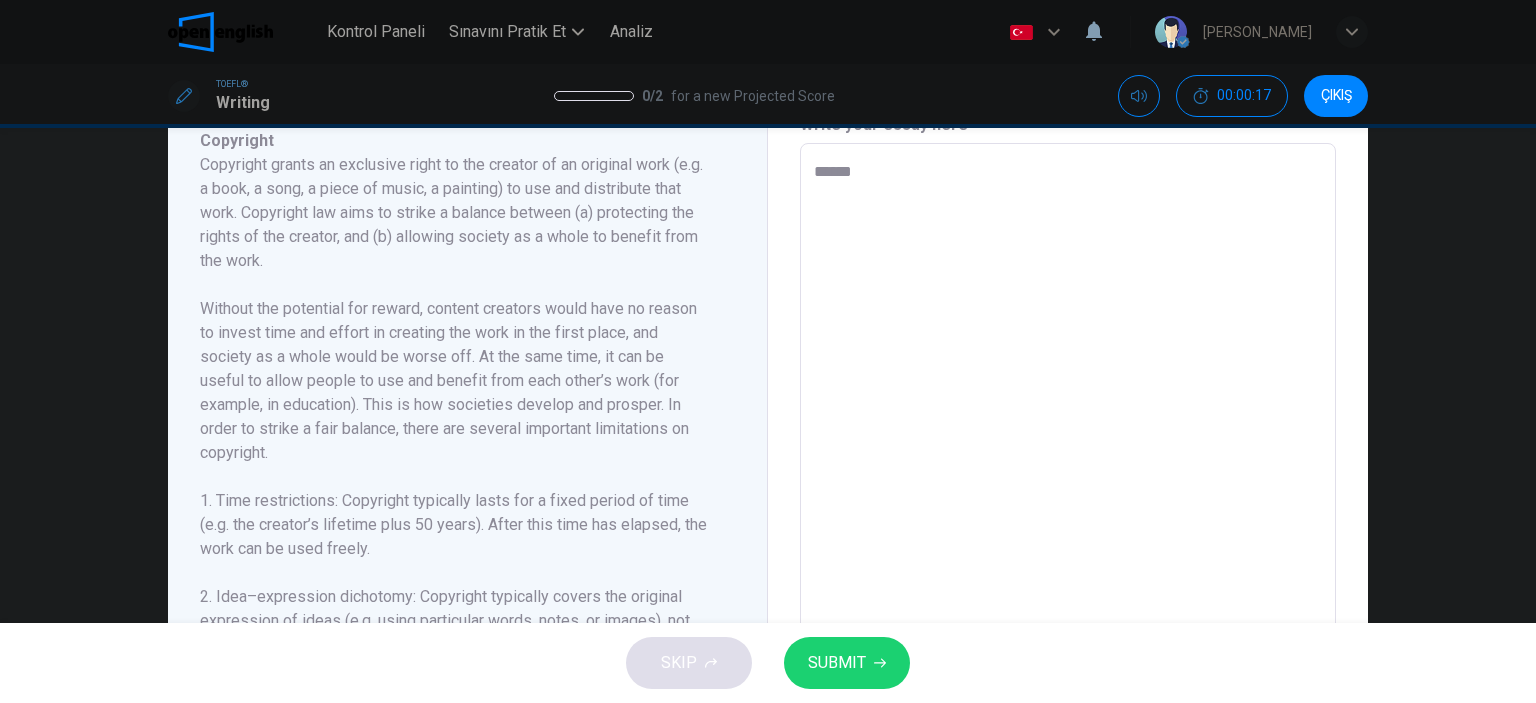 type on "*******" 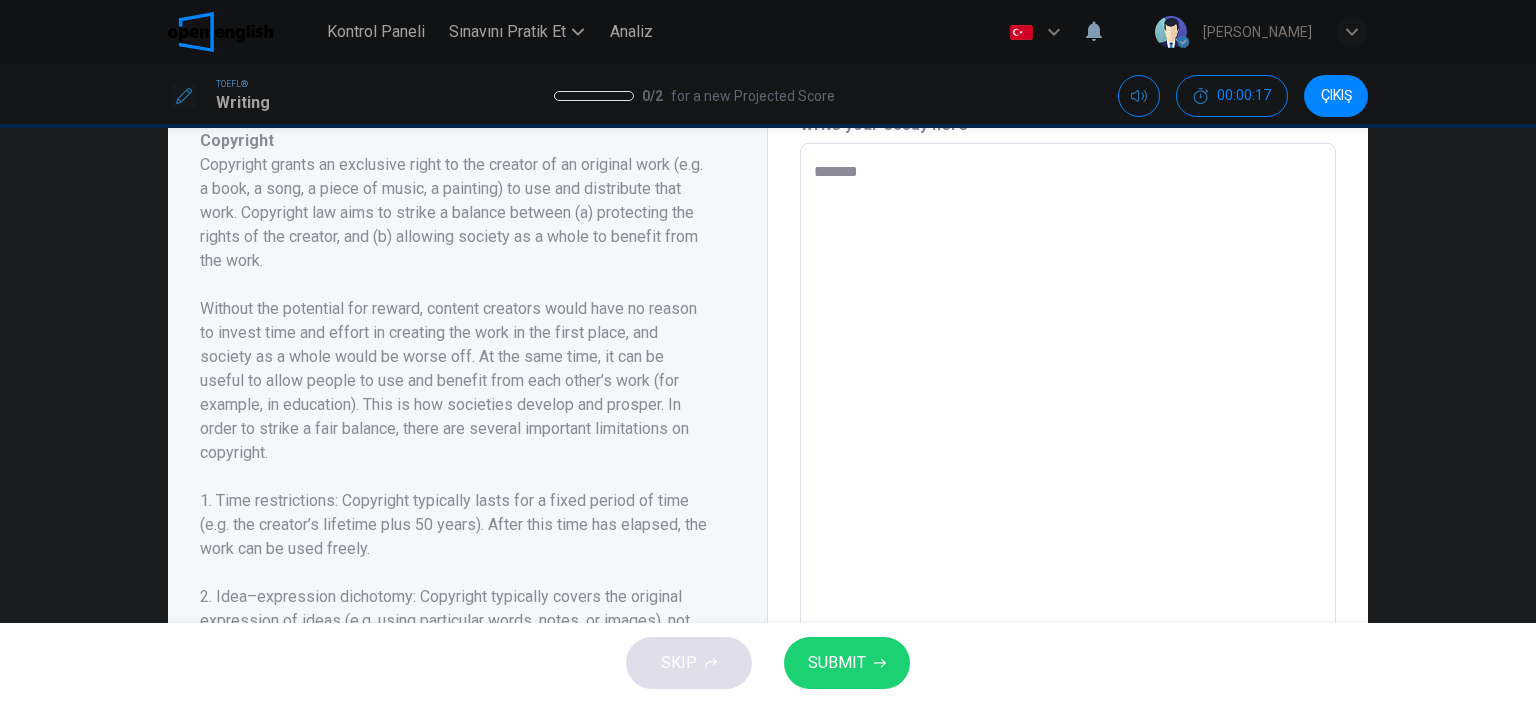 type on "*" 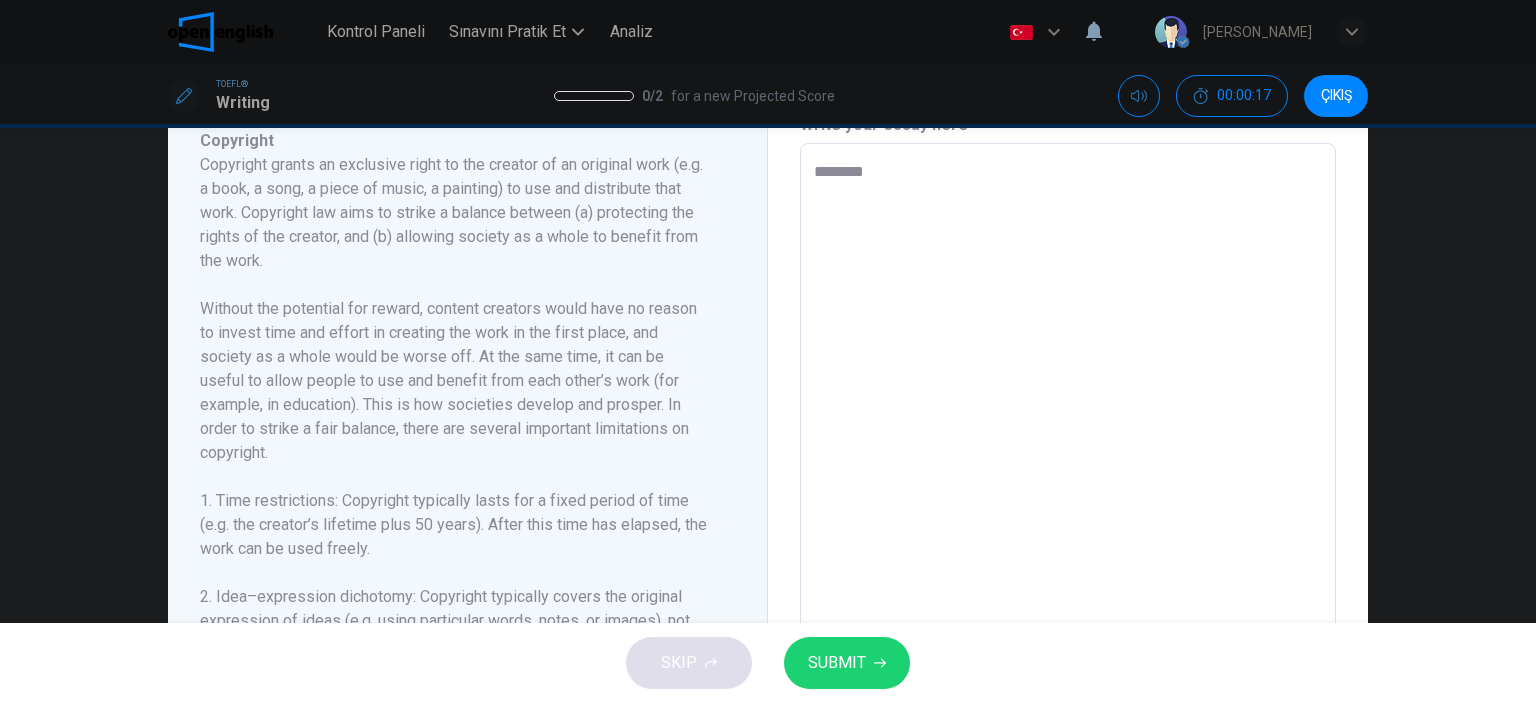 type on "*" 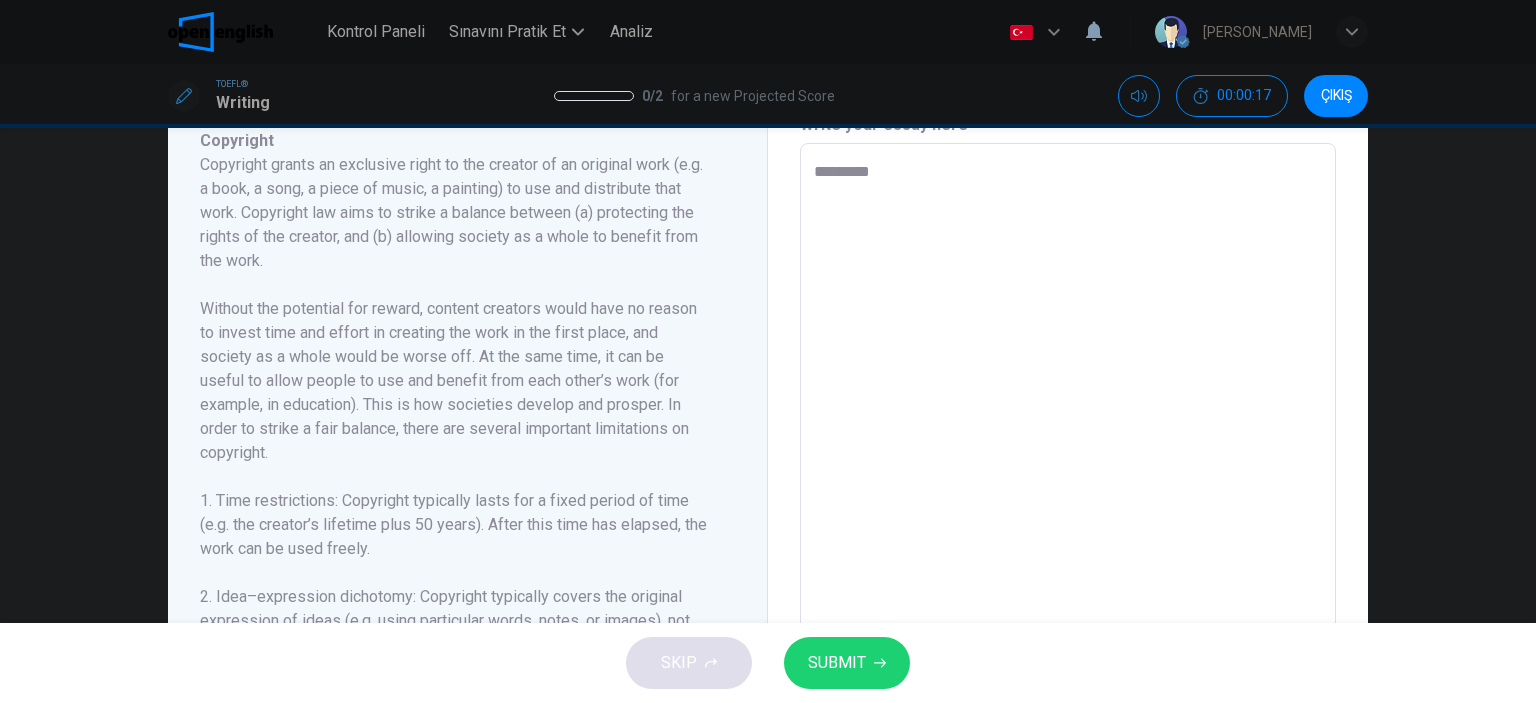 type on "*" 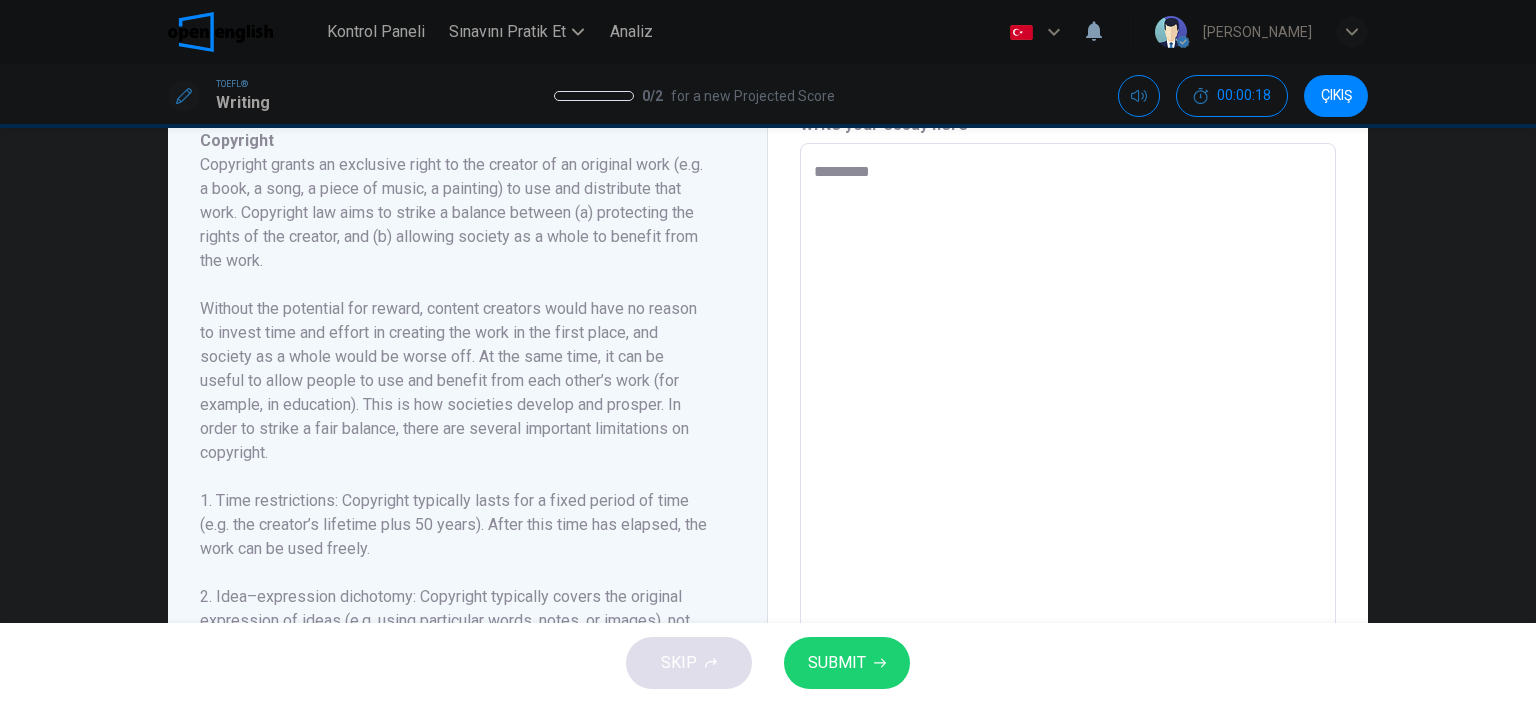 type on "*********" 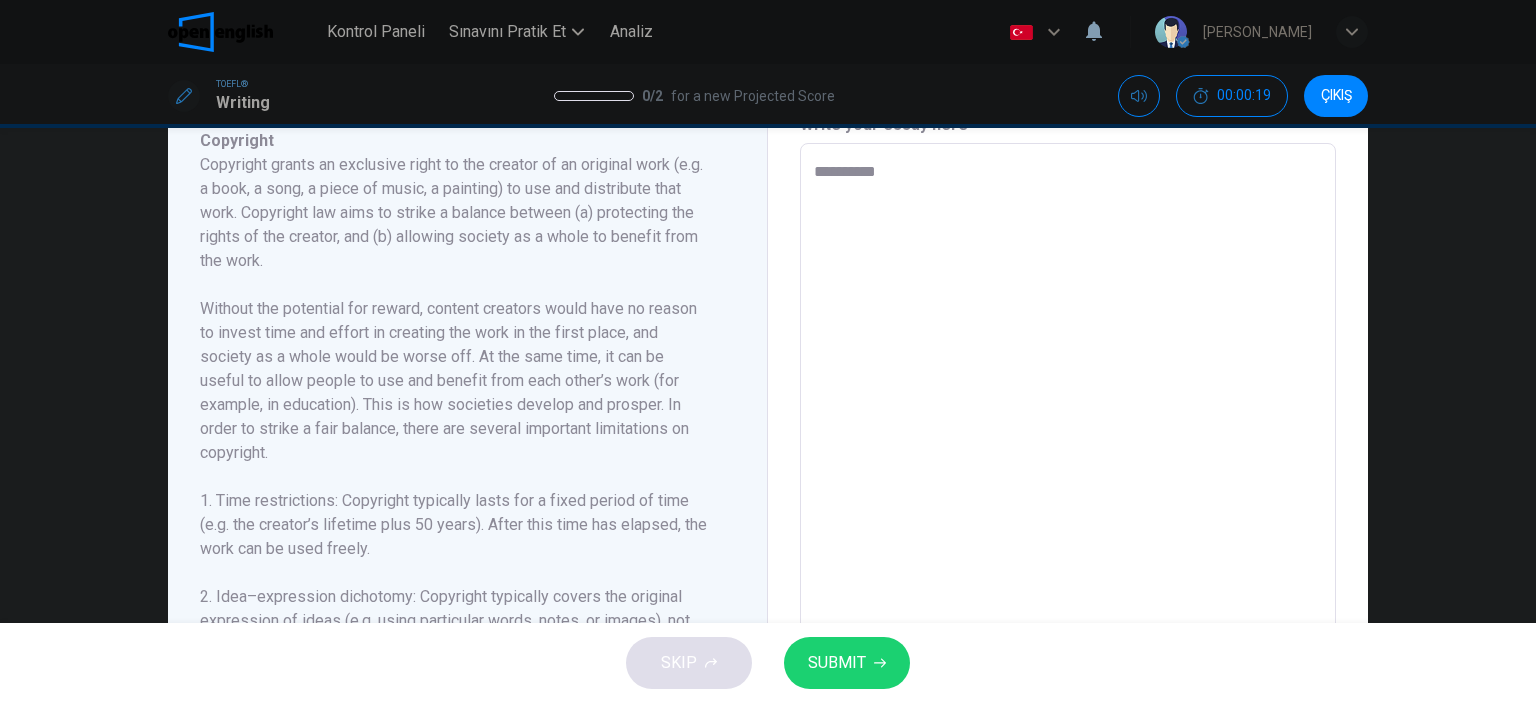 type on "**********" 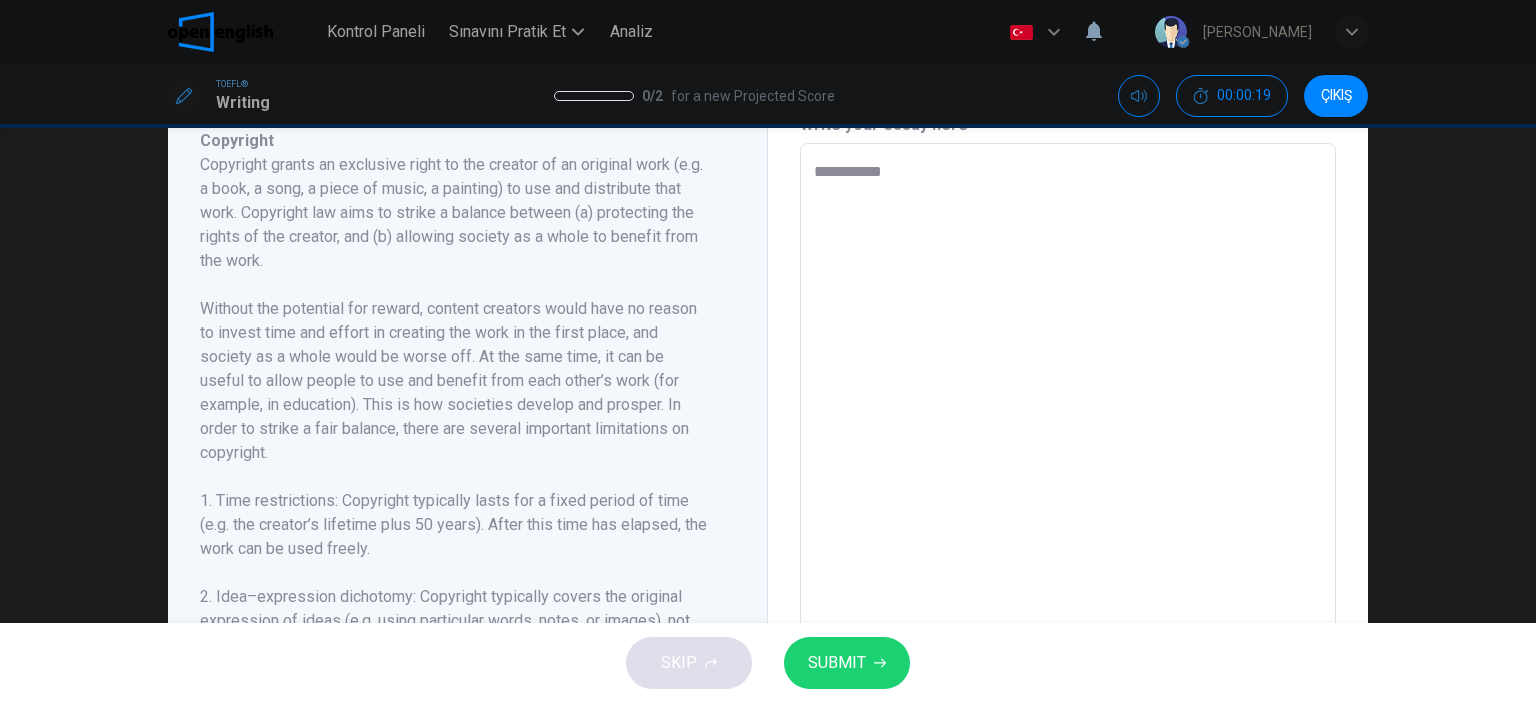 type on "**********" 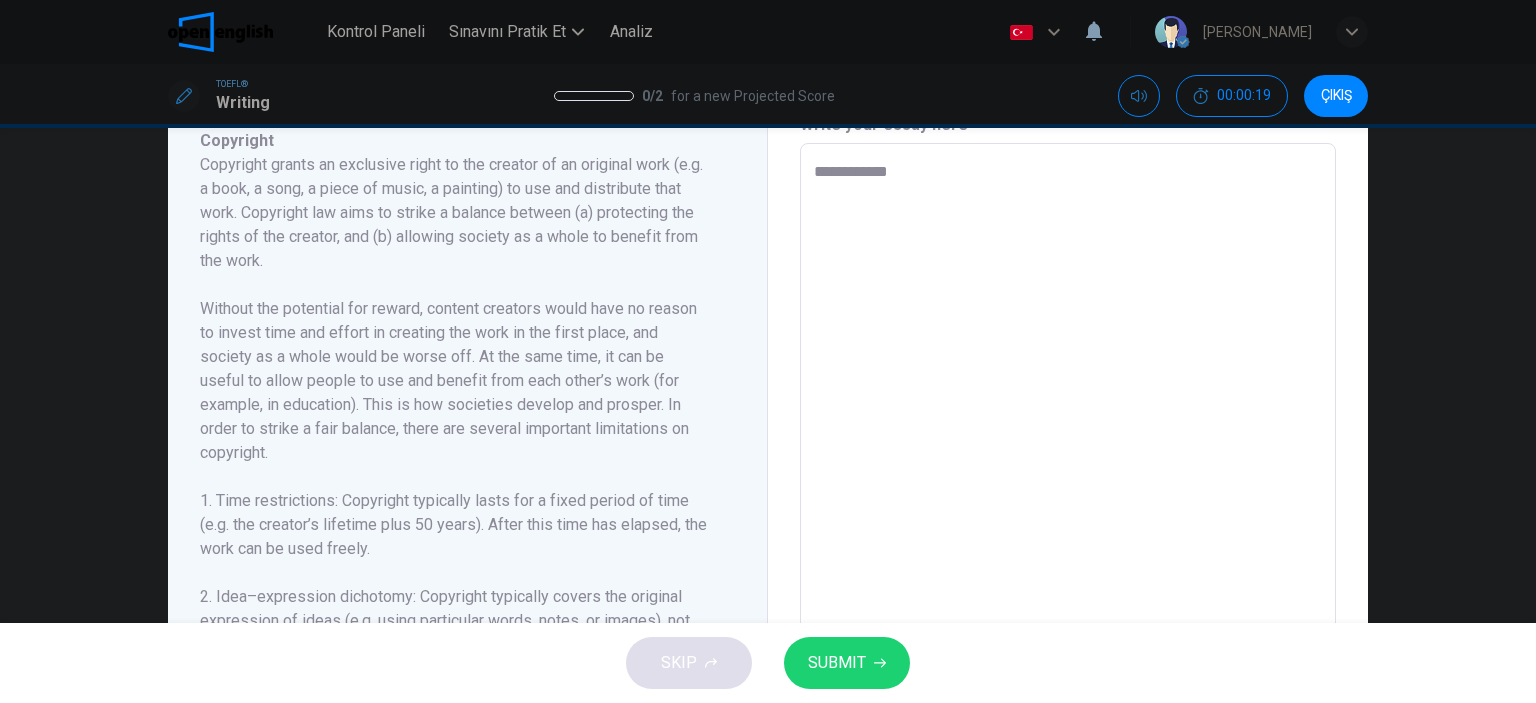 type on "*" 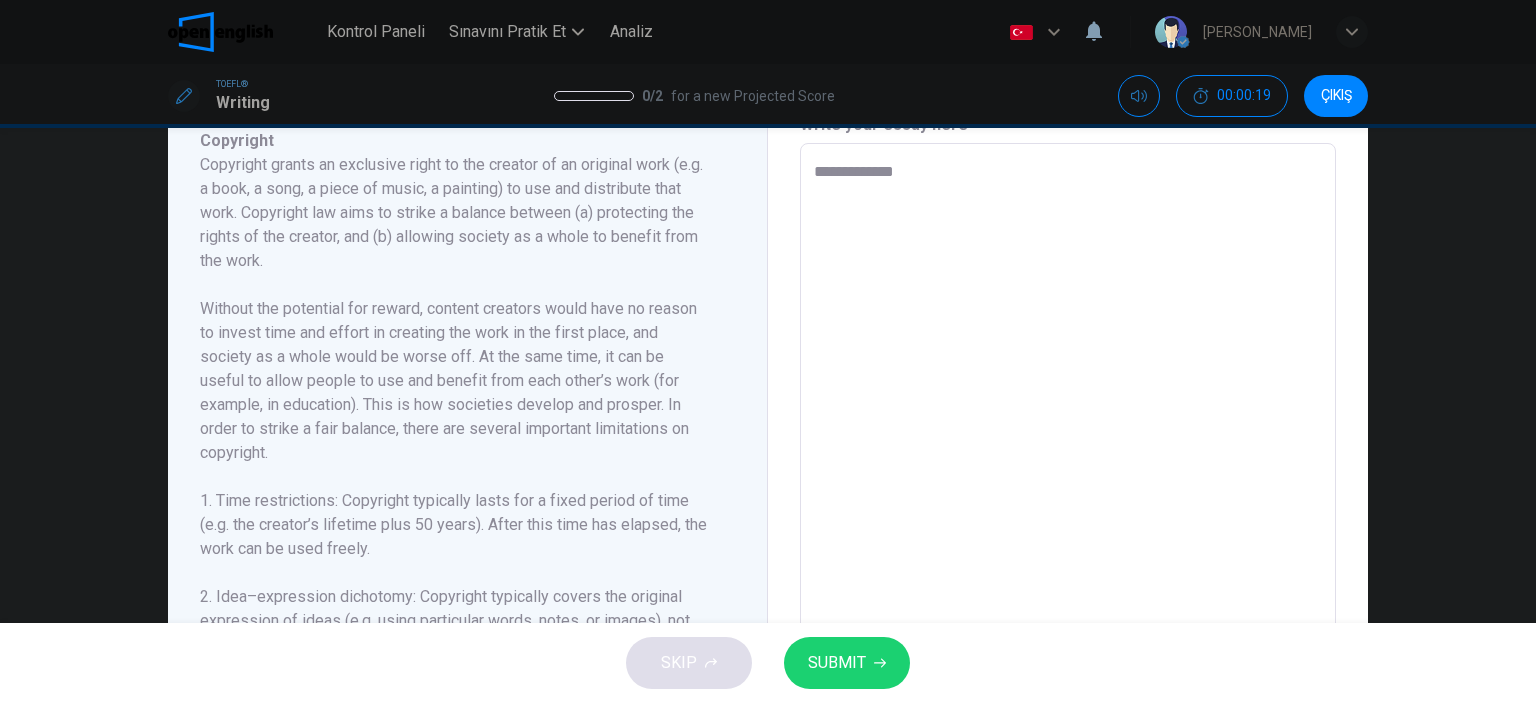 type on "*" 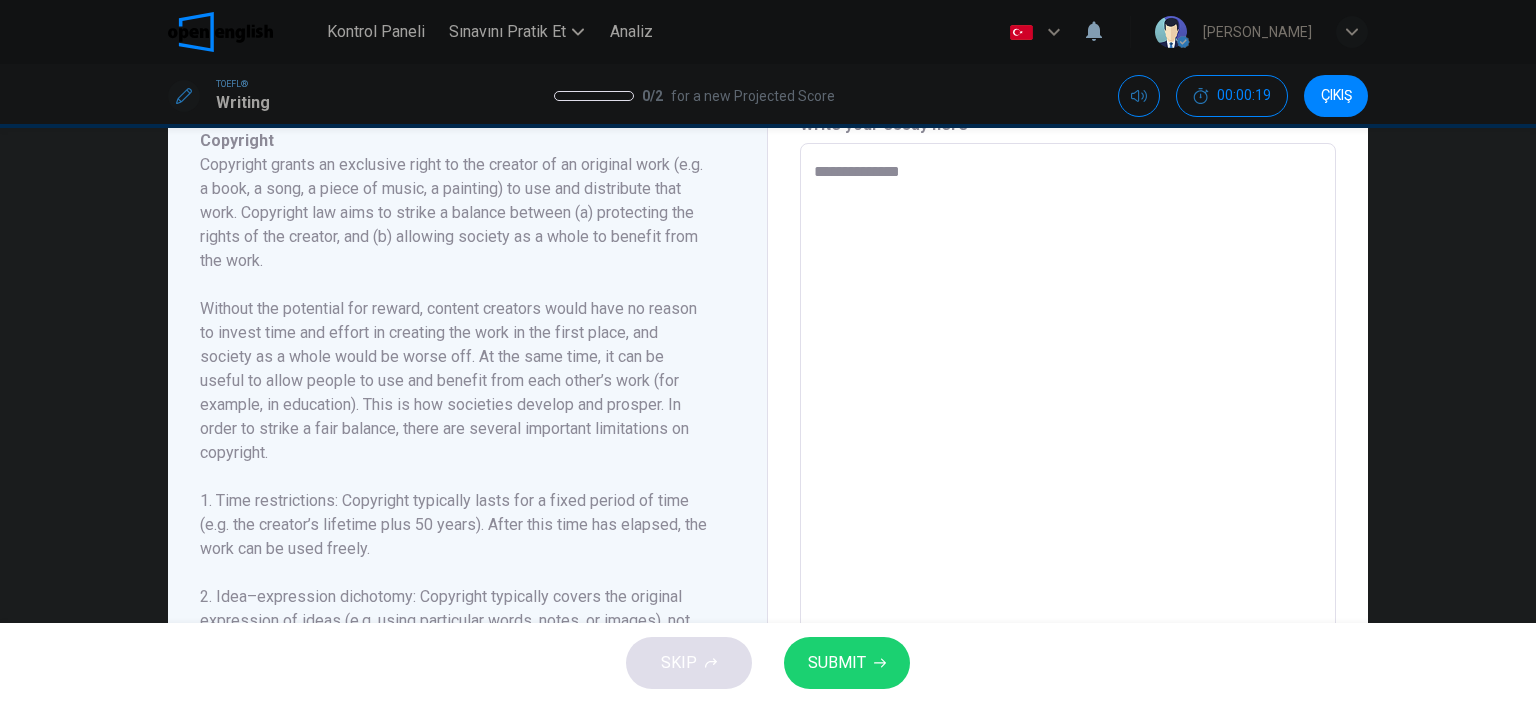 type on "**********" 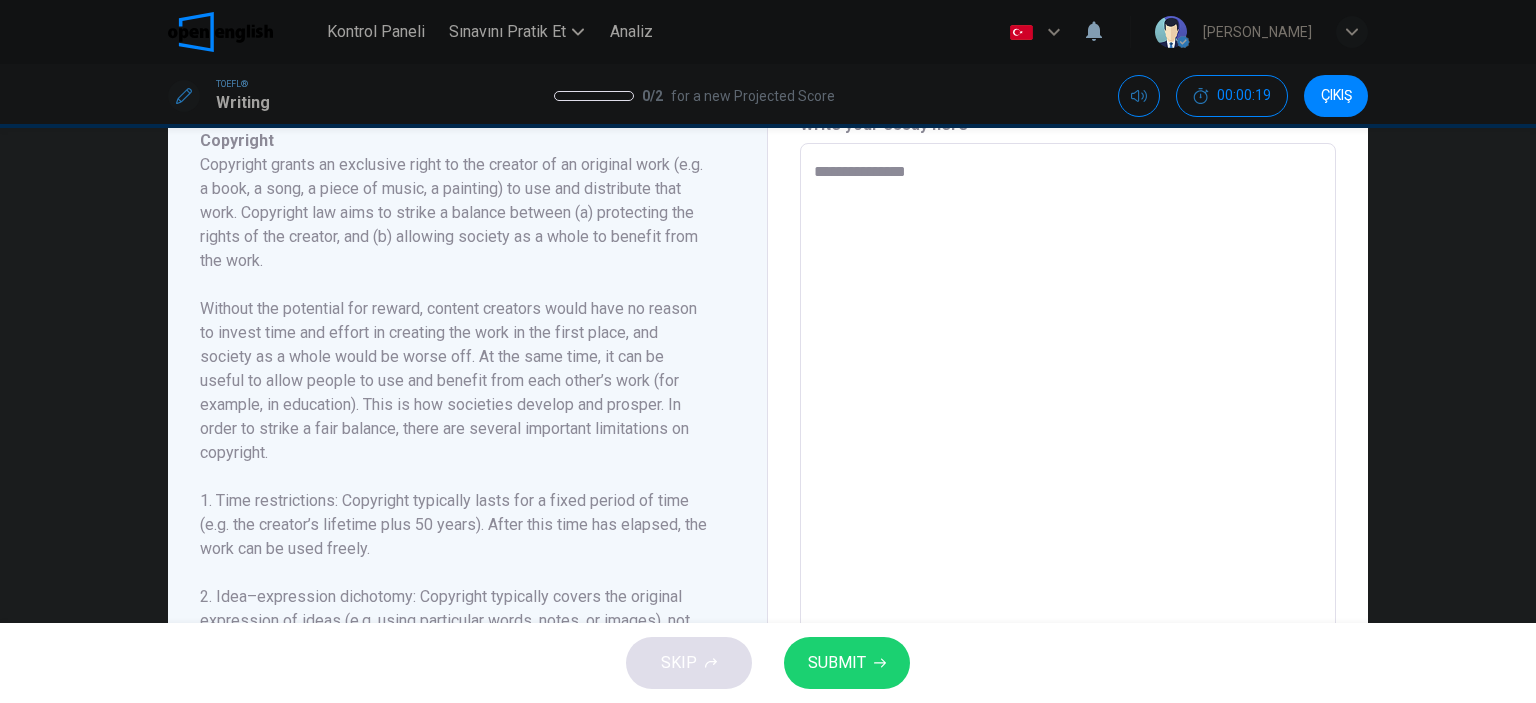 type on "*" 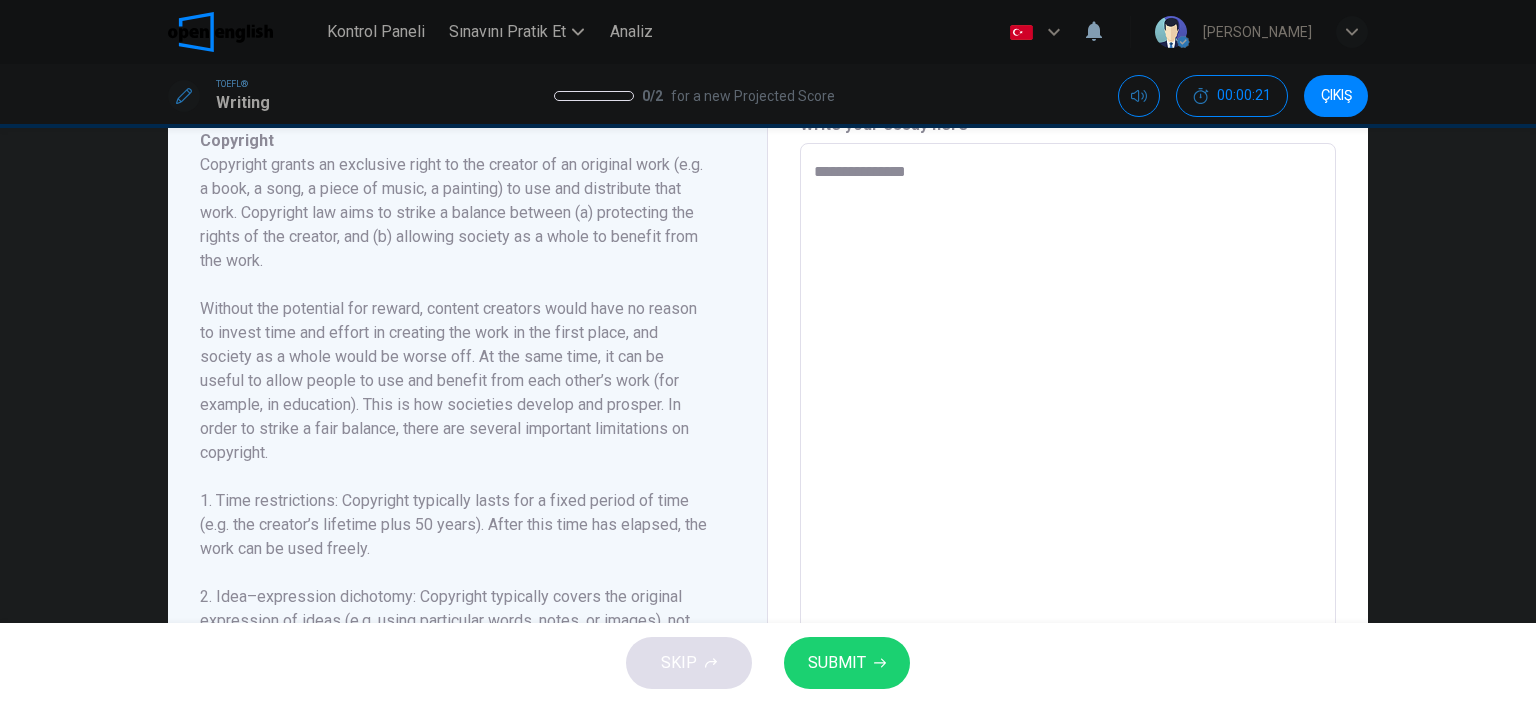 type on "**********" 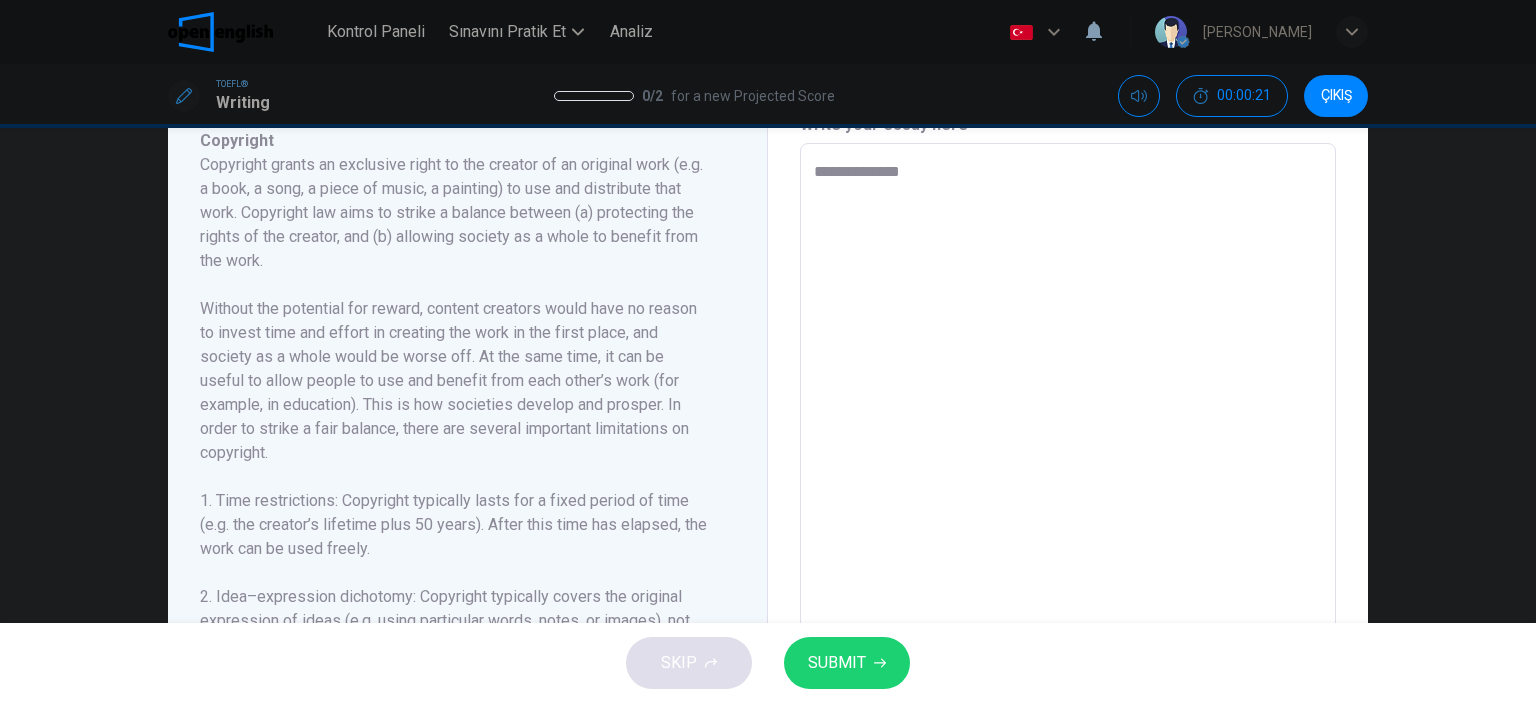 type on "**********" 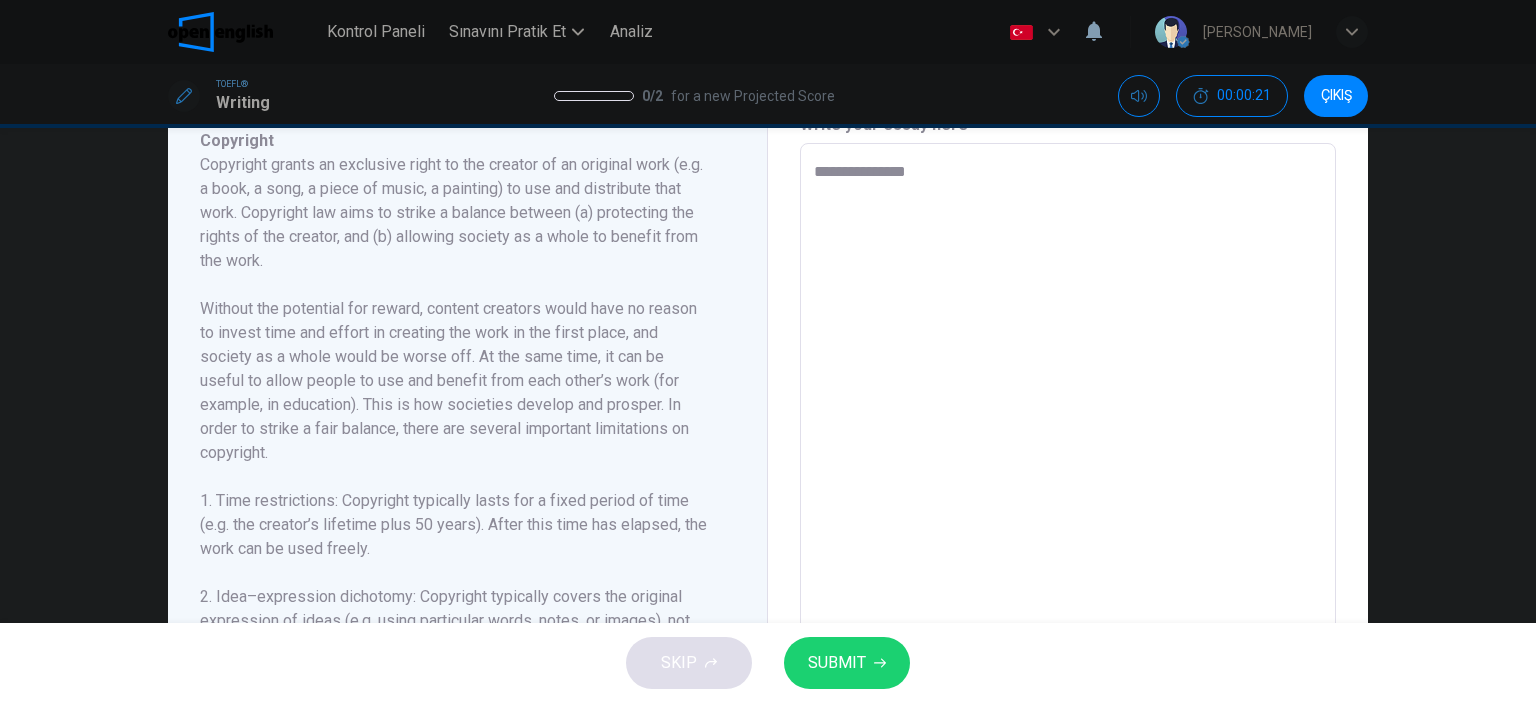 type on "*" 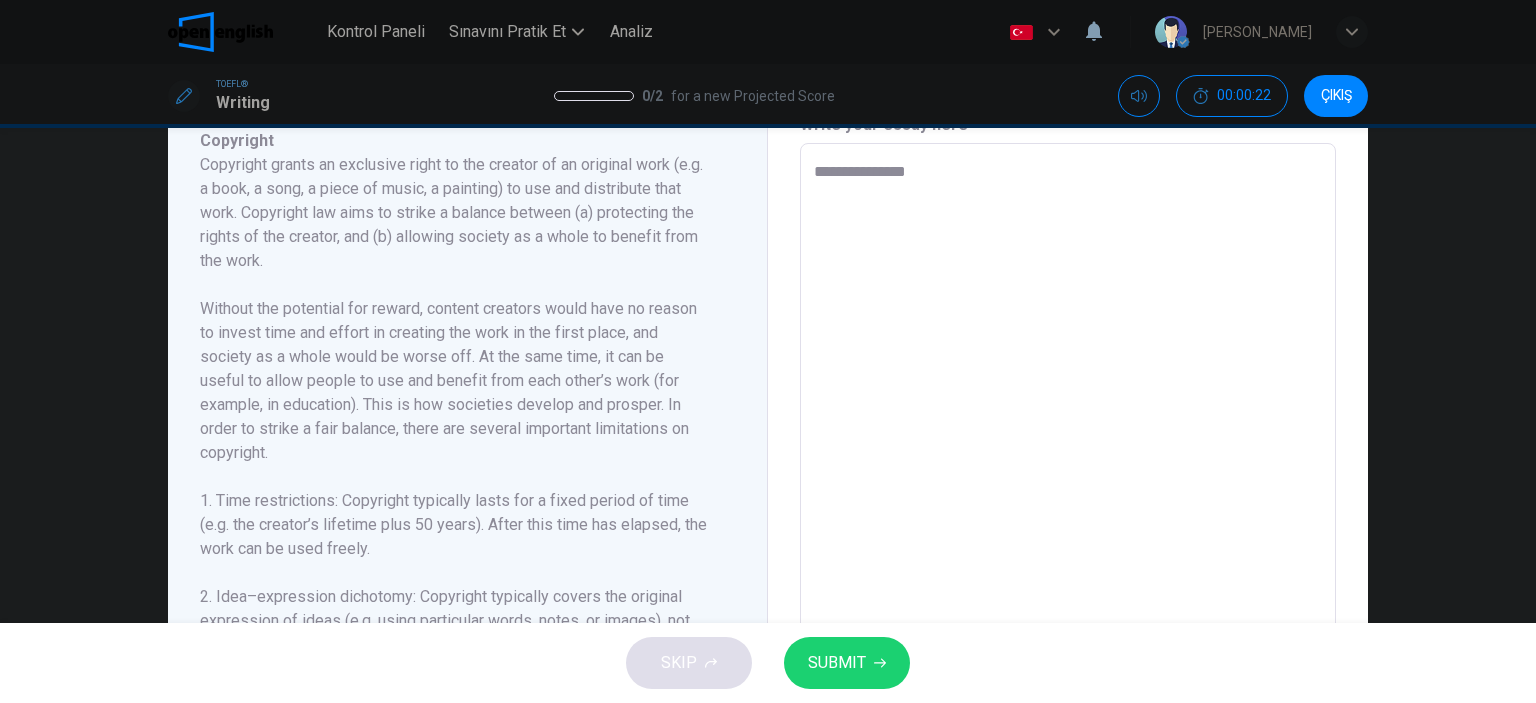 type on "**********" 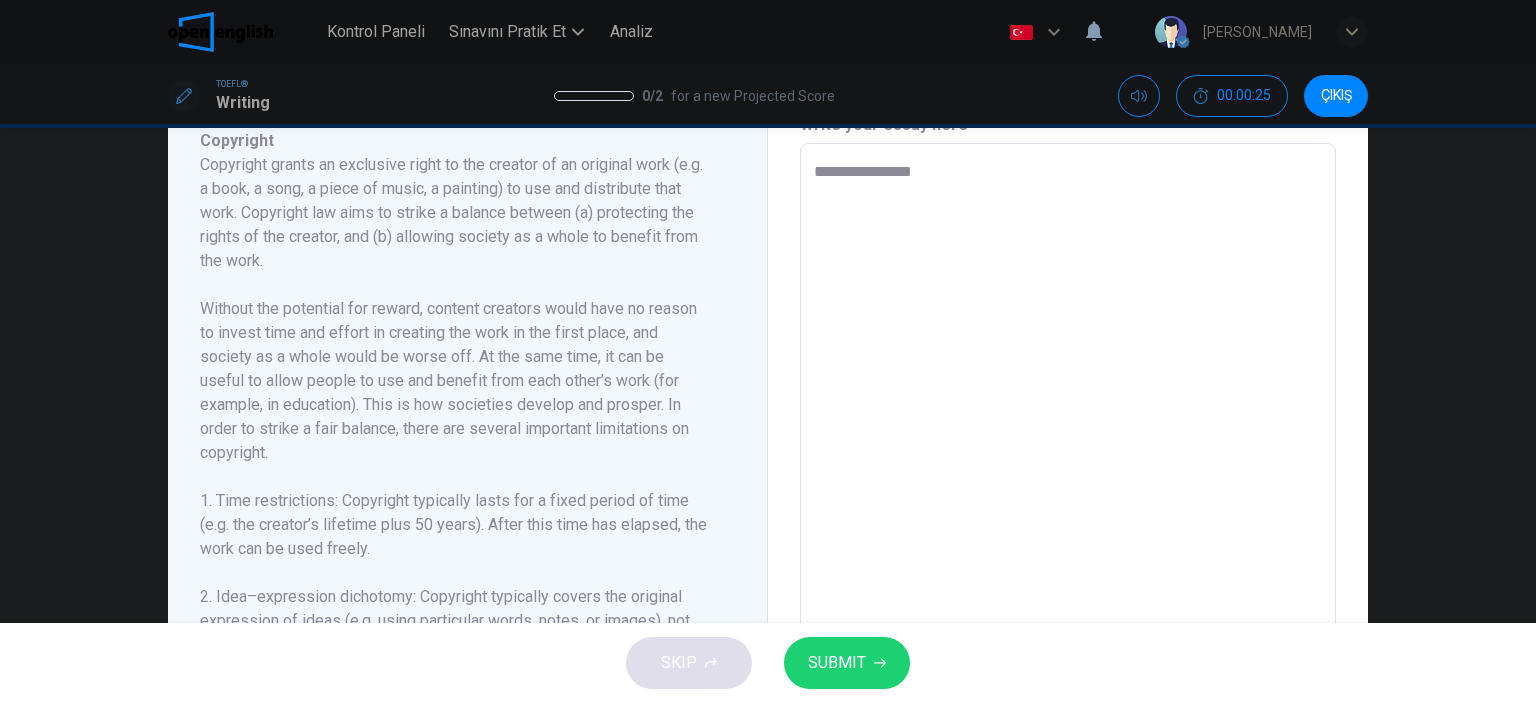 type on "**********" 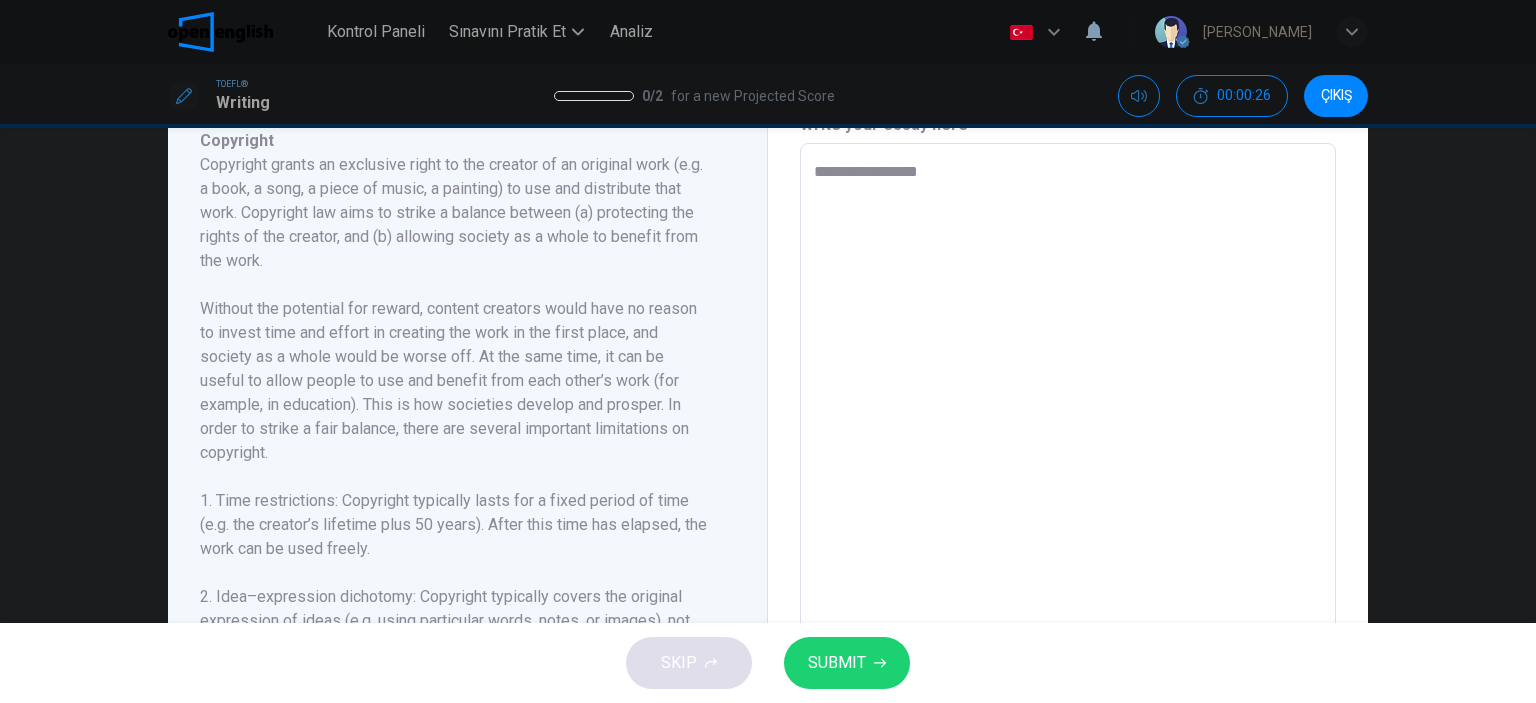 type on "**********" 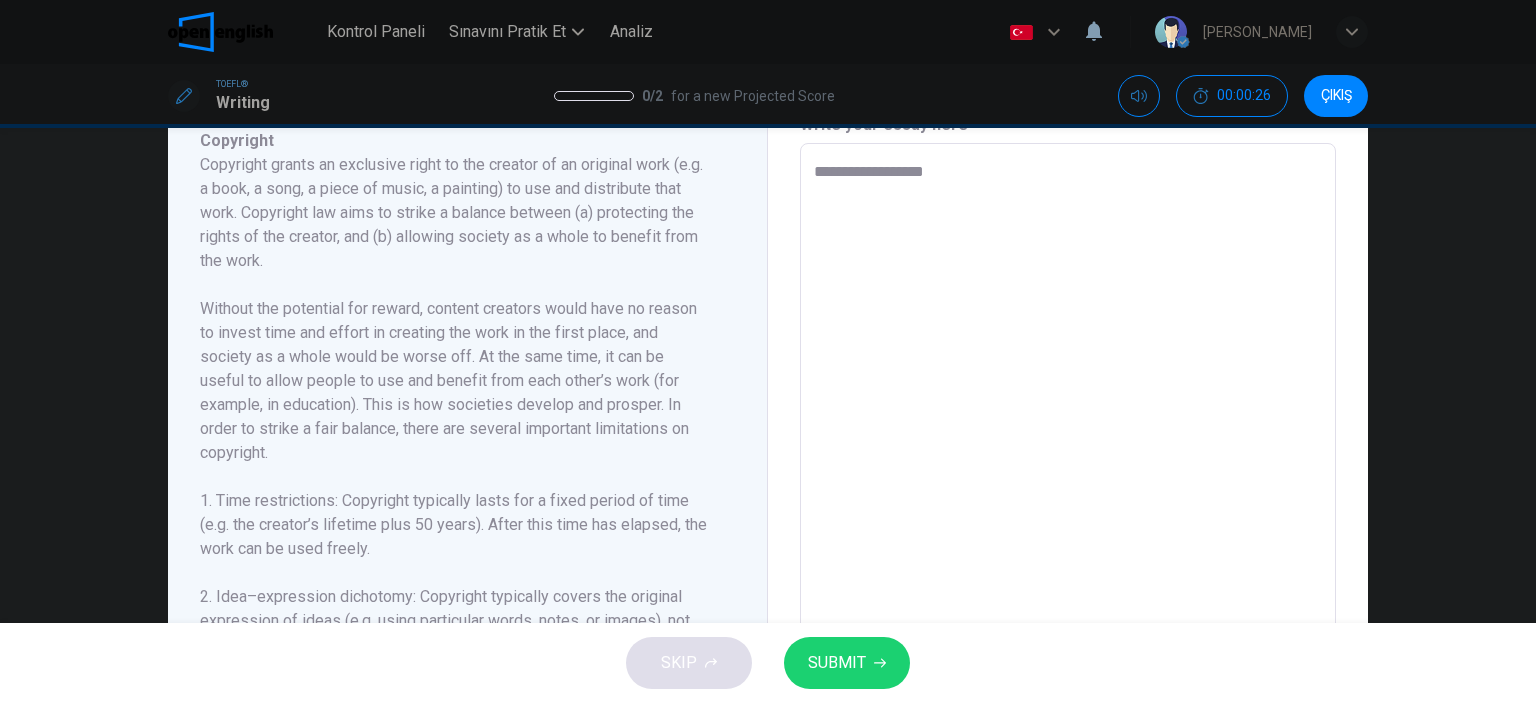 type on "*" 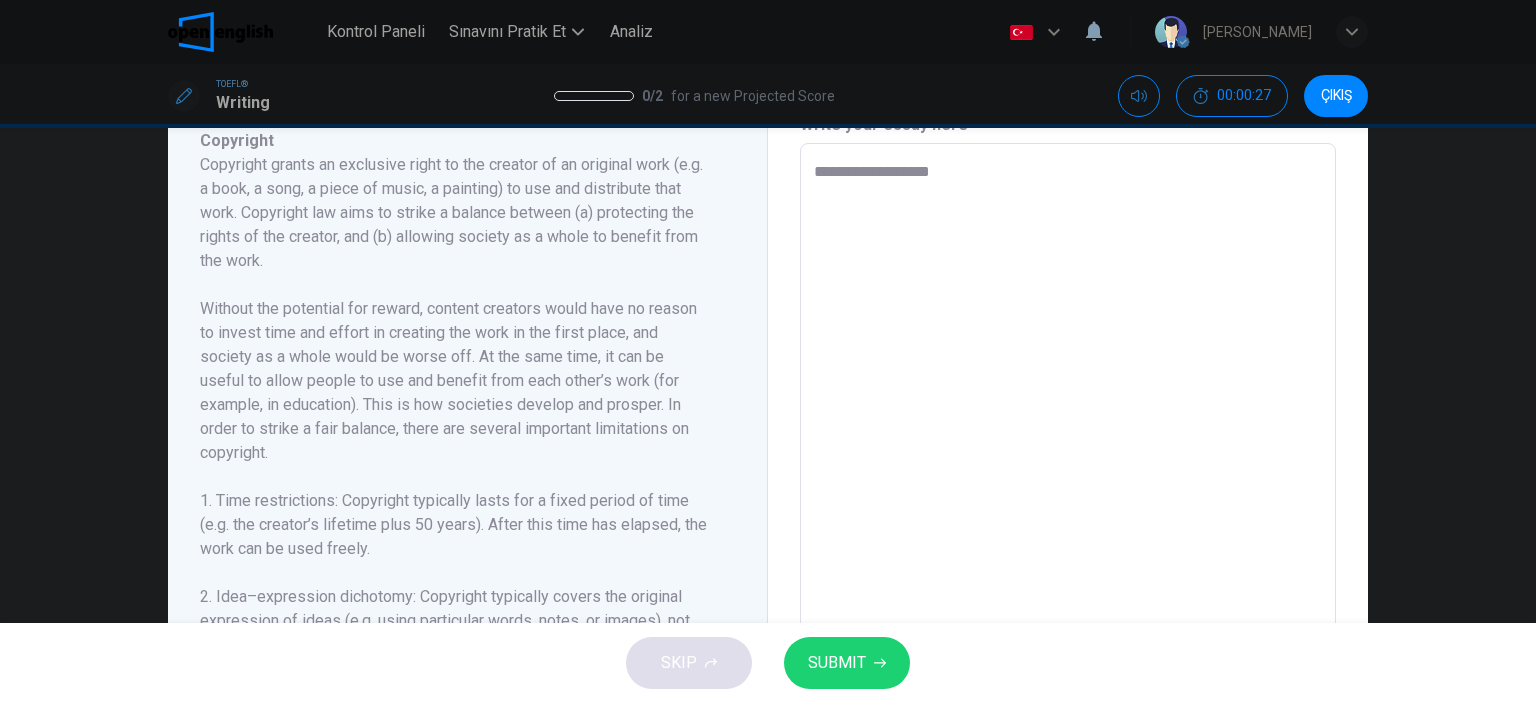 type on "**********" 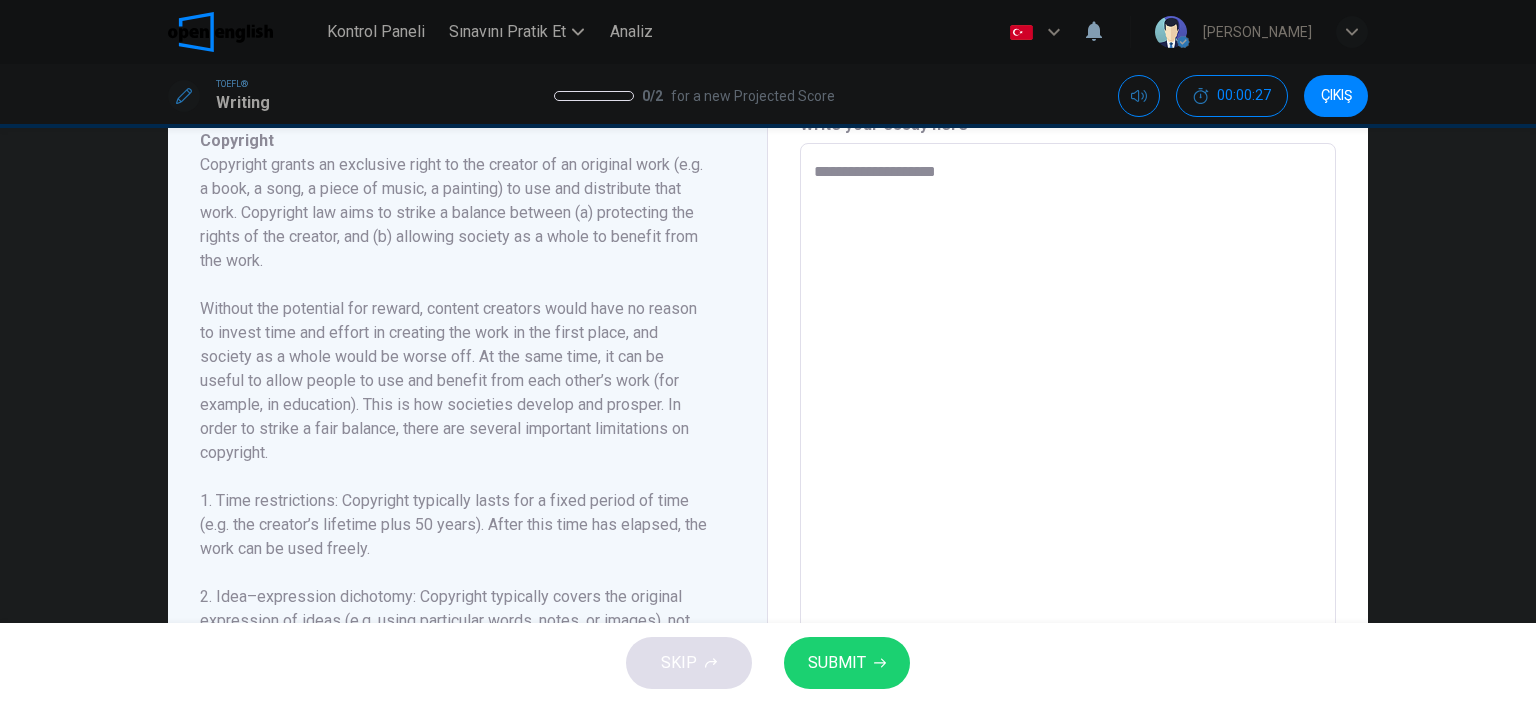 type on "*" 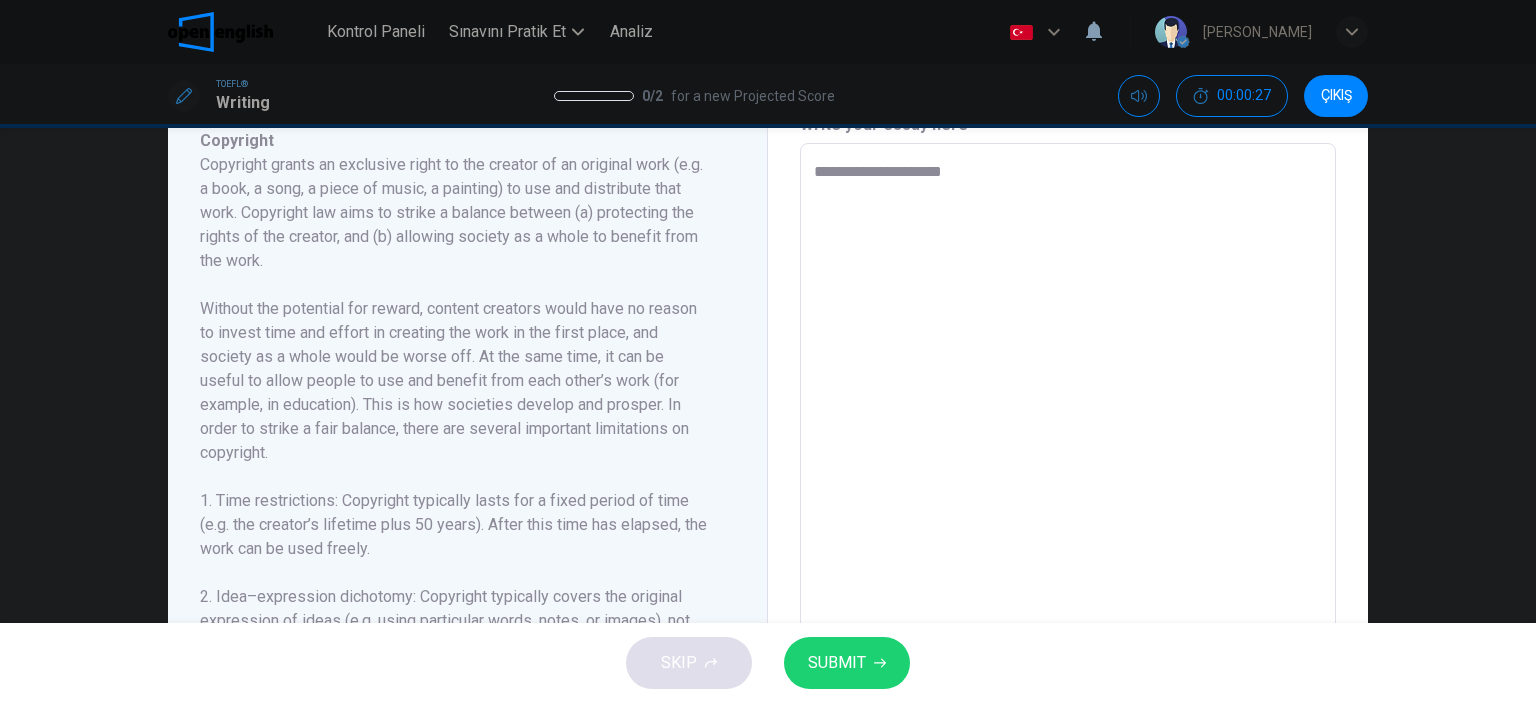 type on "*" 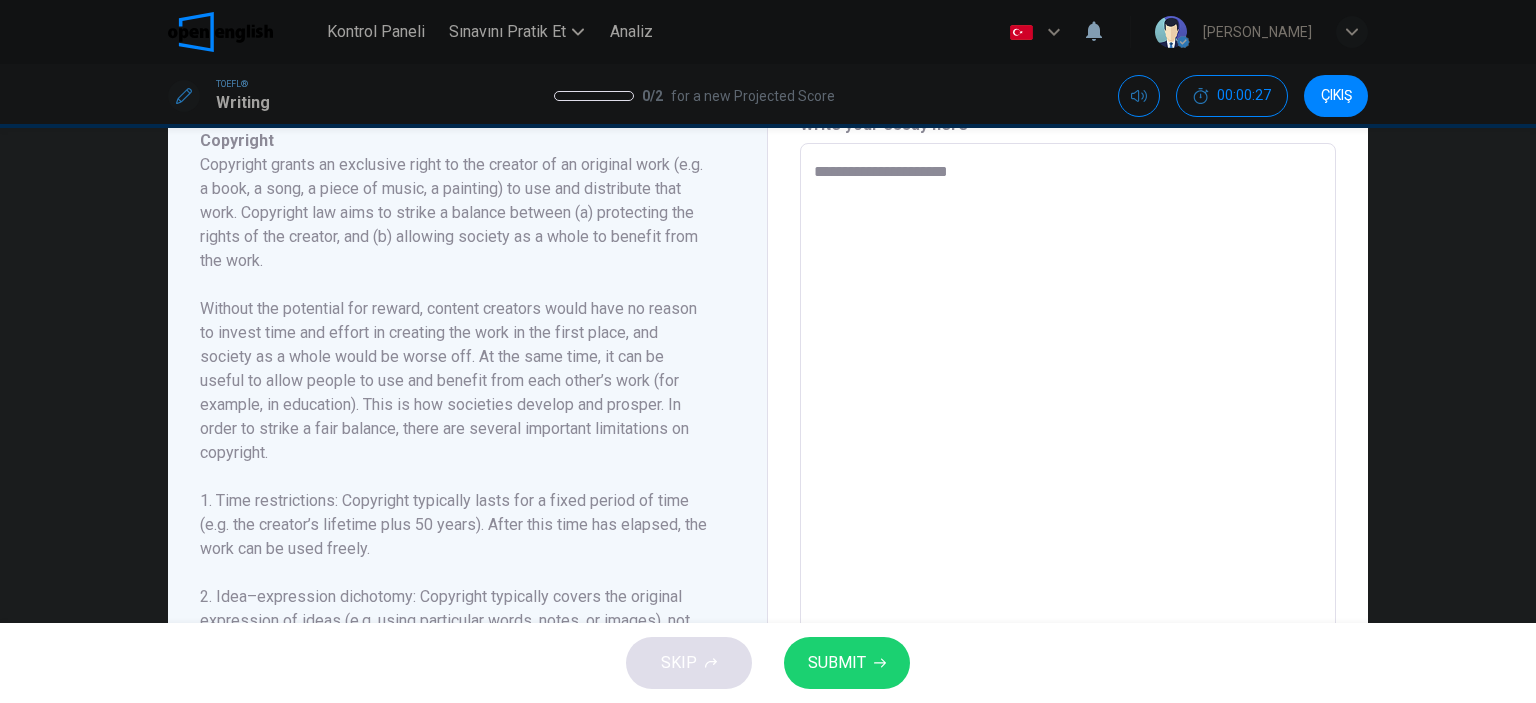 type on "*" 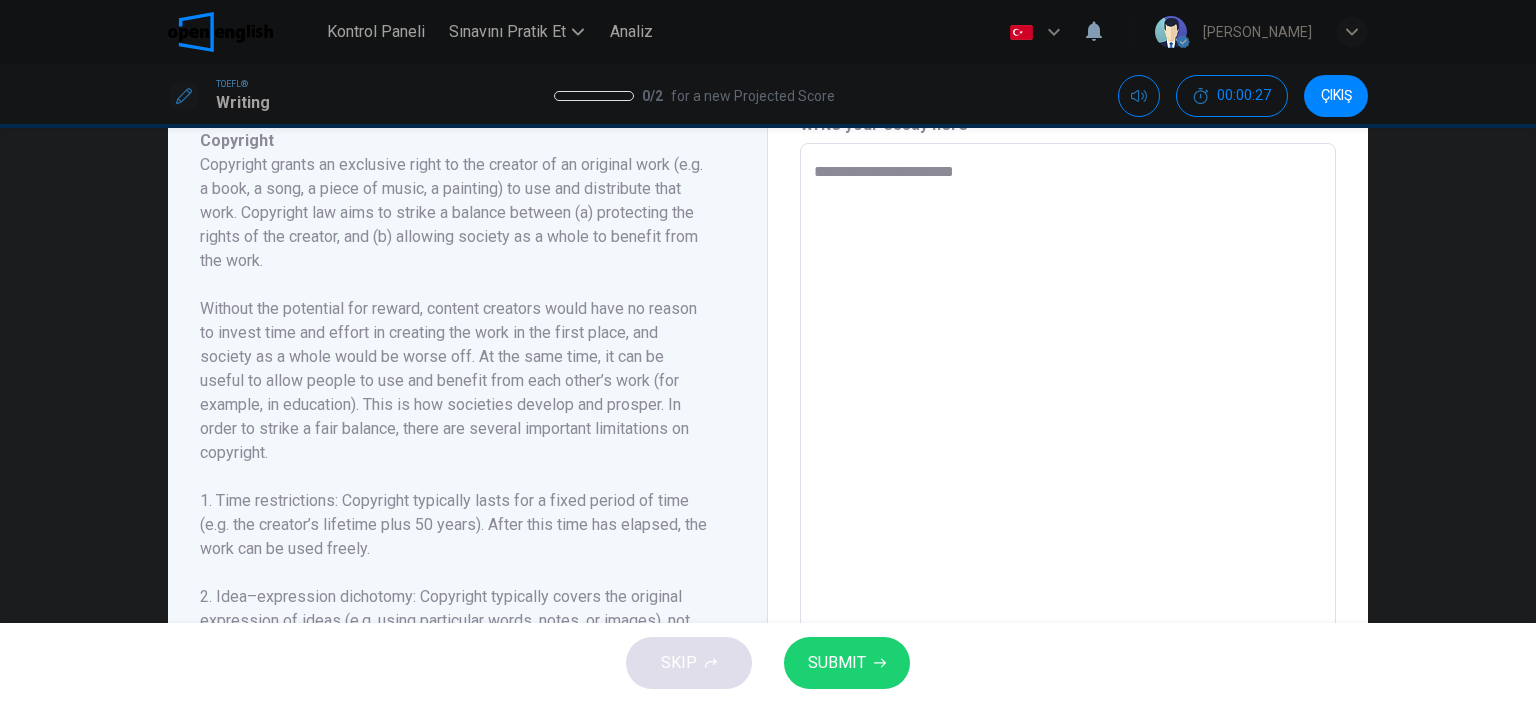 type on "*" 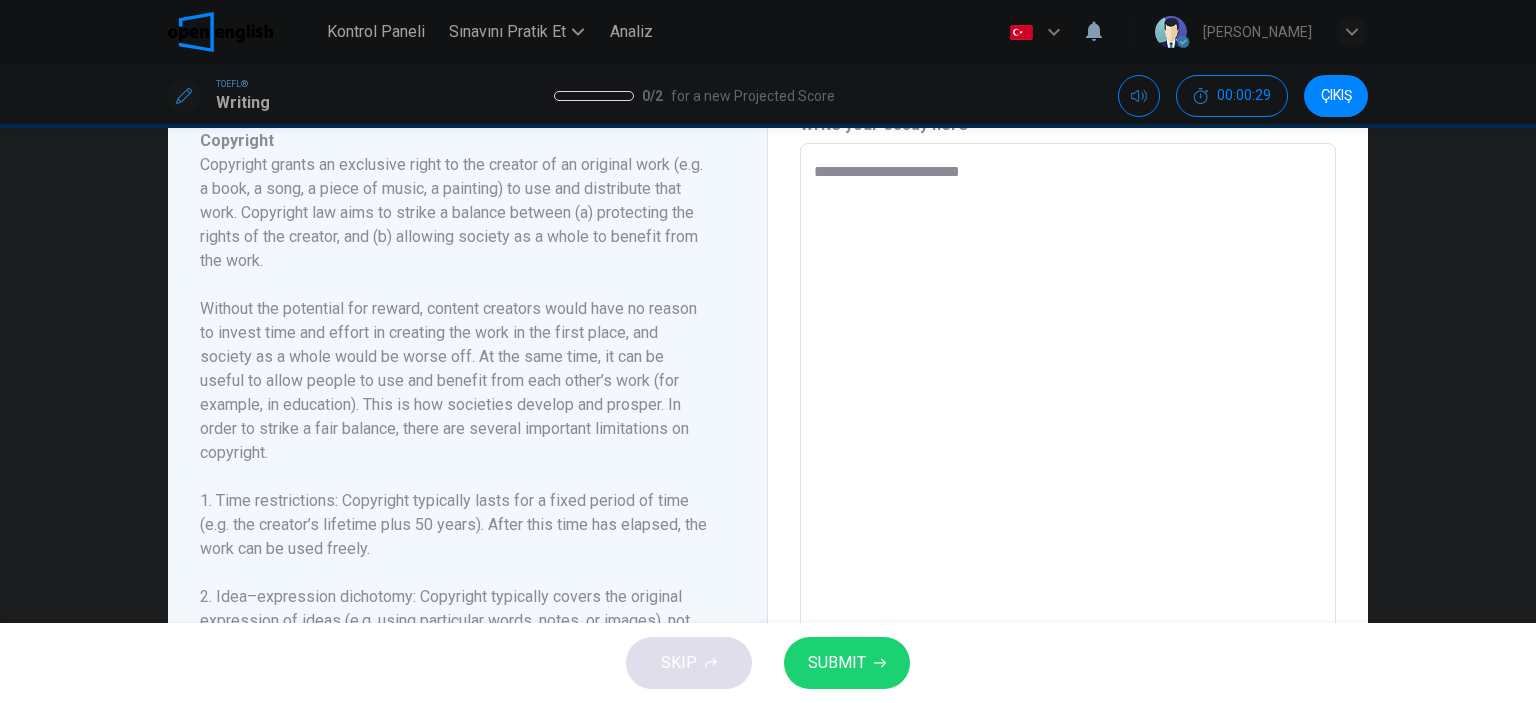 type on "**********" 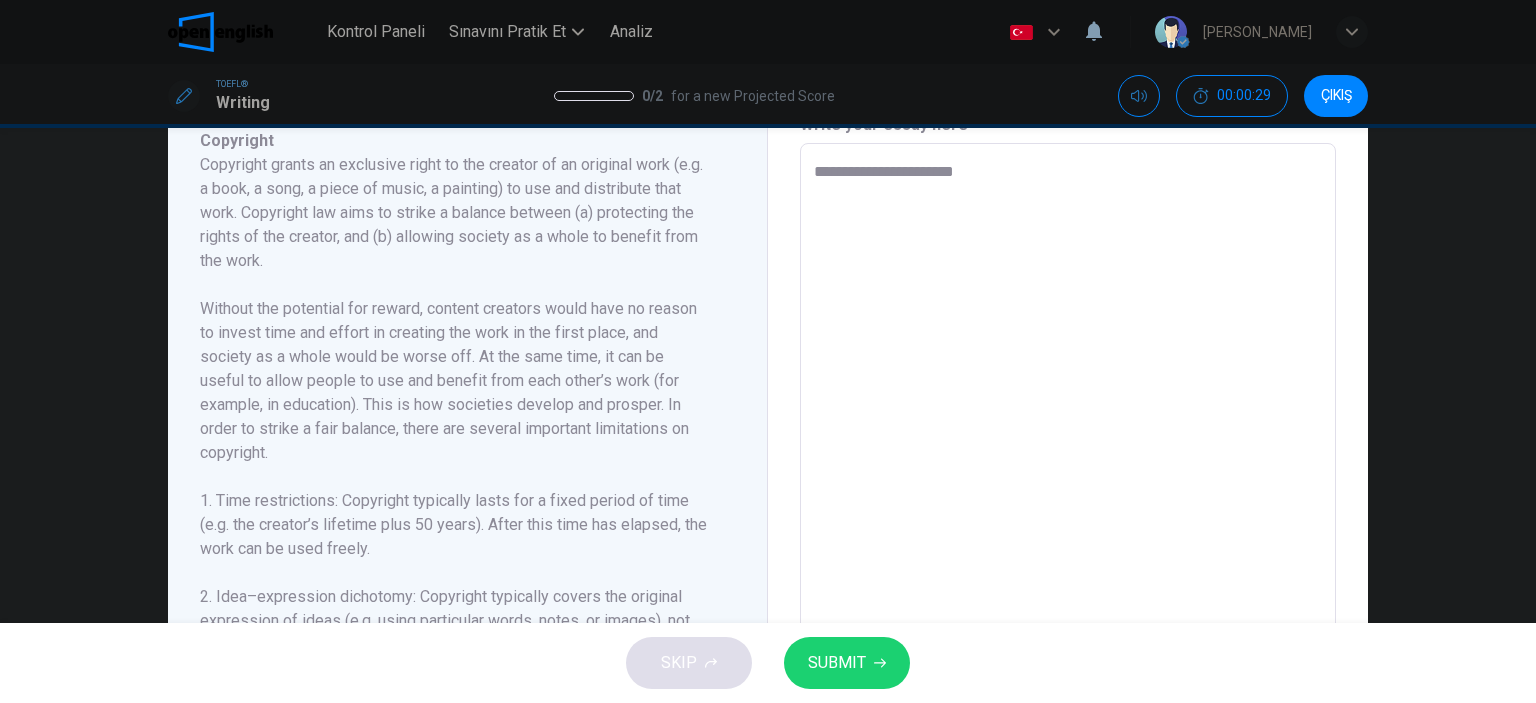 type on "**********" 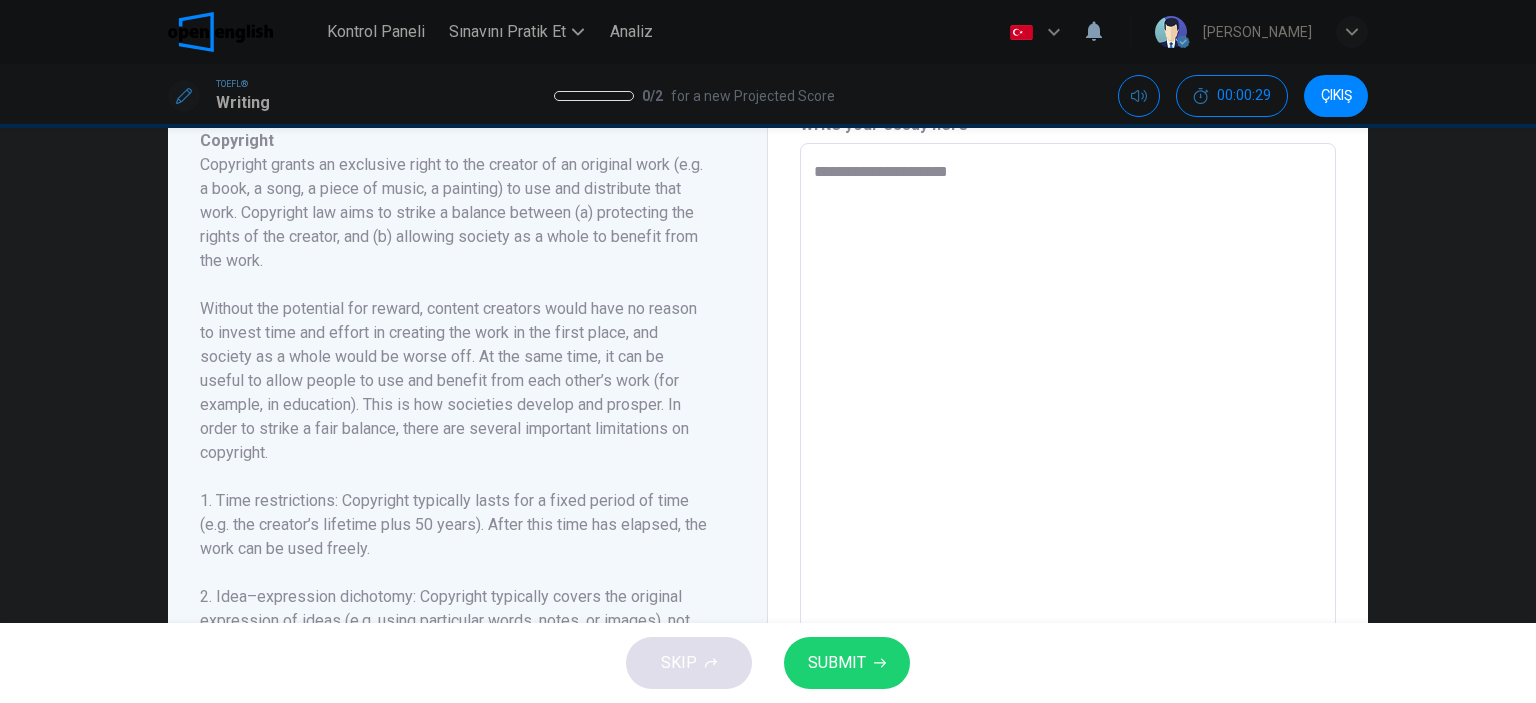 type on "*" 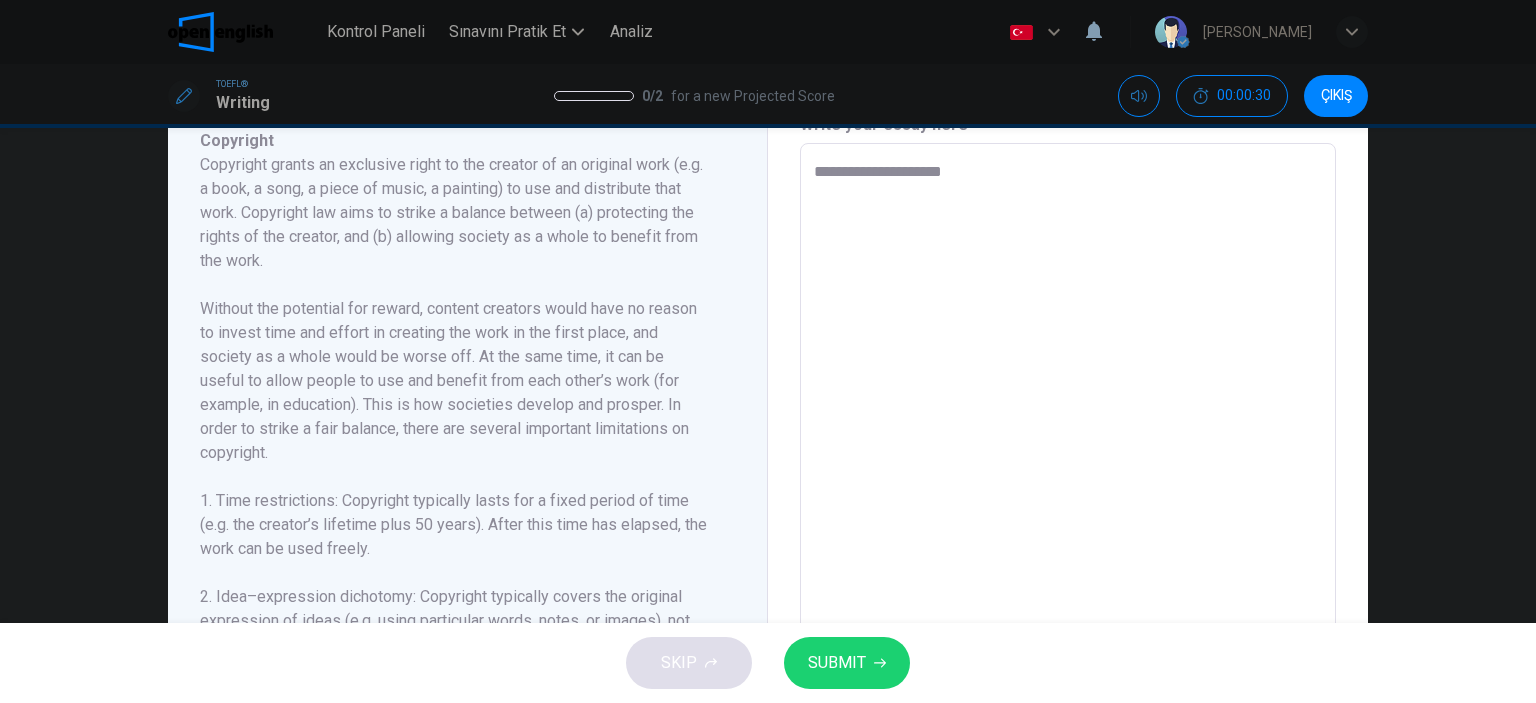 type on "**********" 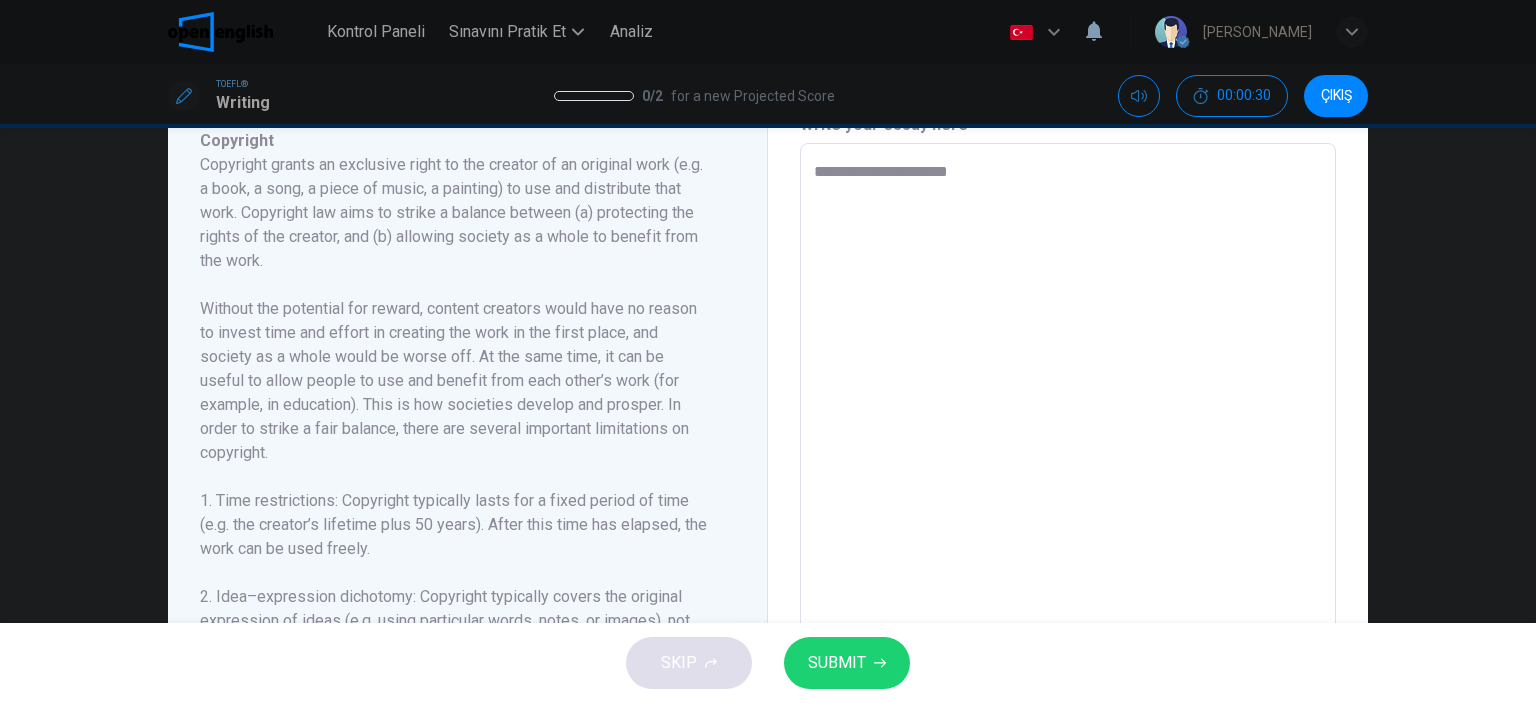 type on "*" 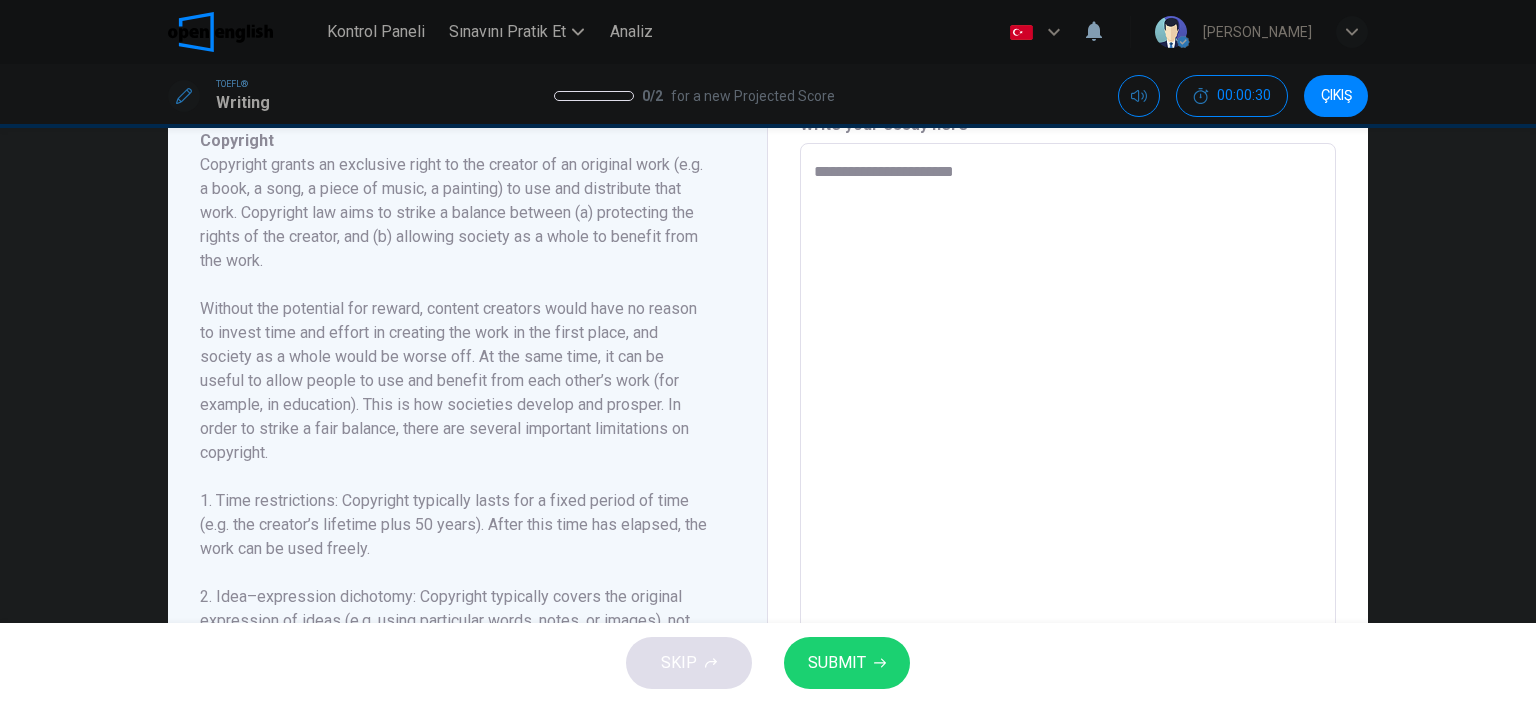 type on "*" 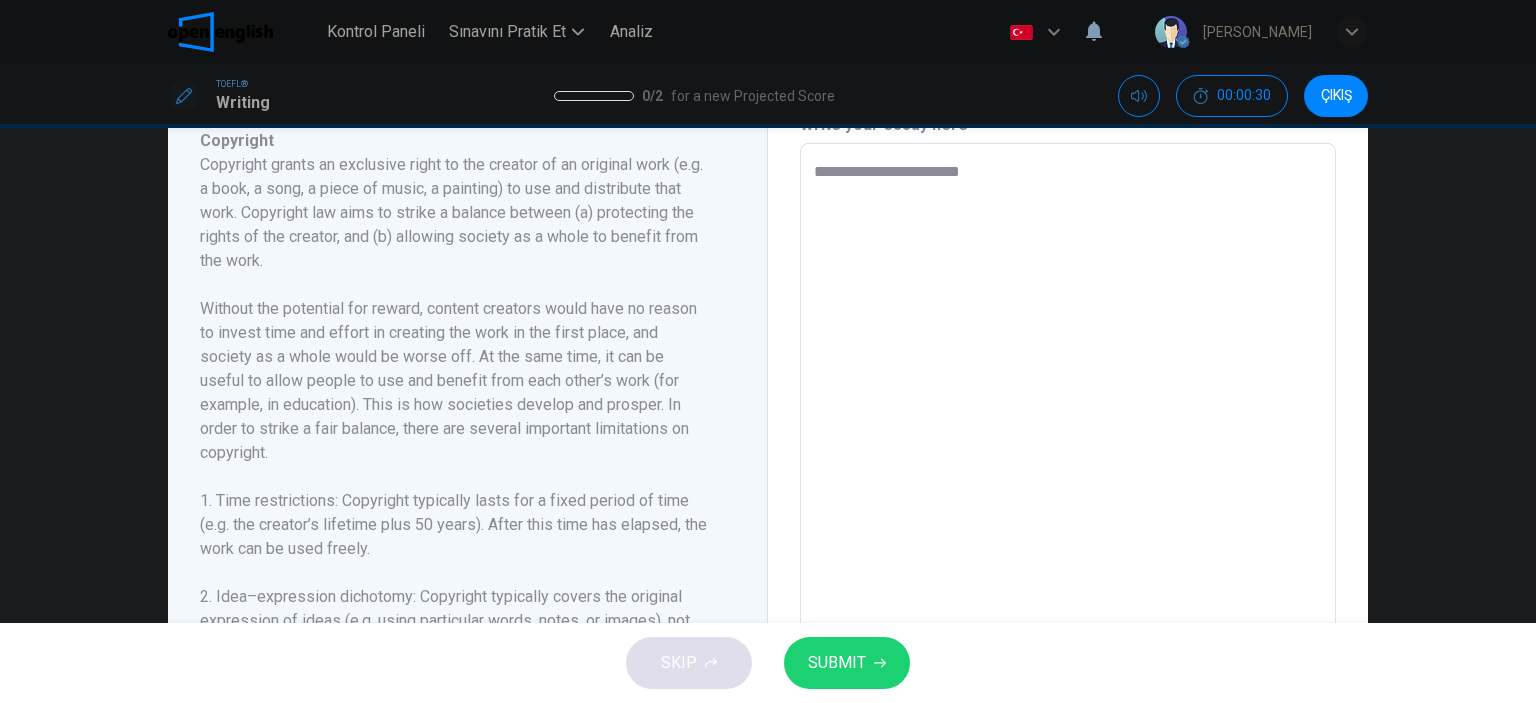 type on "**********" 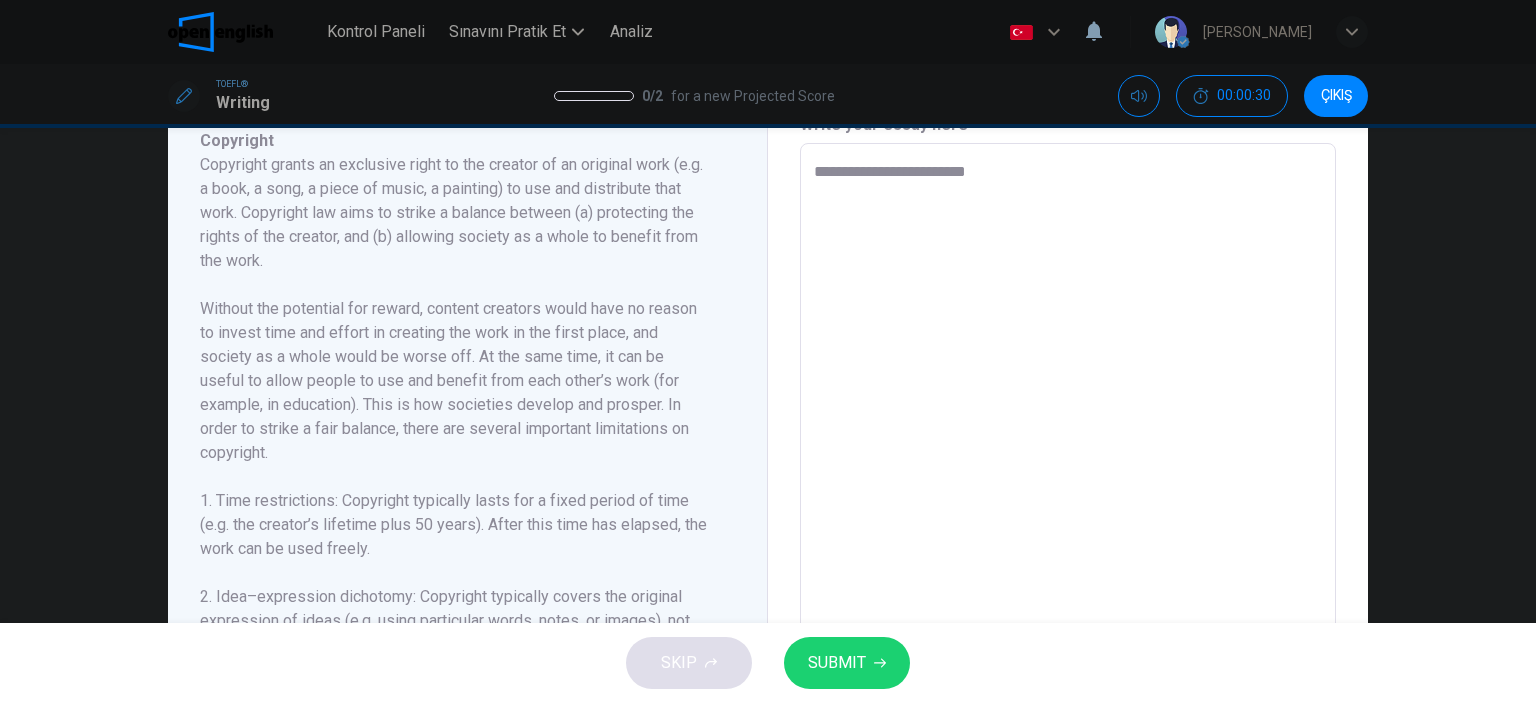 type on "*" 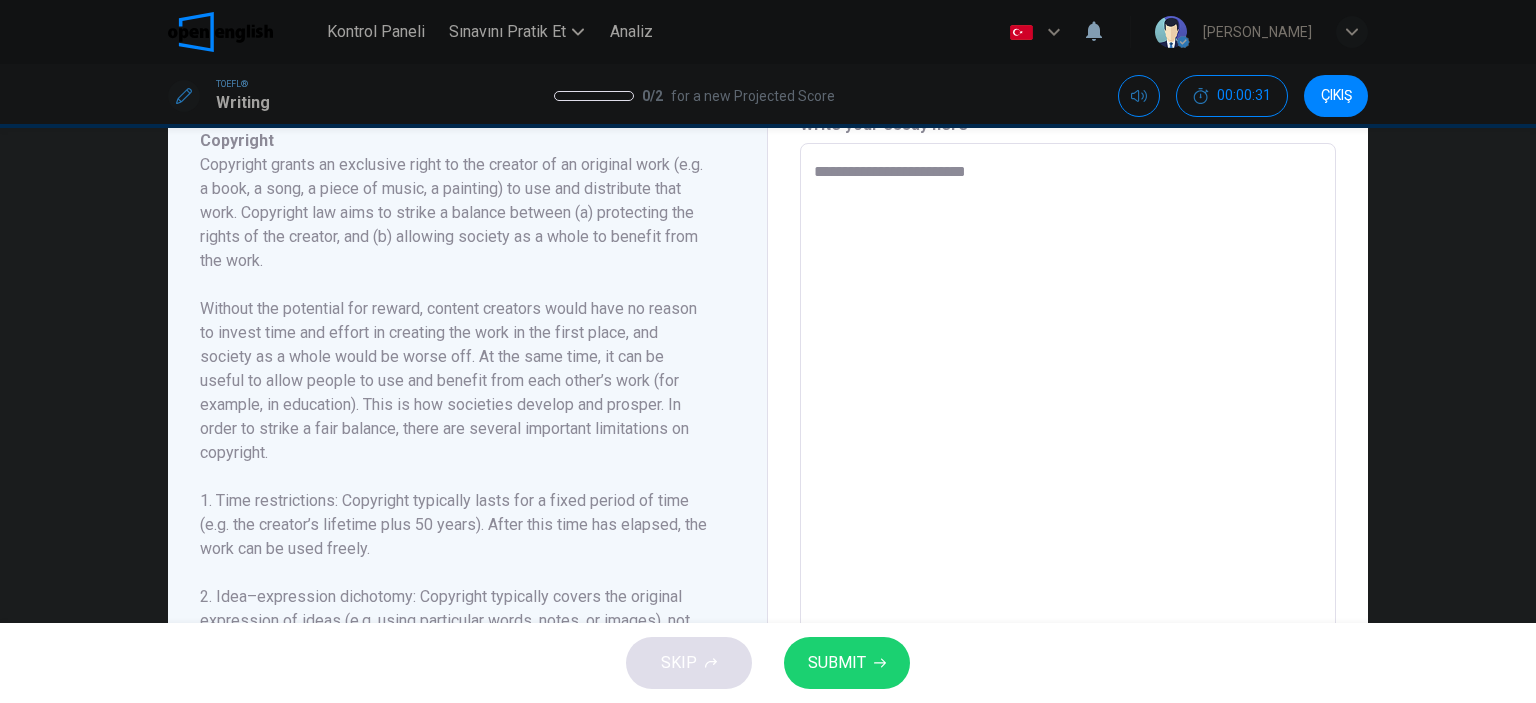 type on "**********" 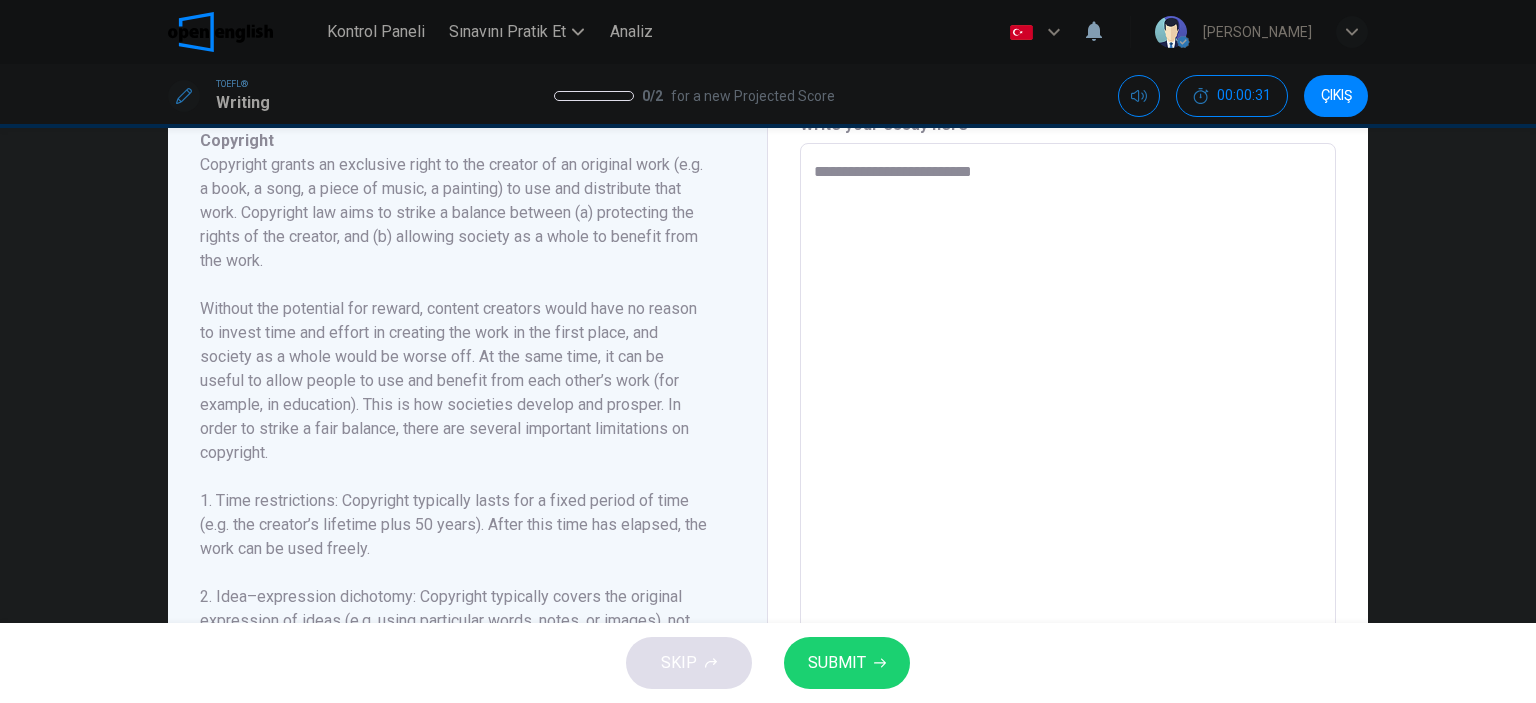 type on "*" 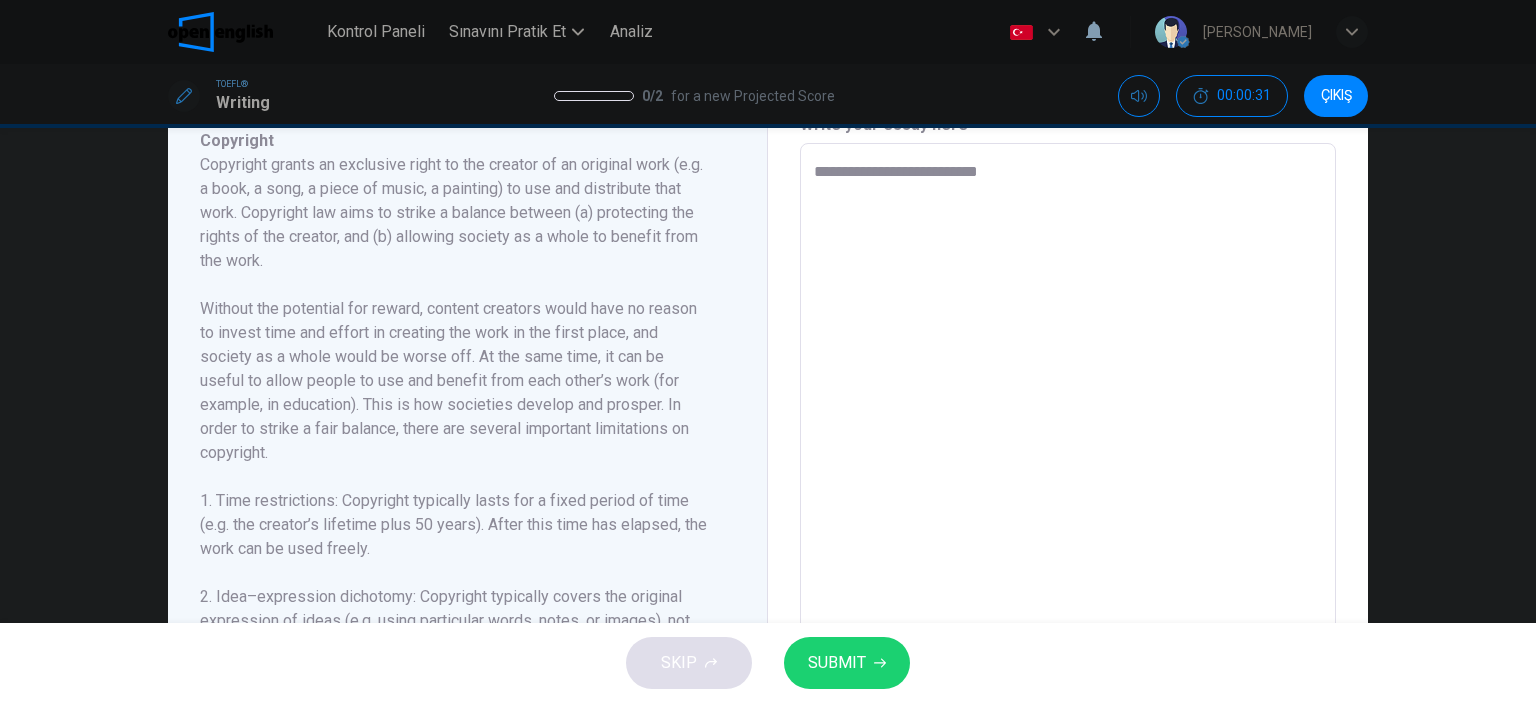 type on "*" 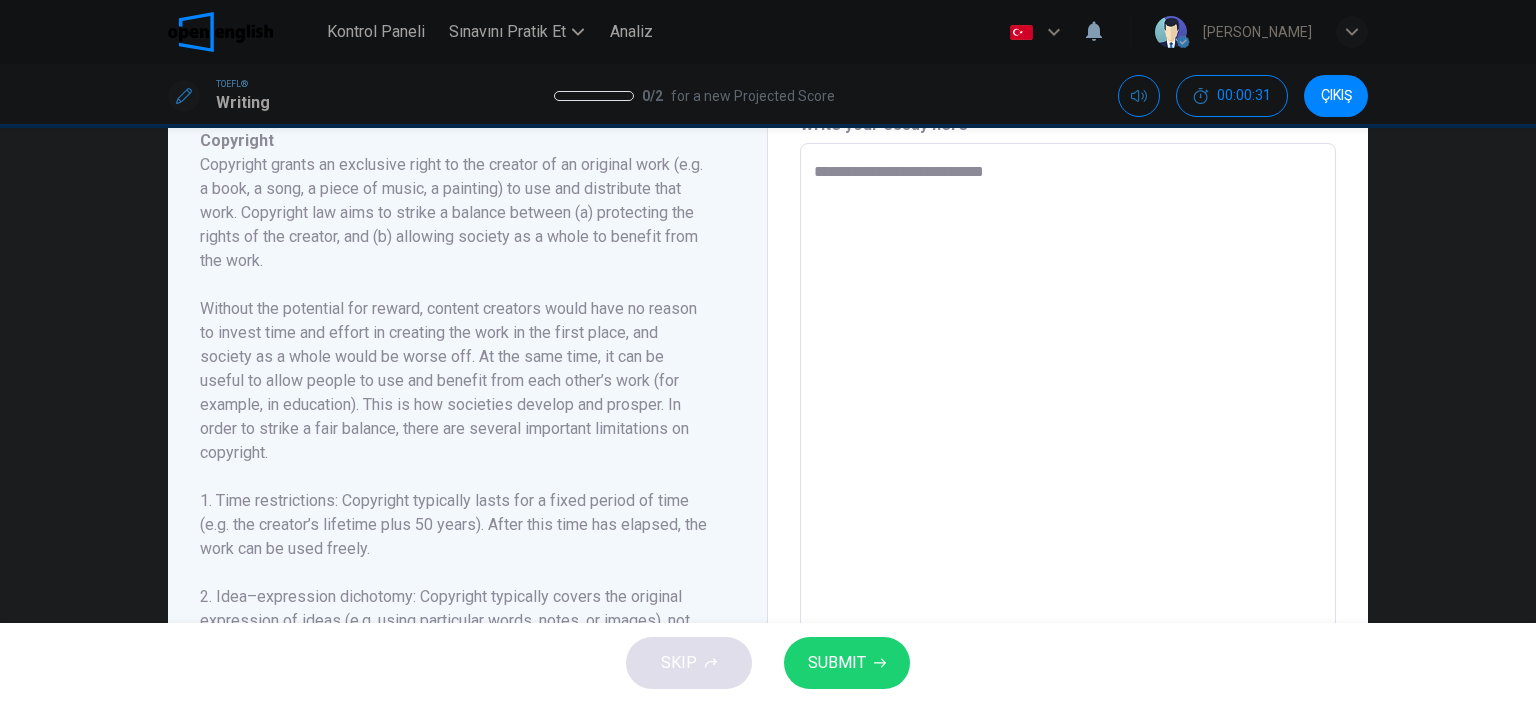 type on "*" 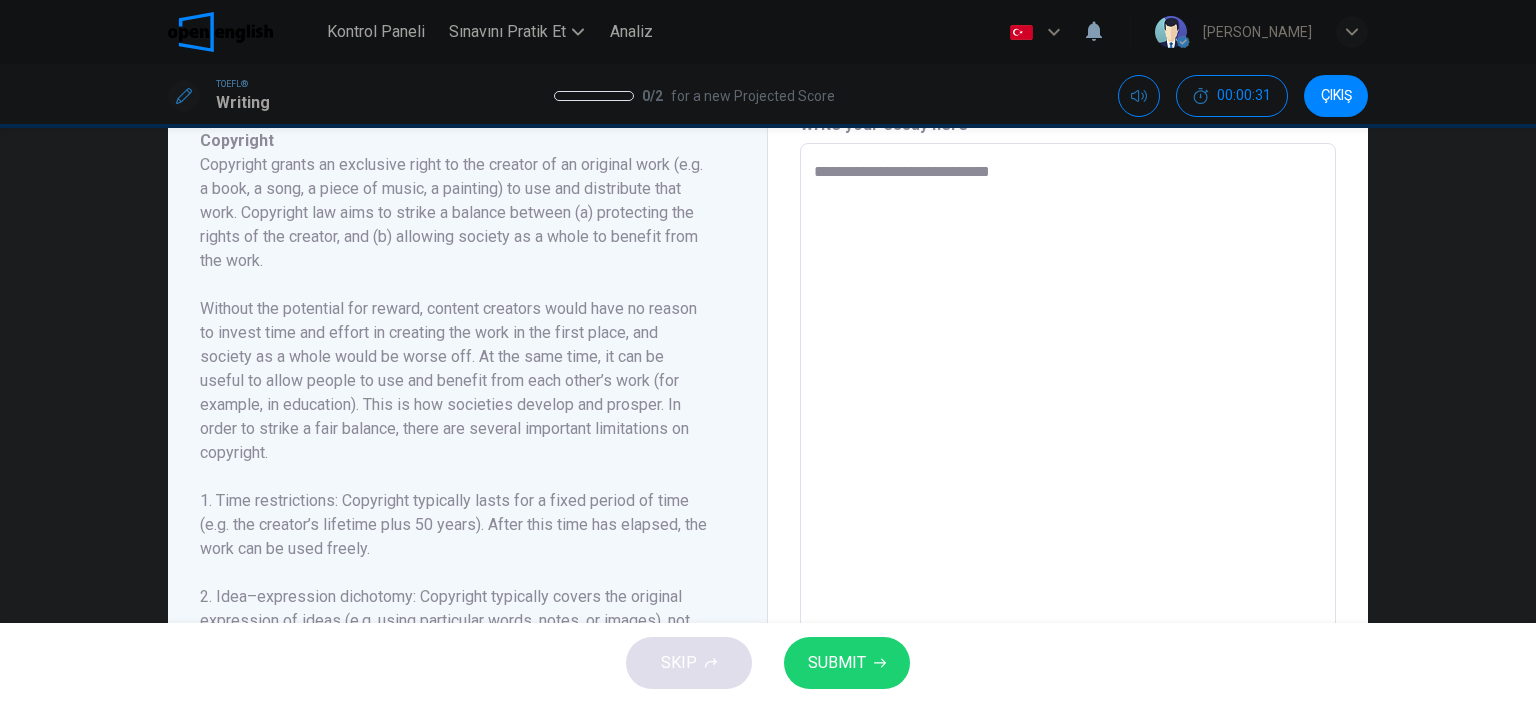 type on "*" 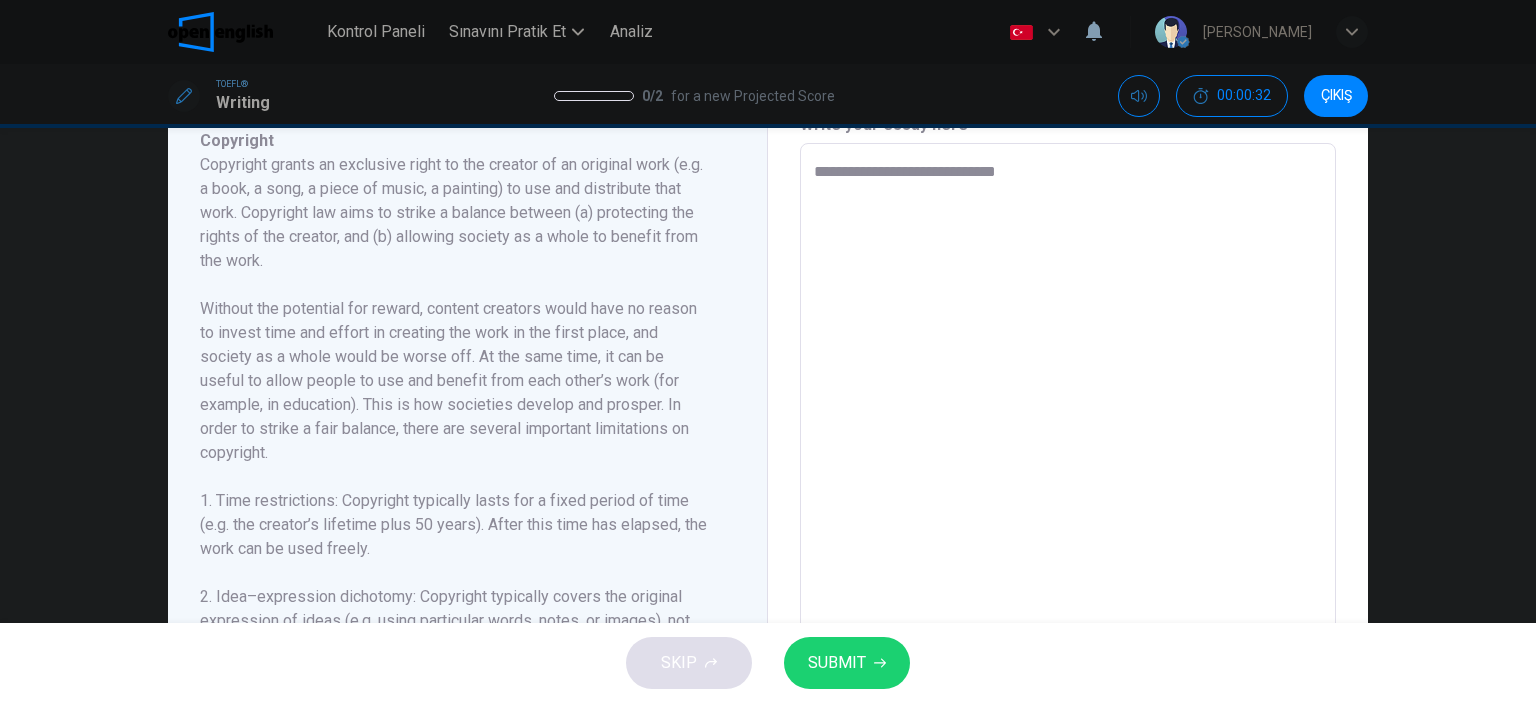 type on "**********" 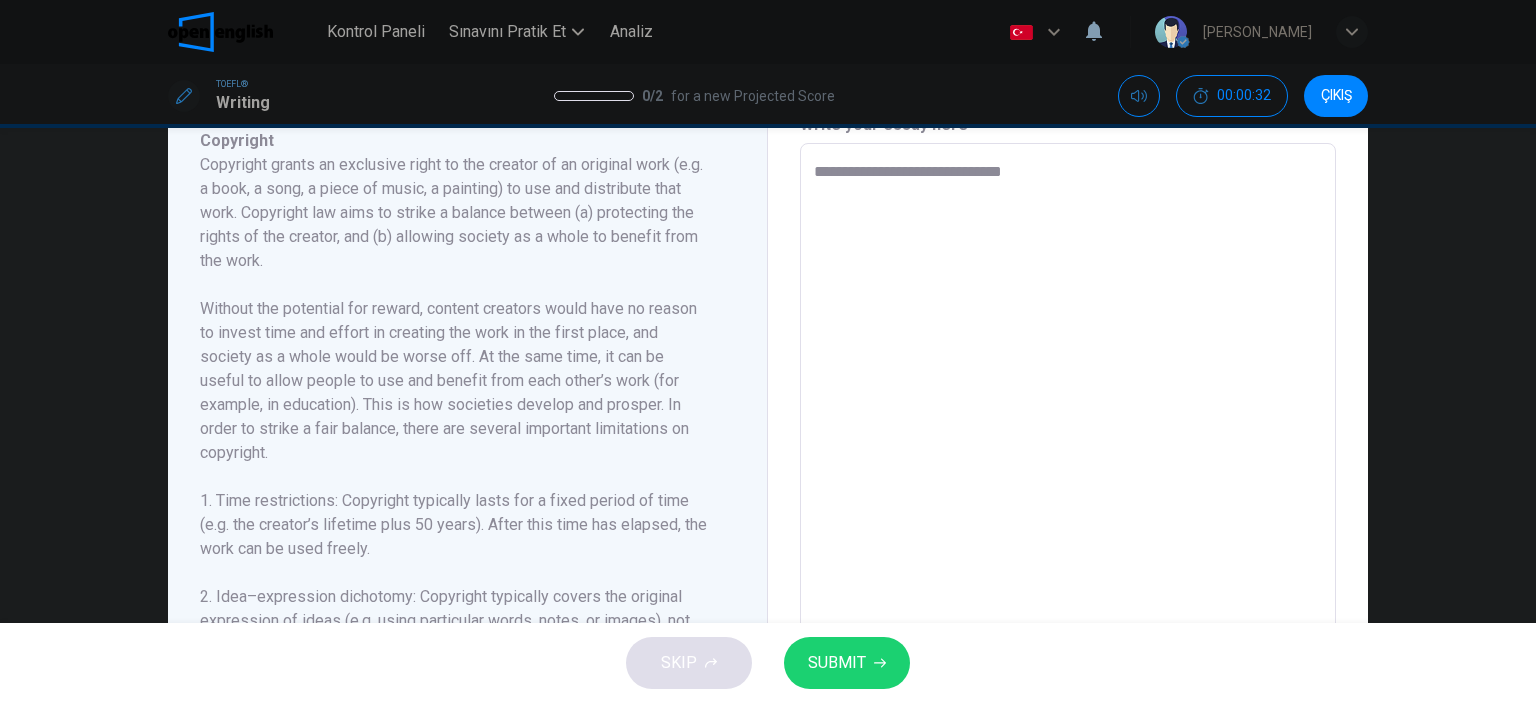 type on "*" 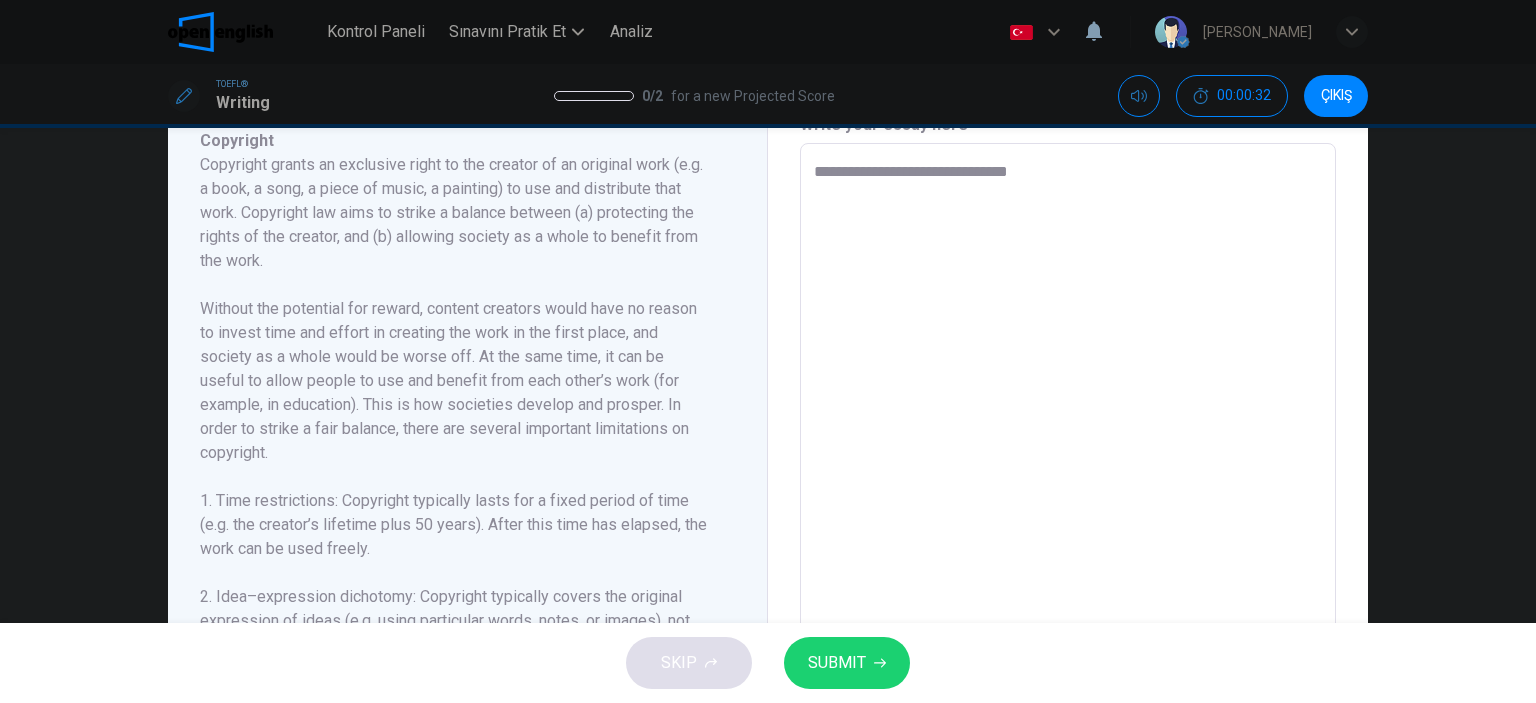 type on "*" 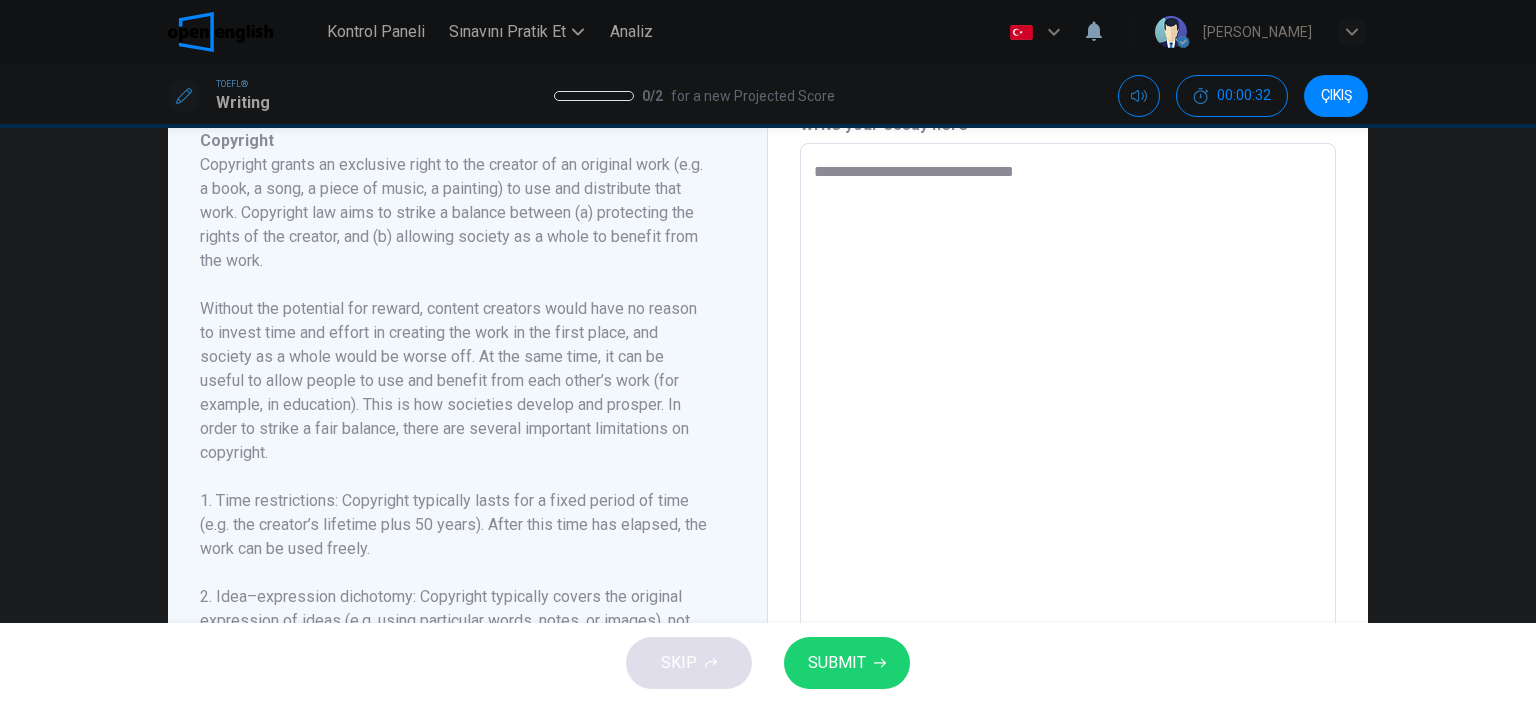 type on "*" 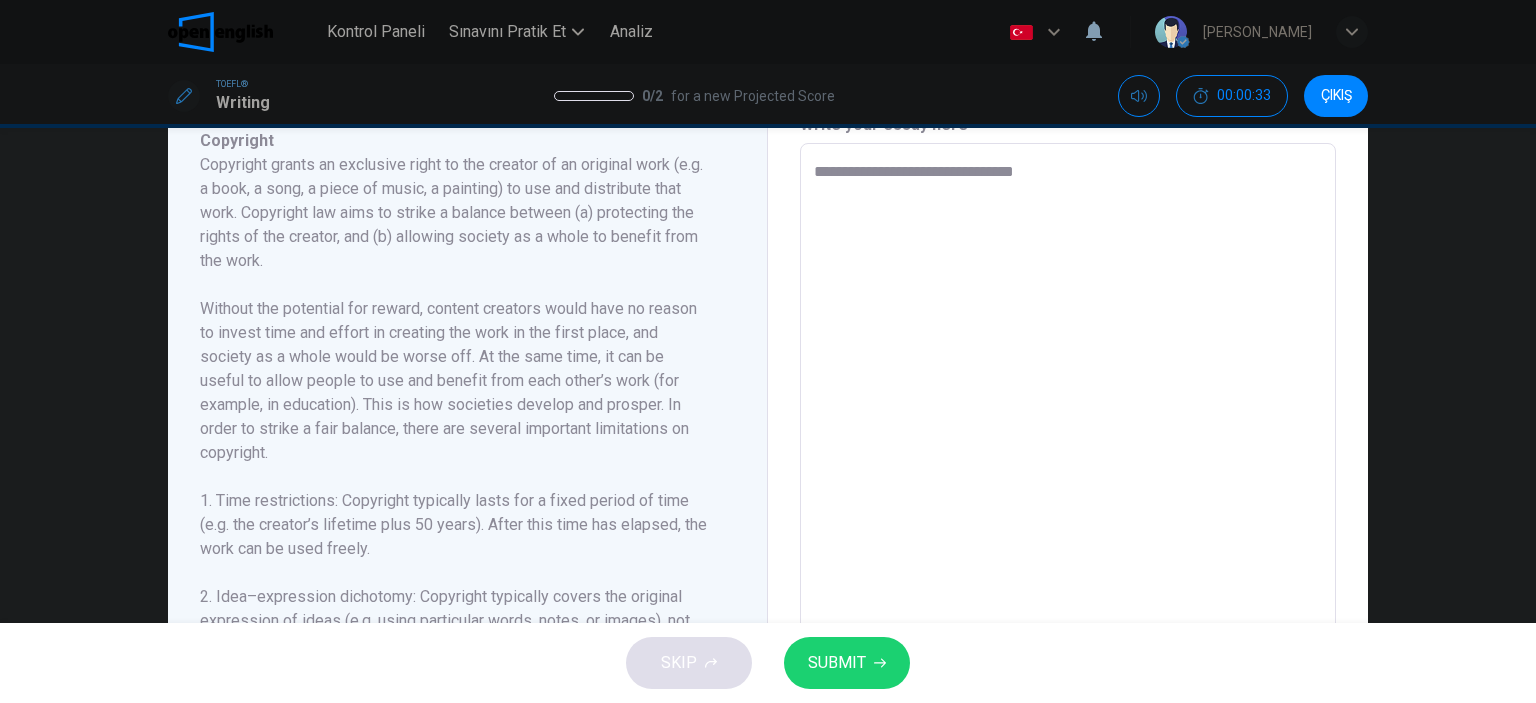 type on "**********" 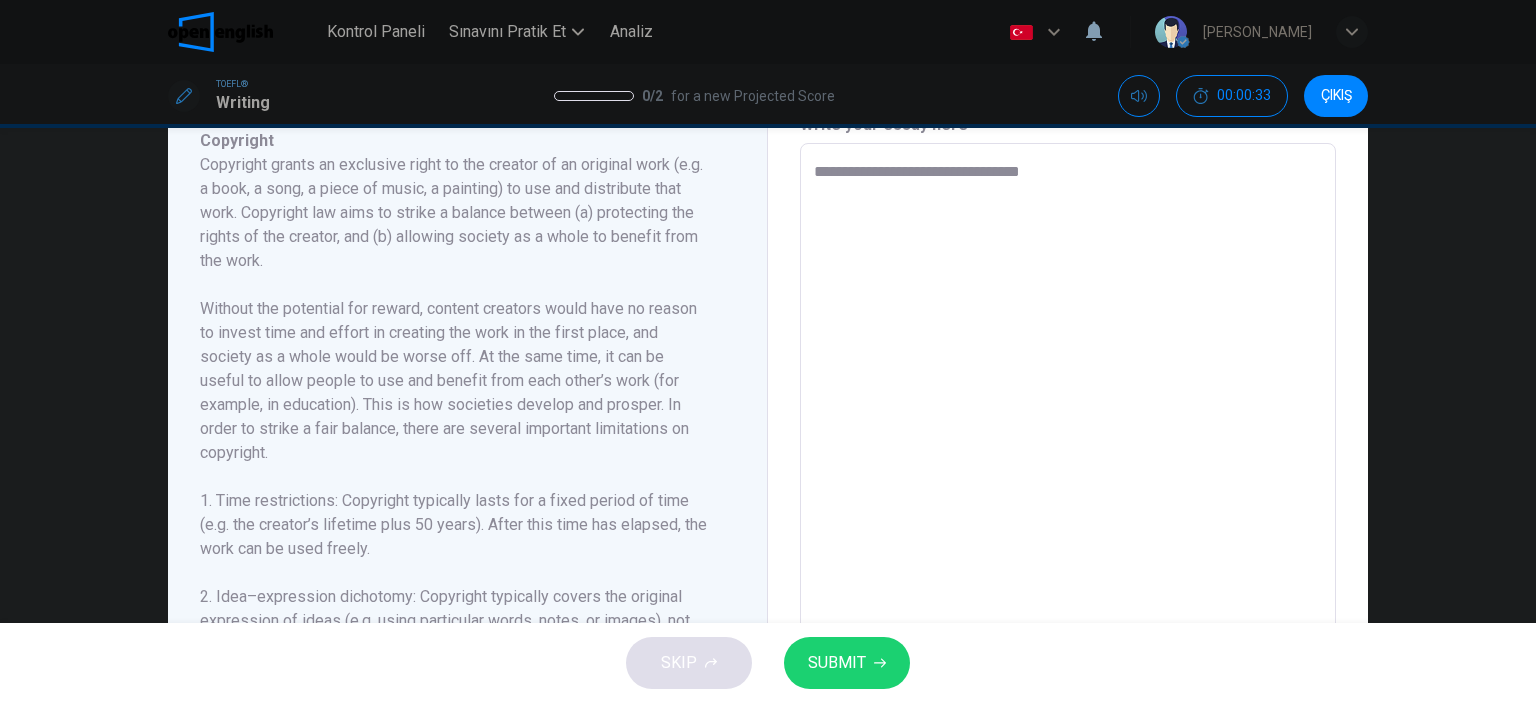 type on "*" 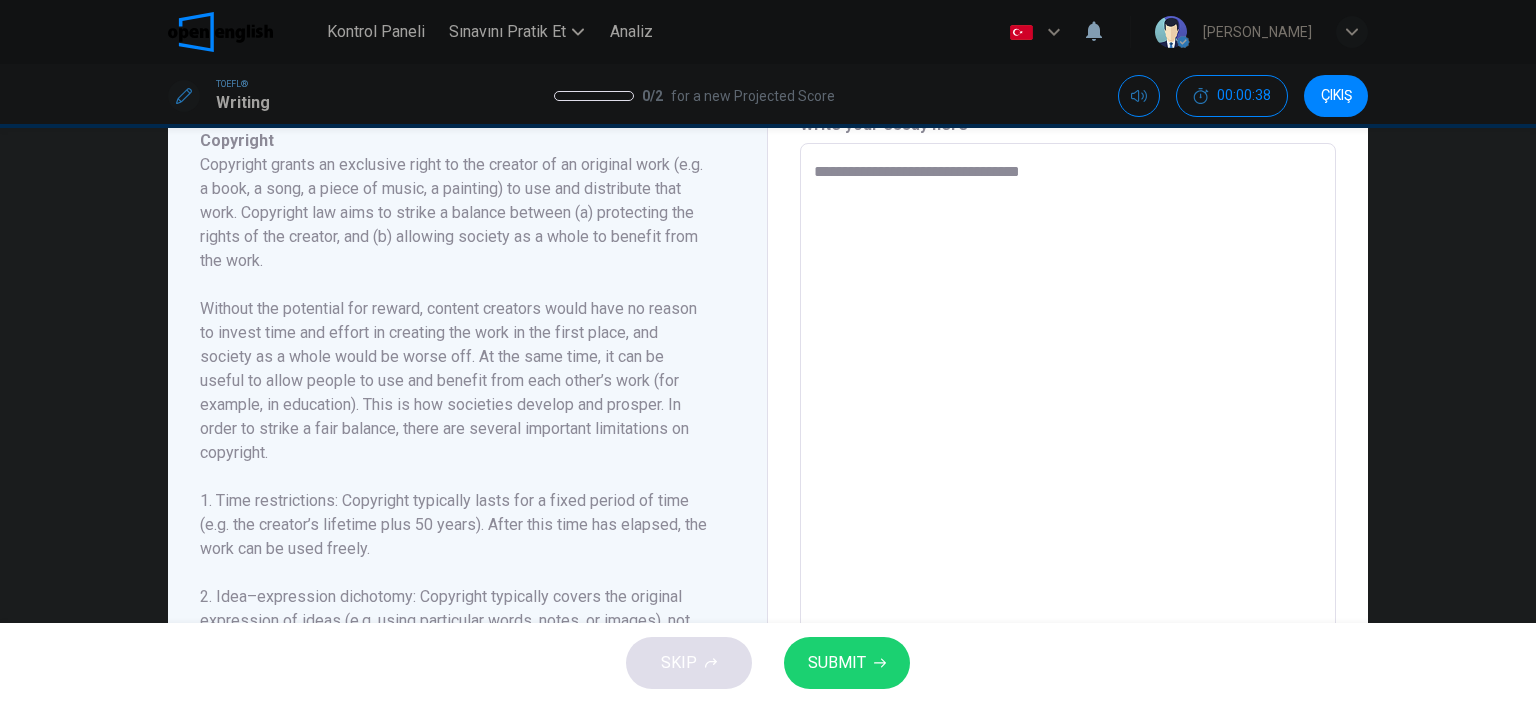 type on "**********" 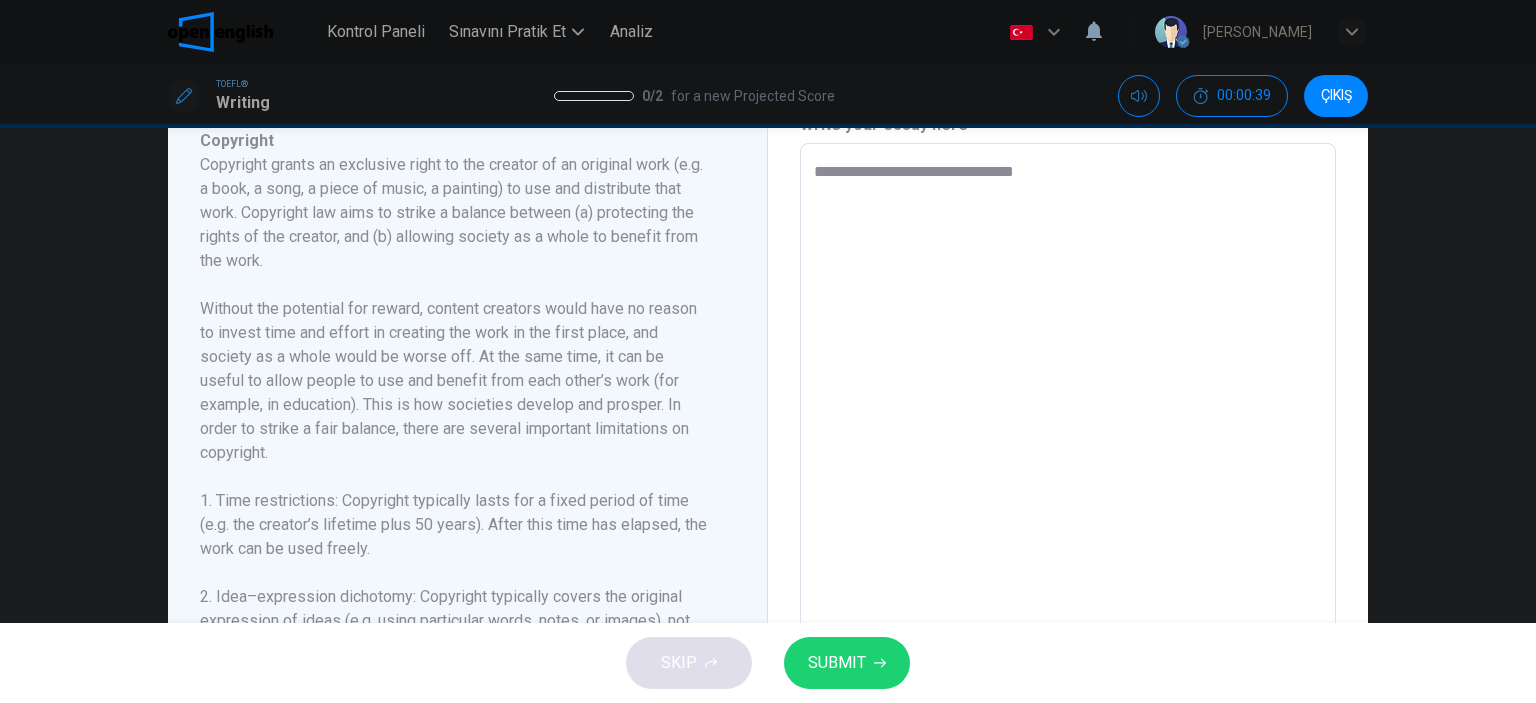 type on "**********" 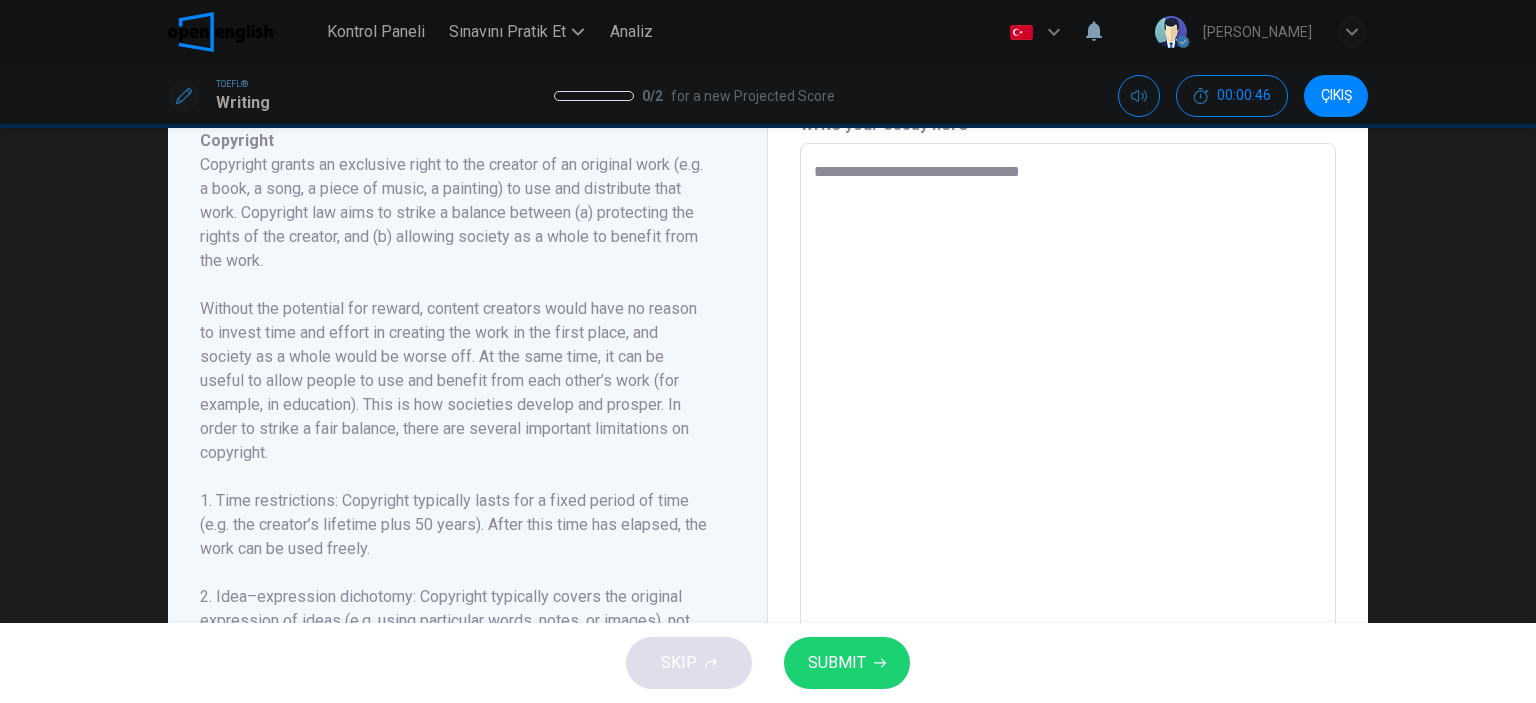 type on "**********" 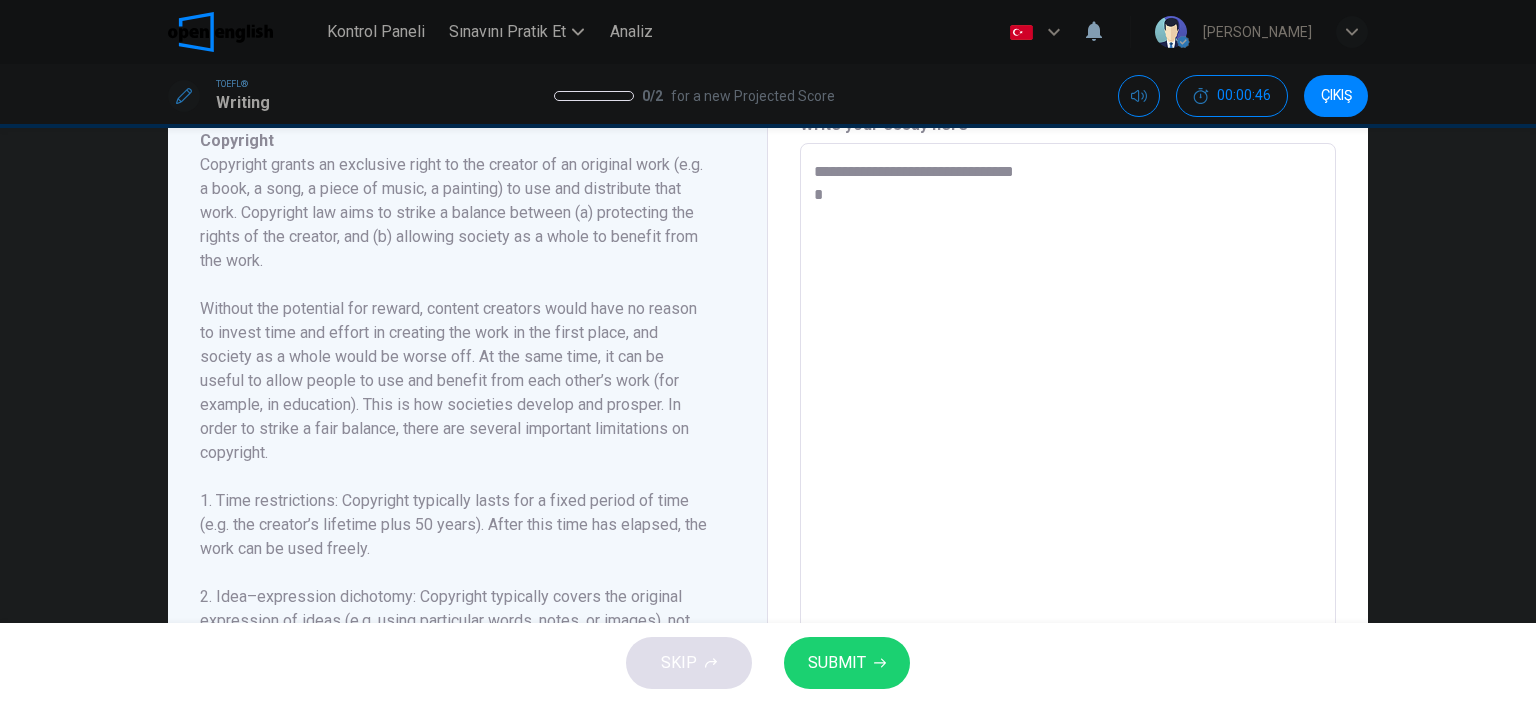 type on "**********" 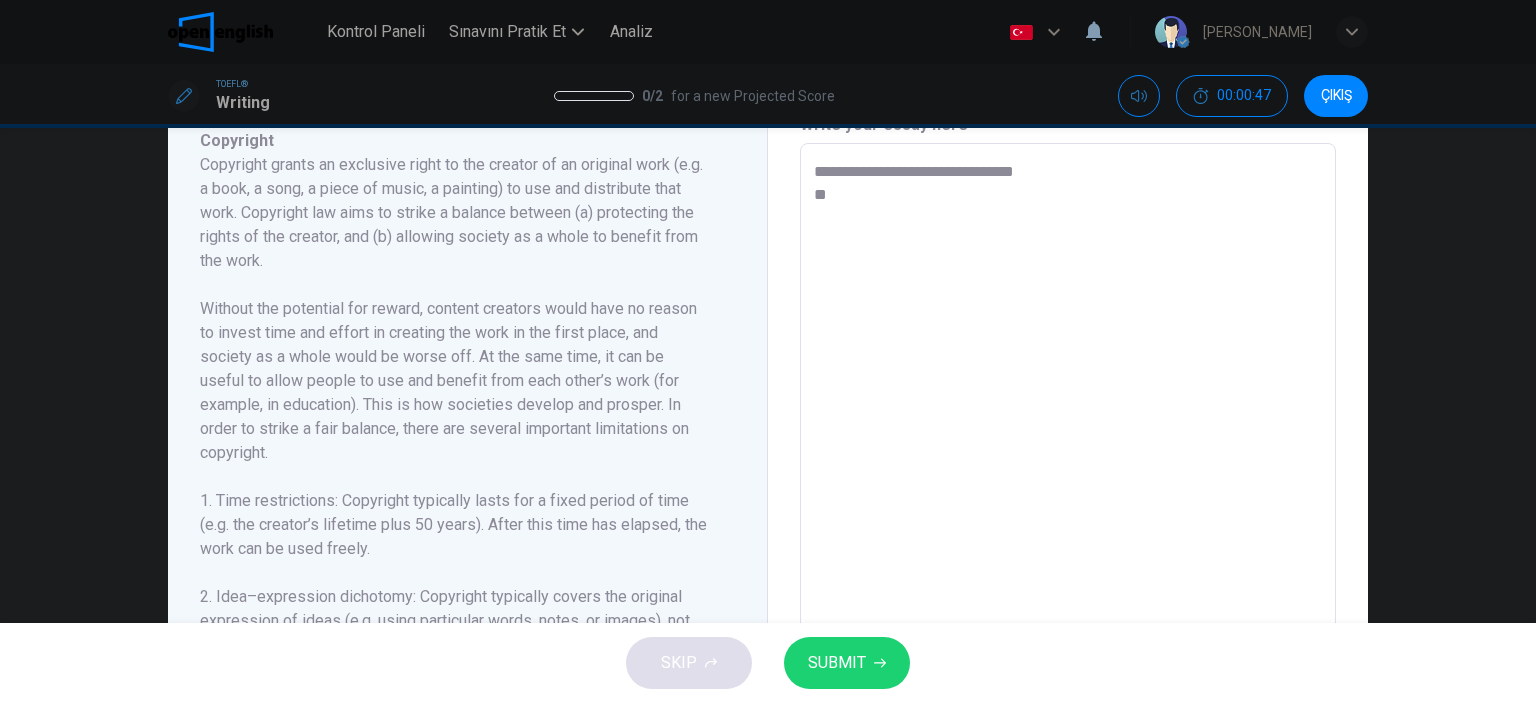 type on "**********" 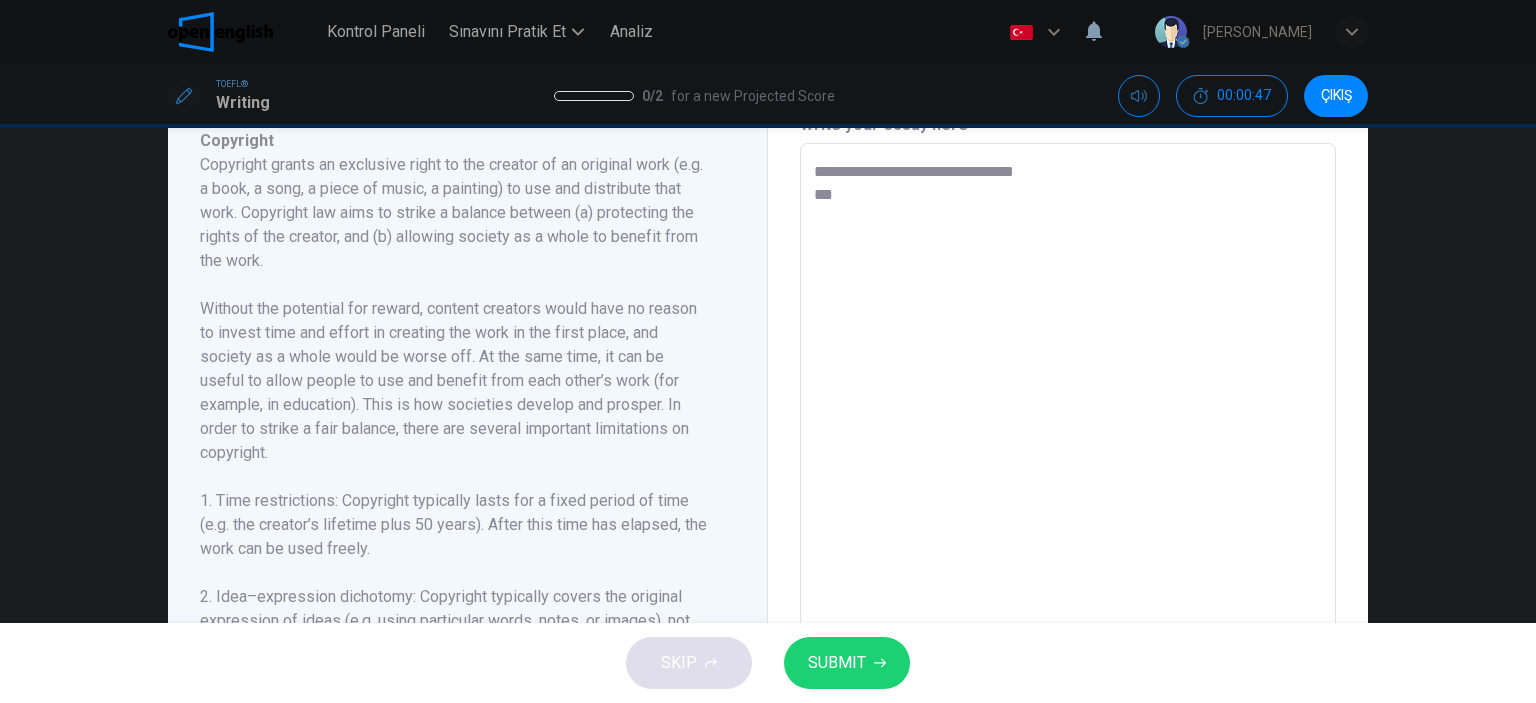 type on "*" 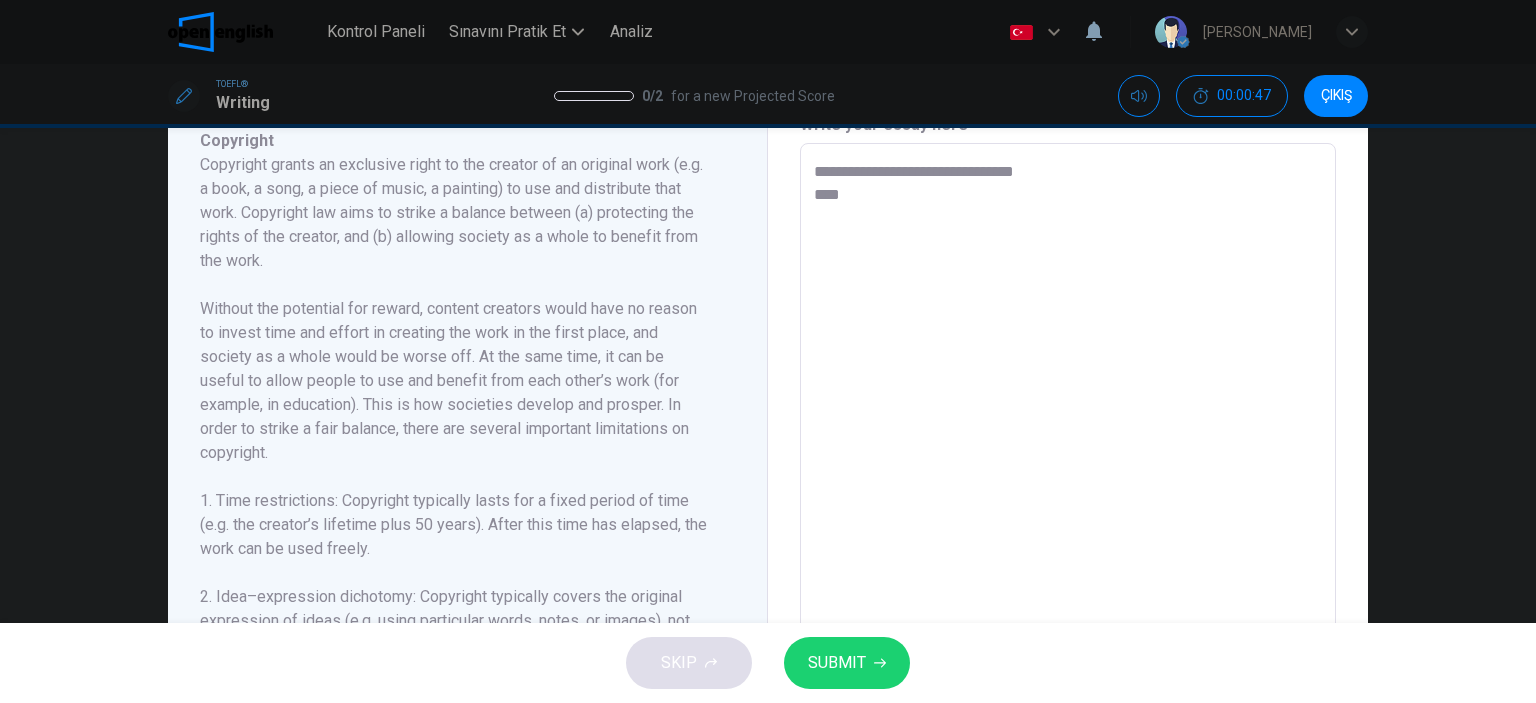 type on "*" 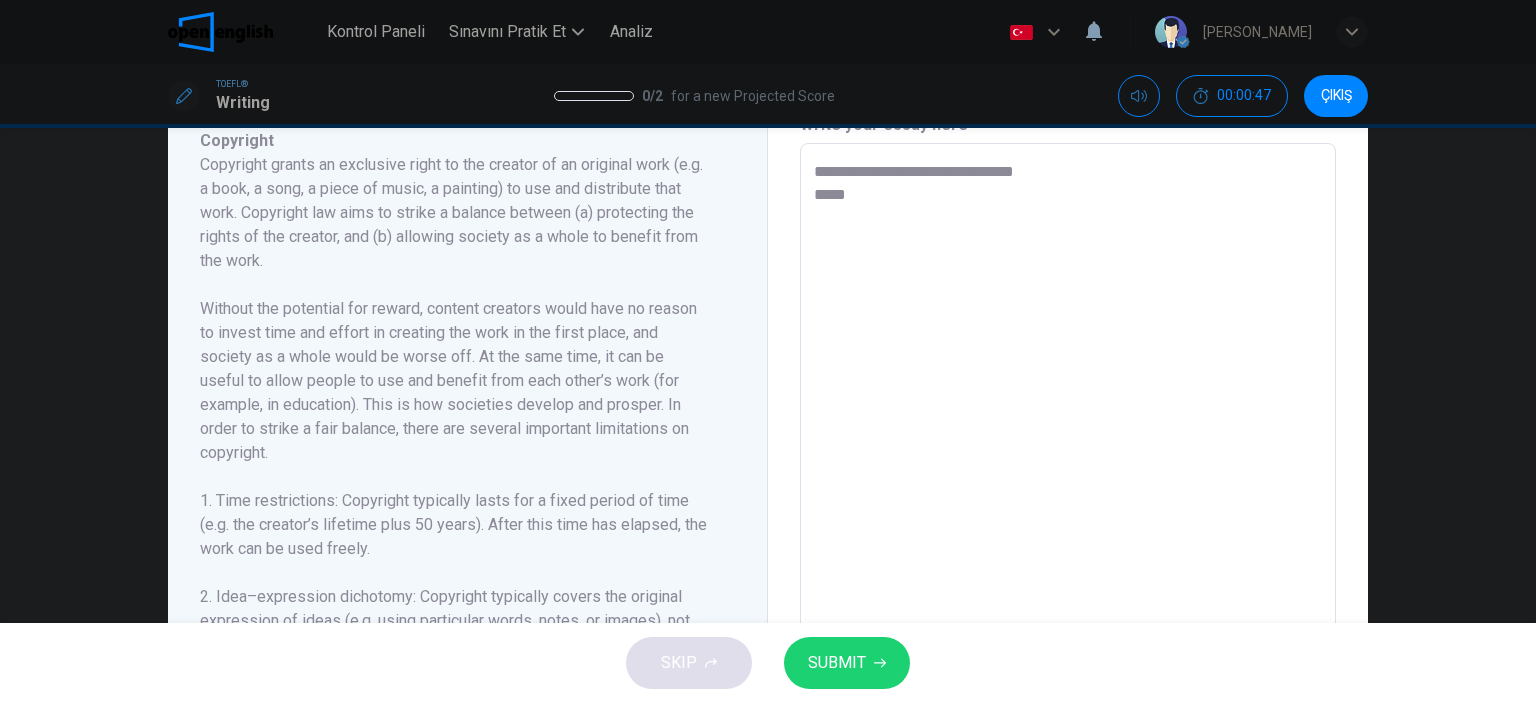 type on "*" 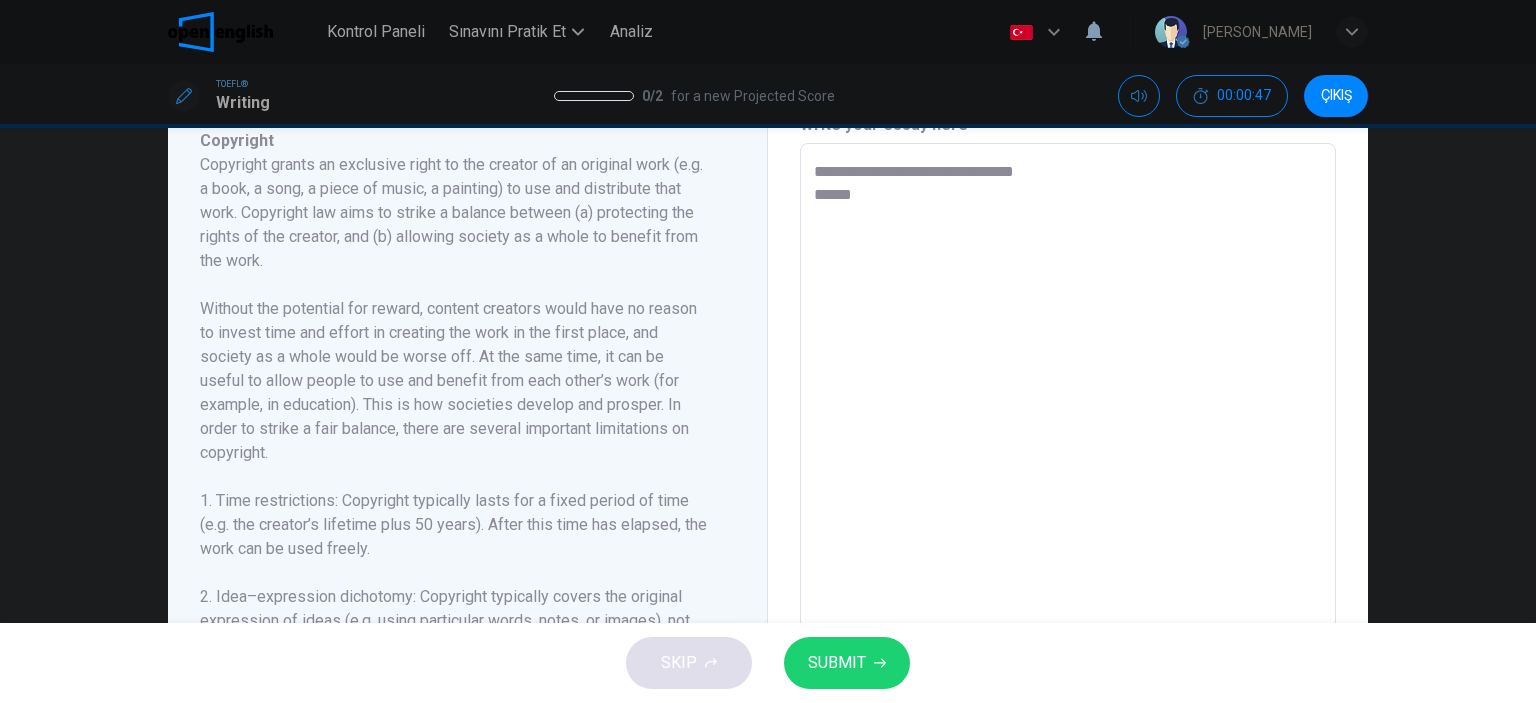 type on "*" 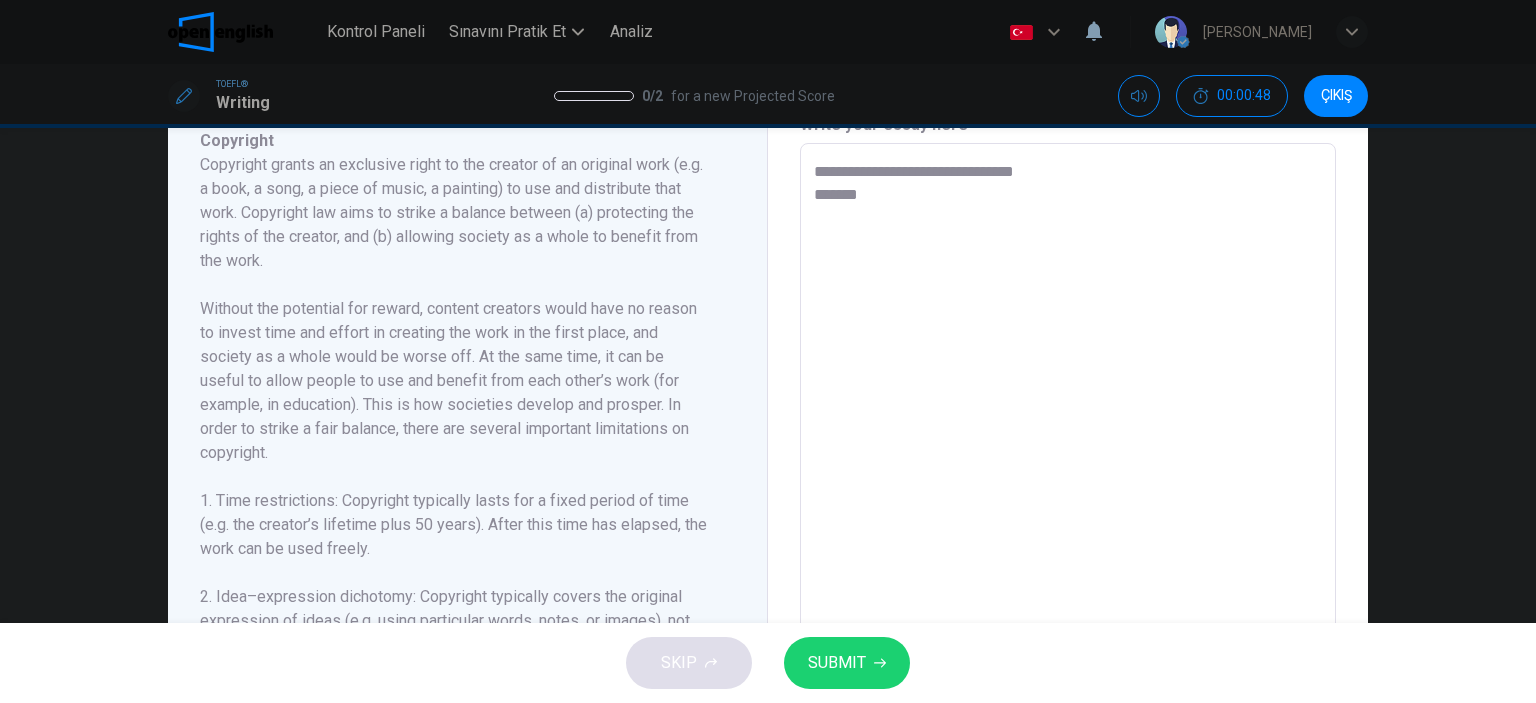type on "**********" 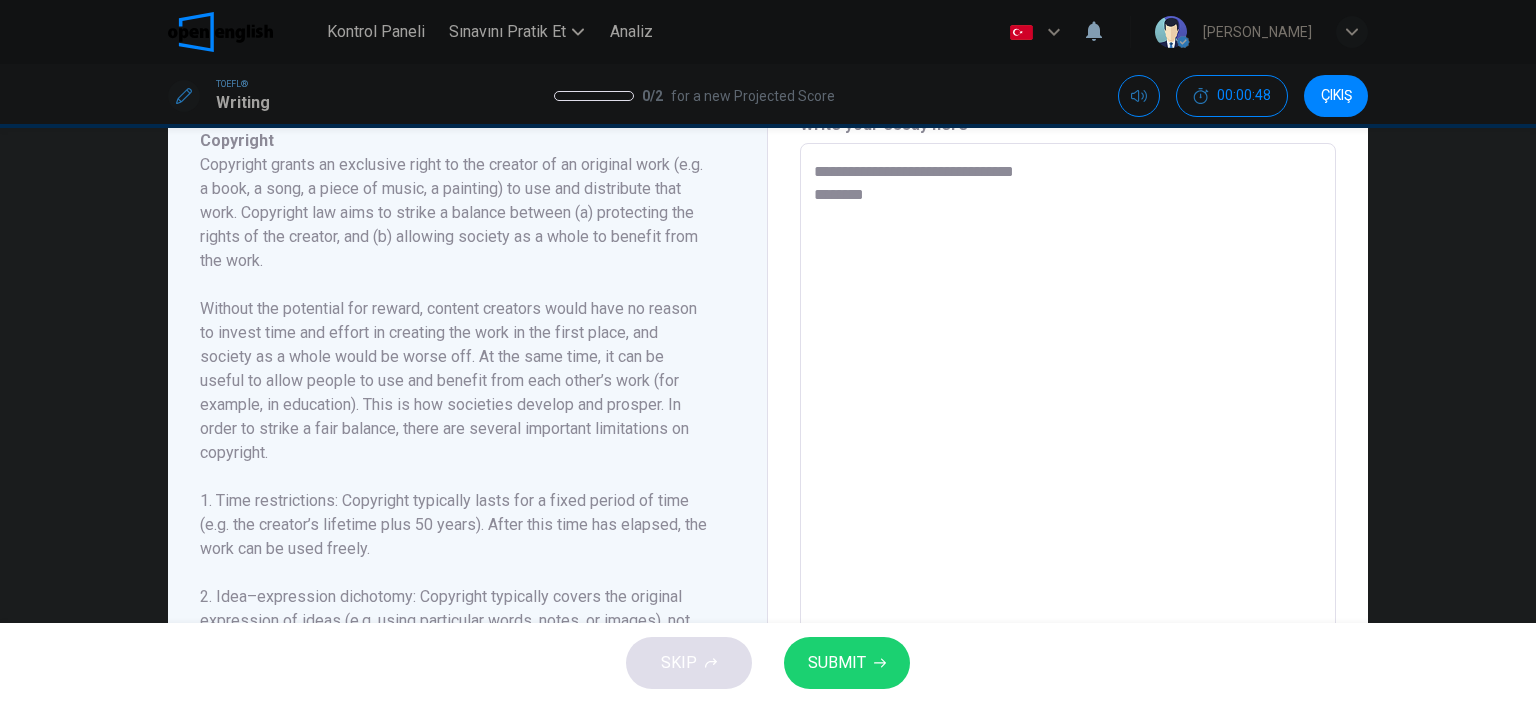 type on "*" 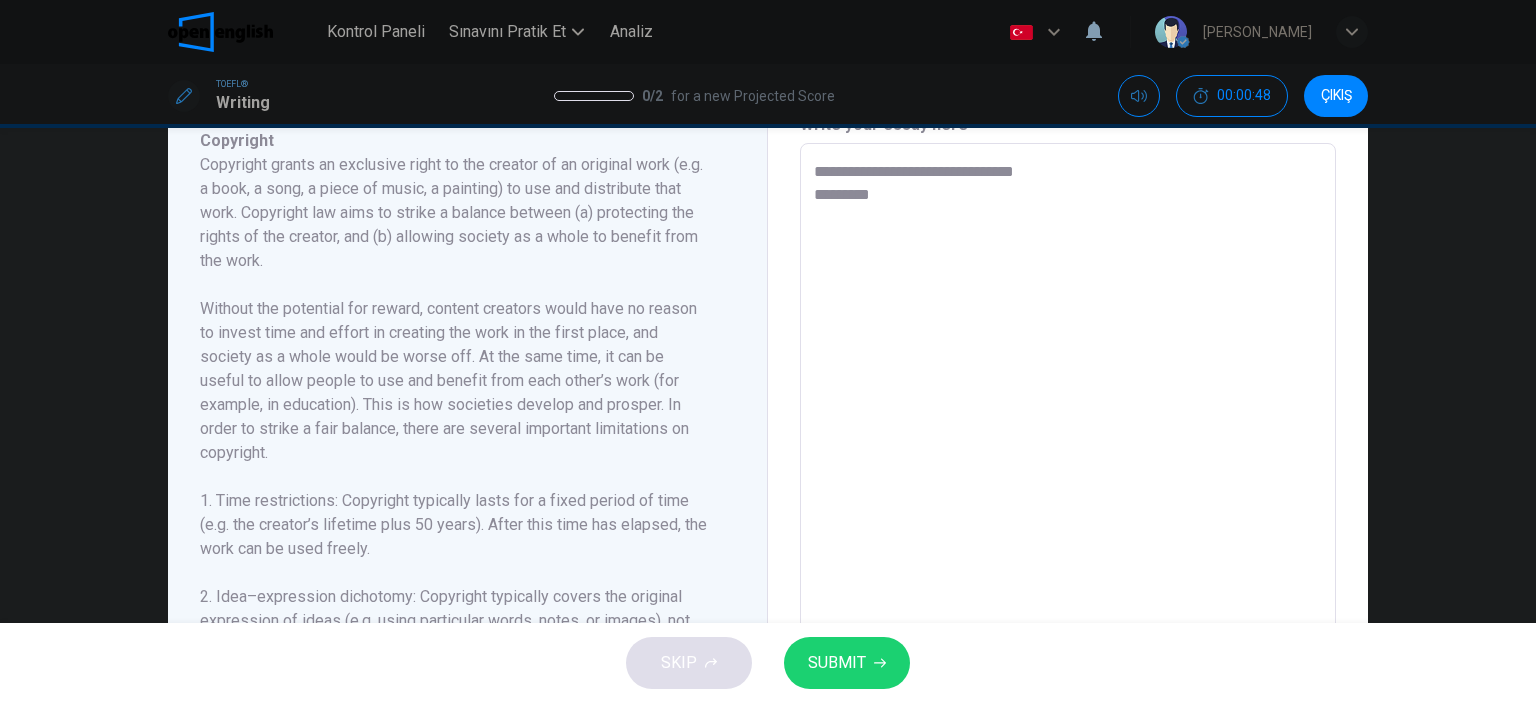 type on "*" 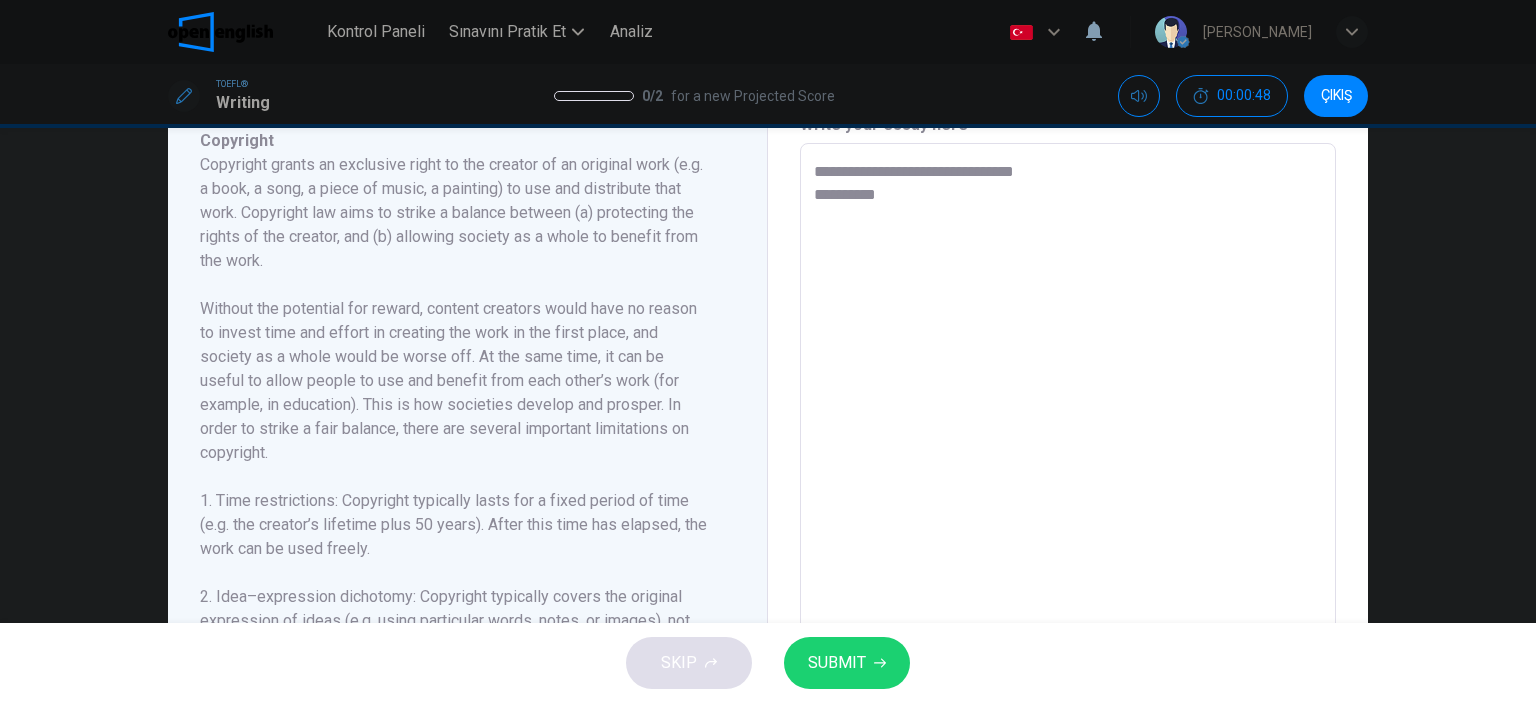 type on "*" 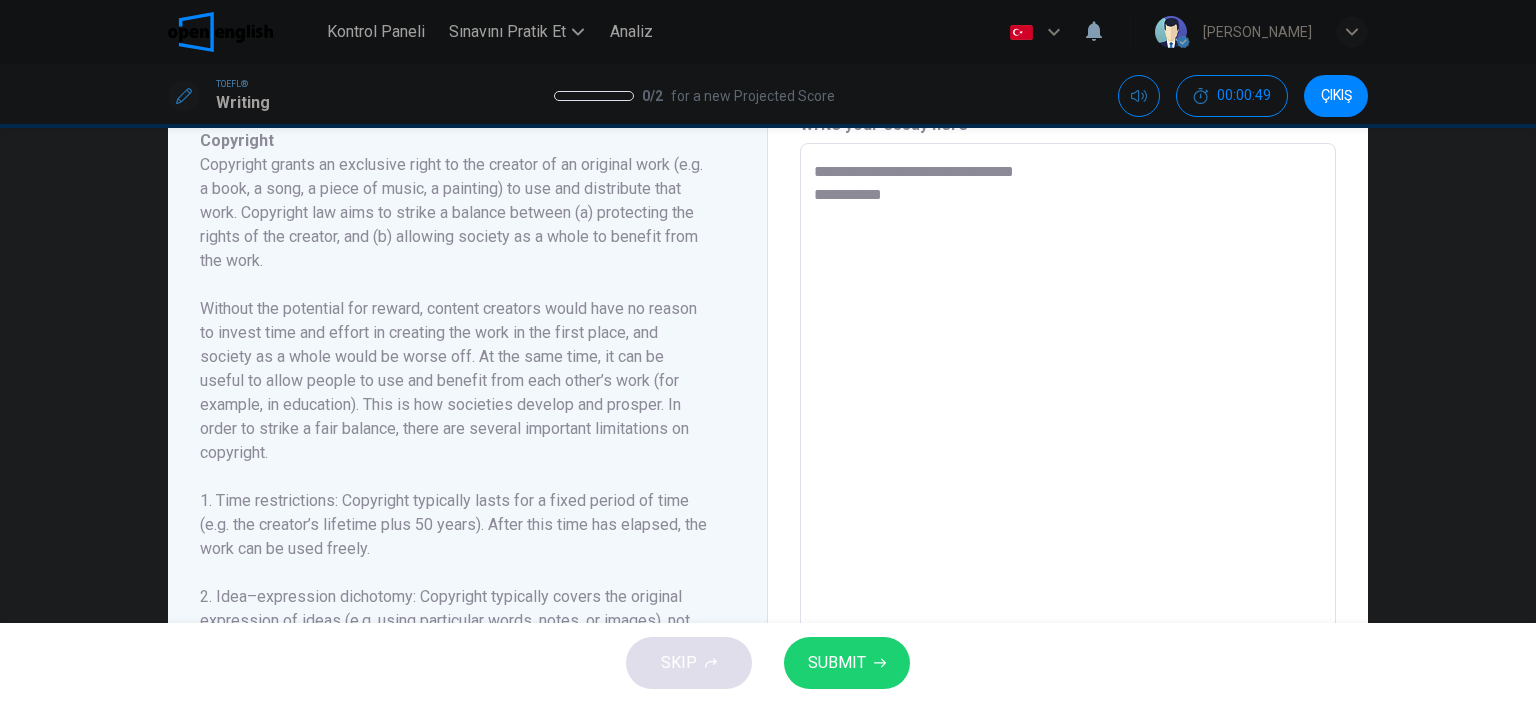 type on "**********" 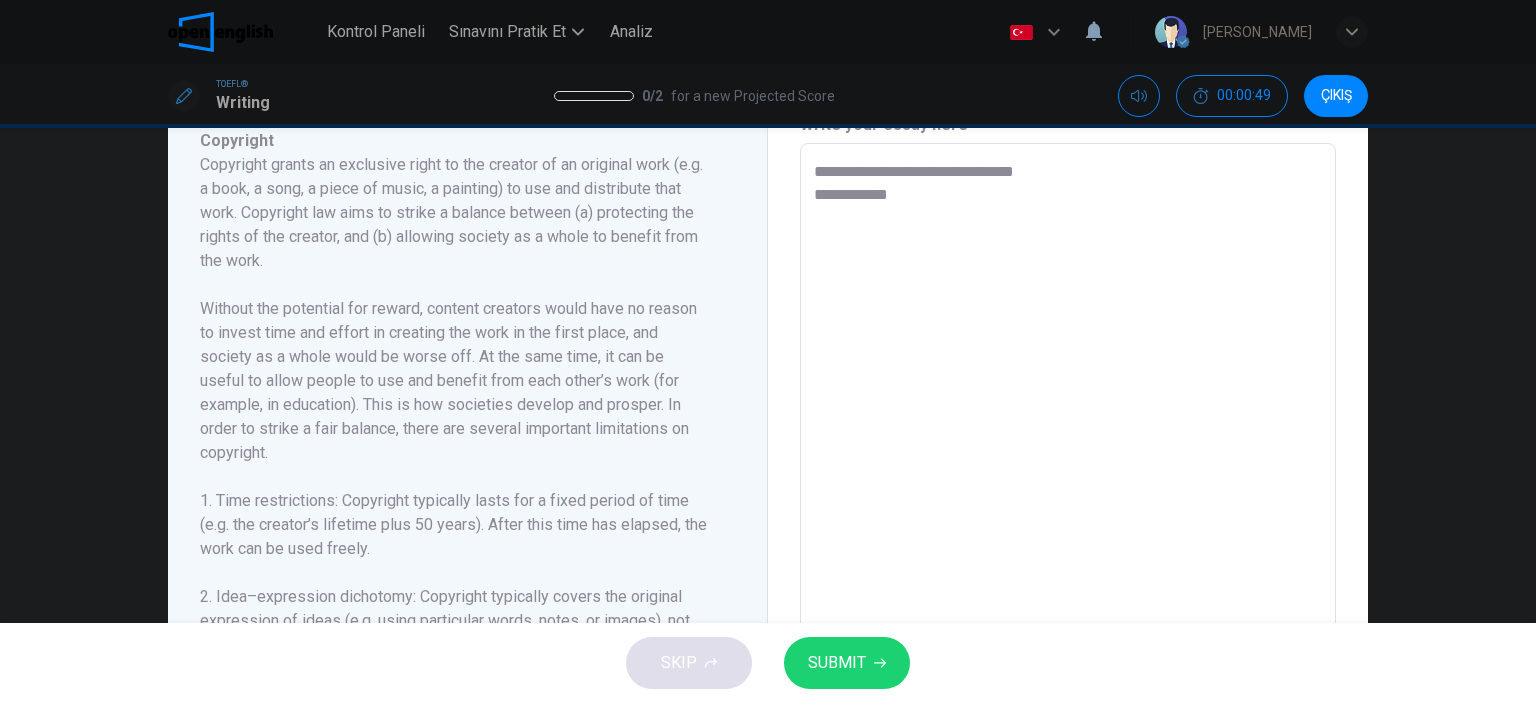 type on "*" 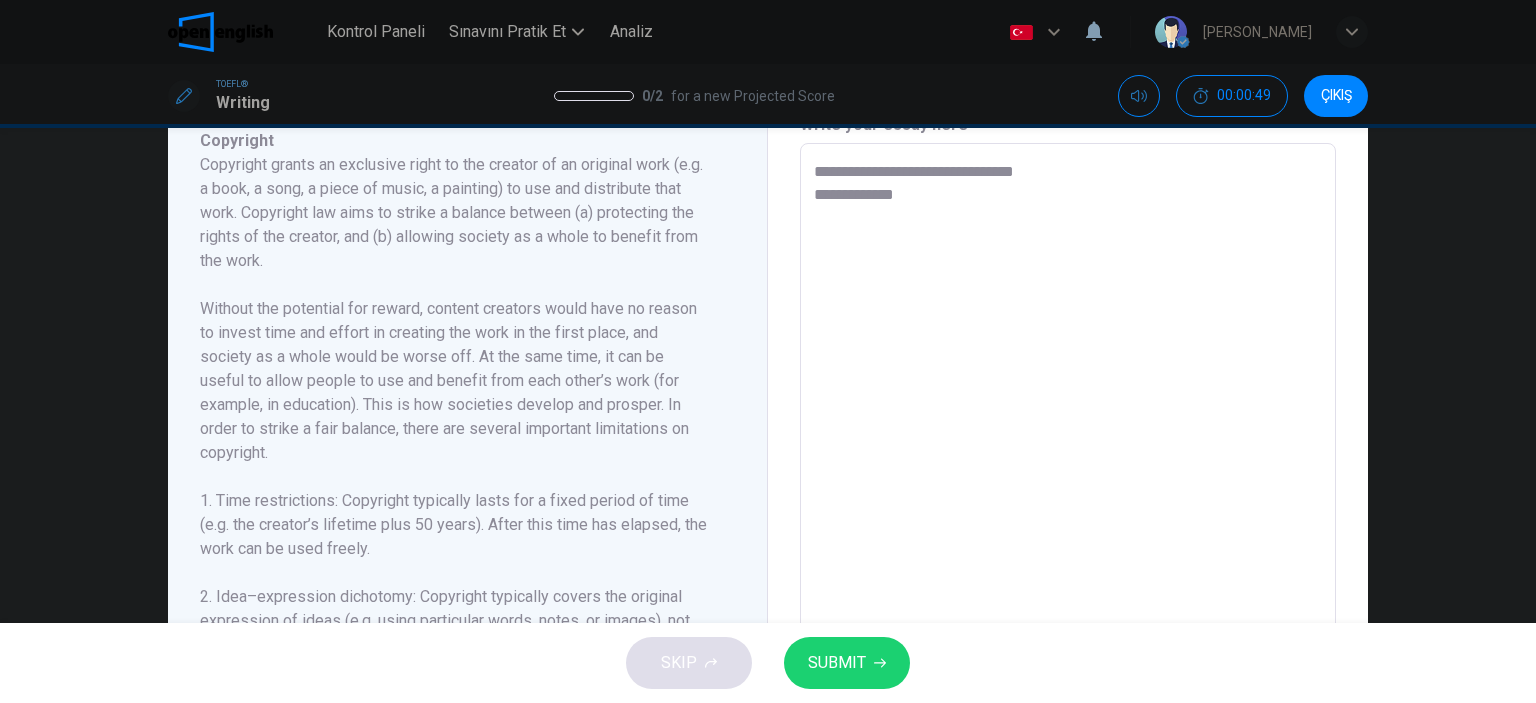 type on "*" 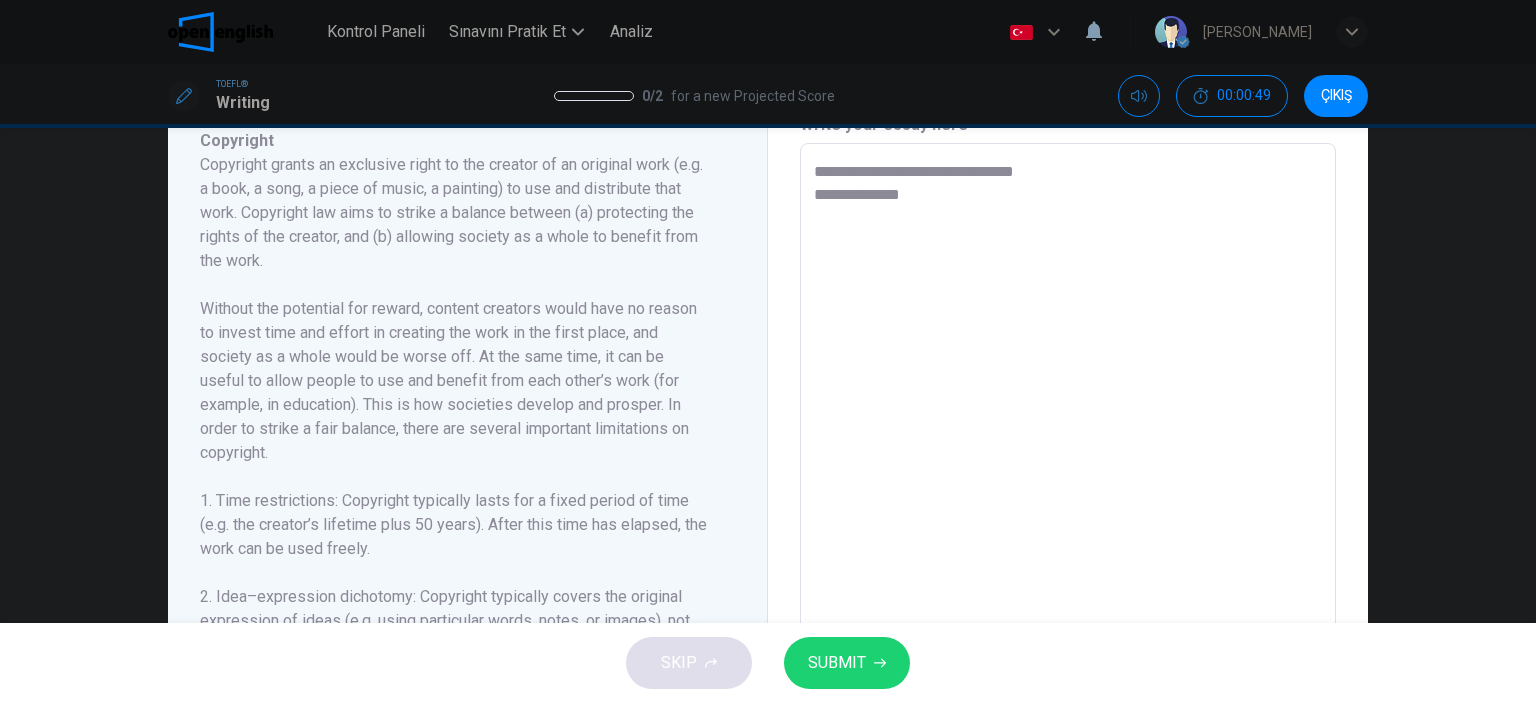 type on "*" 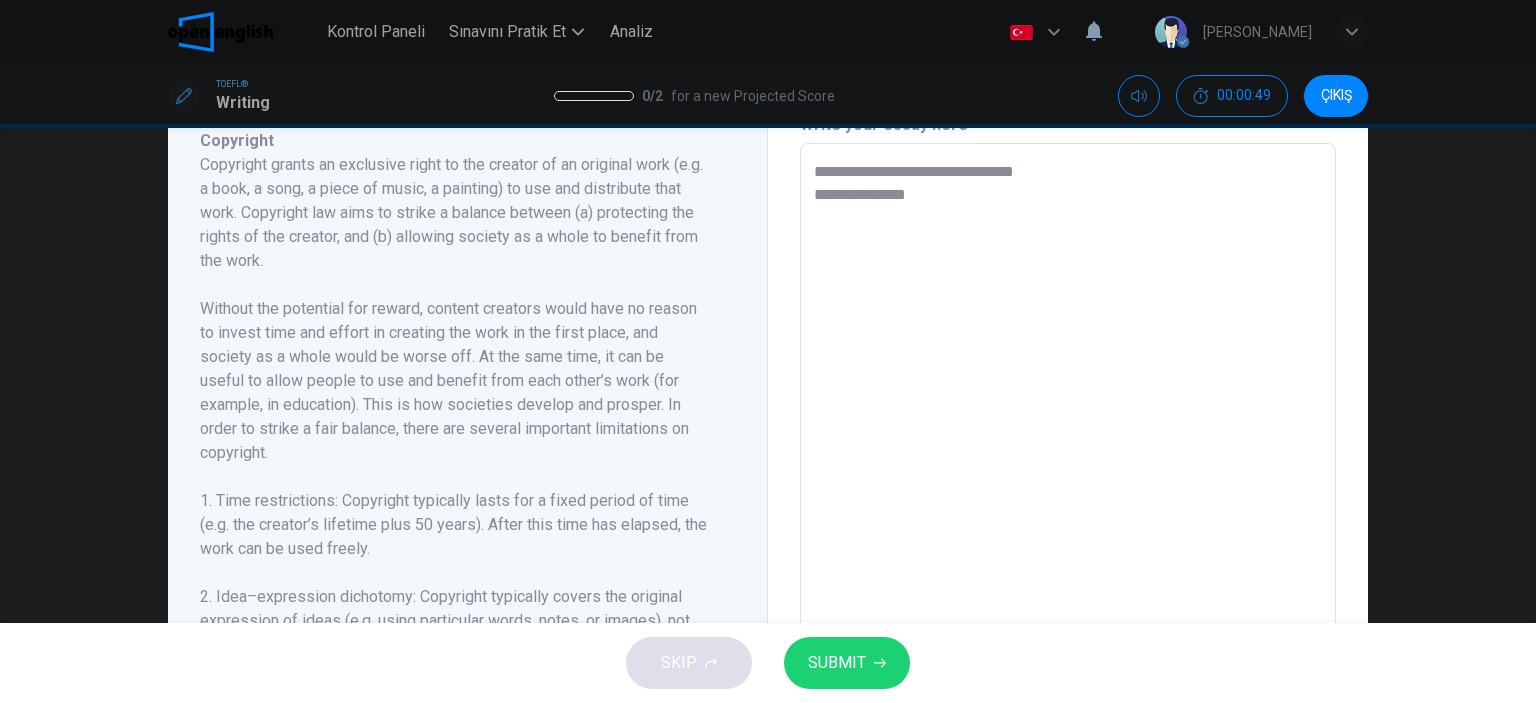 type on "*" 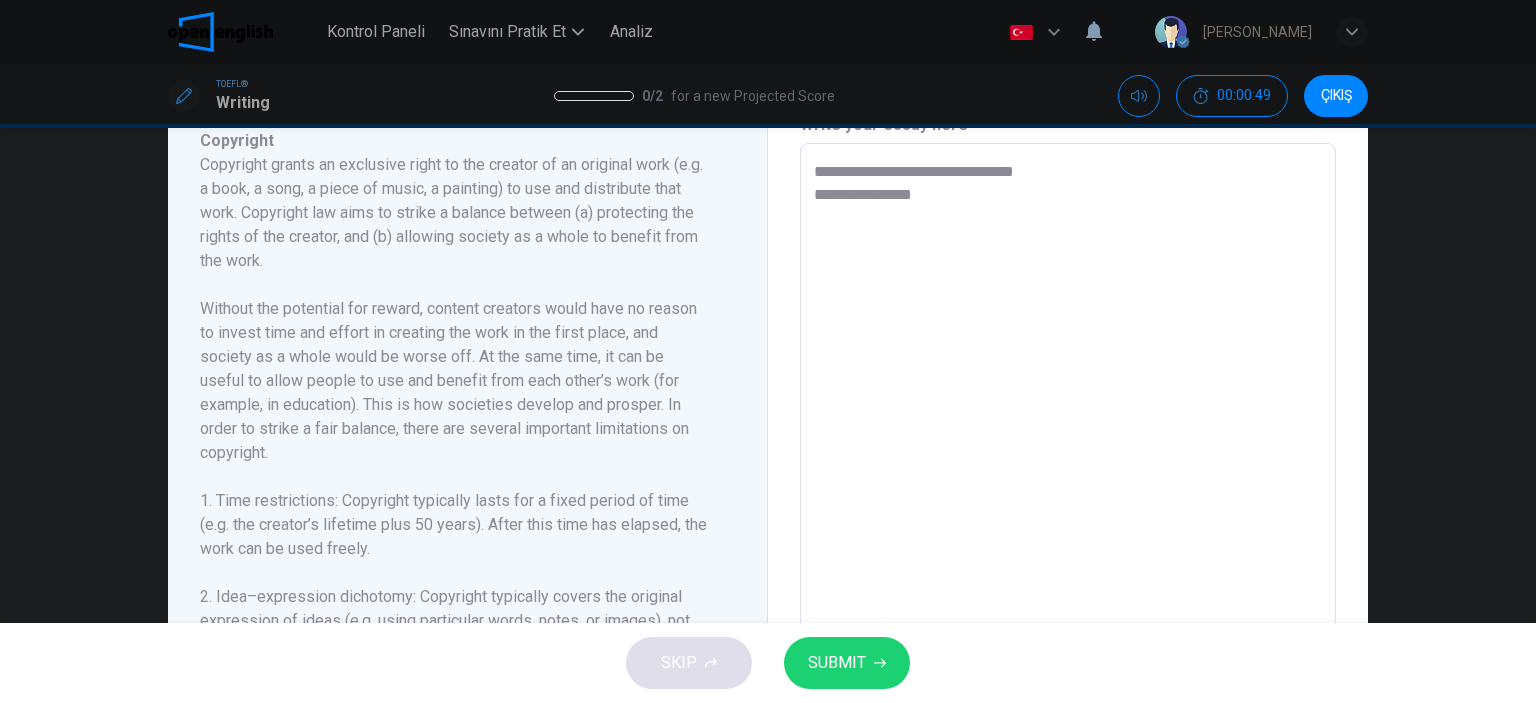 type on "*" 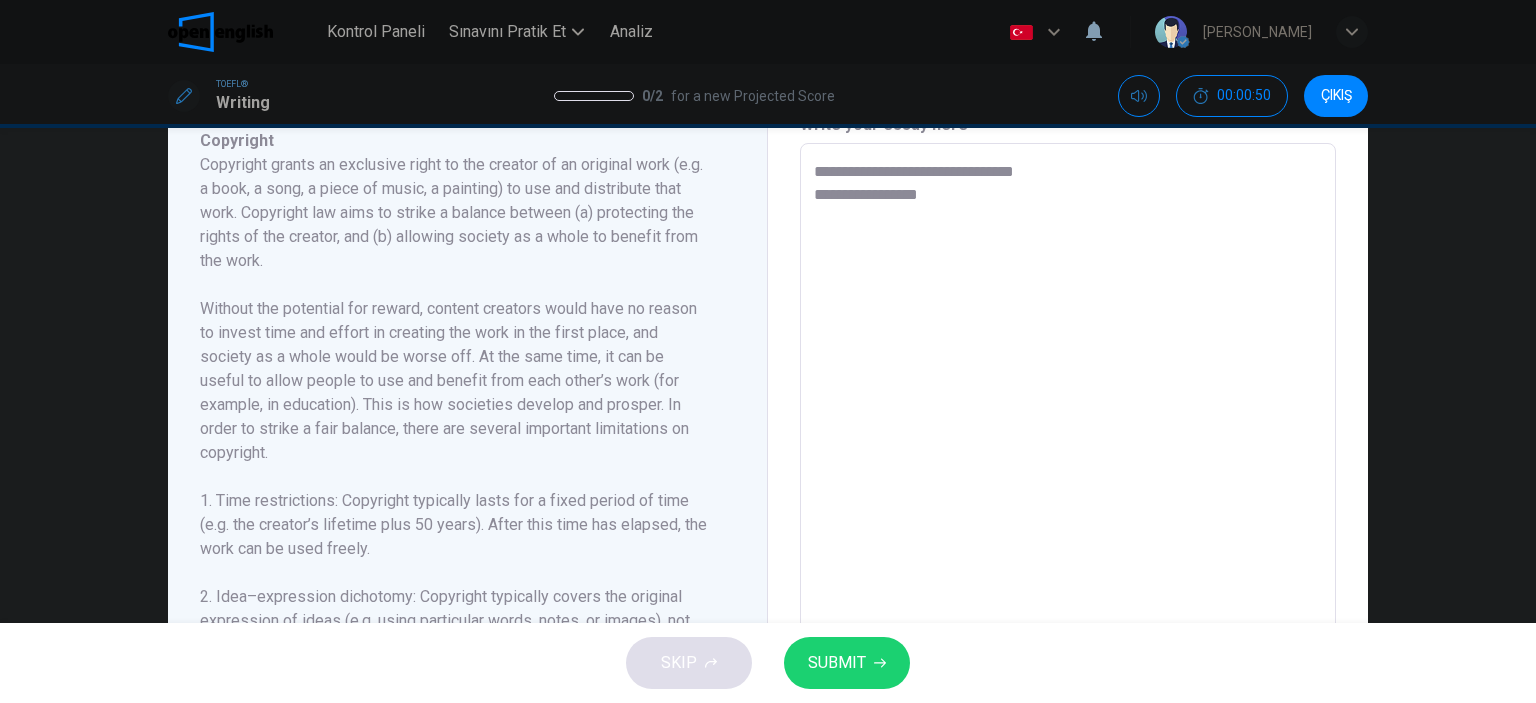 type on "**********" 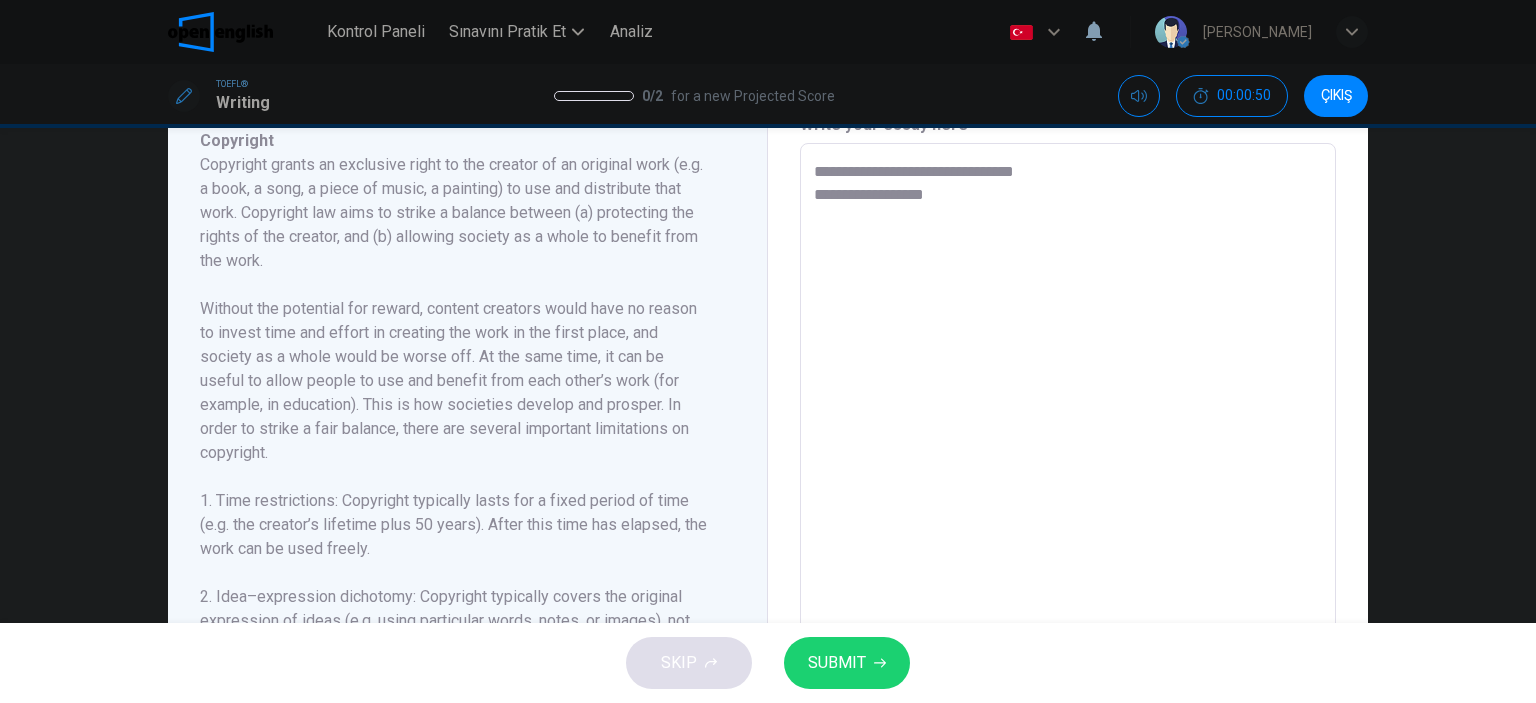 type on "*" 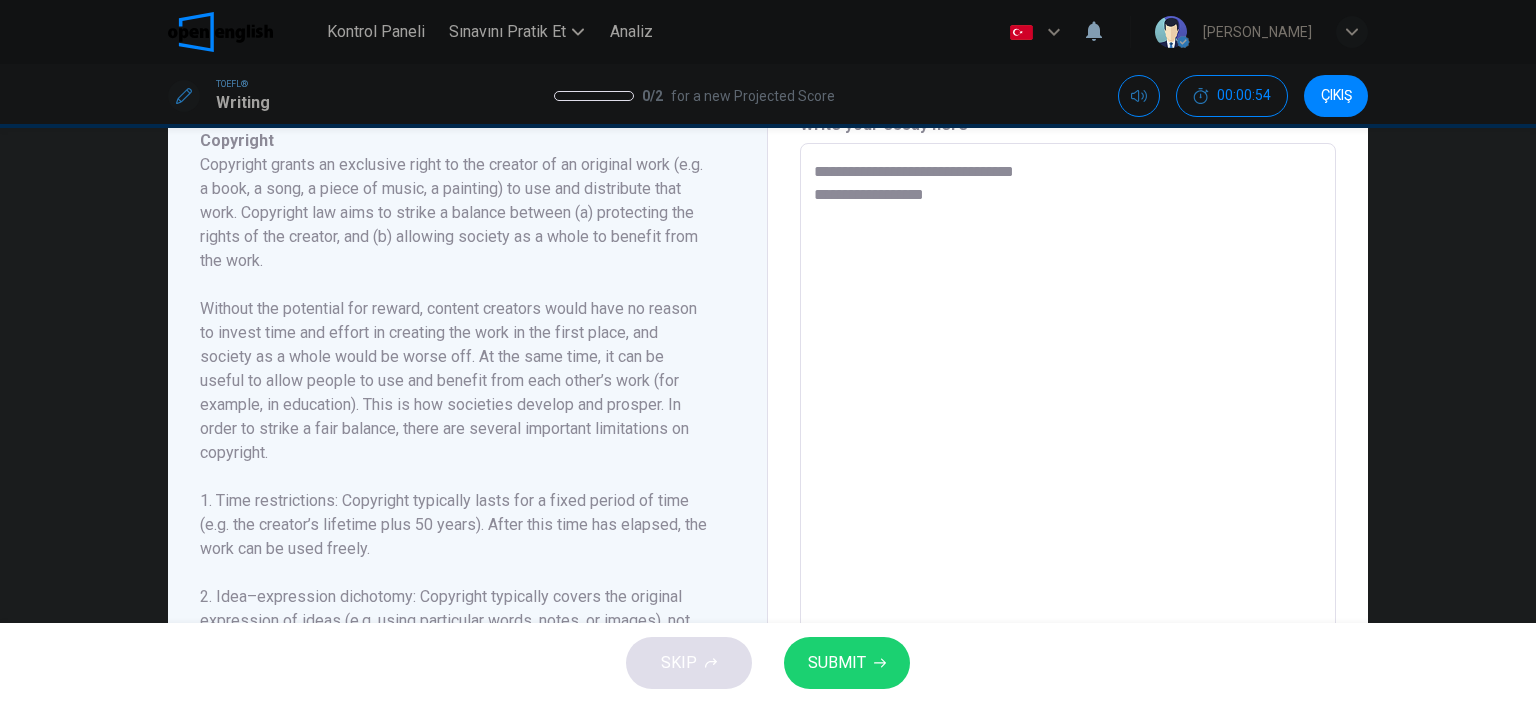 type on "**********" 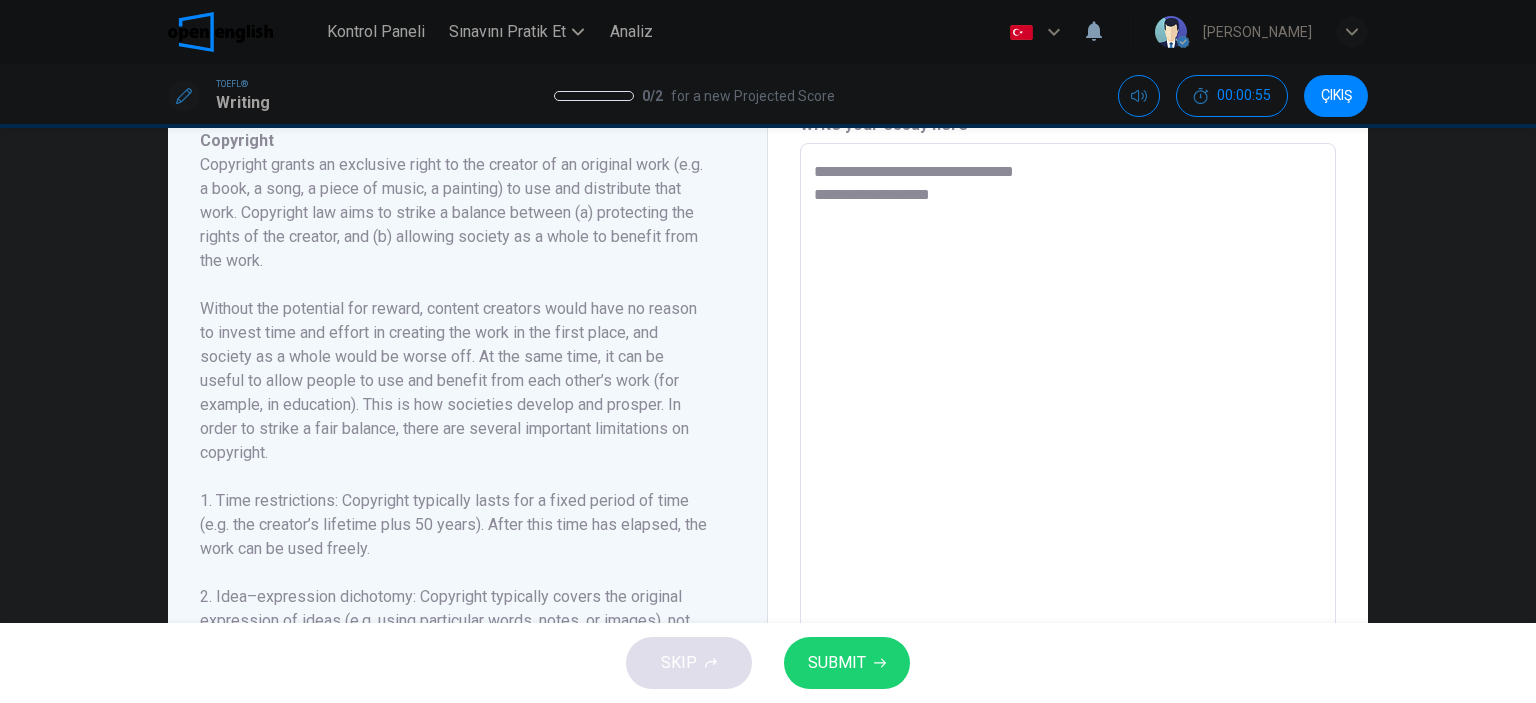 type on "**********" 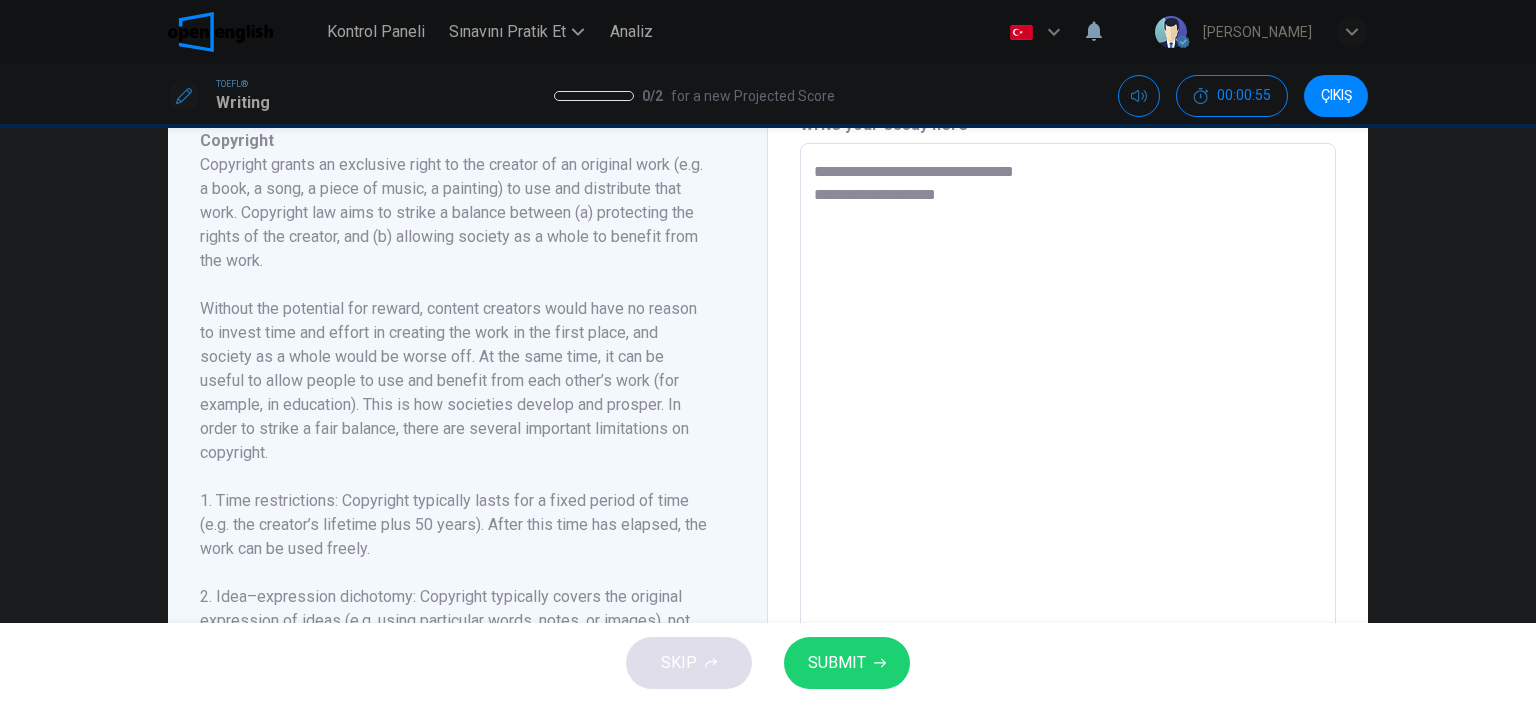 type on "**********" 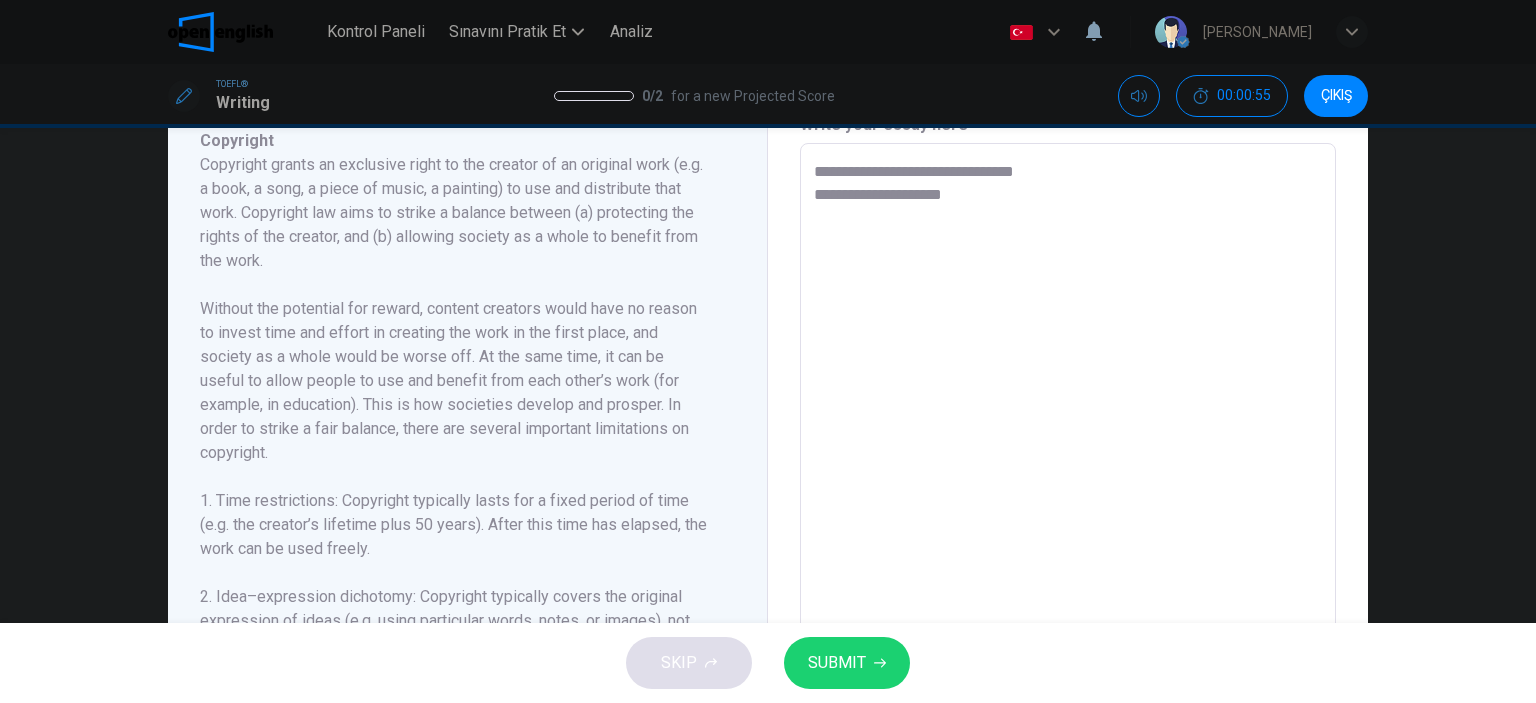 type on "*" 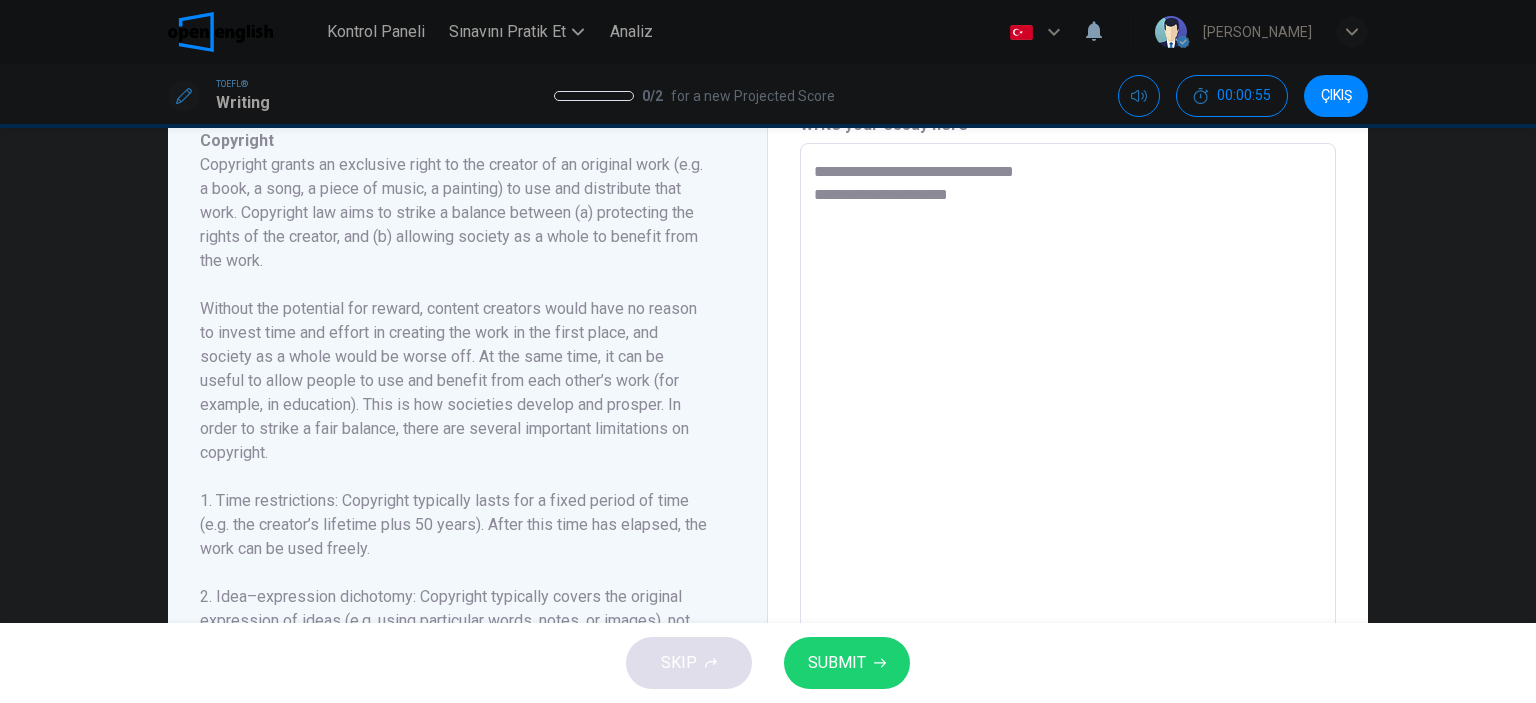 type on "*" 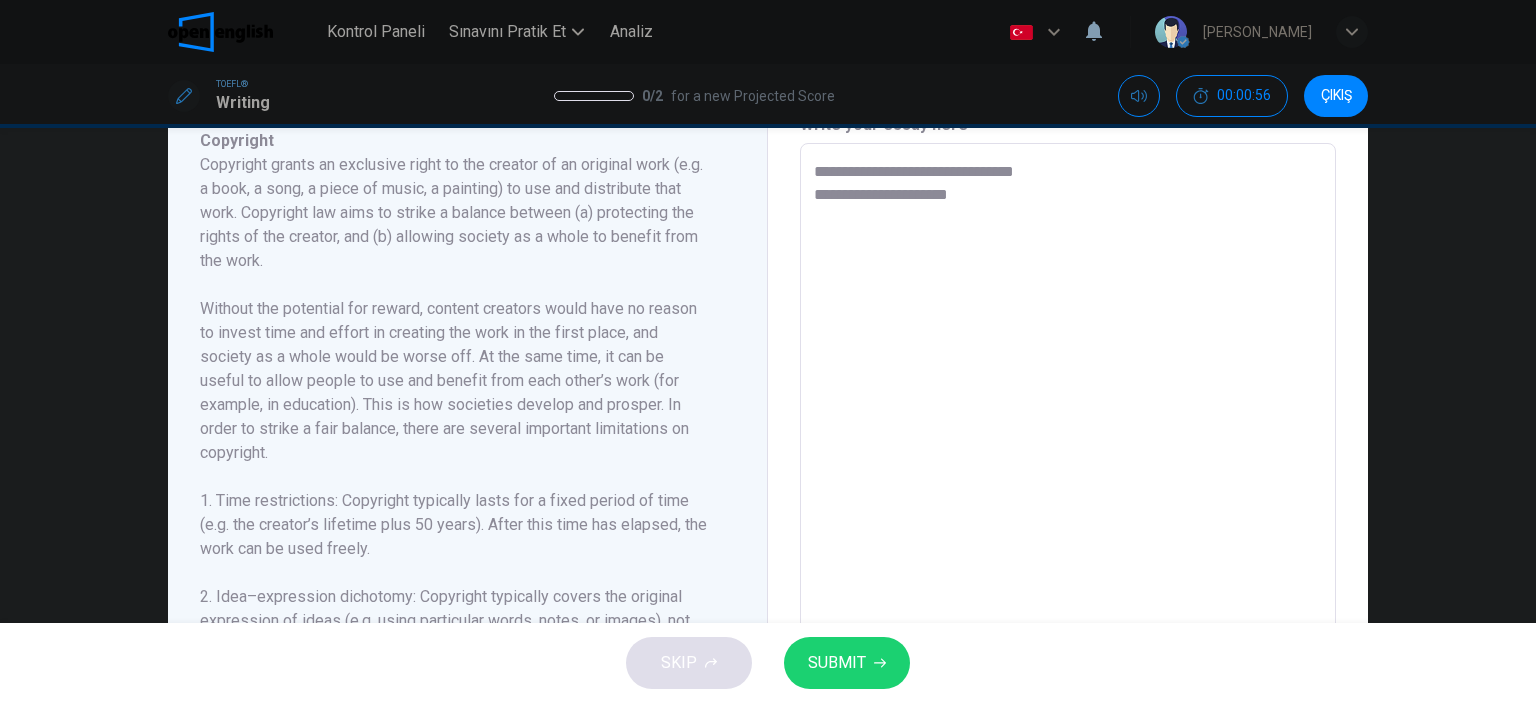 type on "**********" 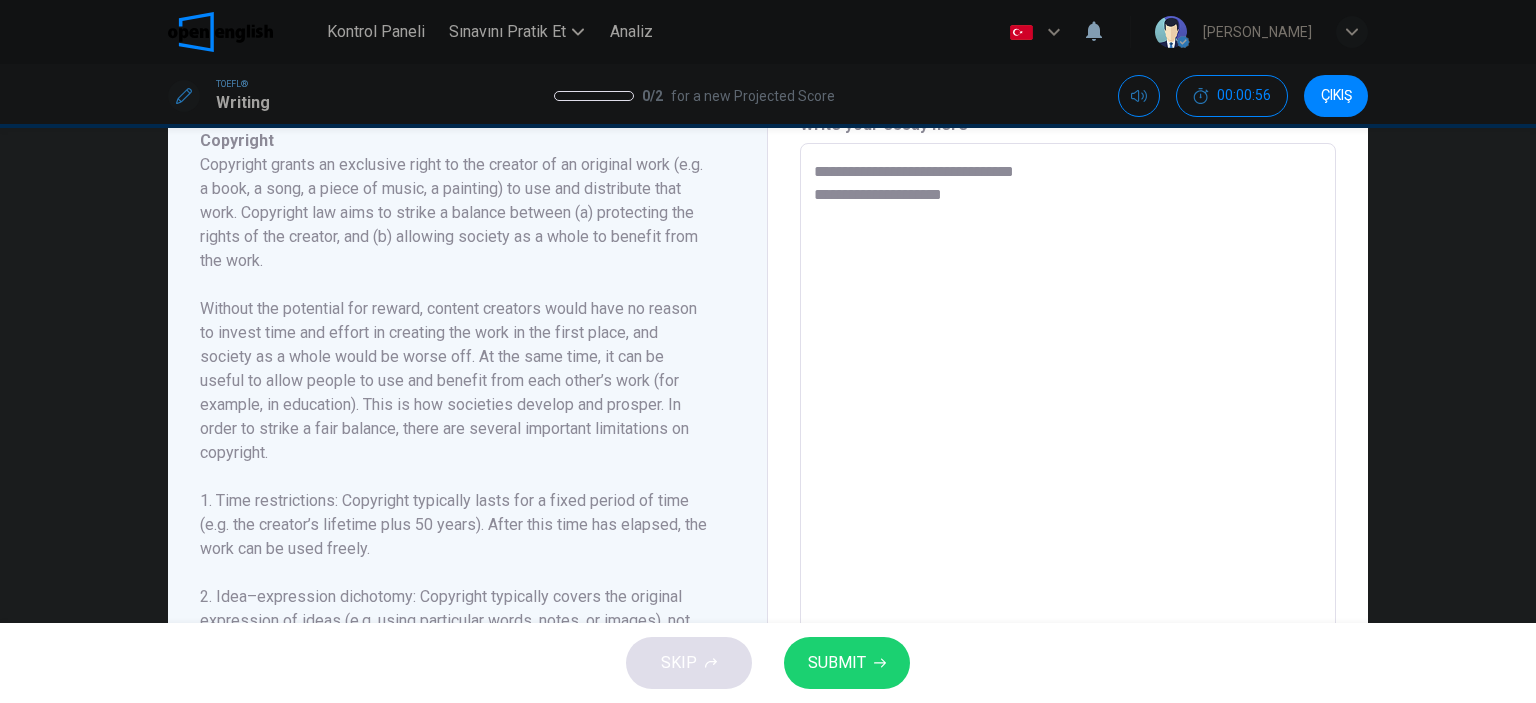 type on "**********" 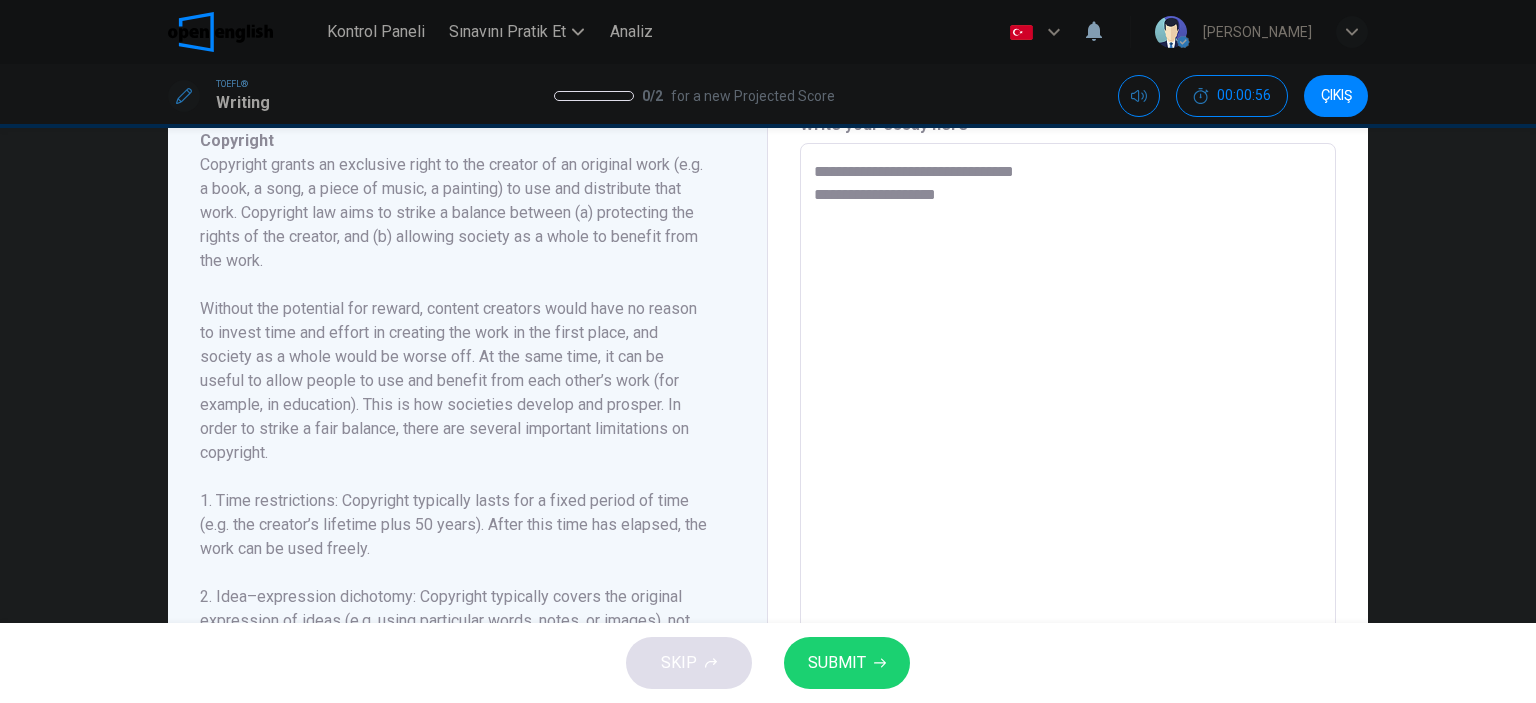 type on "*" 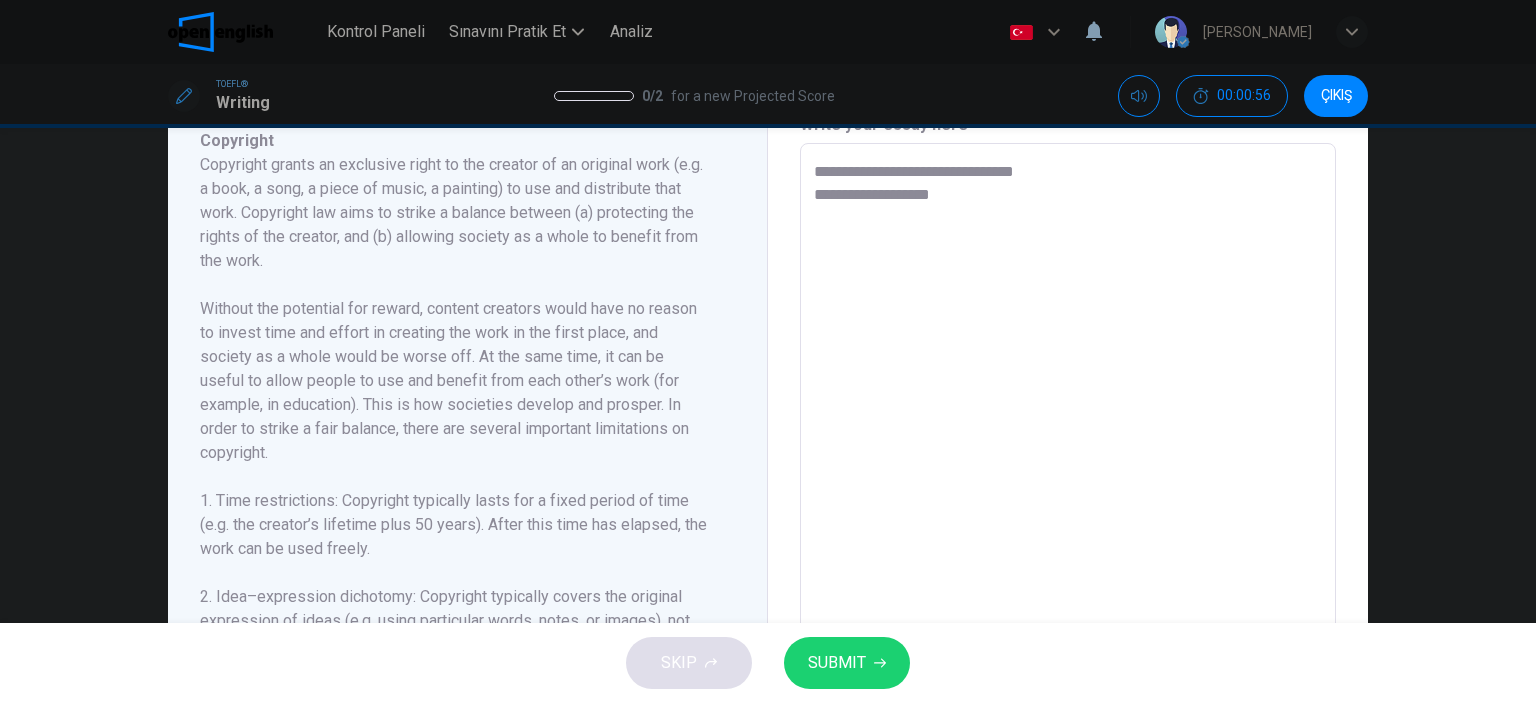 type on "*" 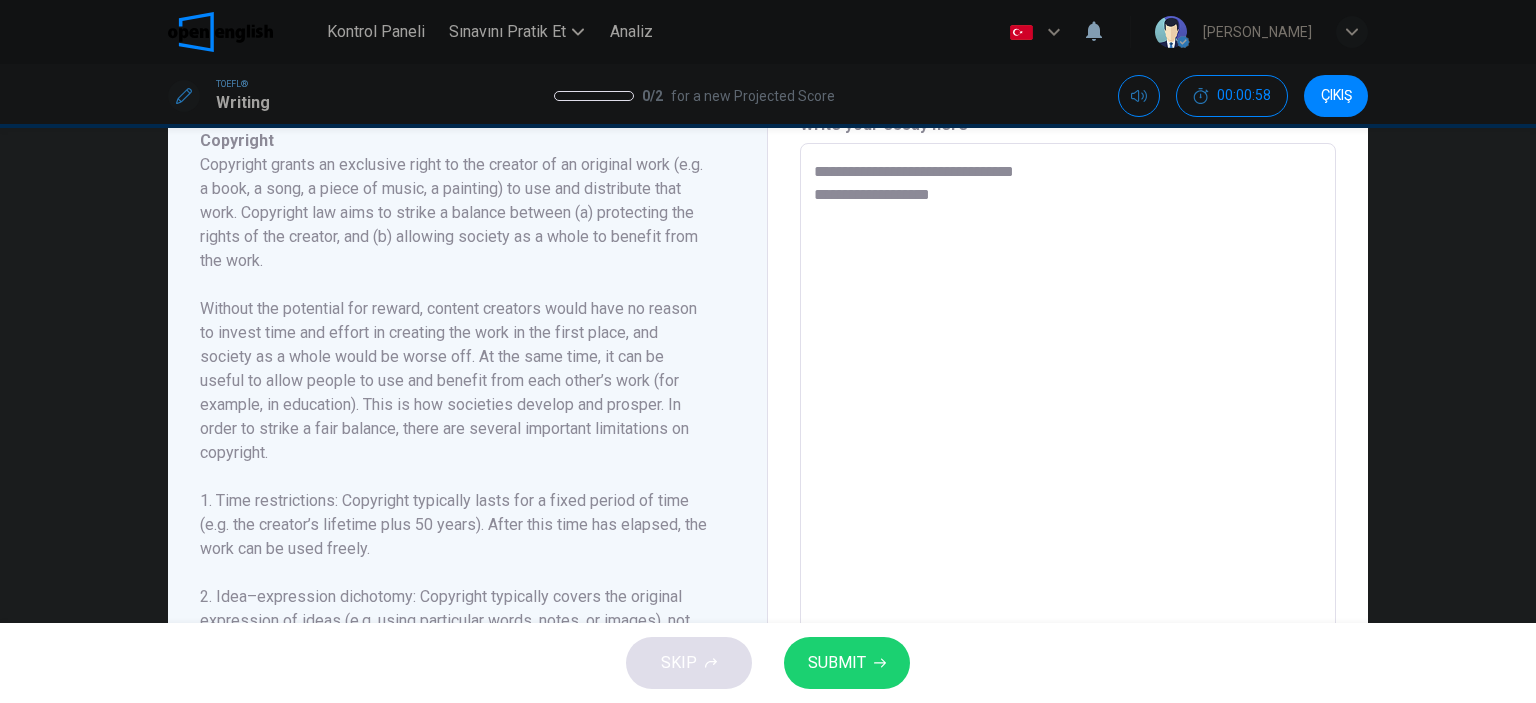 type on "**********" 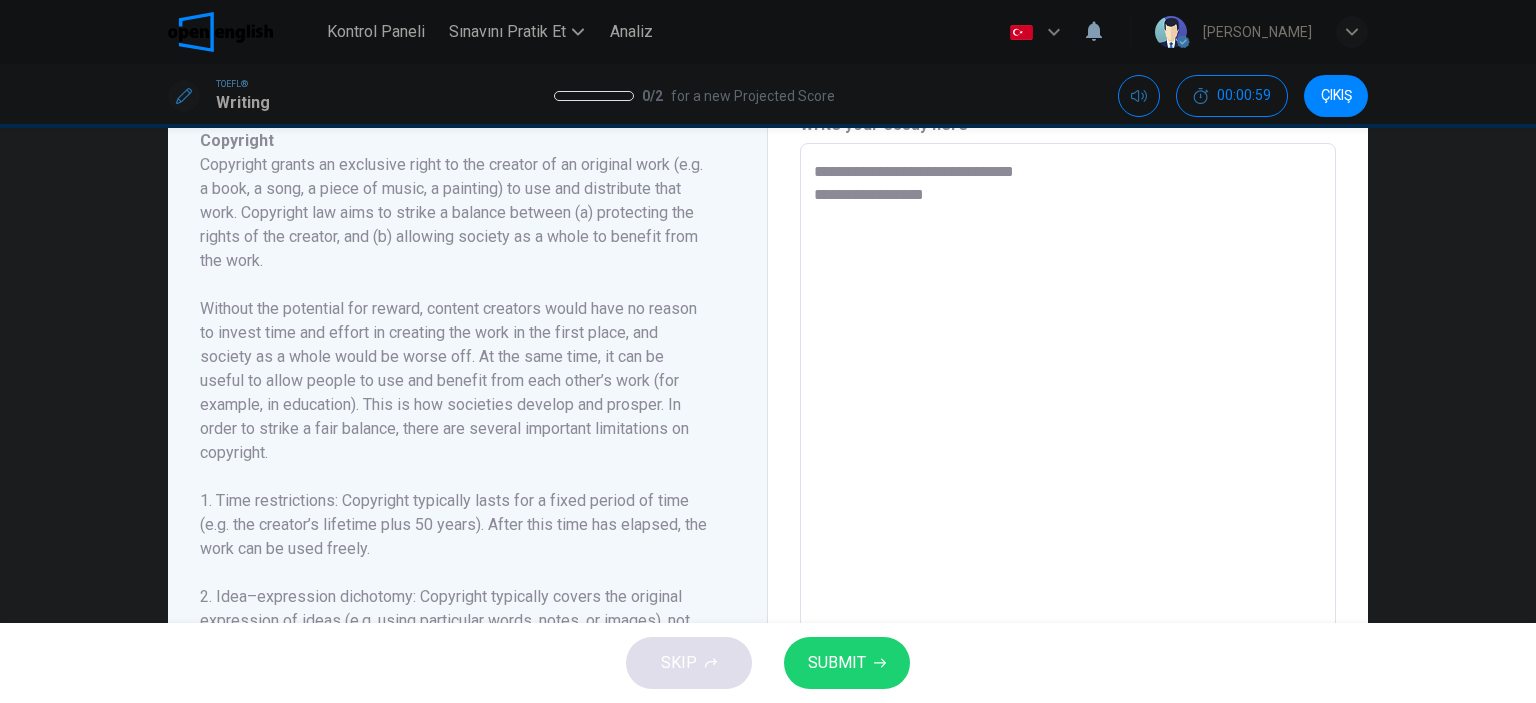 type on "**********" 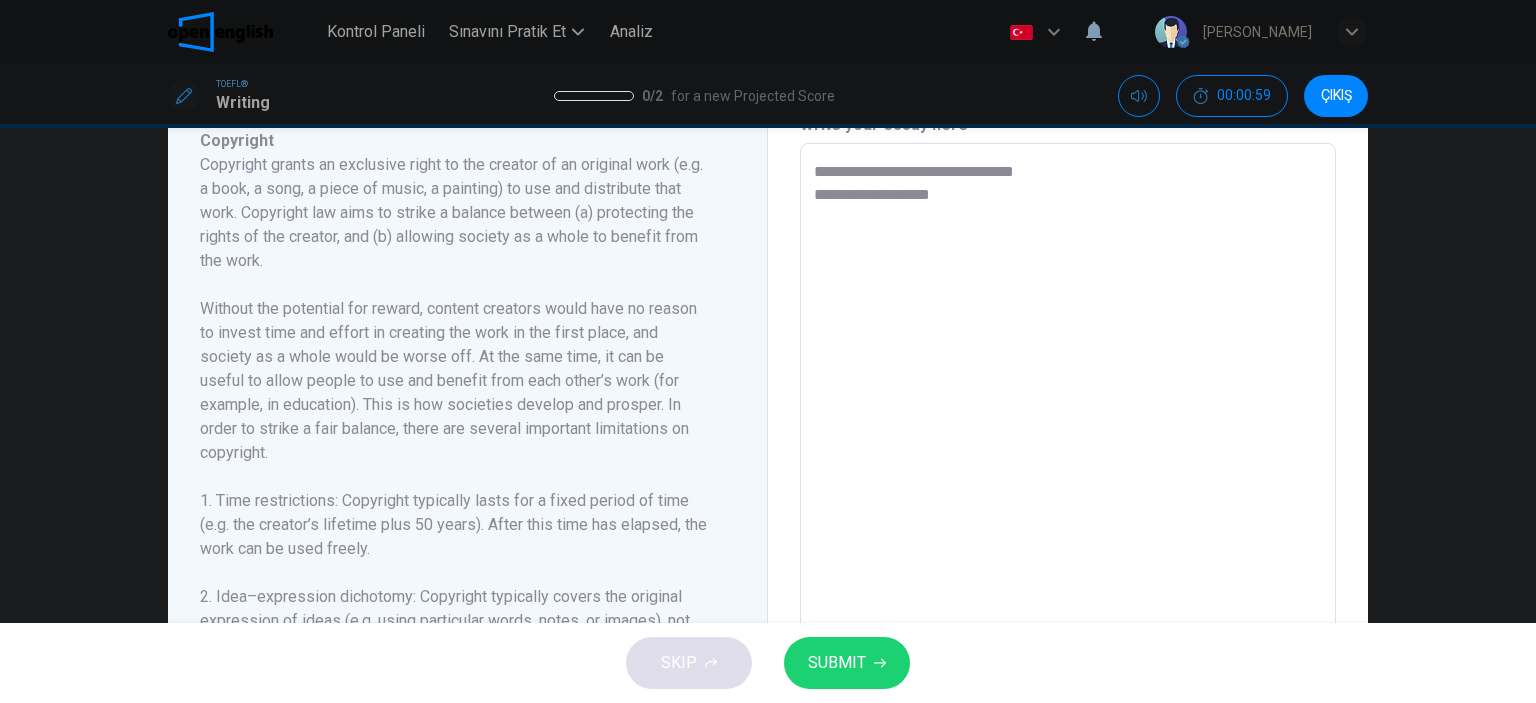 type on "*" 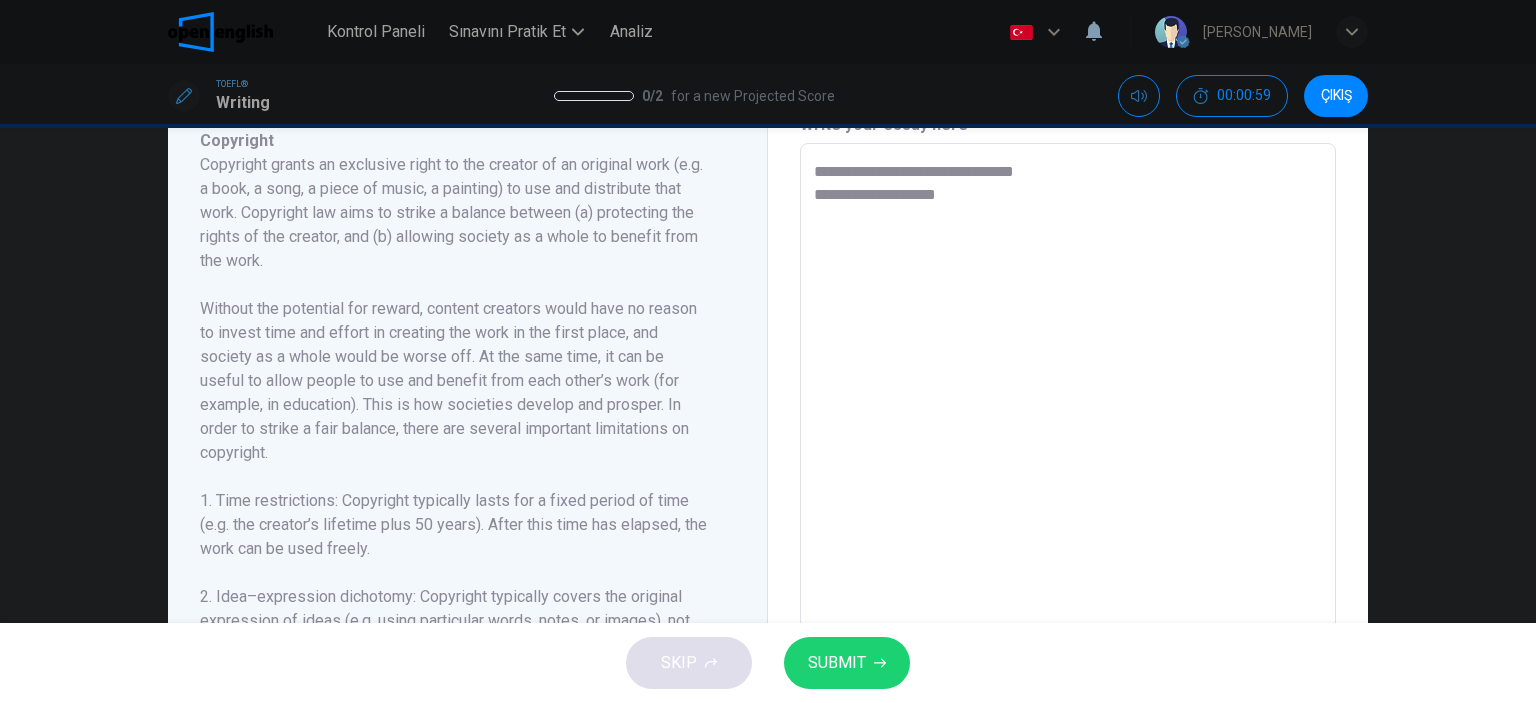 type on "*" 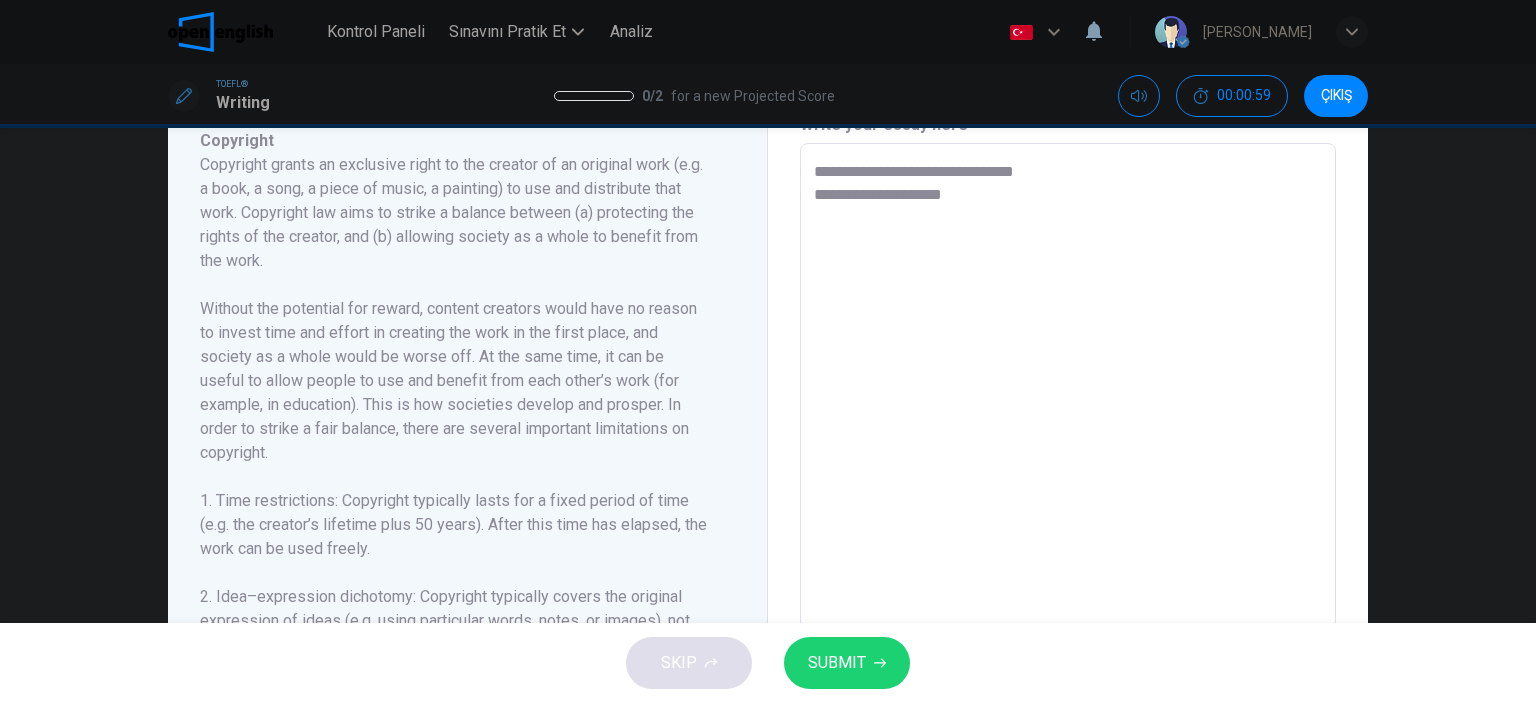 type on "**********" 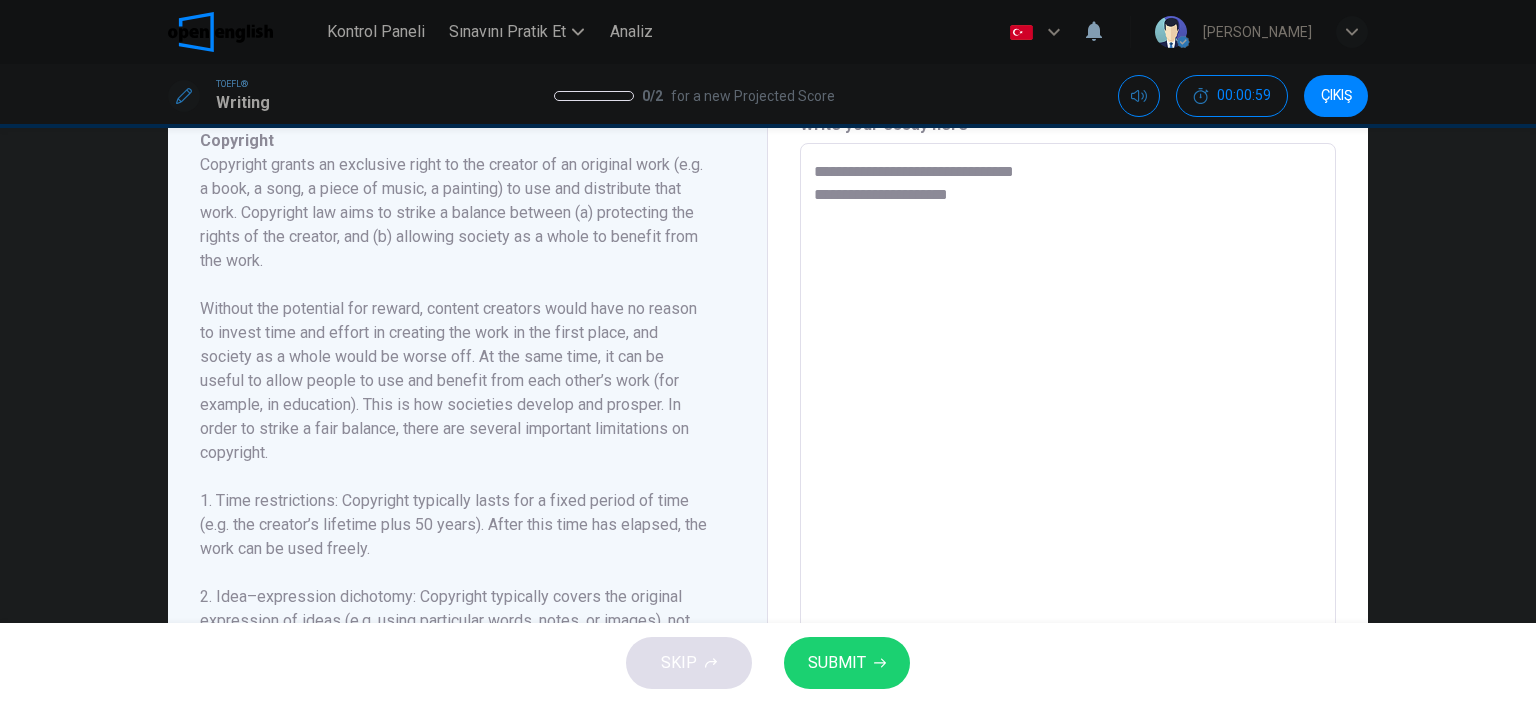 type on "*" 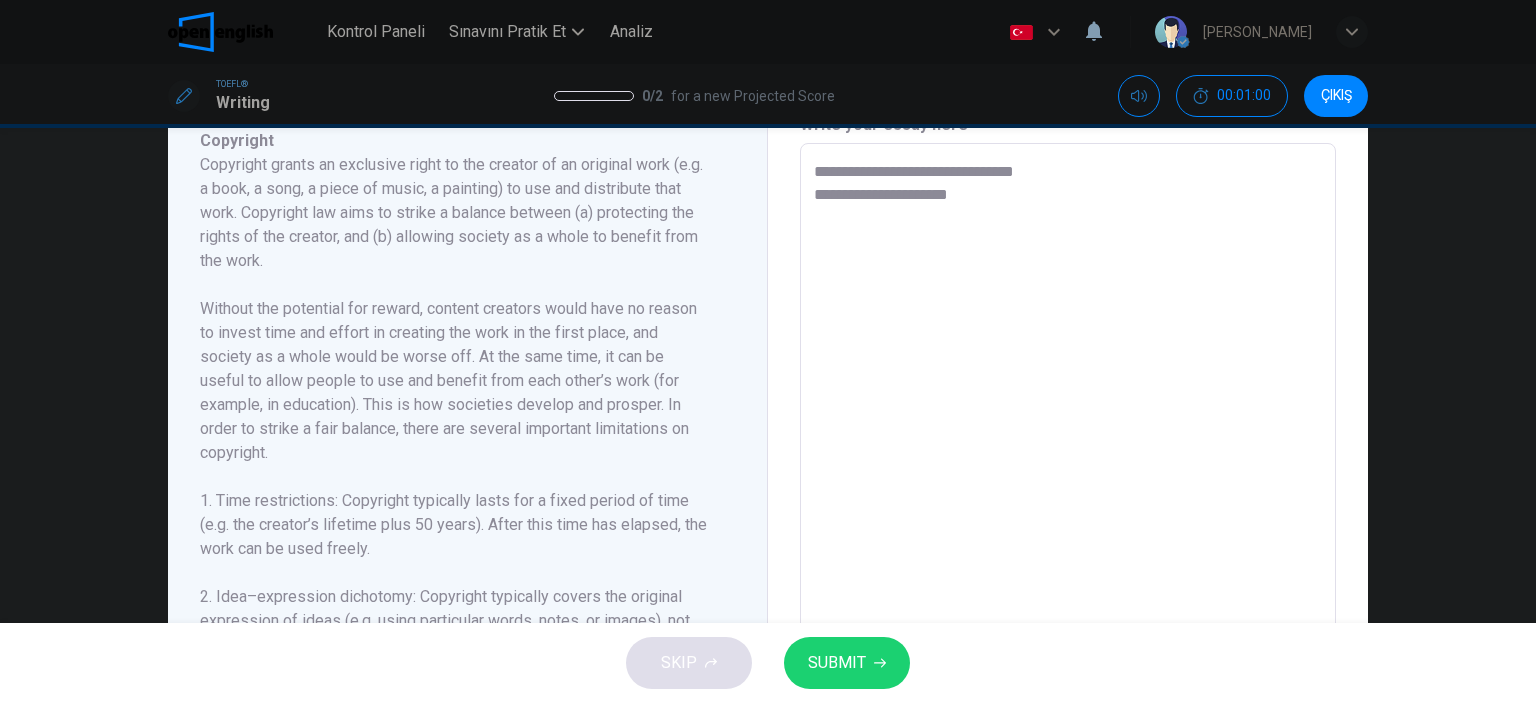 type on "**********" 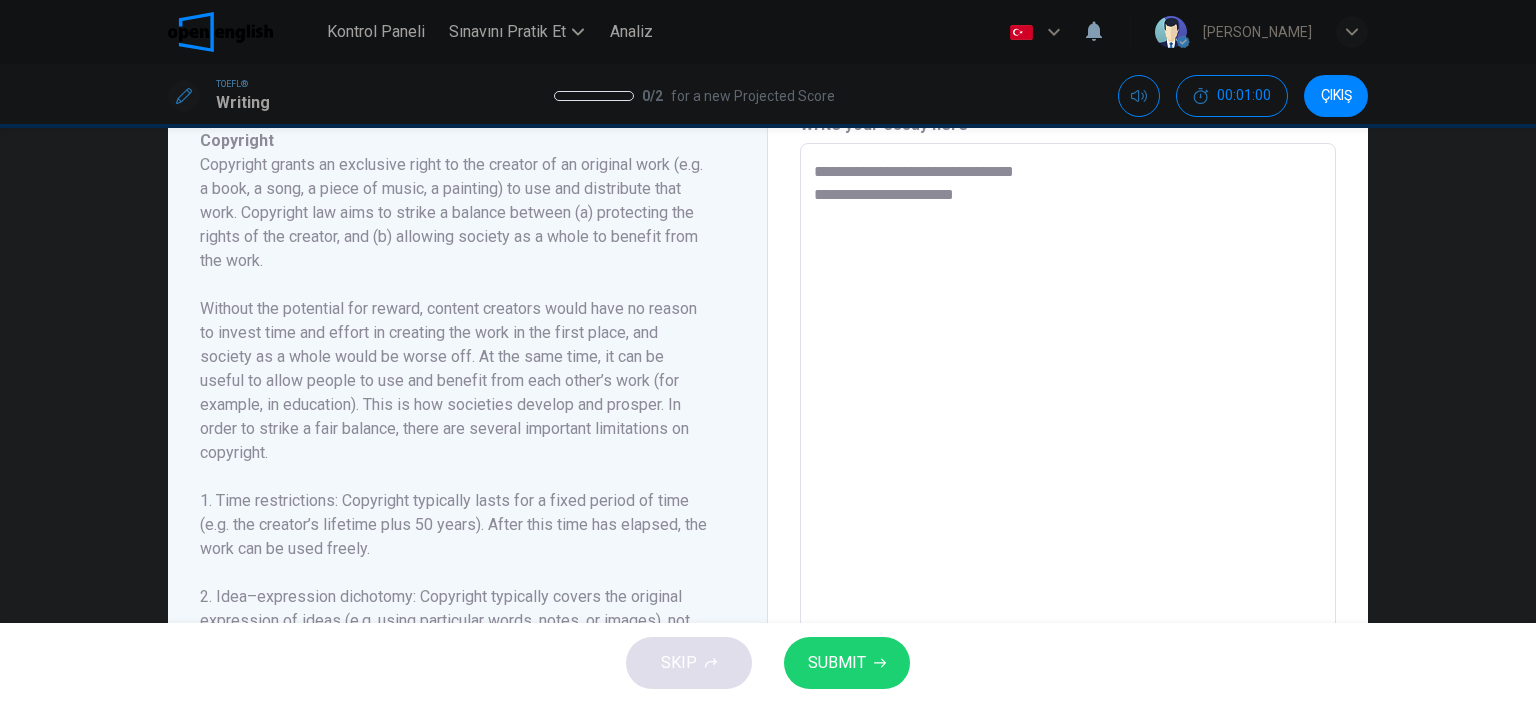 type on "*" 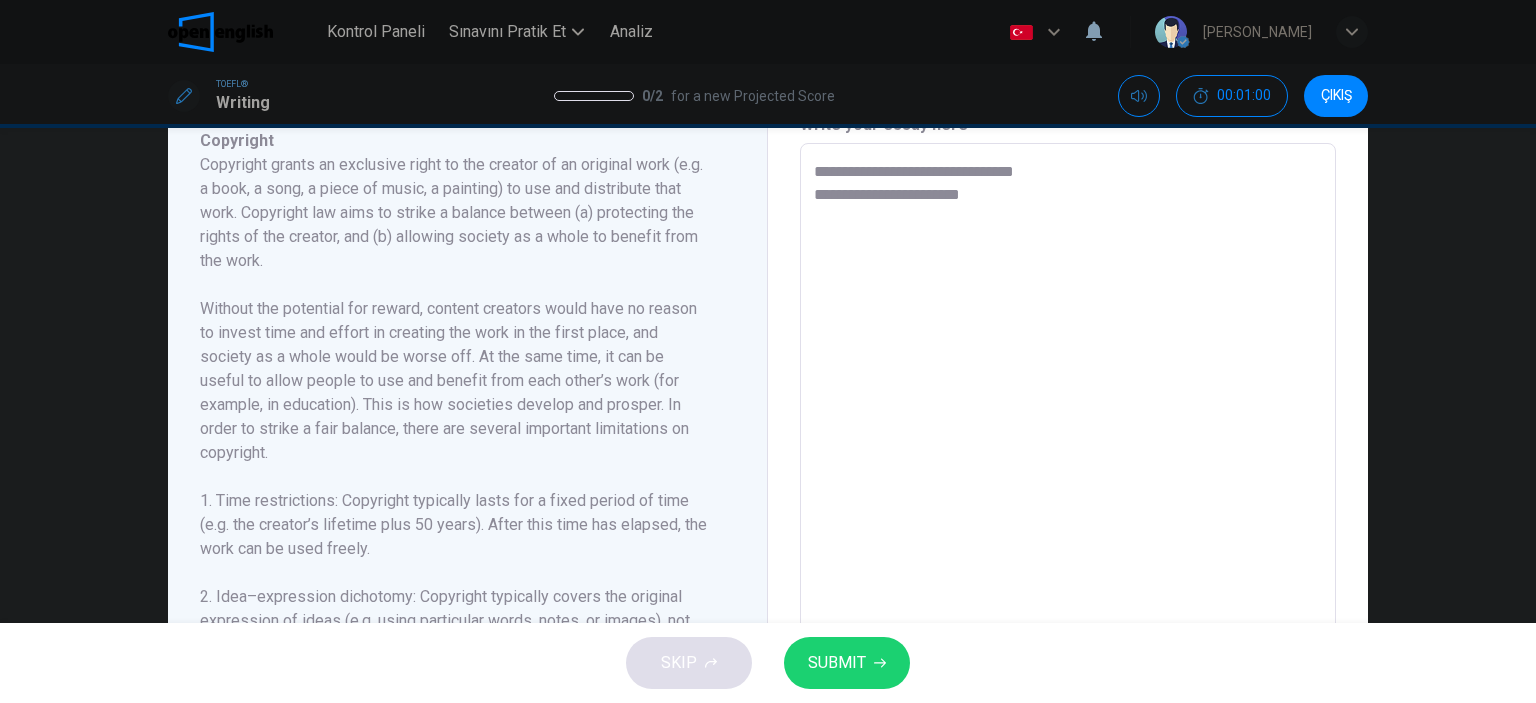 type on "*" 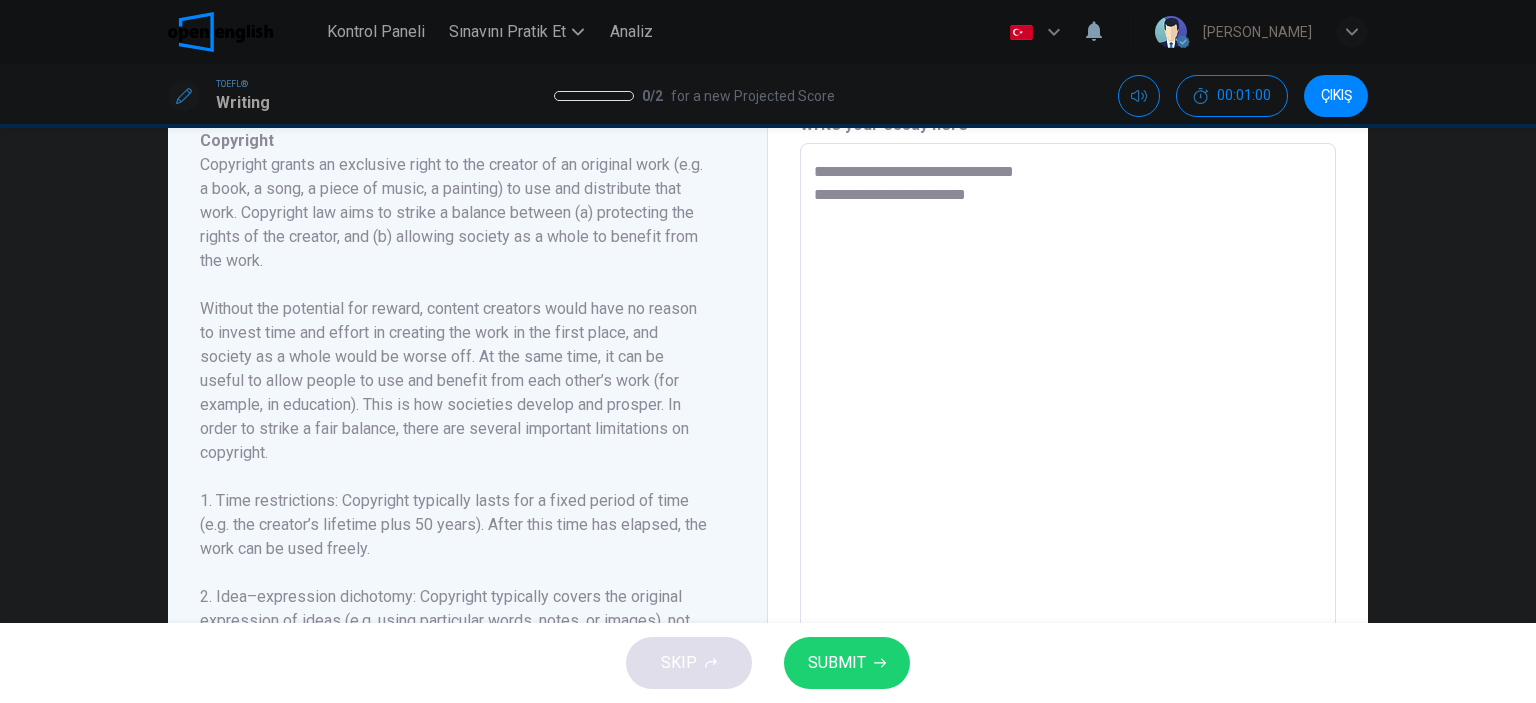 type on "**********" 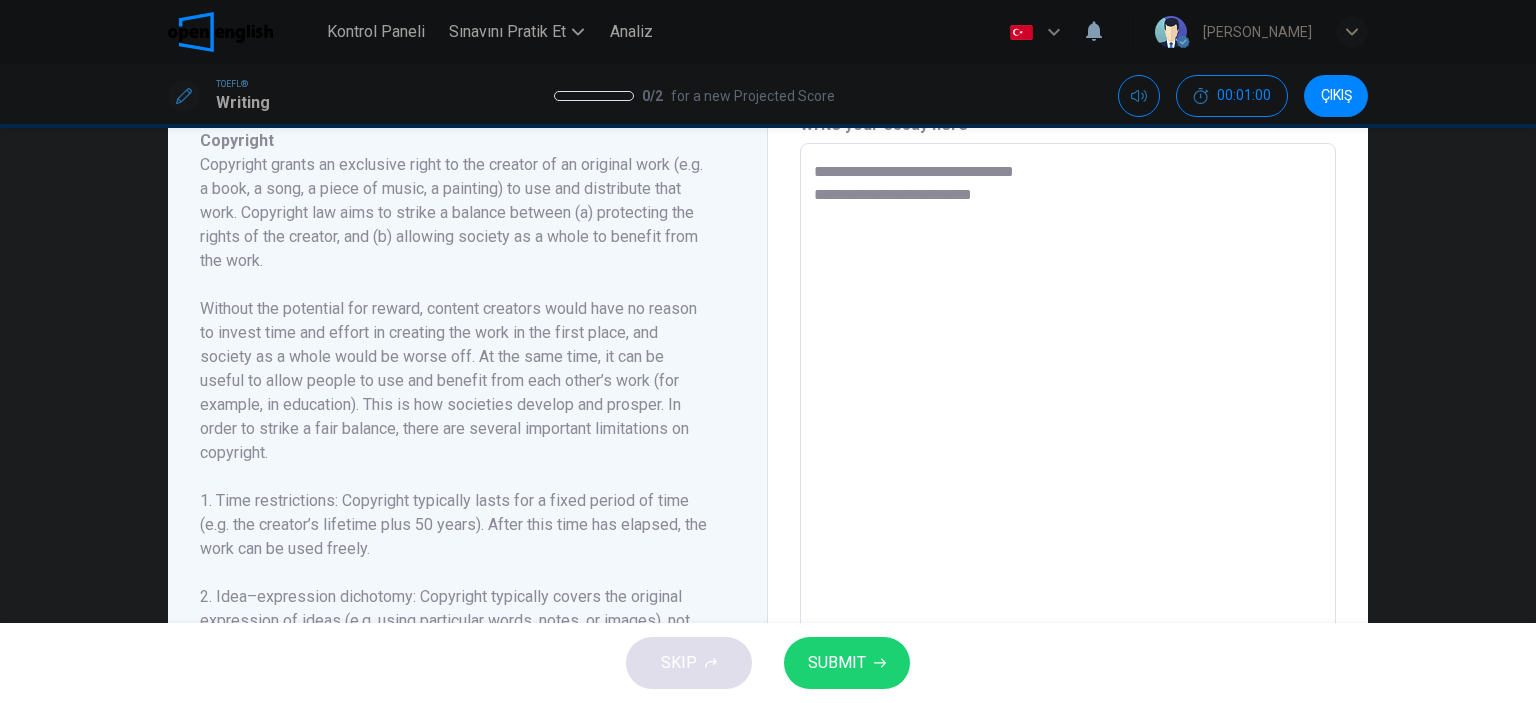type on "*" 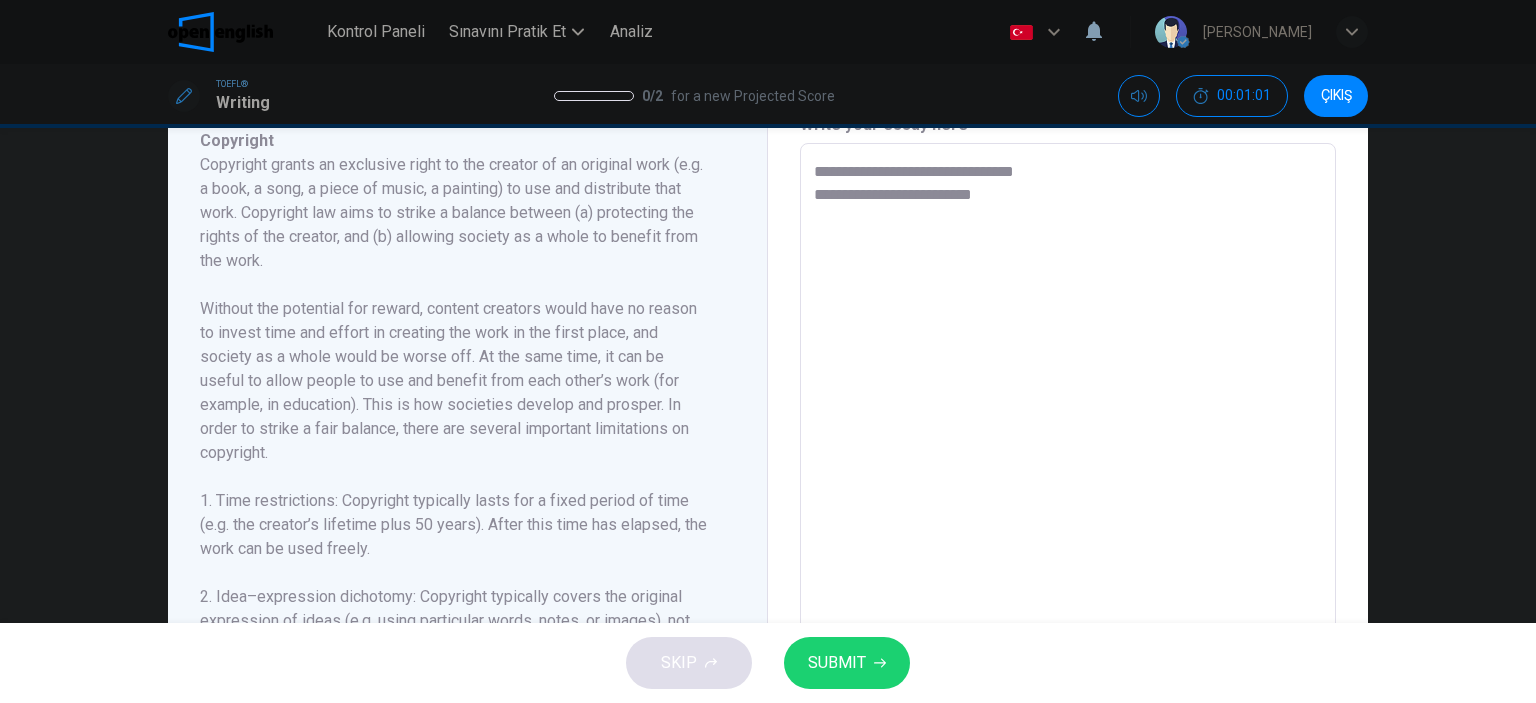 type on "**********" 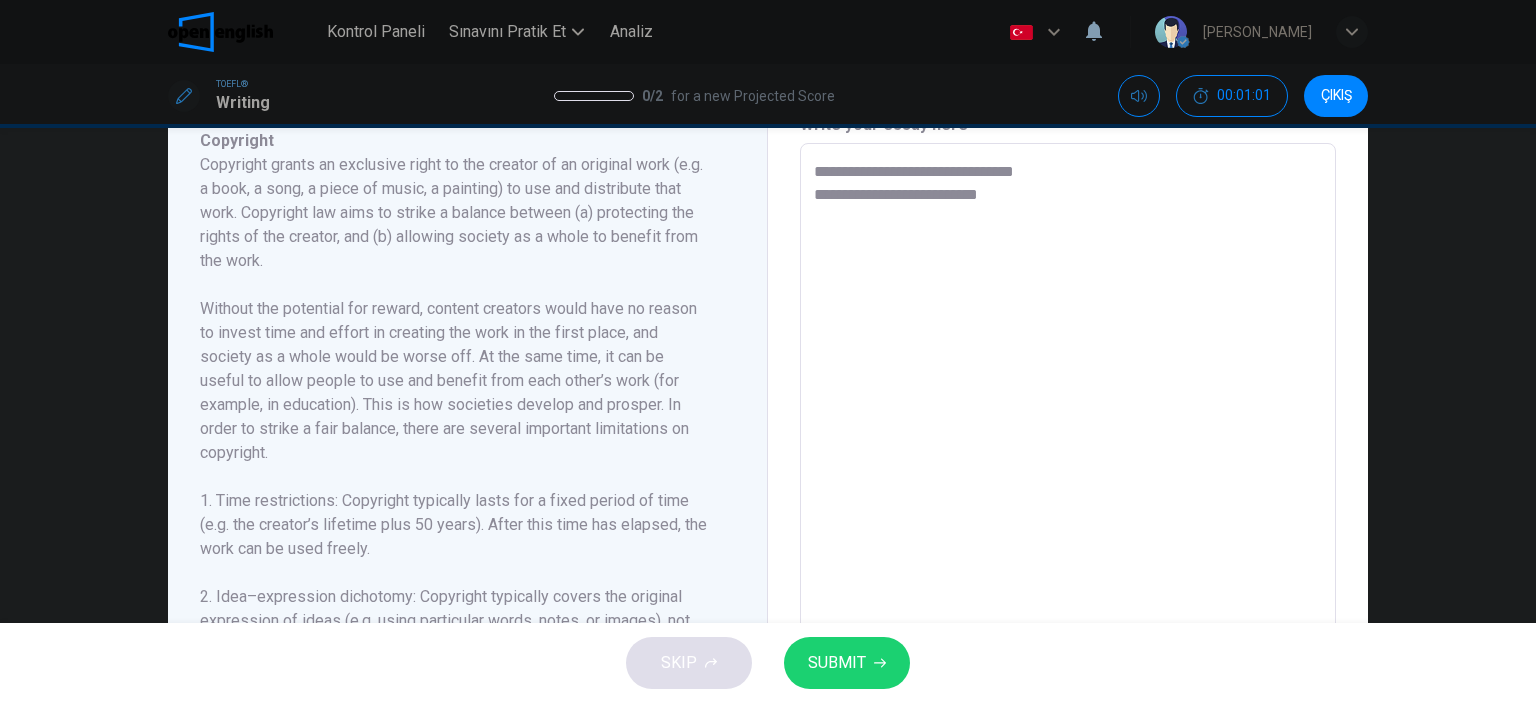 type on "*" 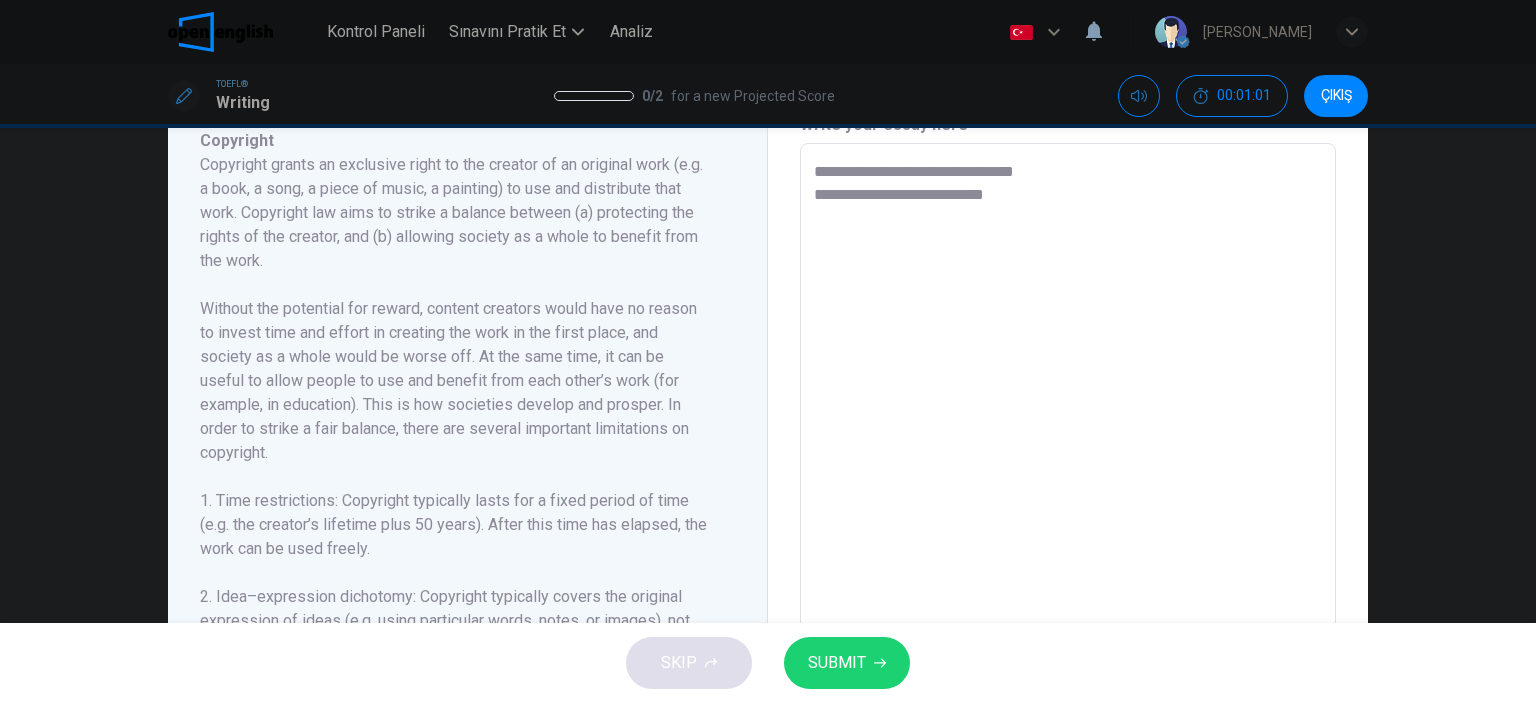 type on "*" 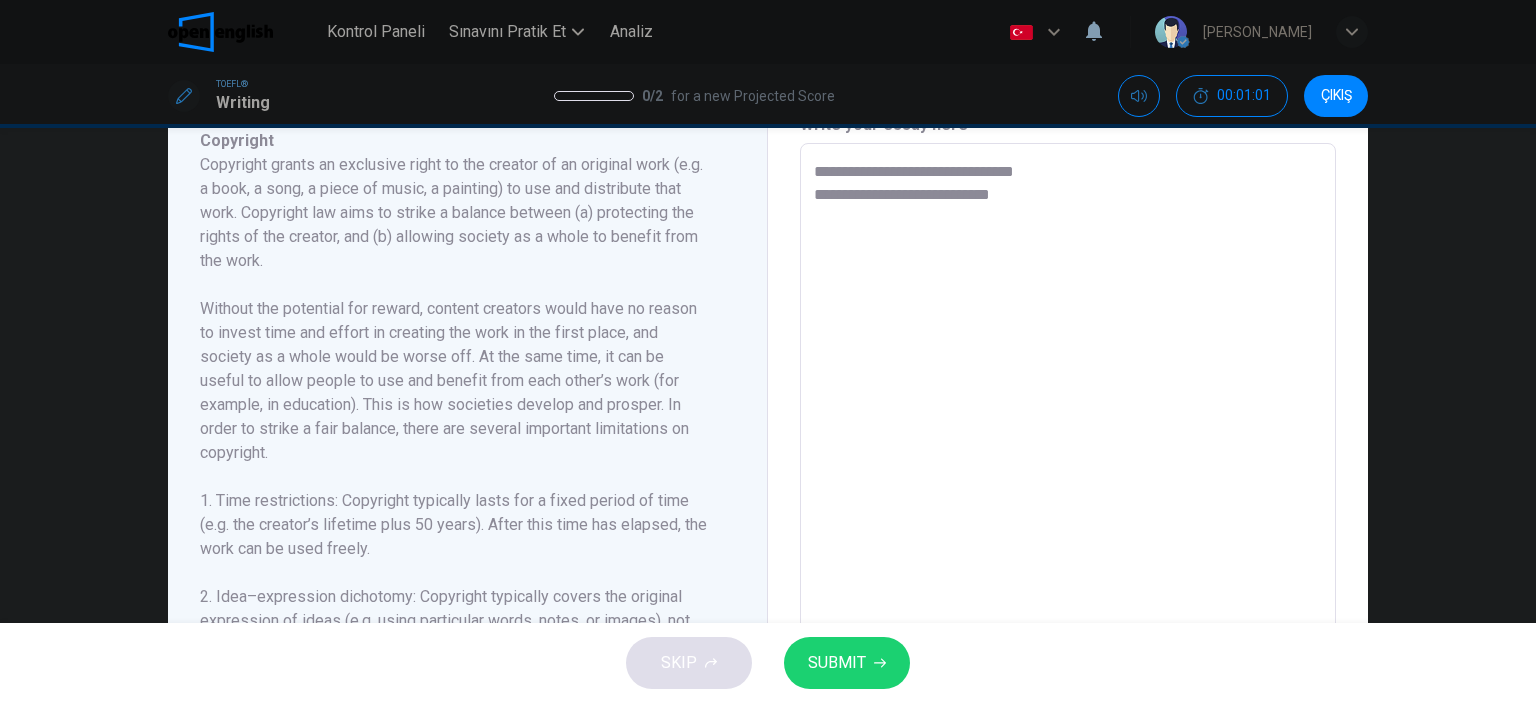 type on "*" 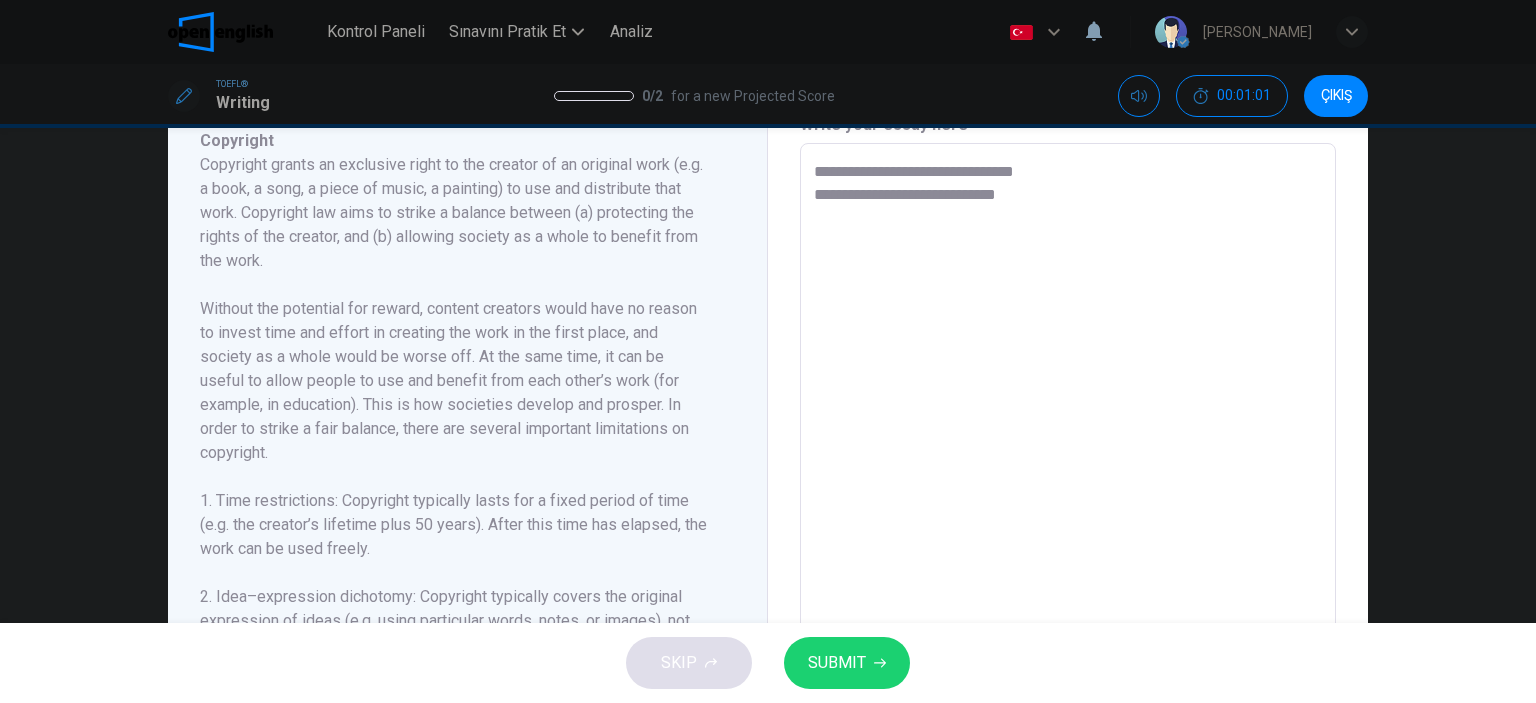 type on "**********" 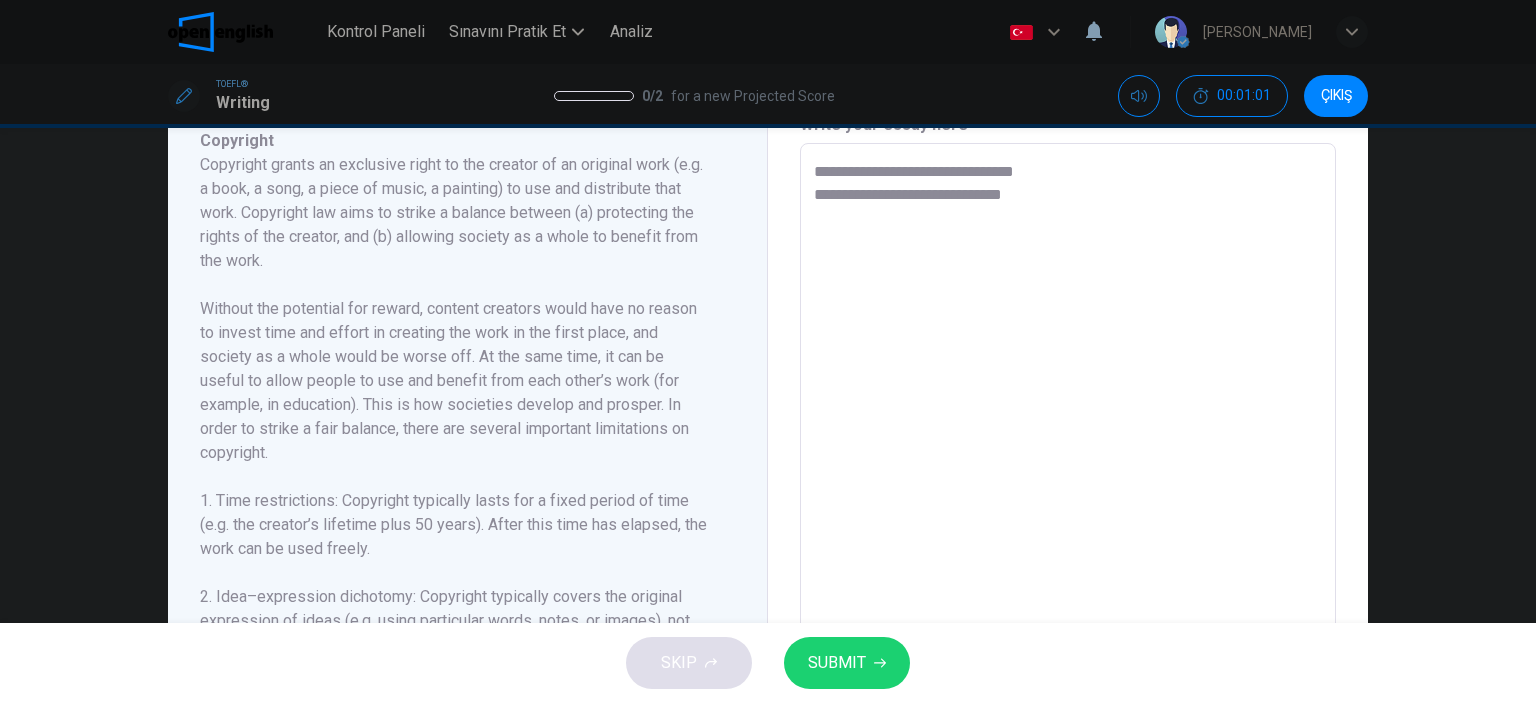 type on "*" 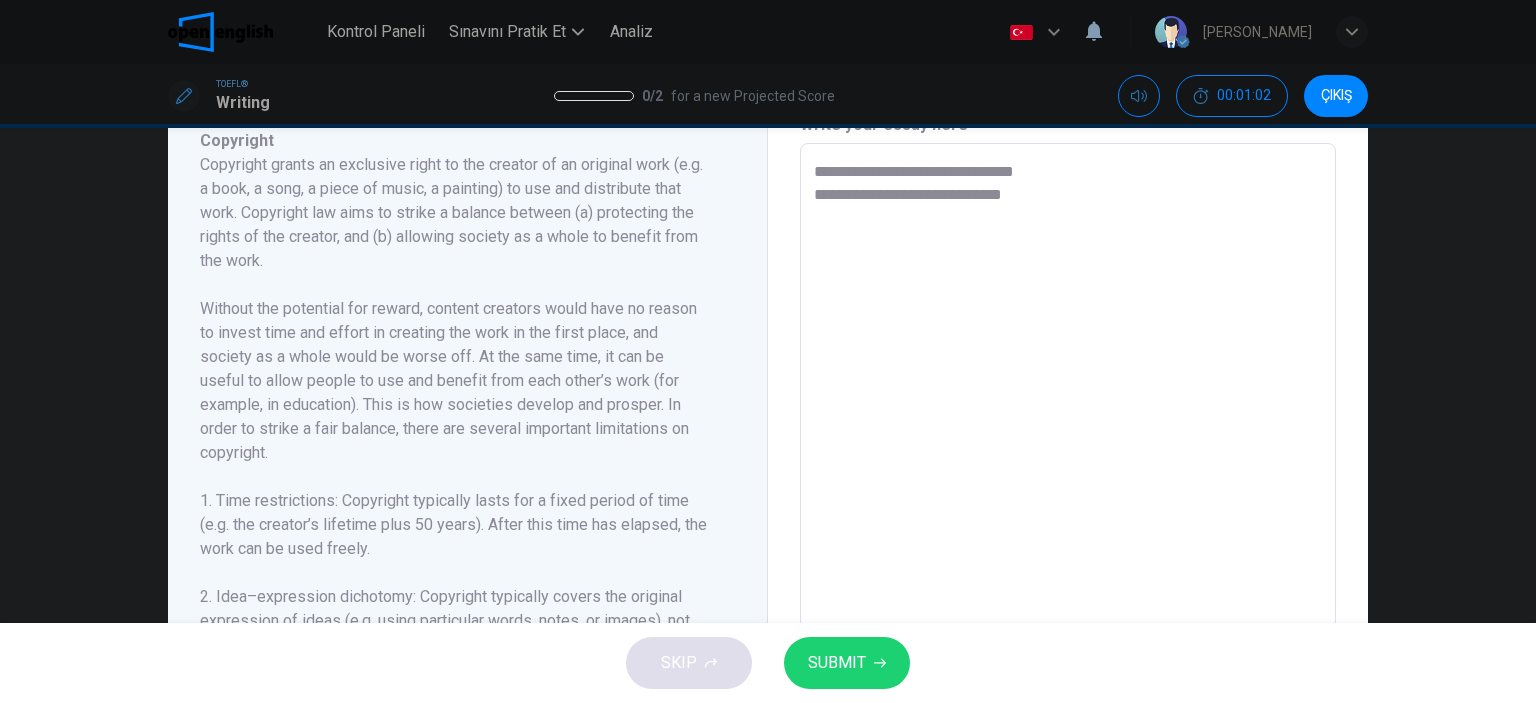 type on "**********" 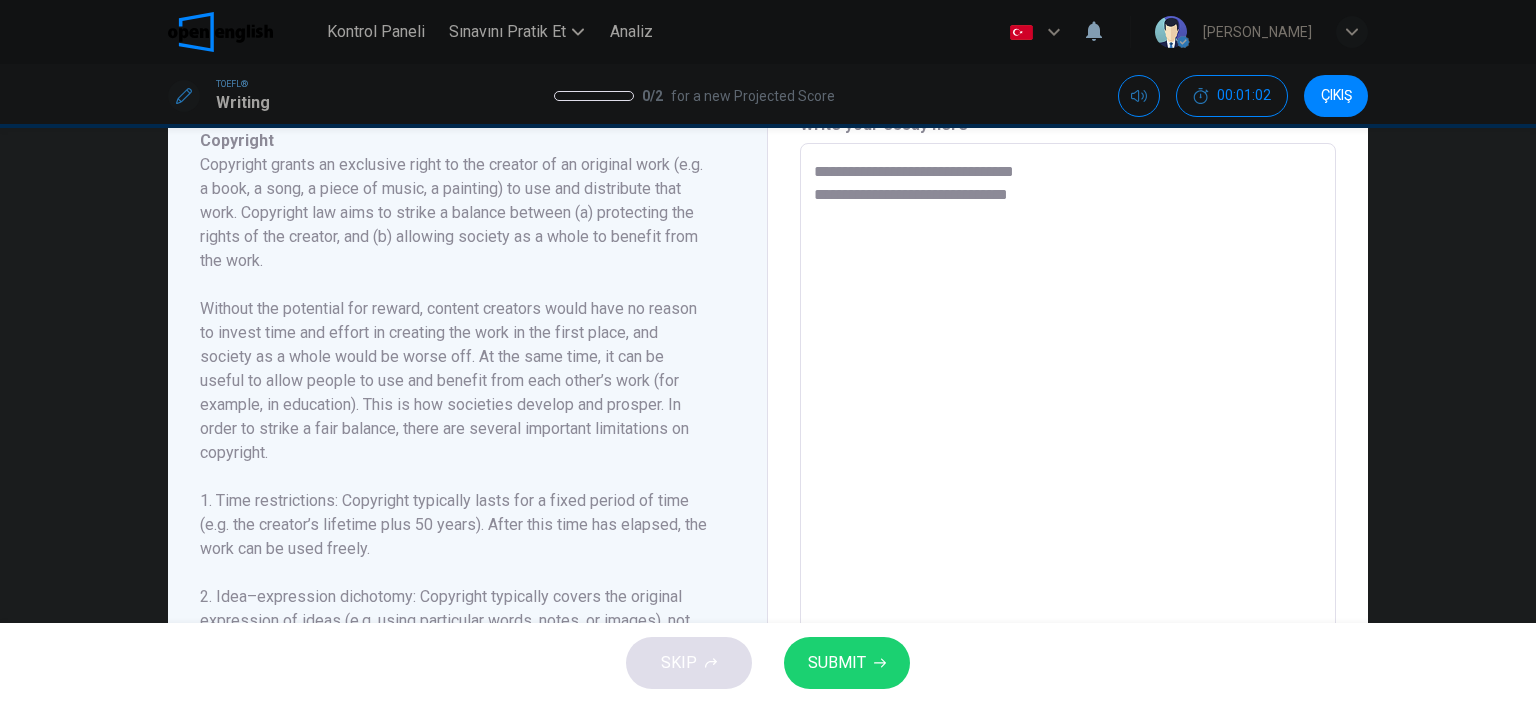 type on "*" 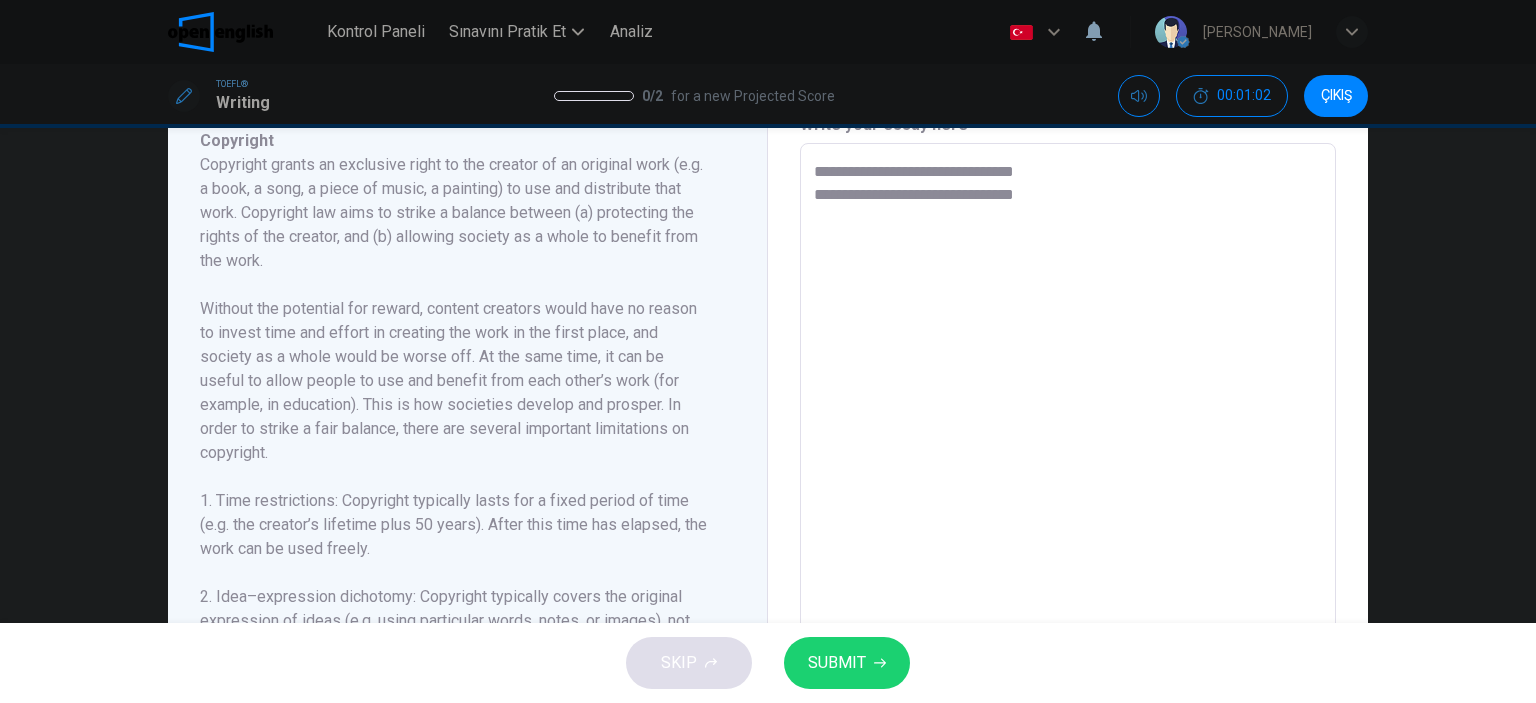 type on "**********" 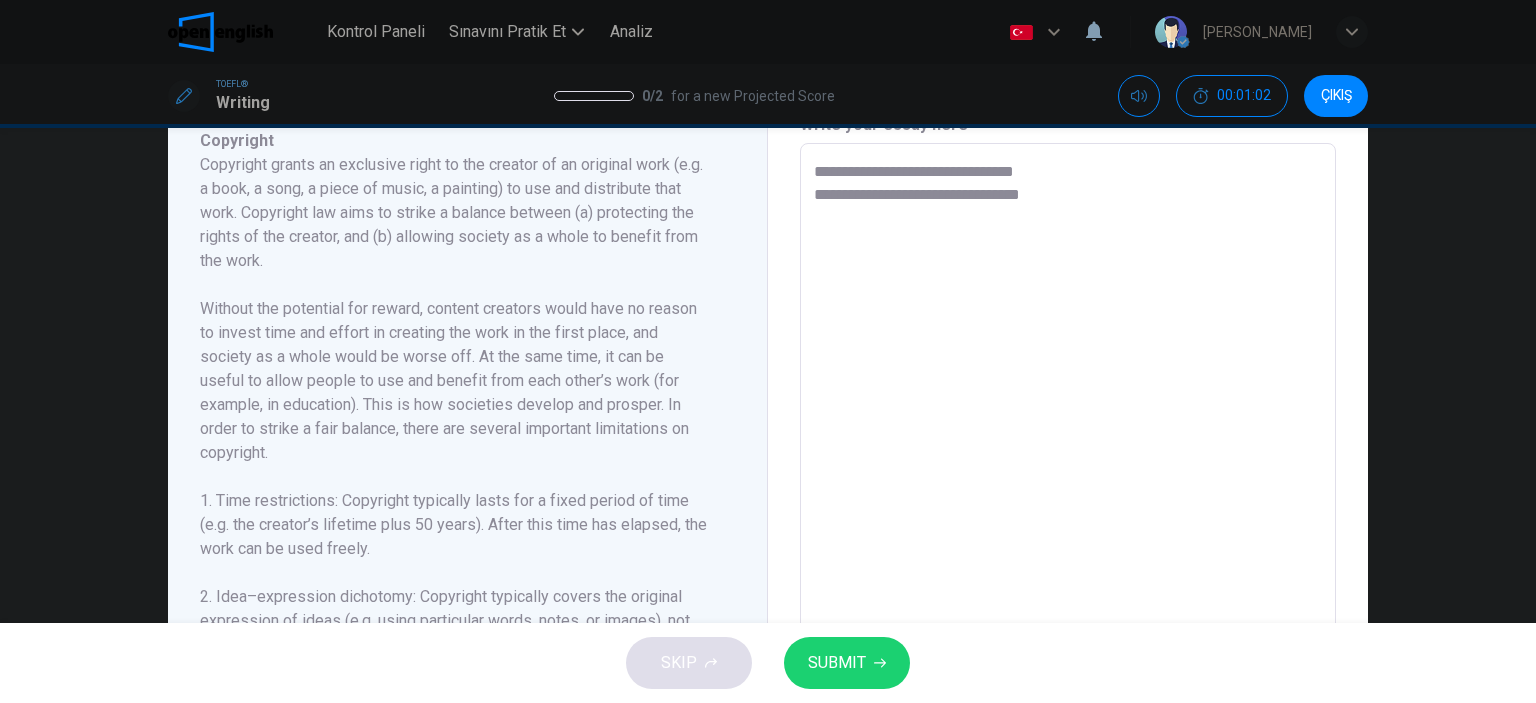 type on "*" 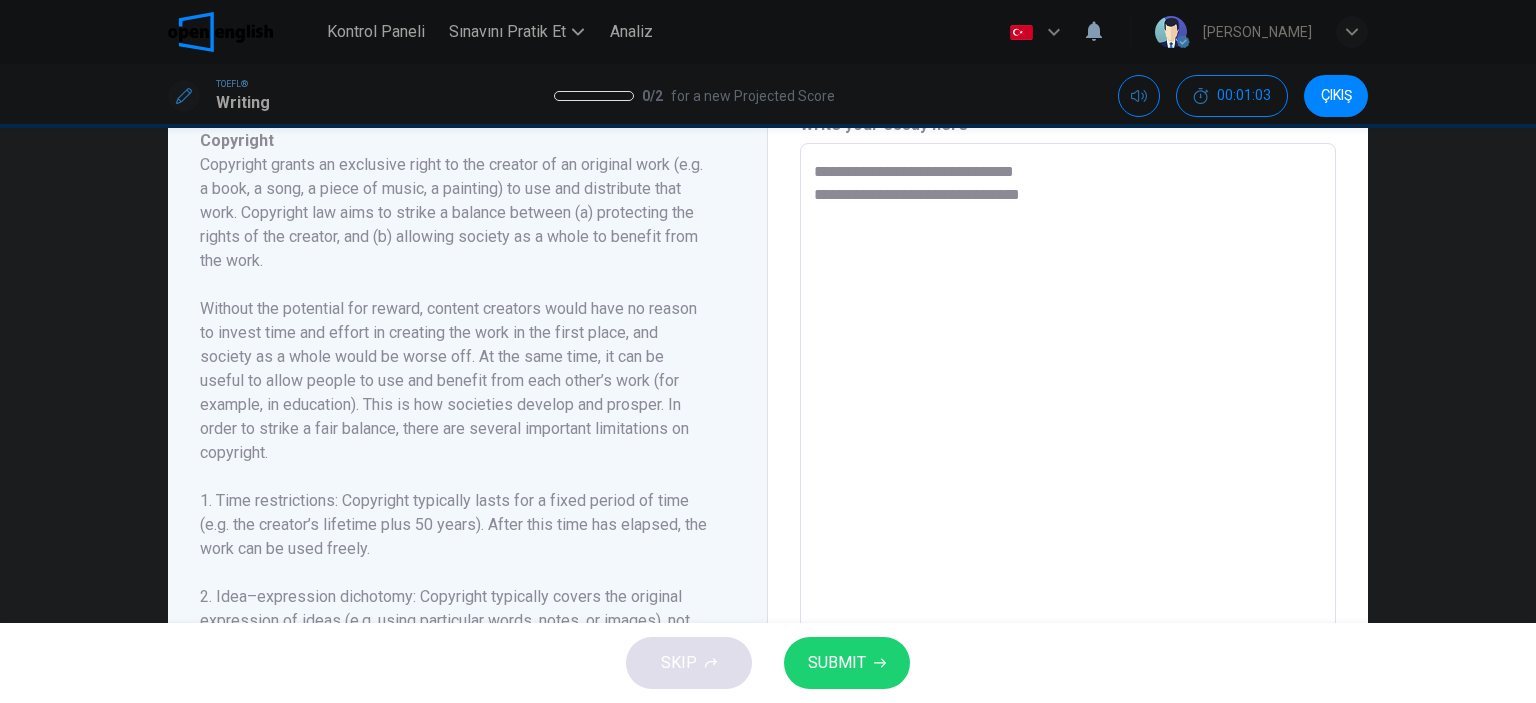 type on "**********" 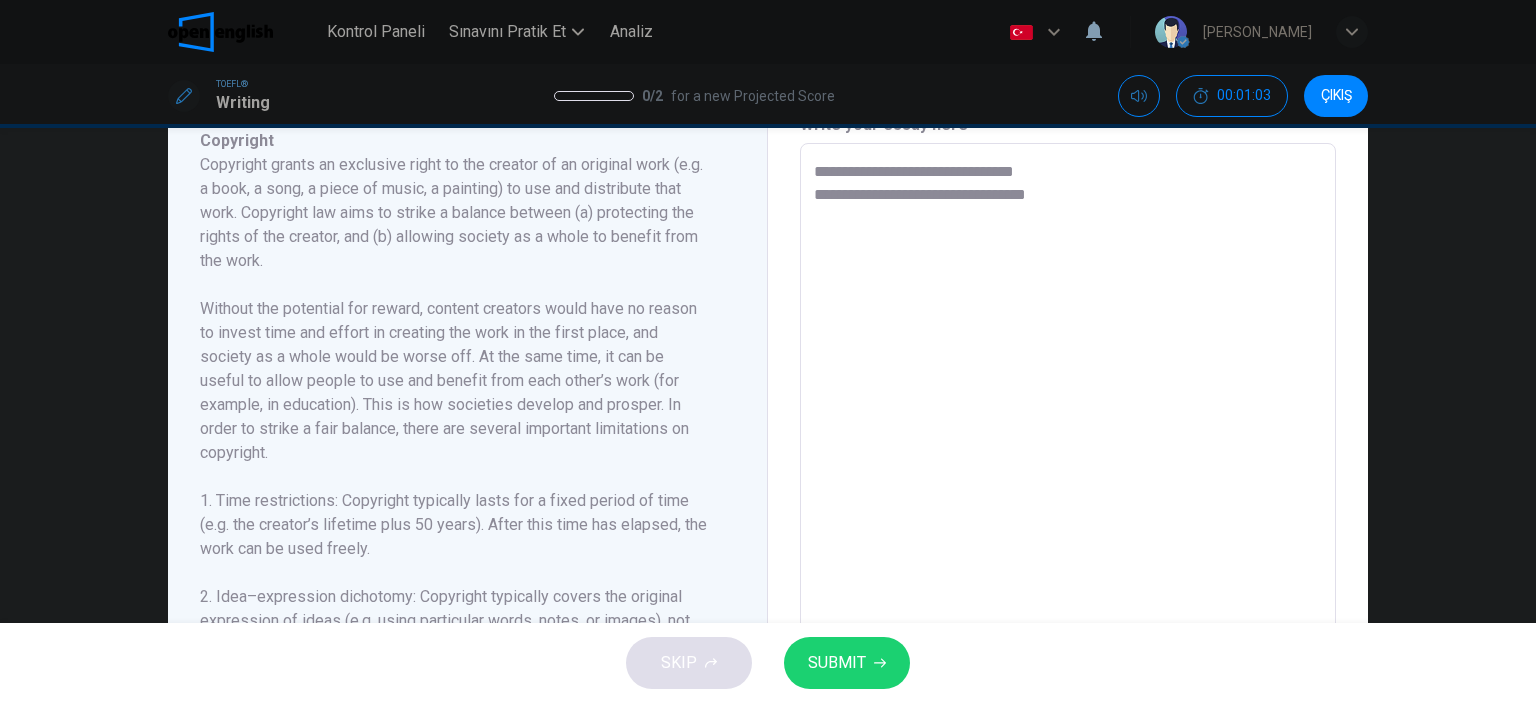 type on "*" 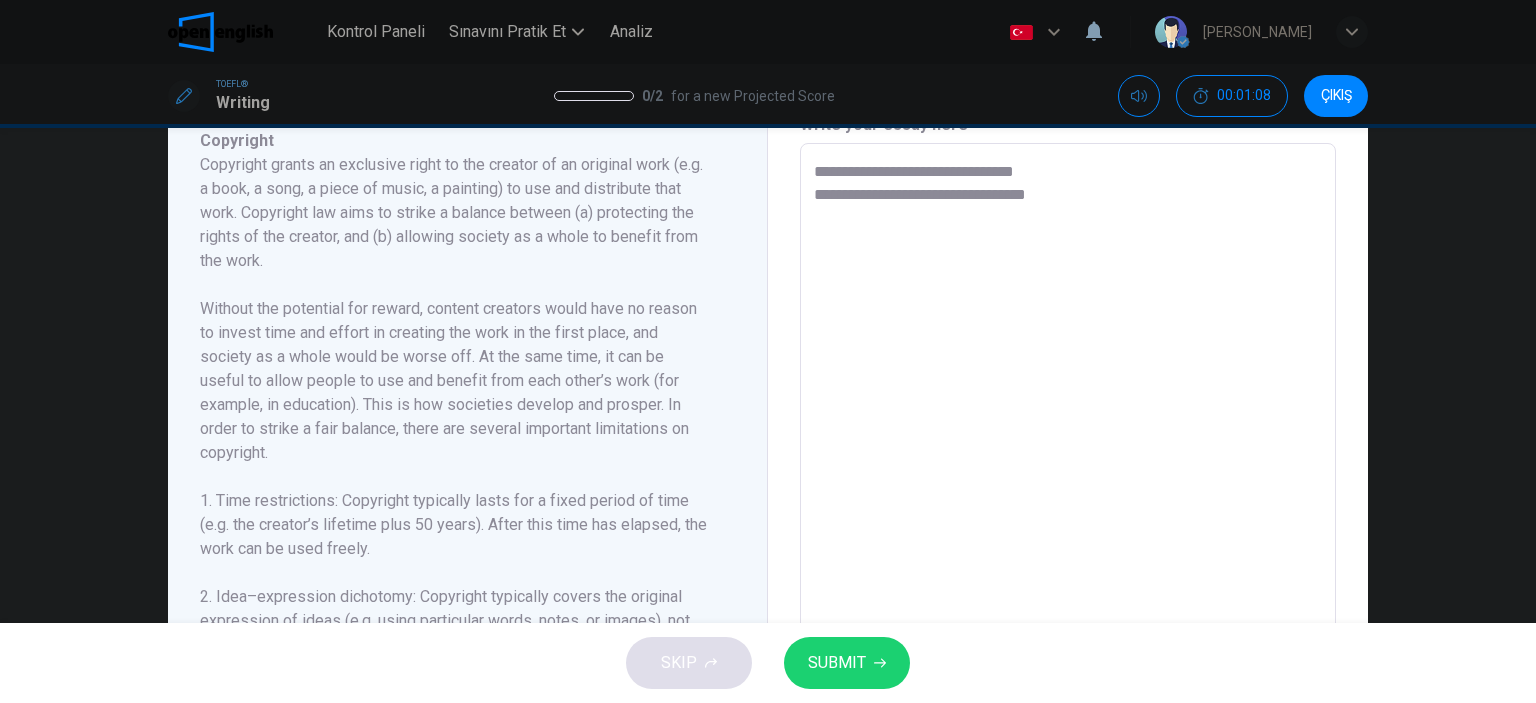 click on "**********" at bounding box center (1068, 428) 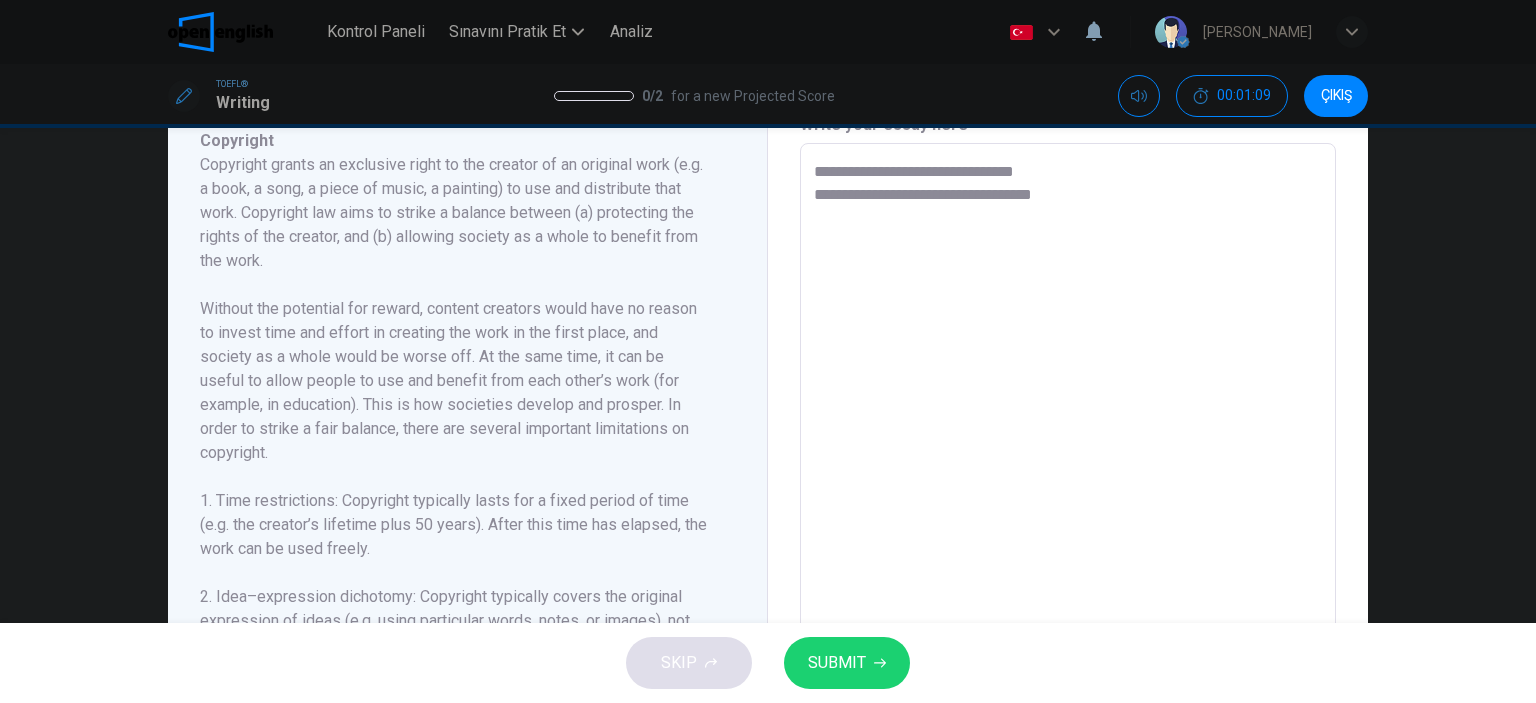 click on "**********" at bounding box center (1068, 428) 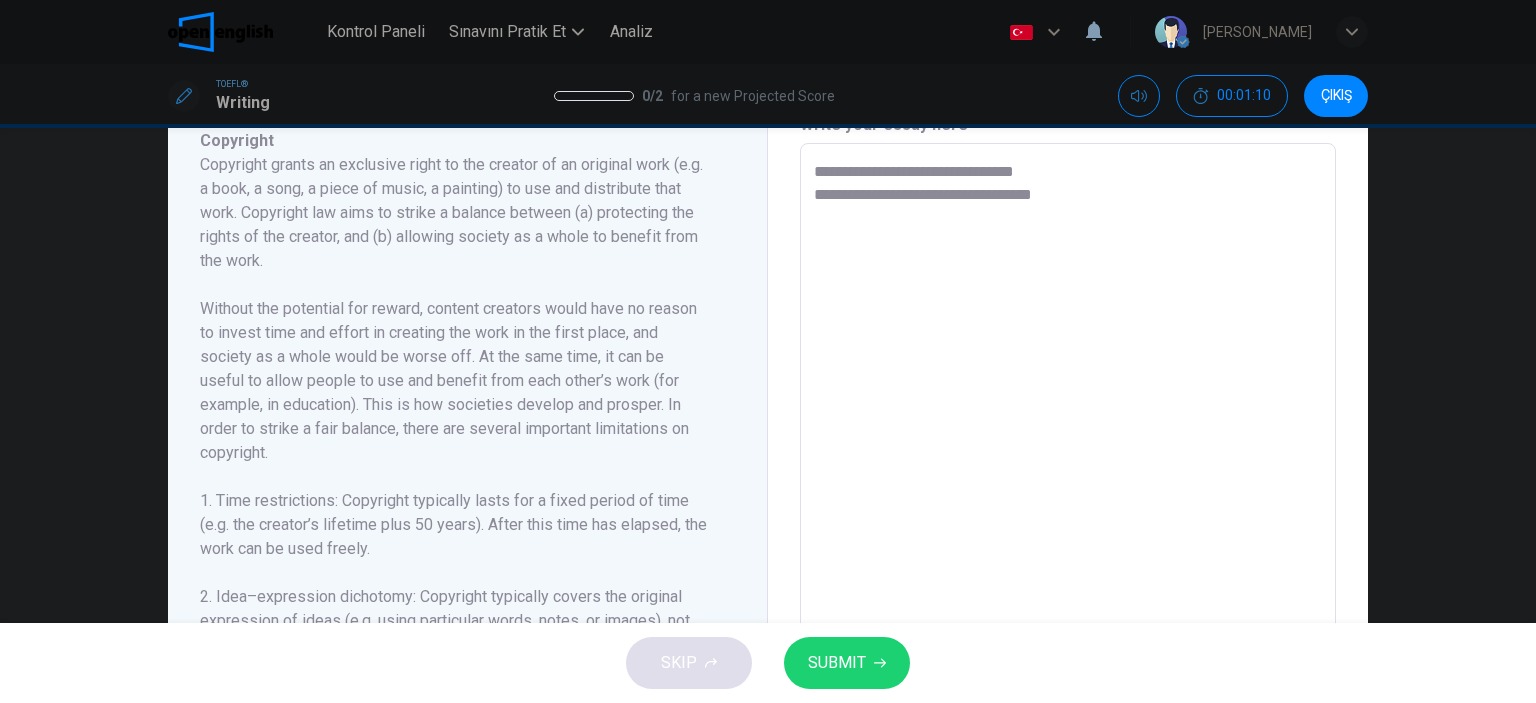 type on "**********" 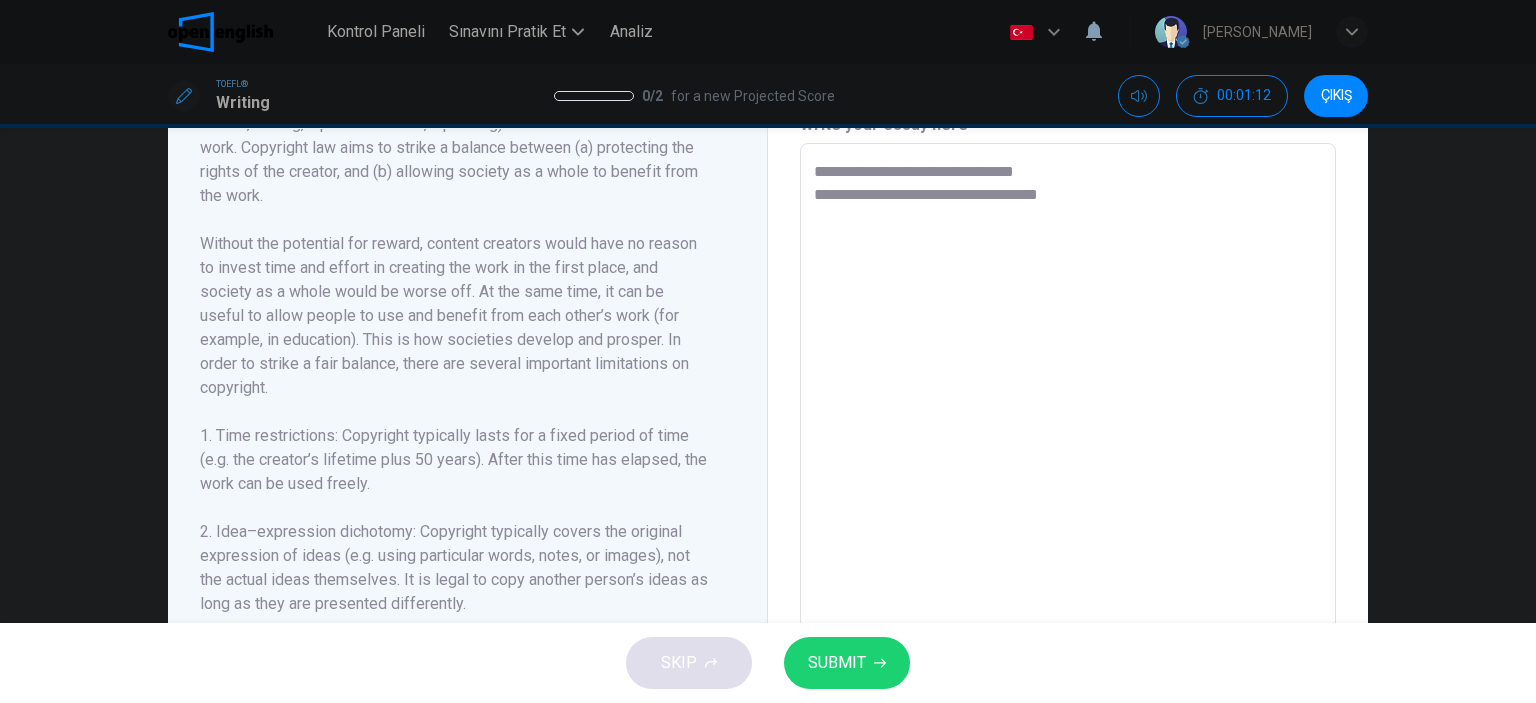 scroll, scrollTop: 100, scrollLeft: 0, axis: vertical 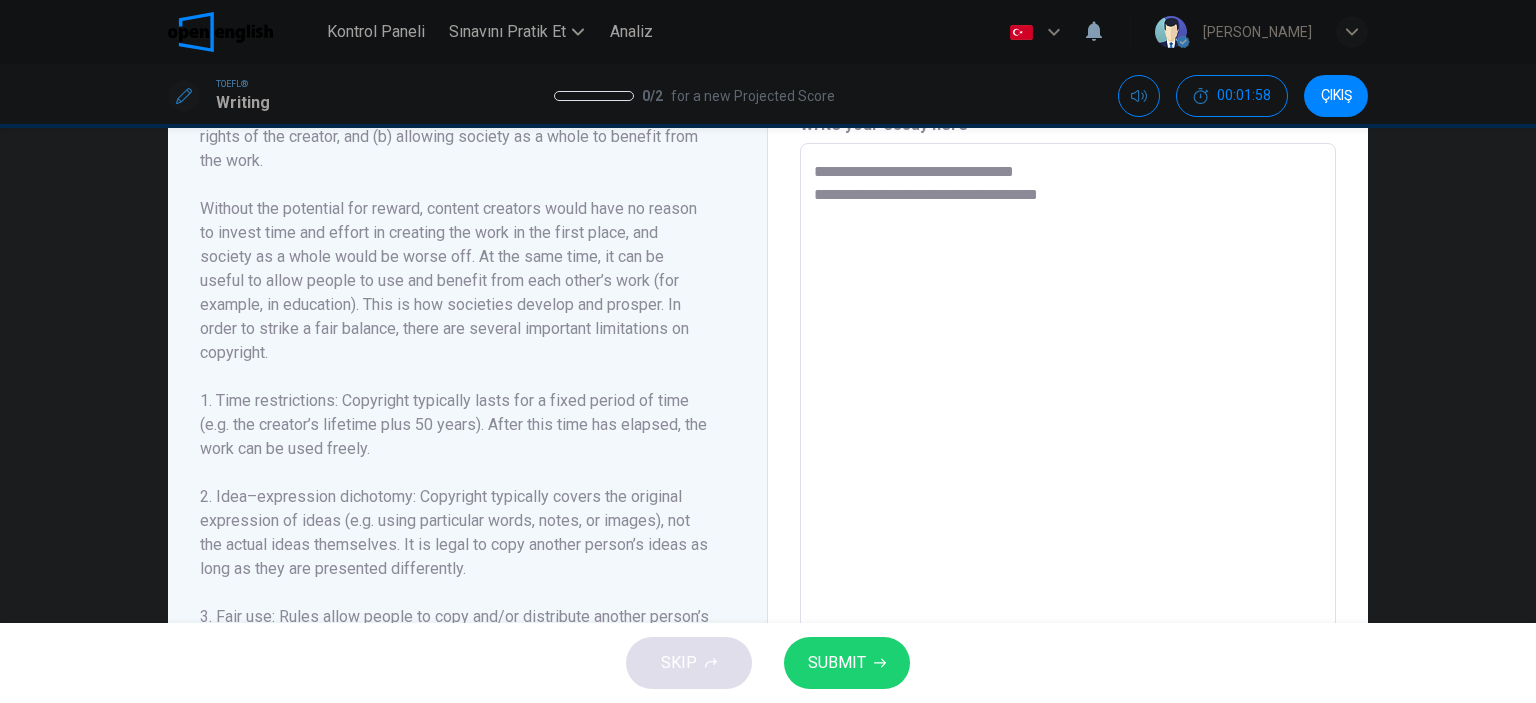 type on "**********" 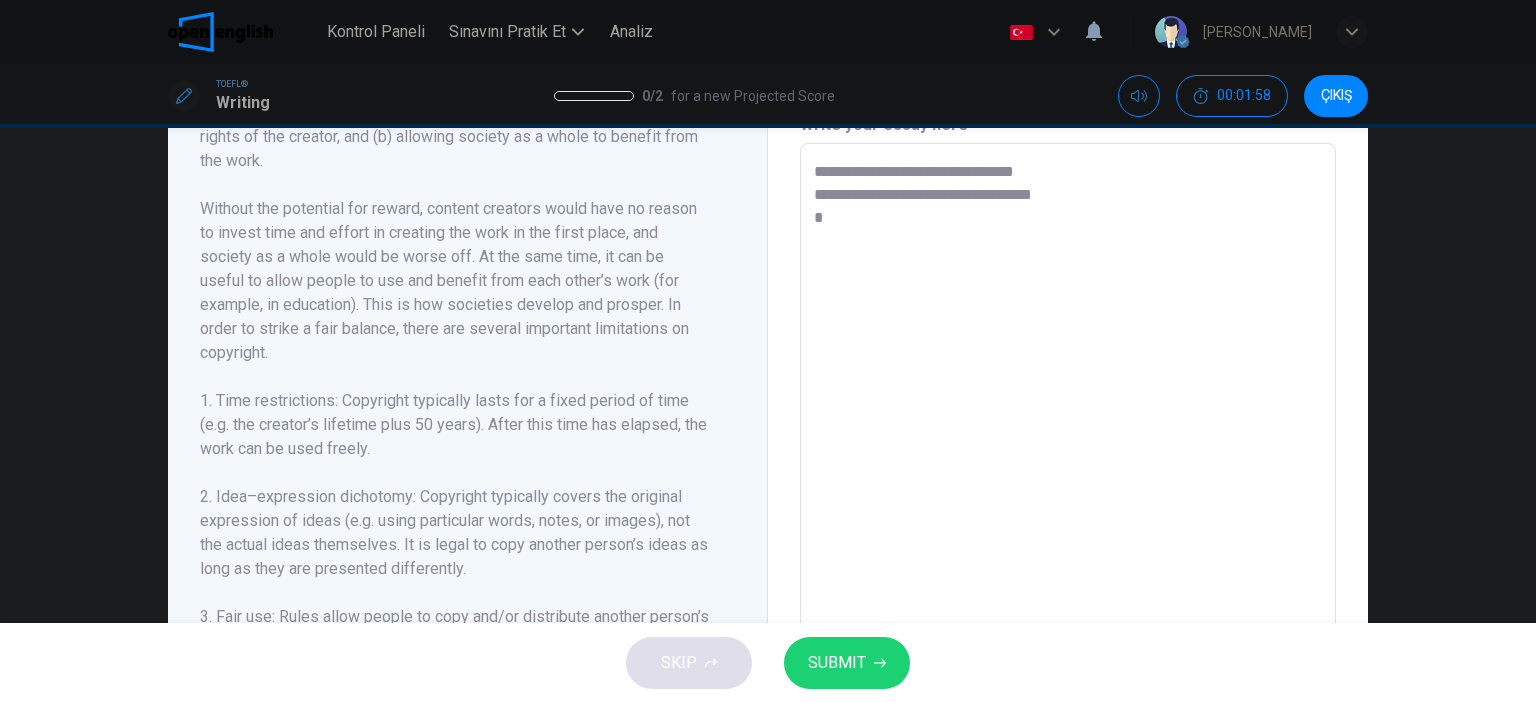 type on "**********" 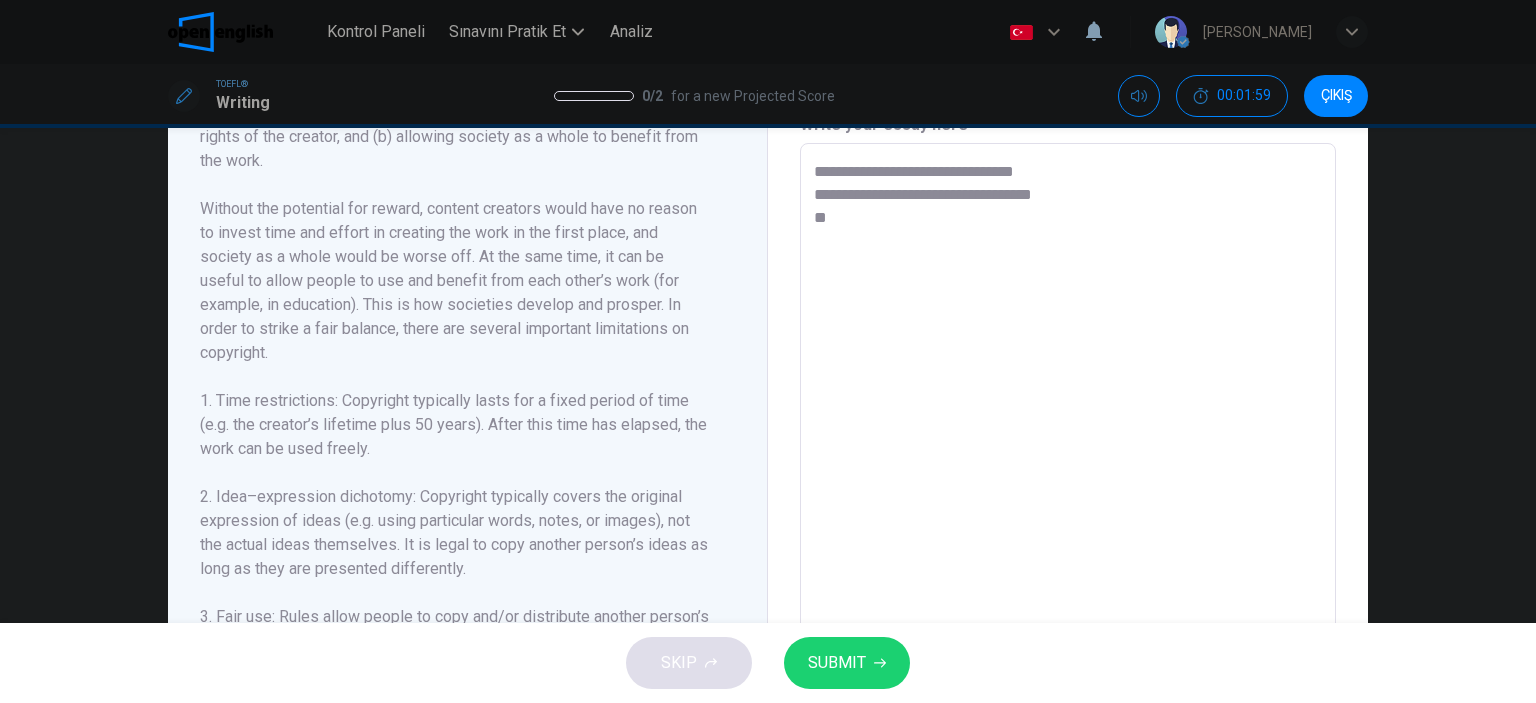 type on "**********" 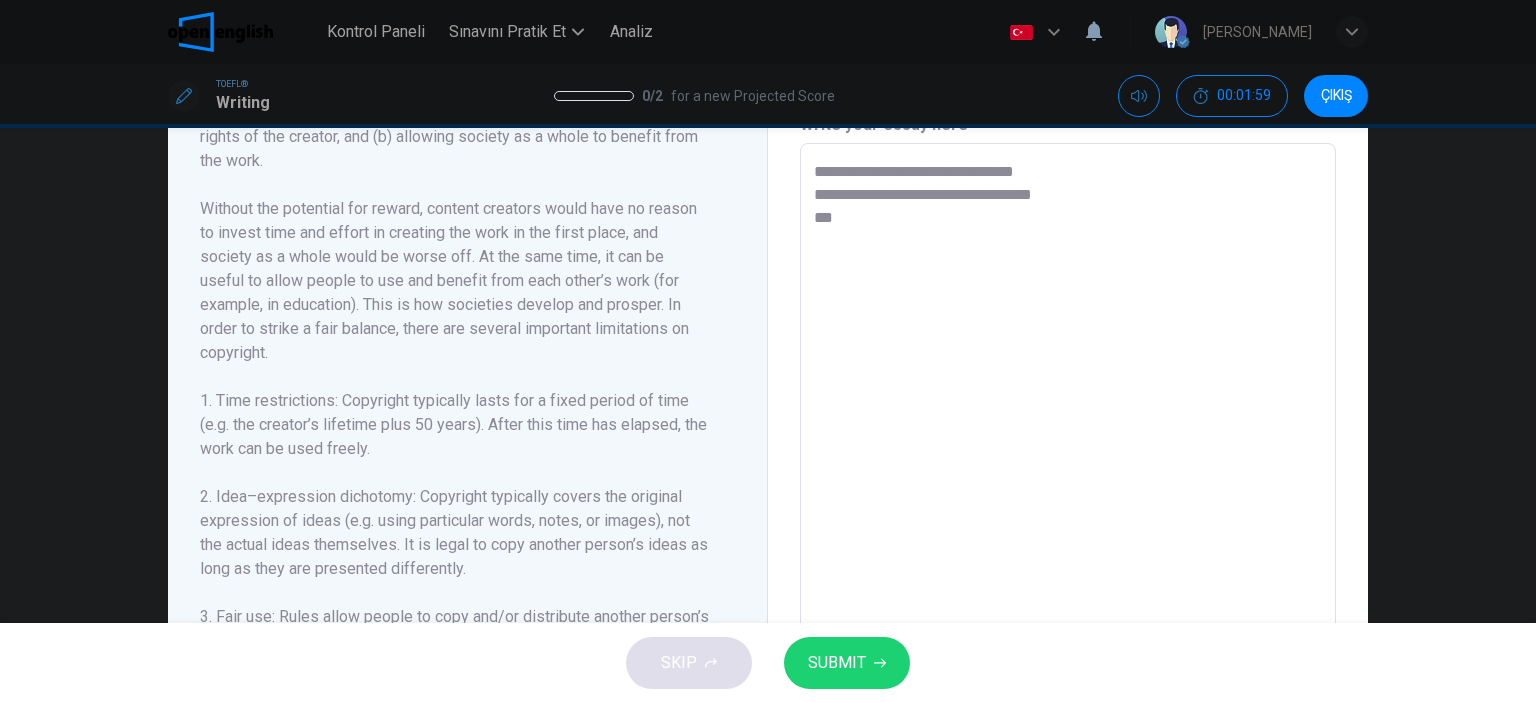 type on "*" 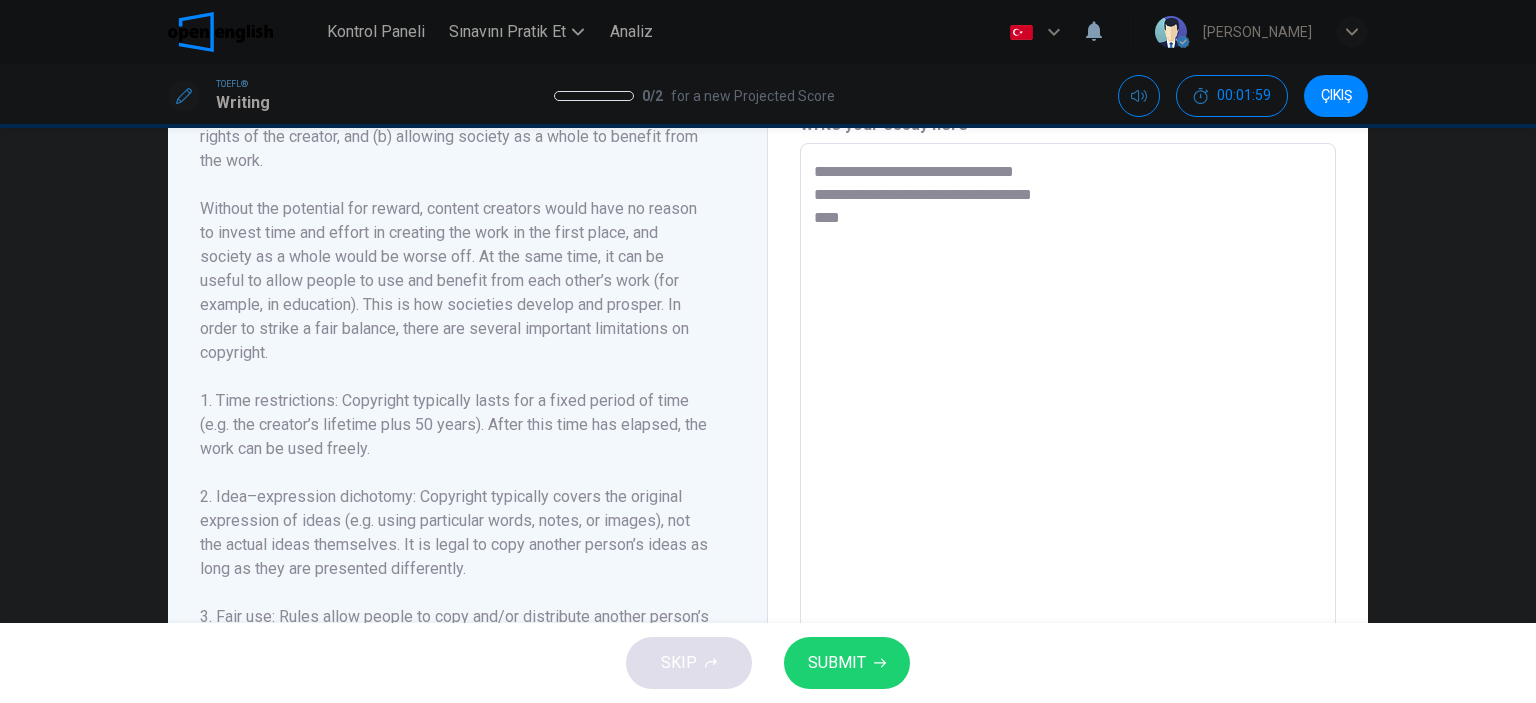 type on "*" 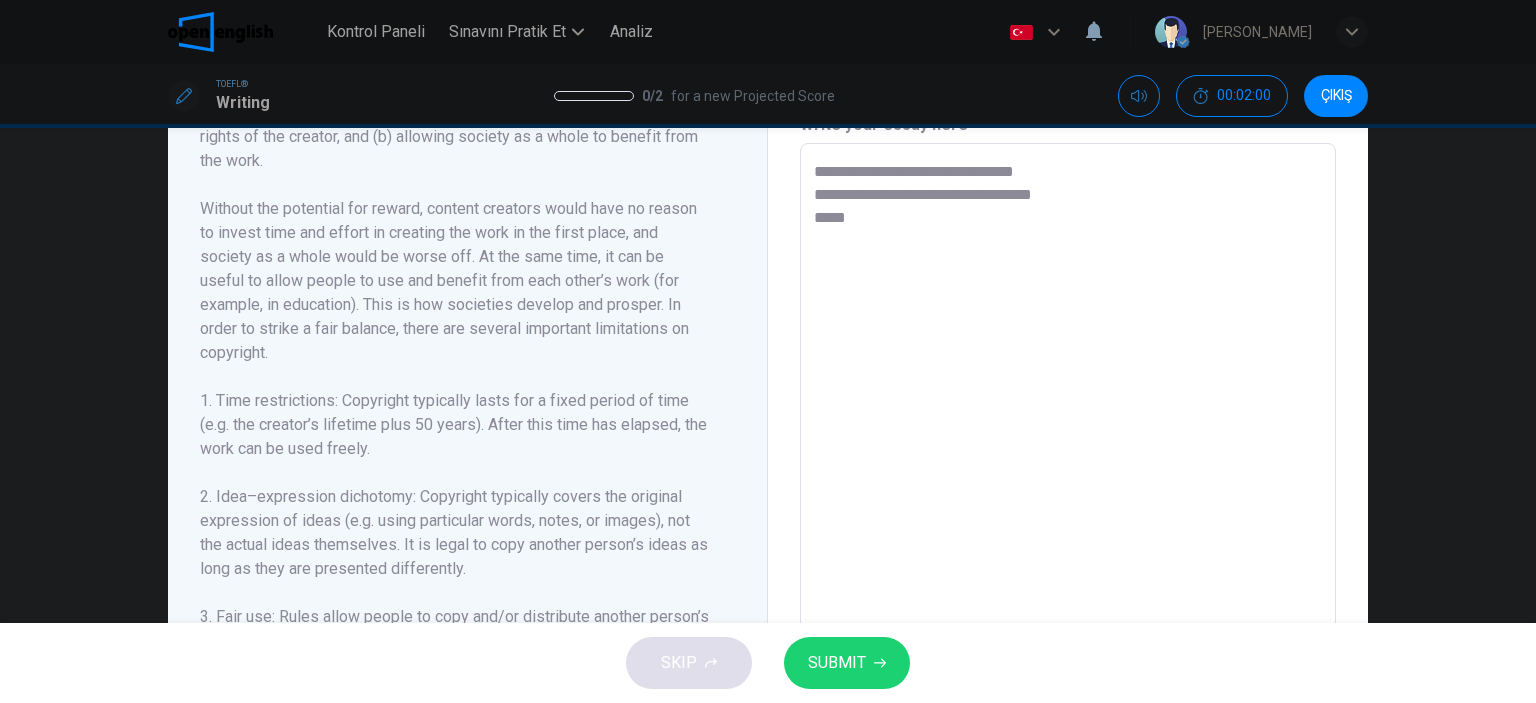 type on "**********" 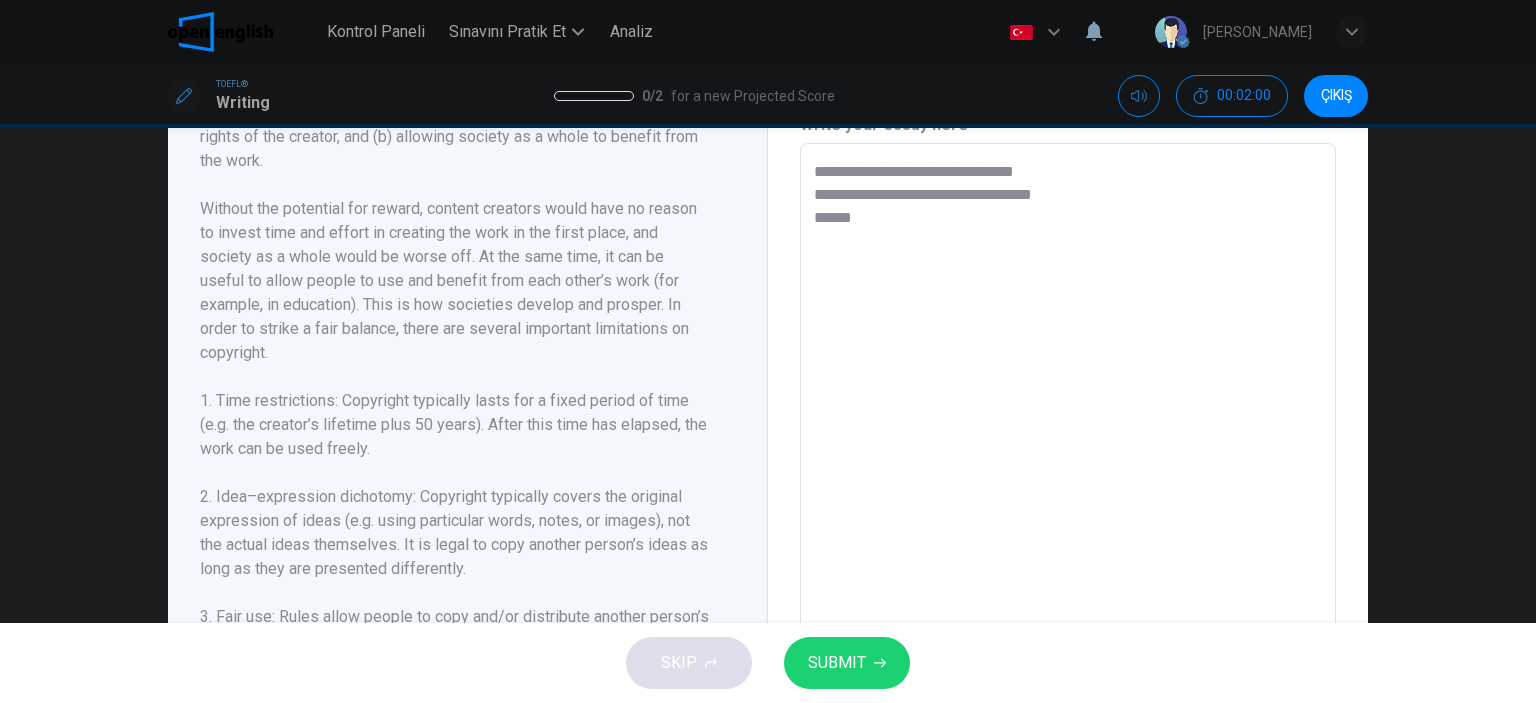type on "*" 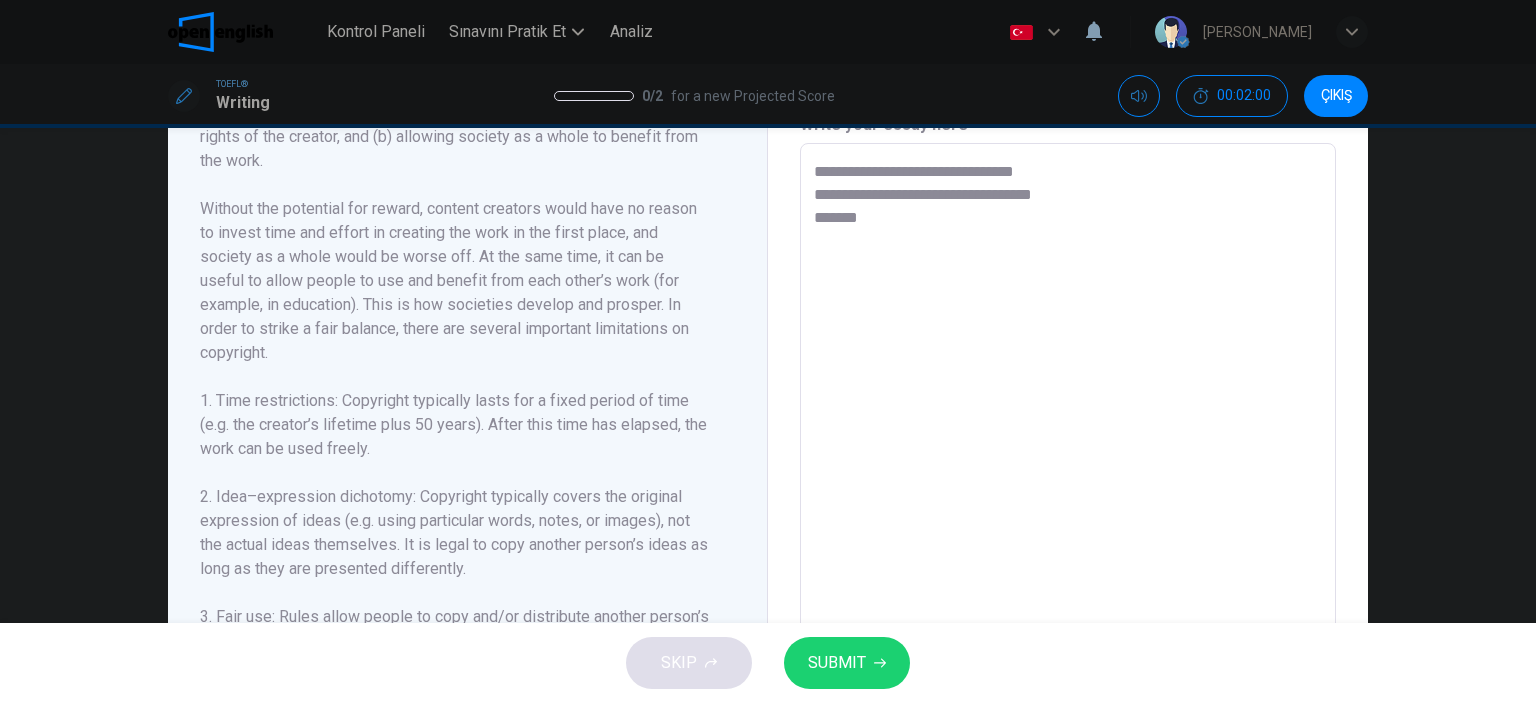 type on "*" 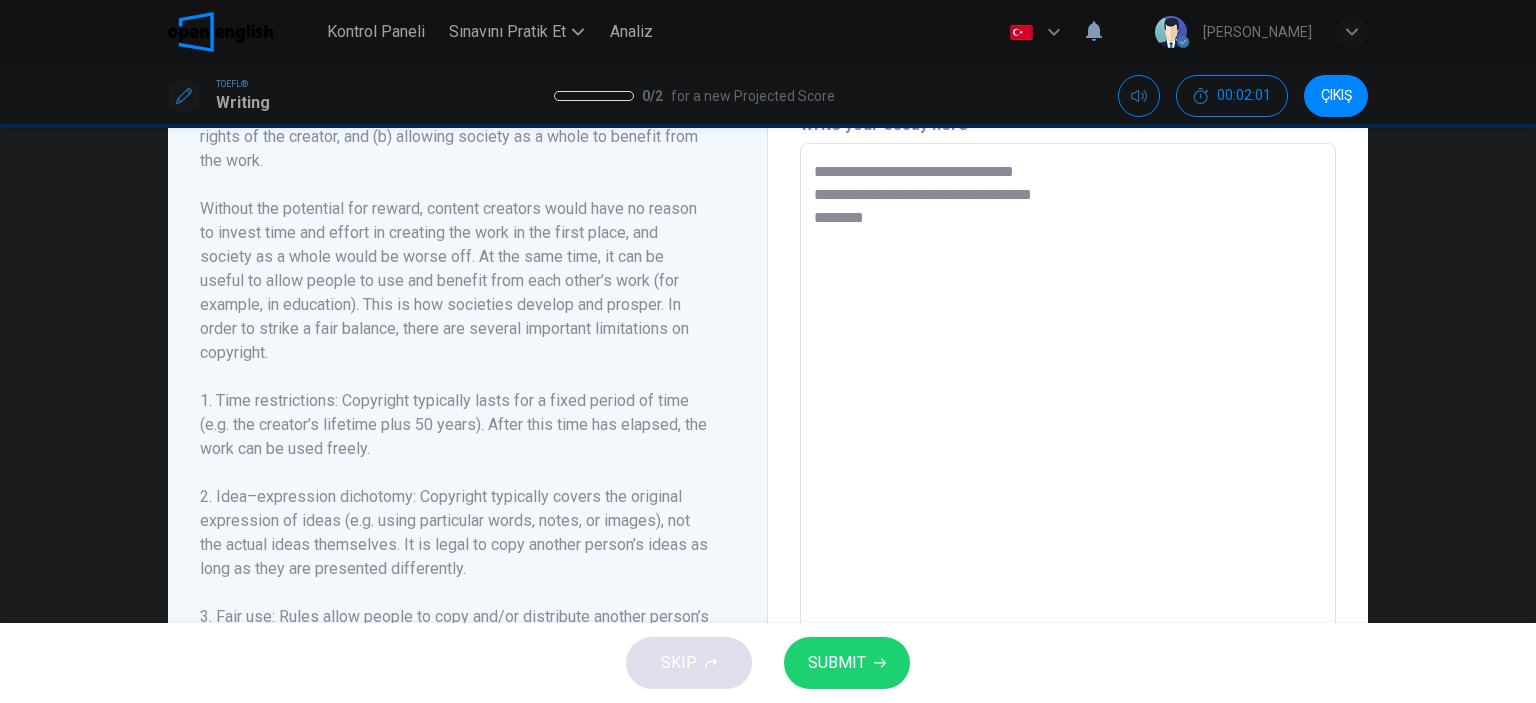 type on "**********" 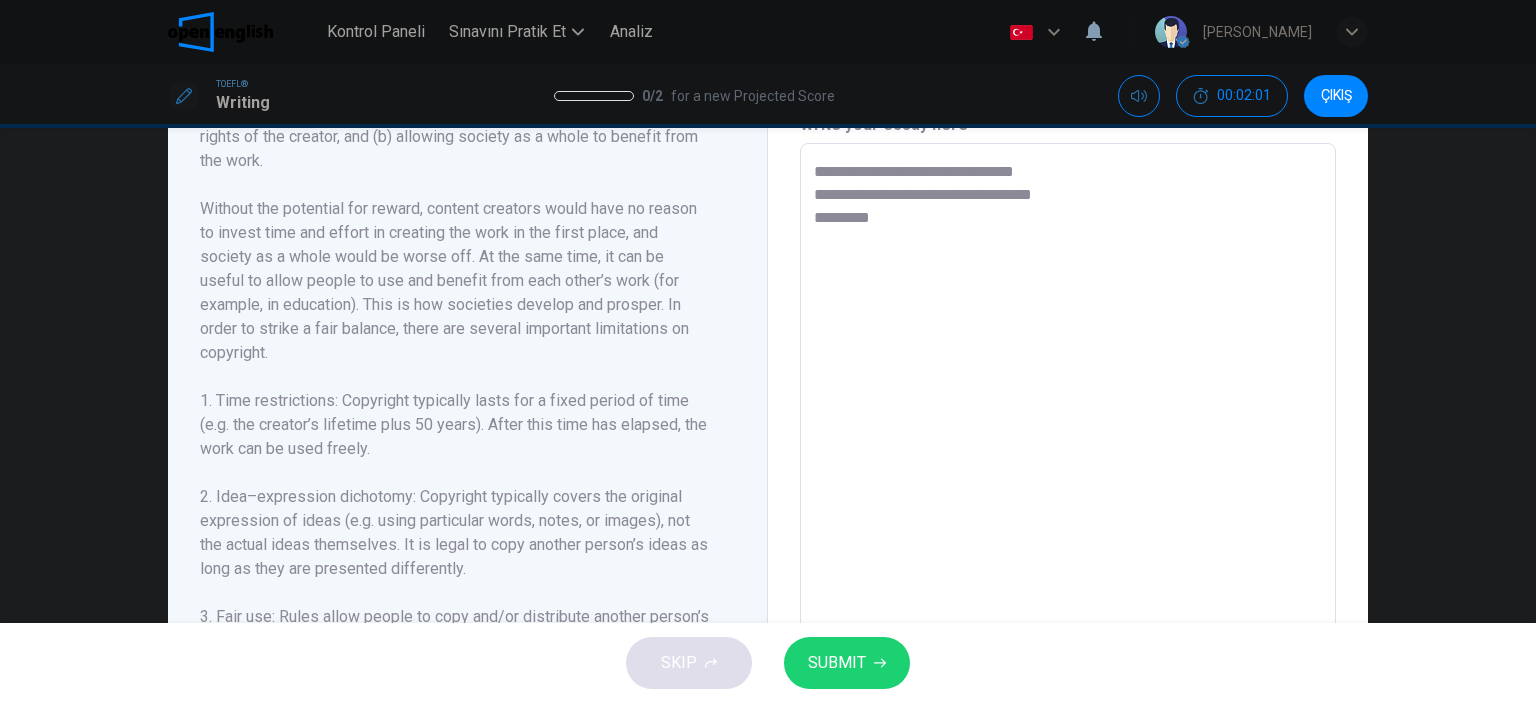type on "*" 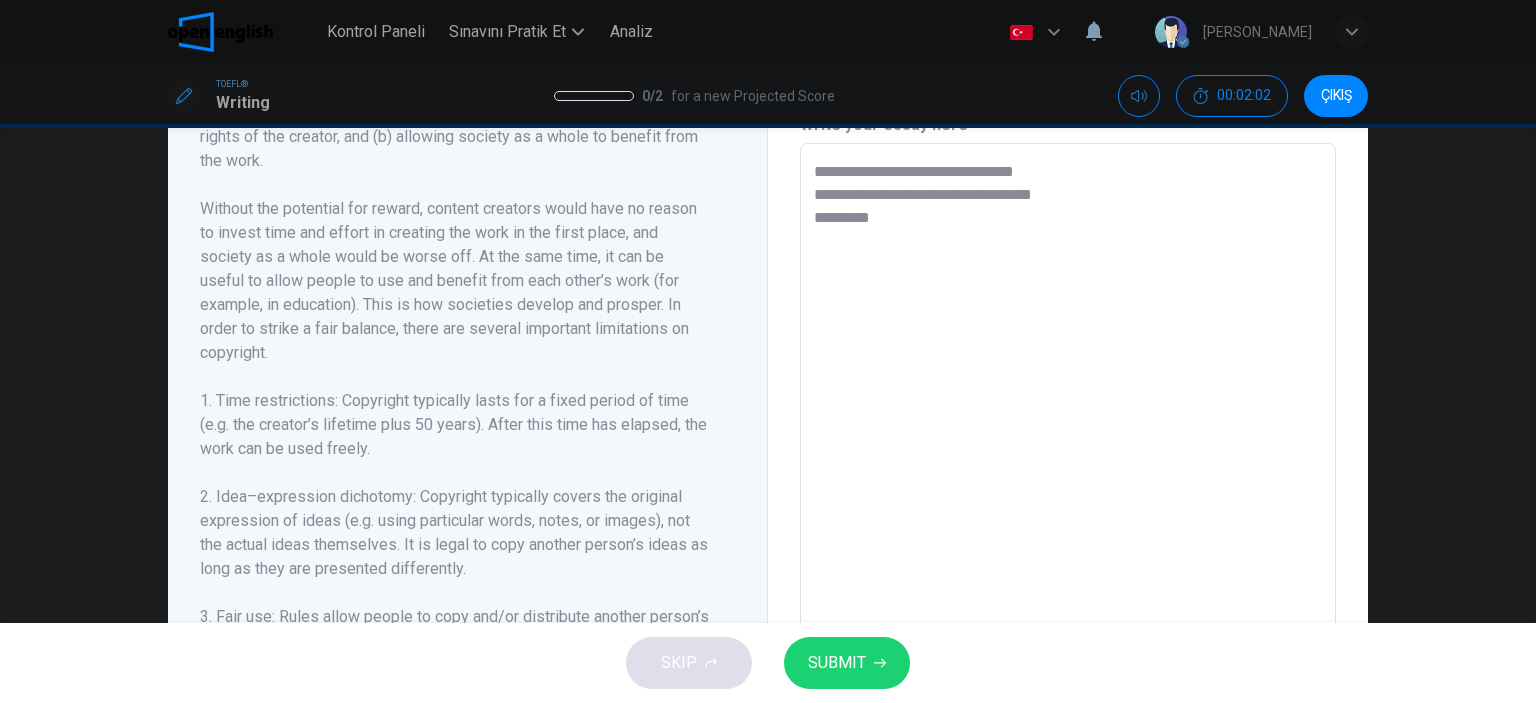 type 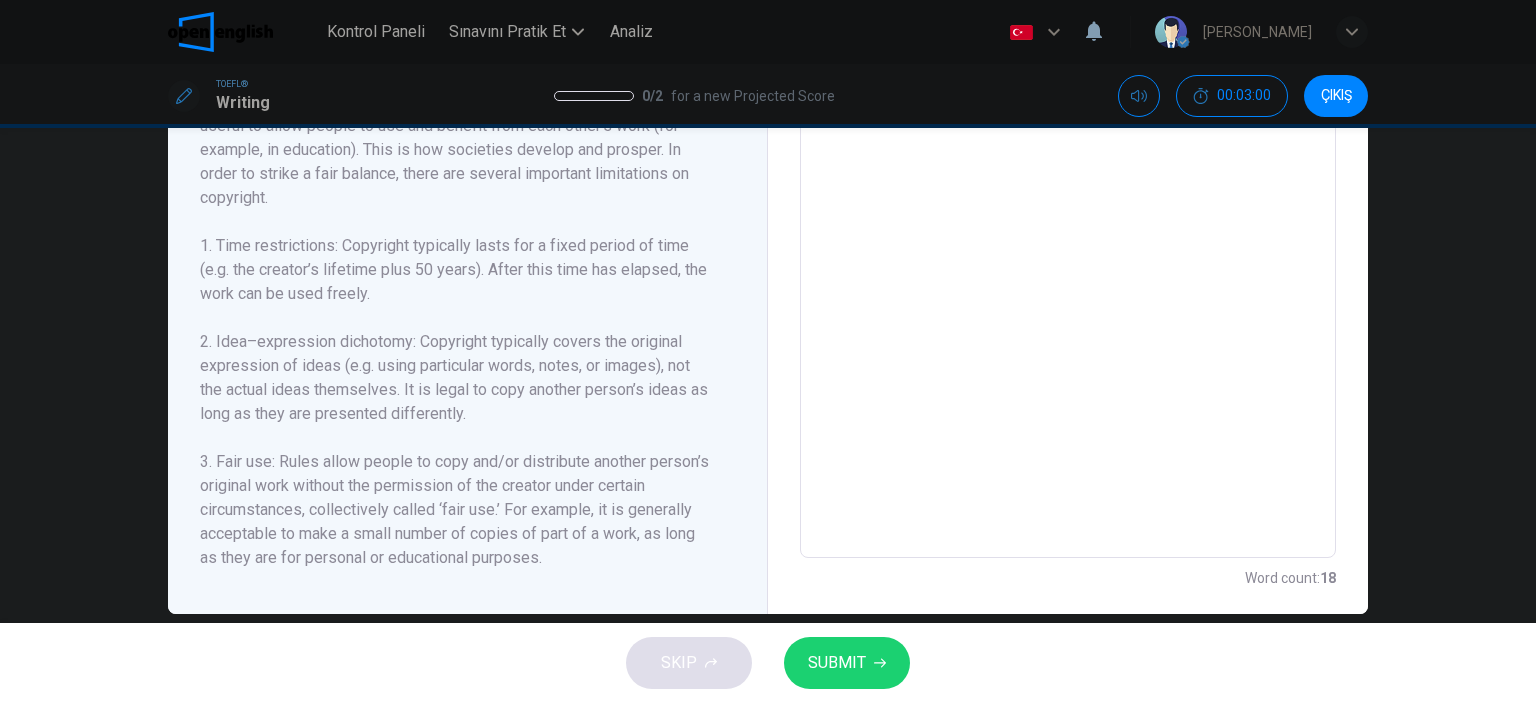 scroll, scrollTop: 649, scrollLeft: 0, axis: vertical 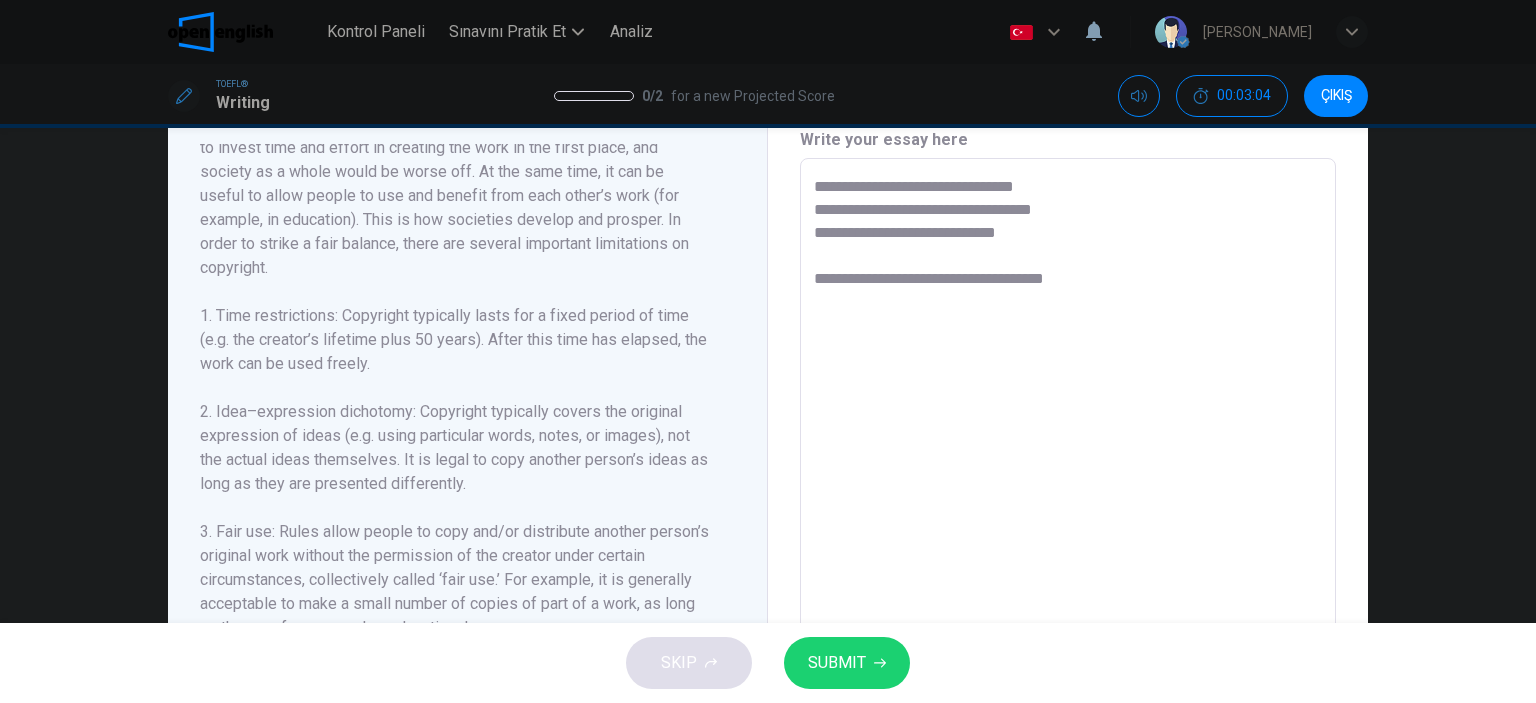 click on "**********" at bounding box center [1068, 443] 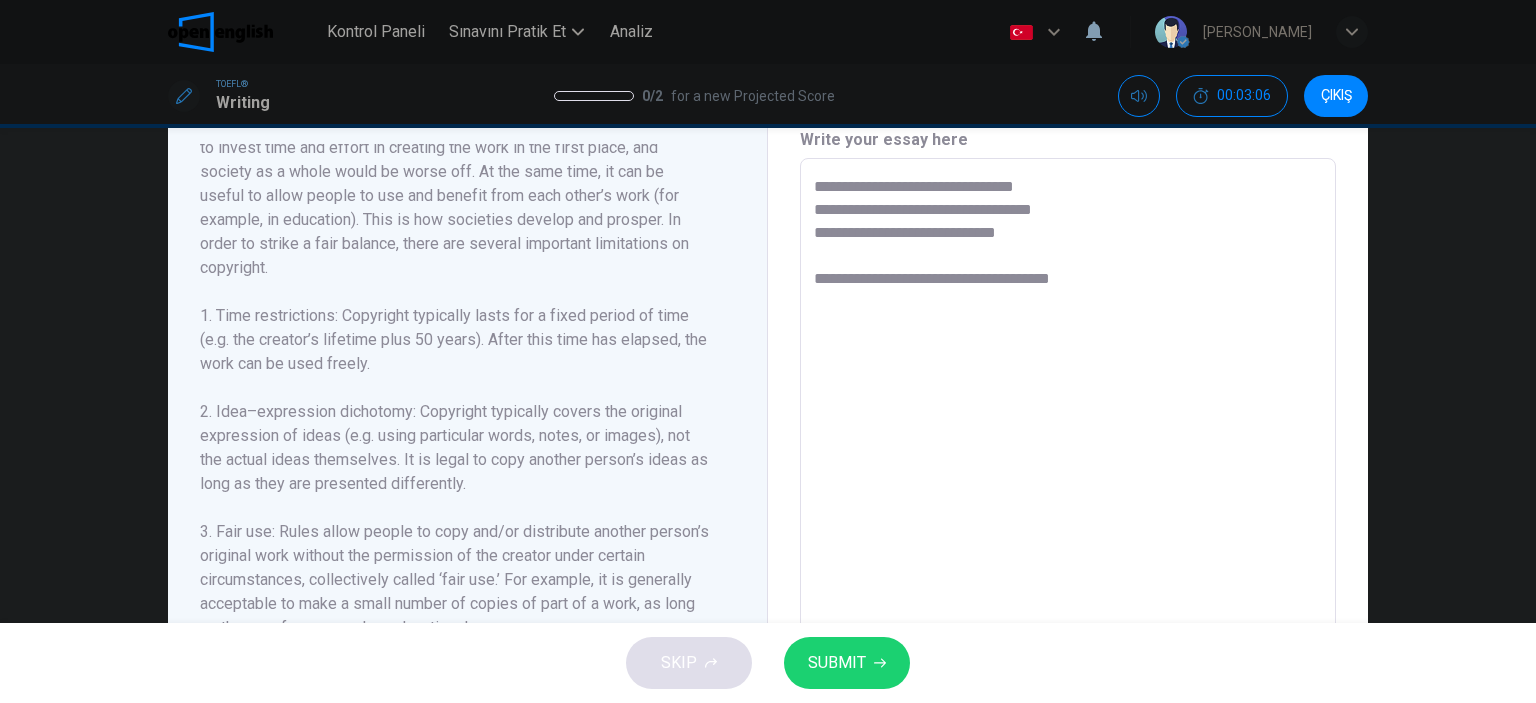 click on "**********" at bounding box center [1068, 443] 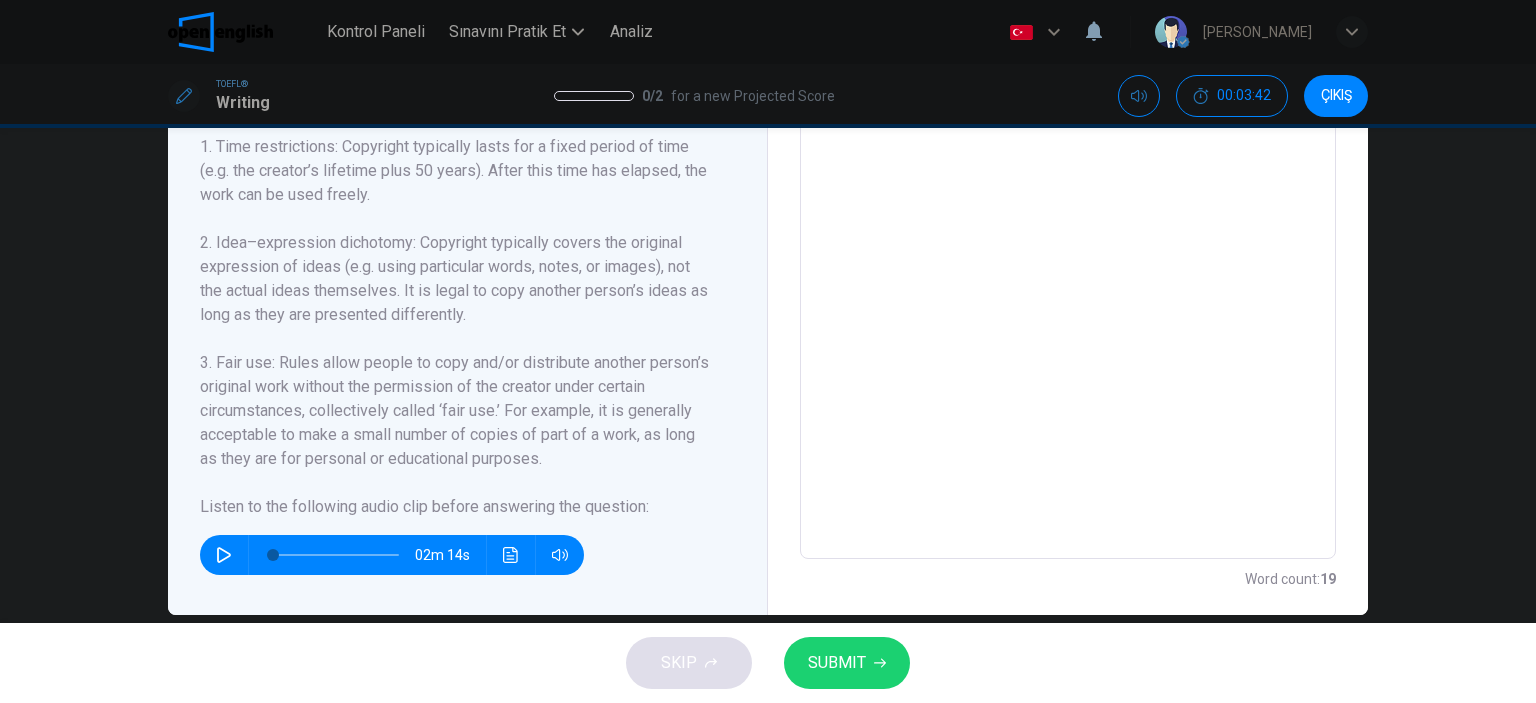 scroll, scrollTop: 649, scrollLeft: 0, axis: vertical 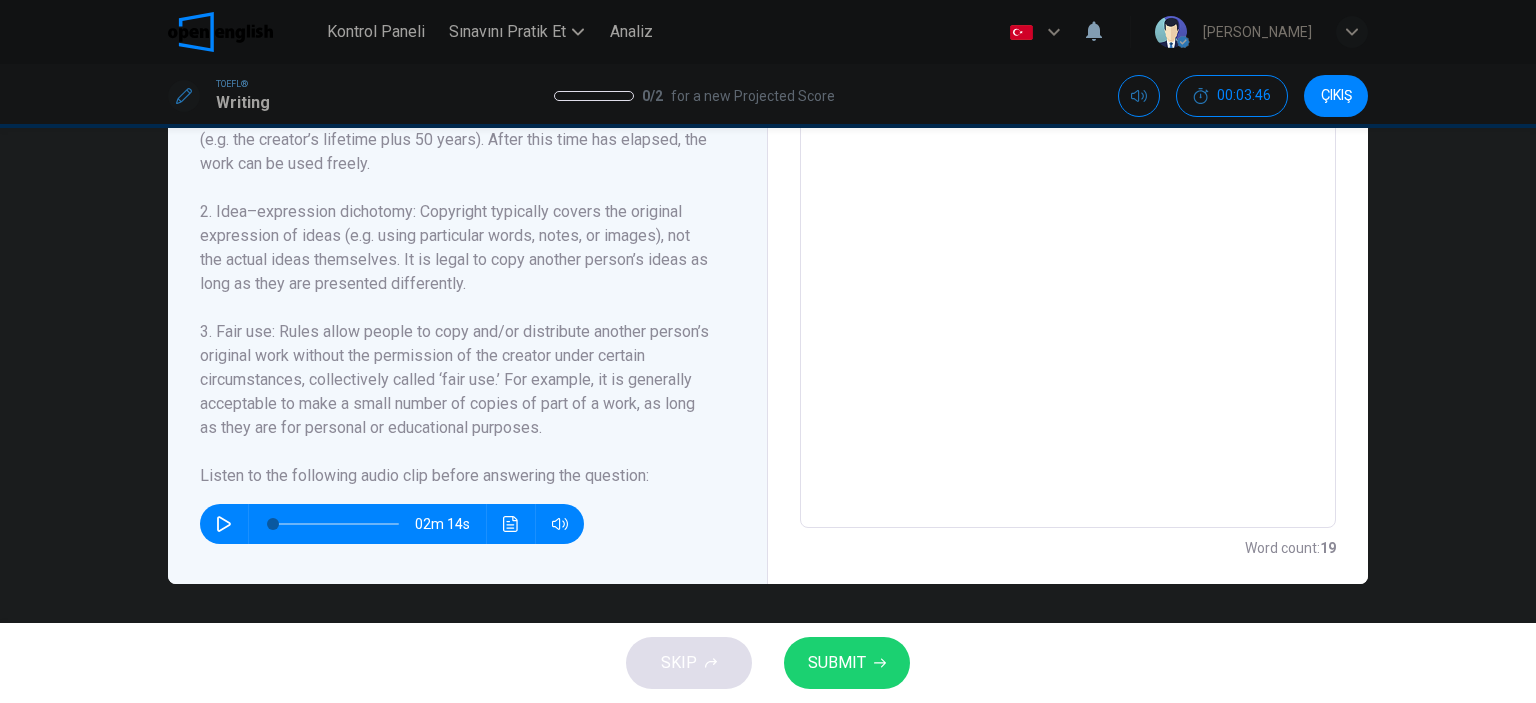 drag, startPoint x: 216, startPoint y: 523, endPoint x: 371, endPoint y: 509, distance: 155.63097 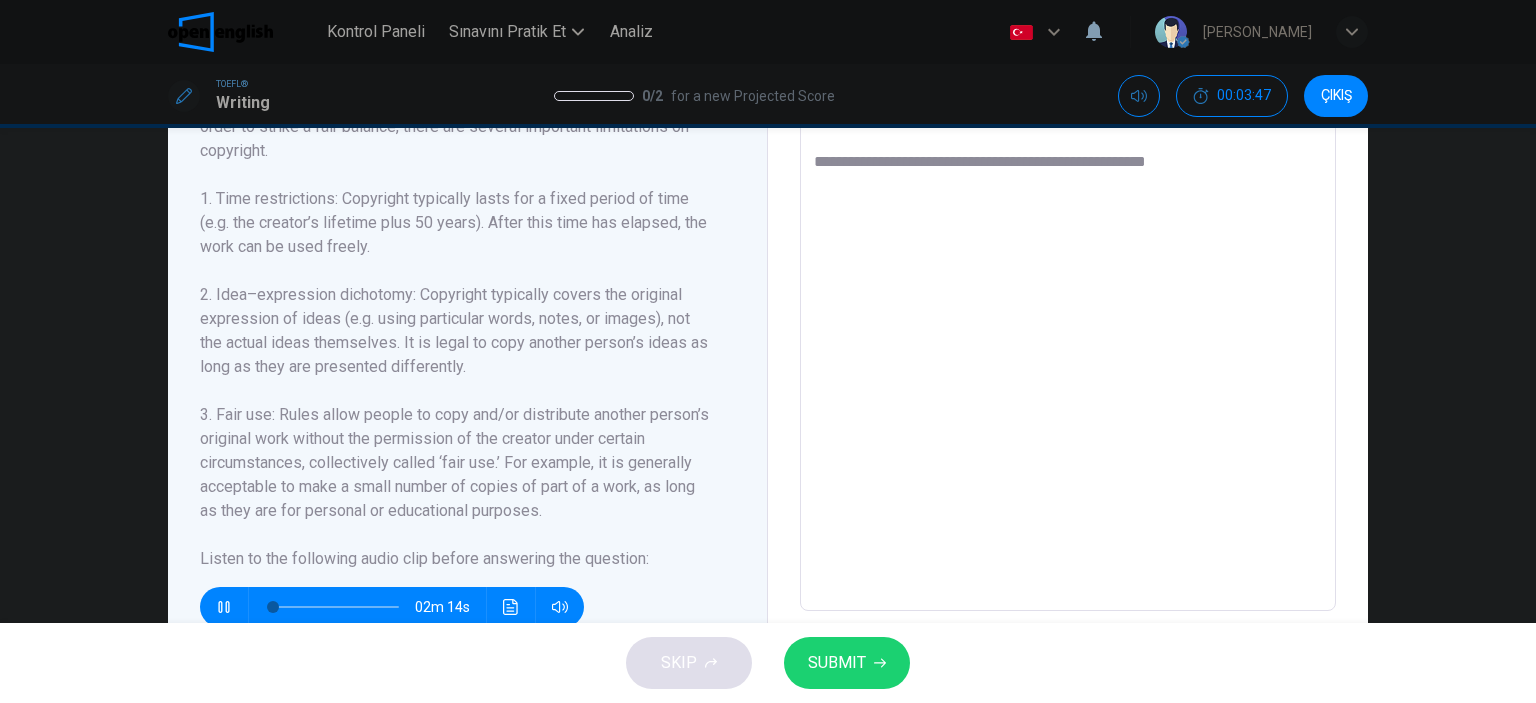 scroll, scrollTop: 349, scrollLeft: 0, axis: vertical 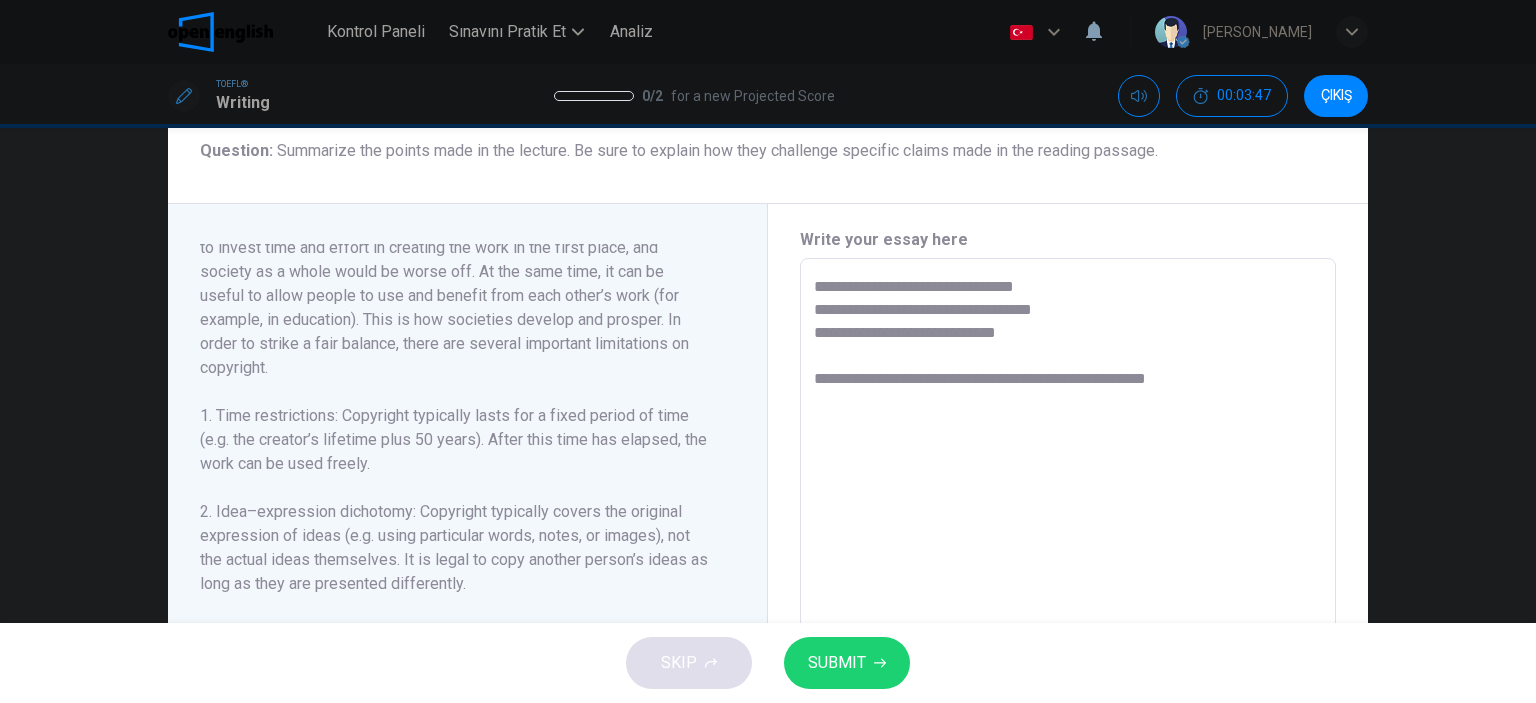 click on "**********" at bounding box center (1068, 543) 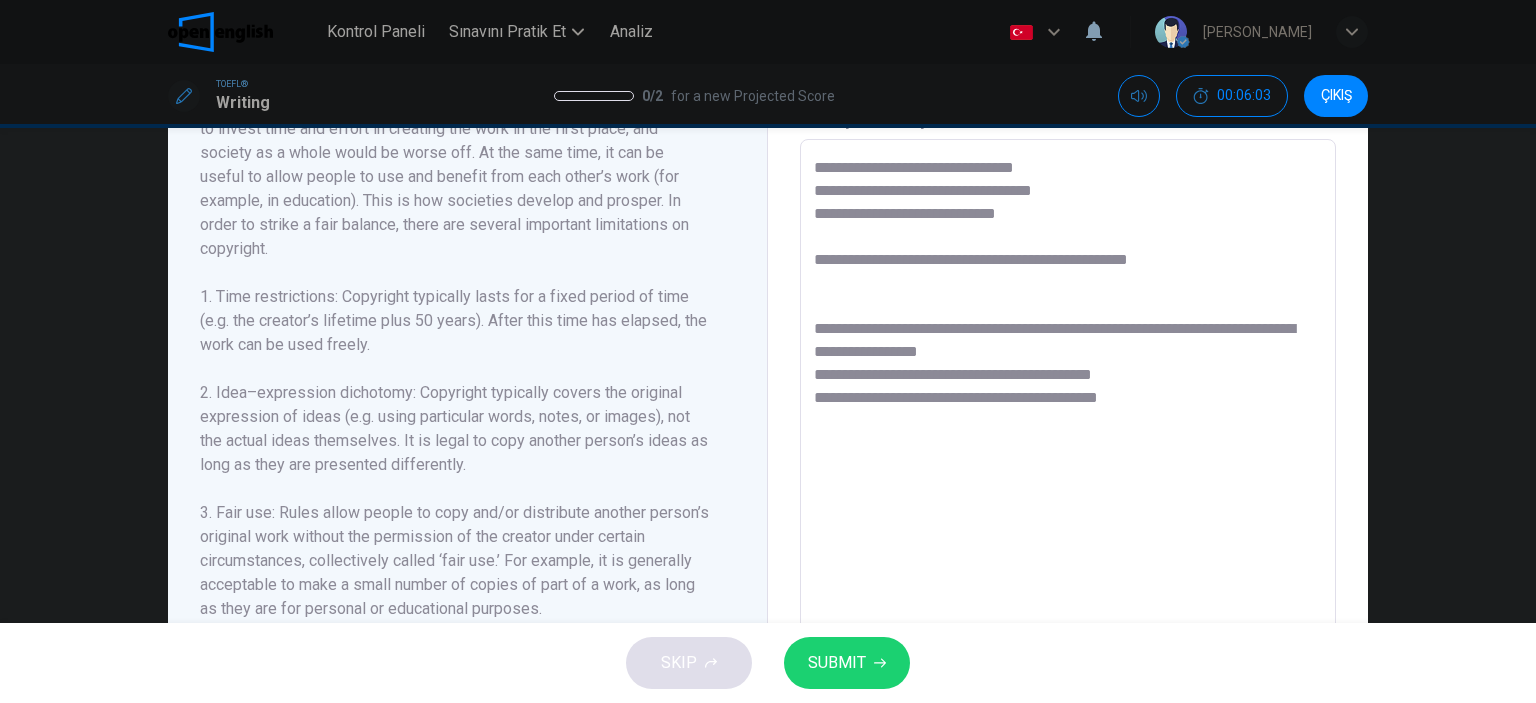 scroll, scrollTop: 649, scrollLeft: 0, axis: vertical 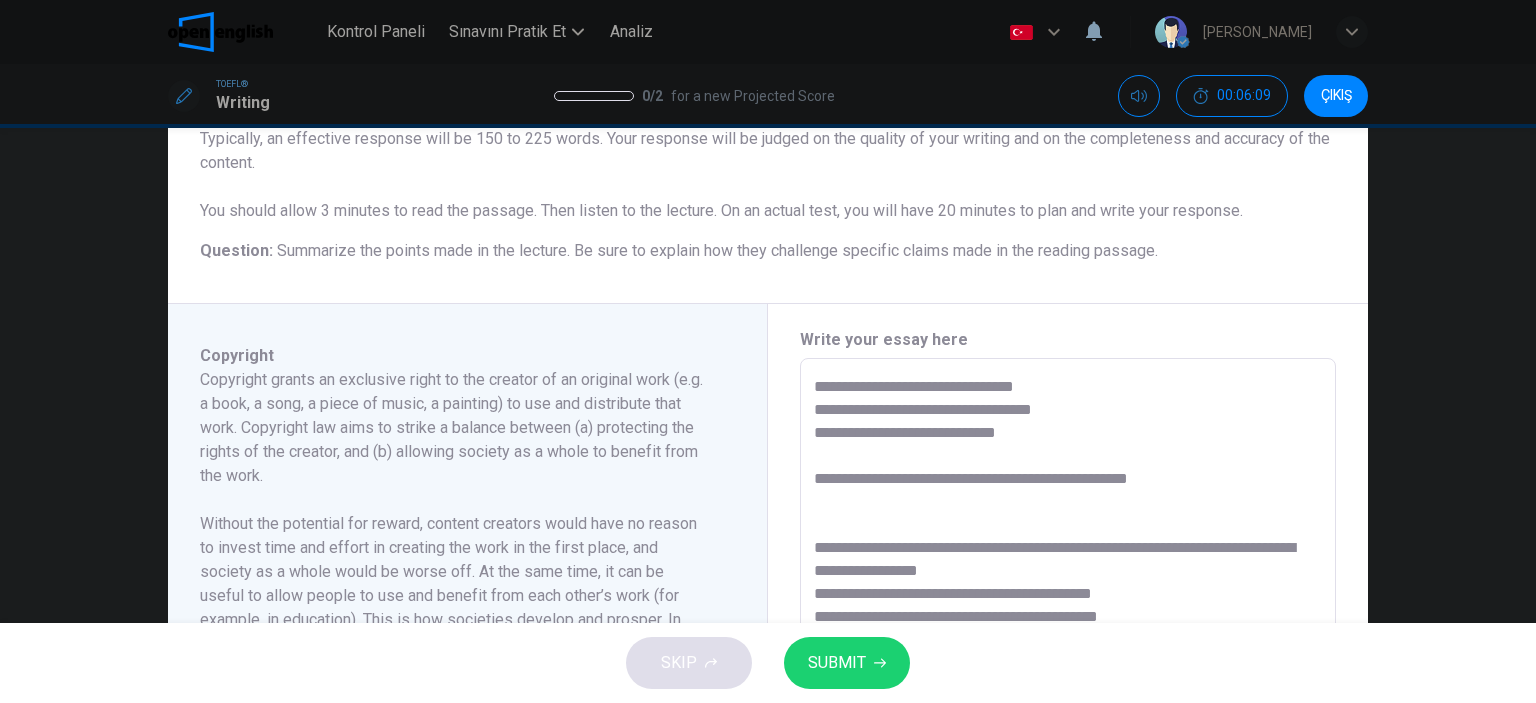 click on "**********" at bounding box center (1068, 643) 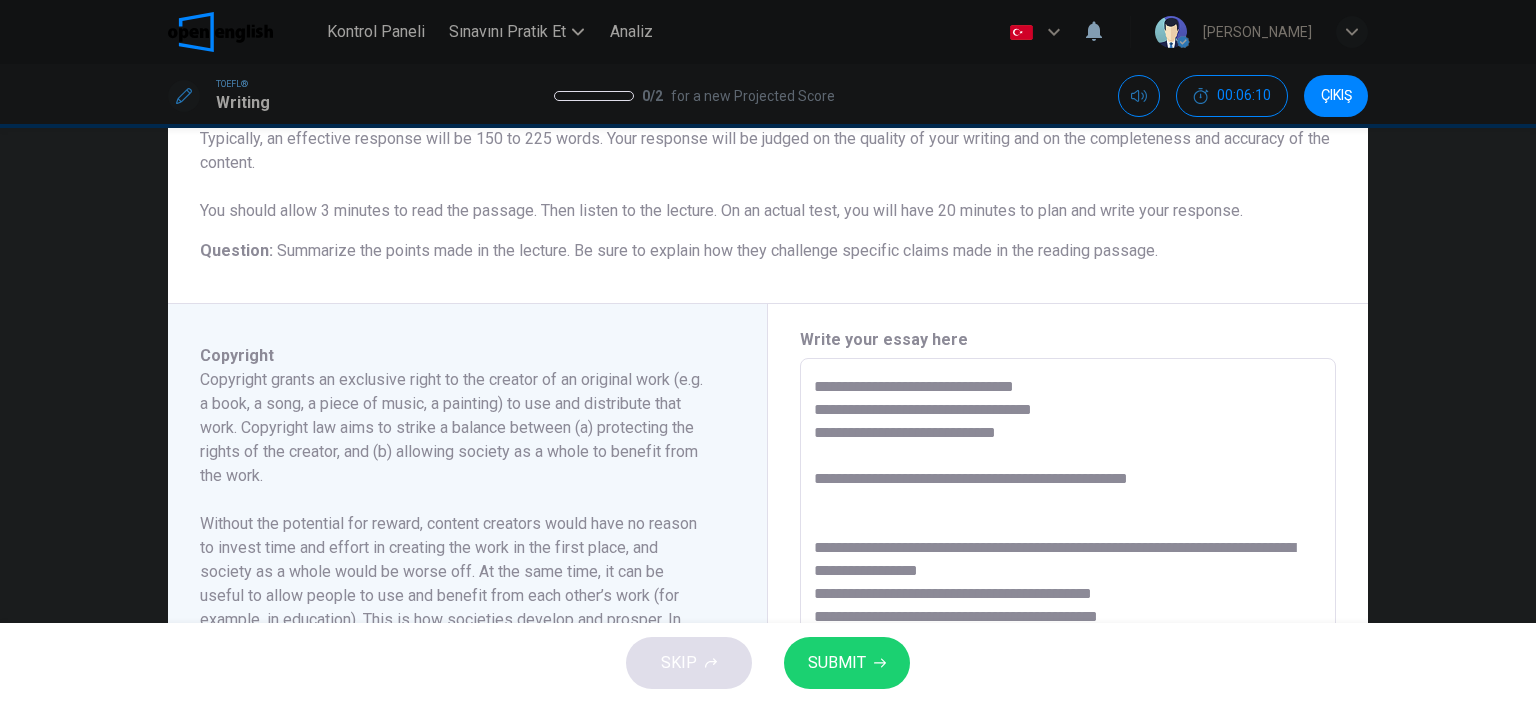 click on "**********" at bounding box center (1068, 643) 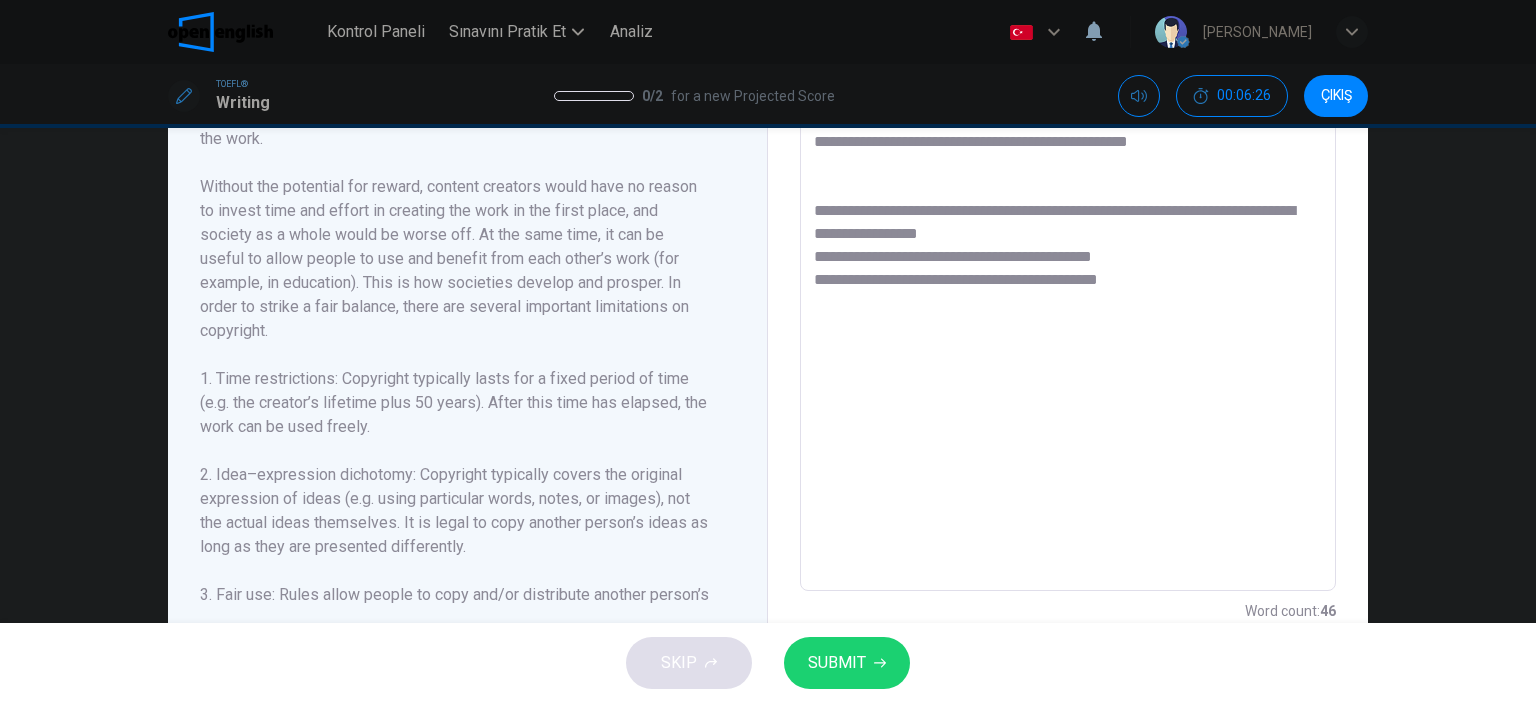 scroll, scrollTop: 649, scrollLeft: 0, axis: vertical 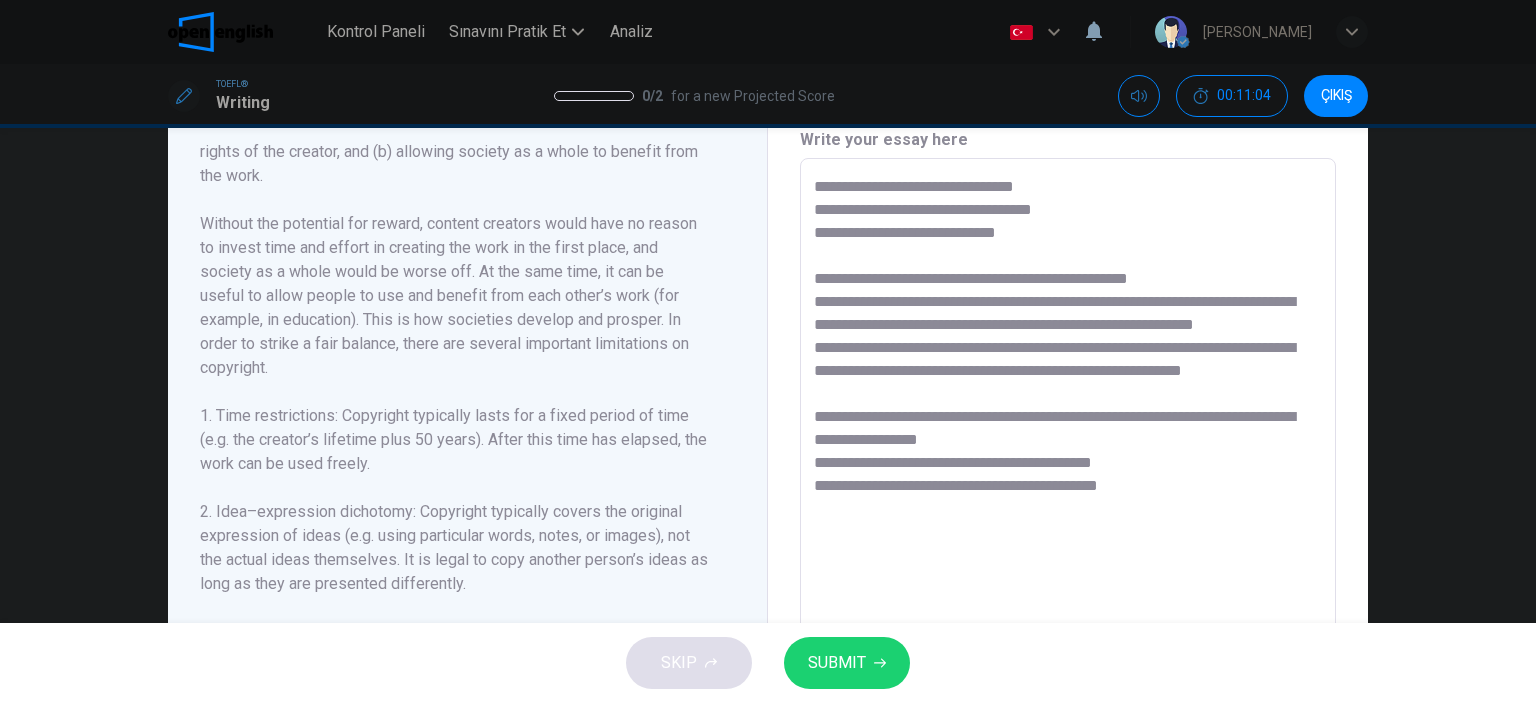 click on "**********" at bounding box center (1068, 443) 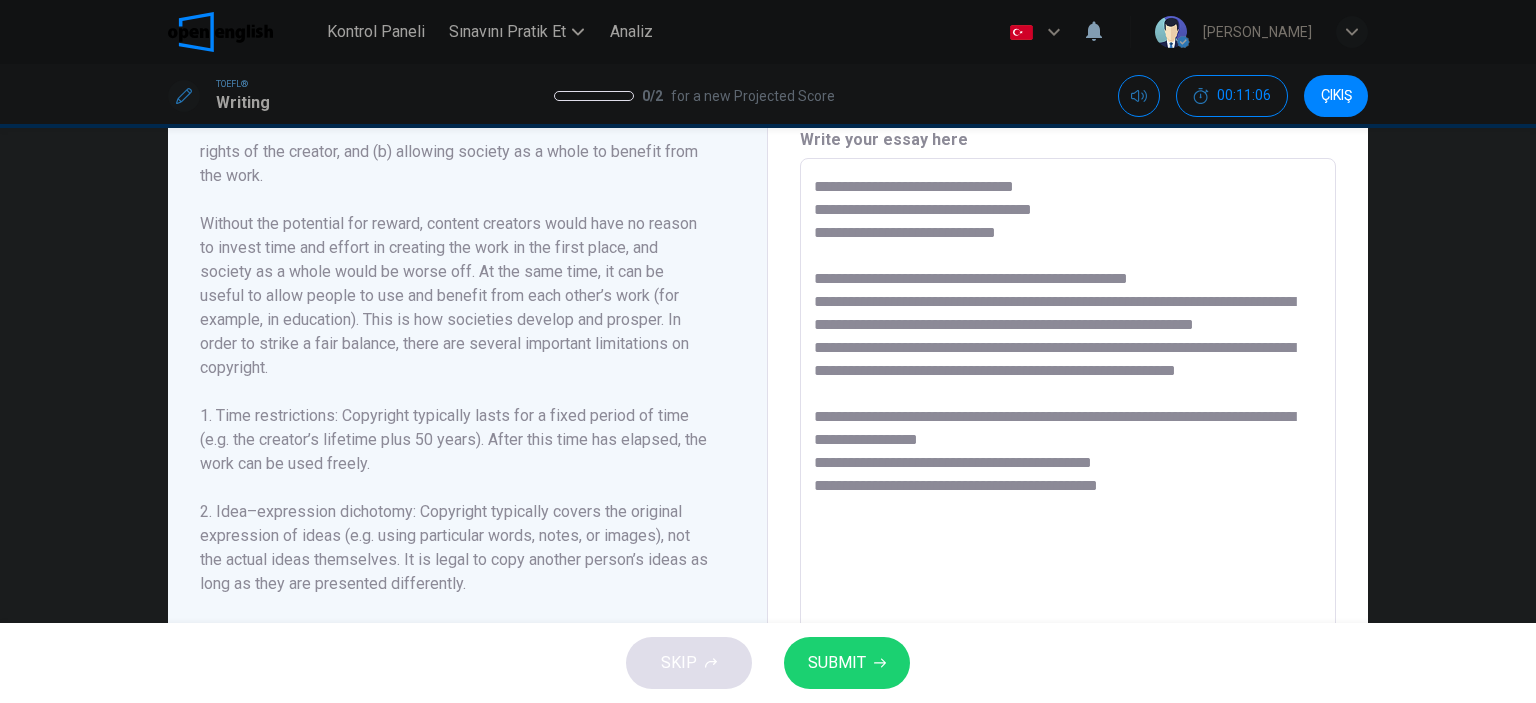 click on "**********" at bounding box center (1068, 443) 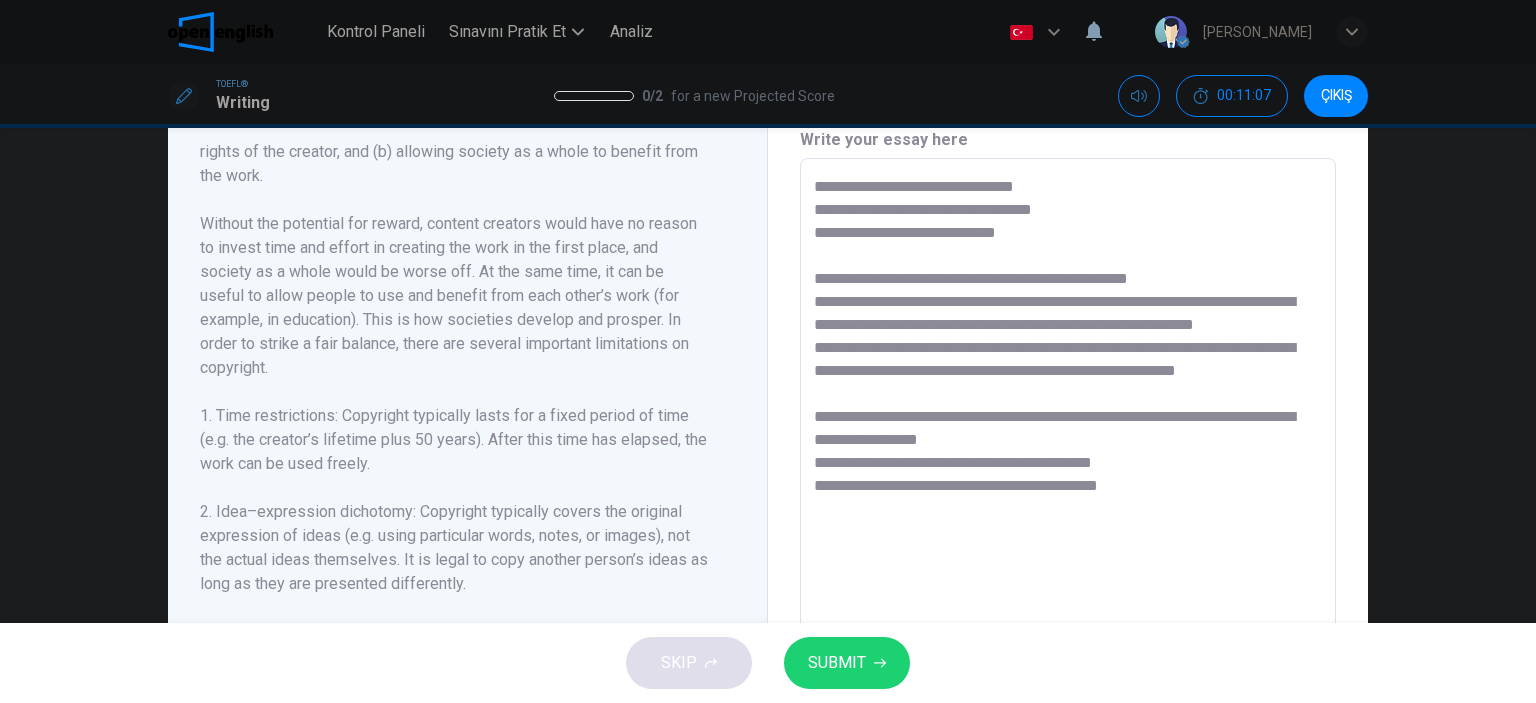 click on "**********" at bounding box center (1068, 443) 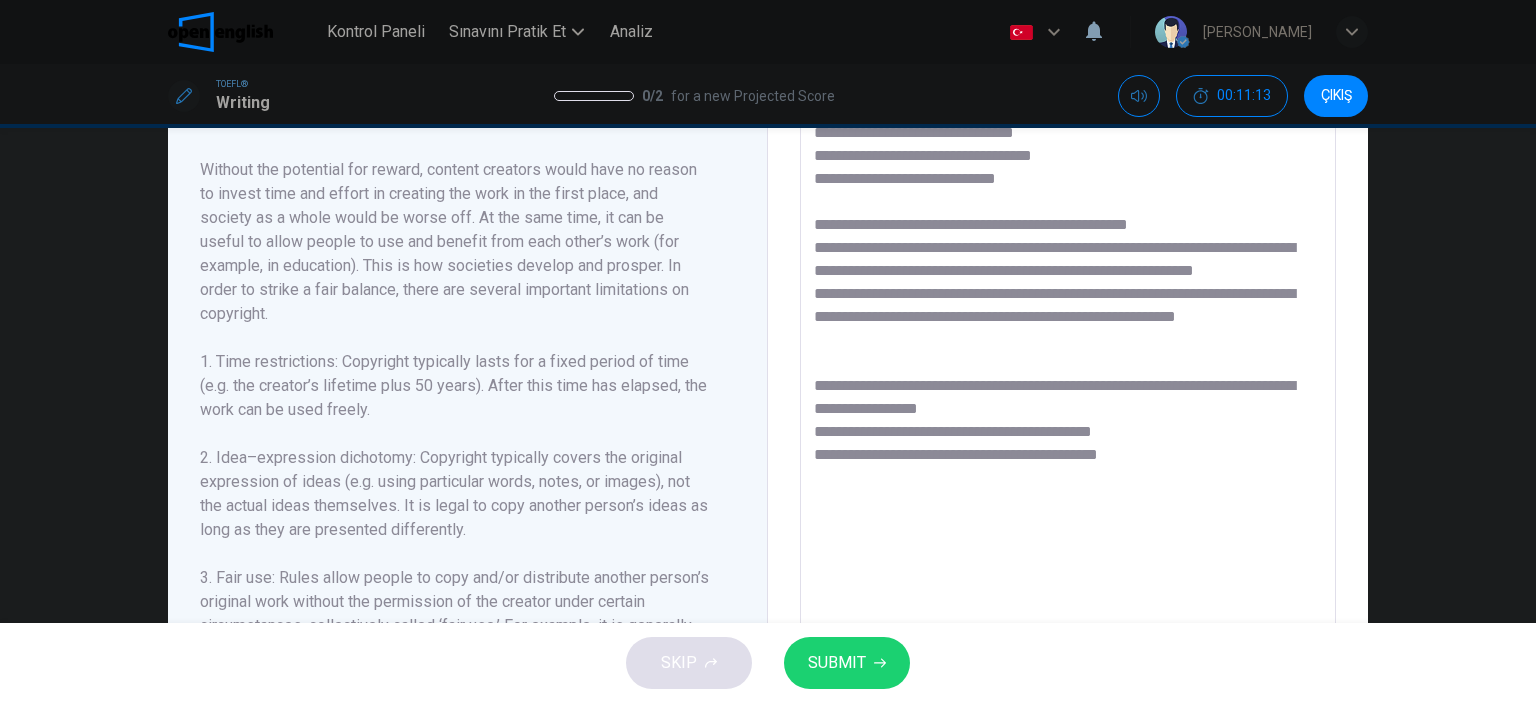 scroll, scrollTop: 549, scrollLeft: 0, axis: vertical 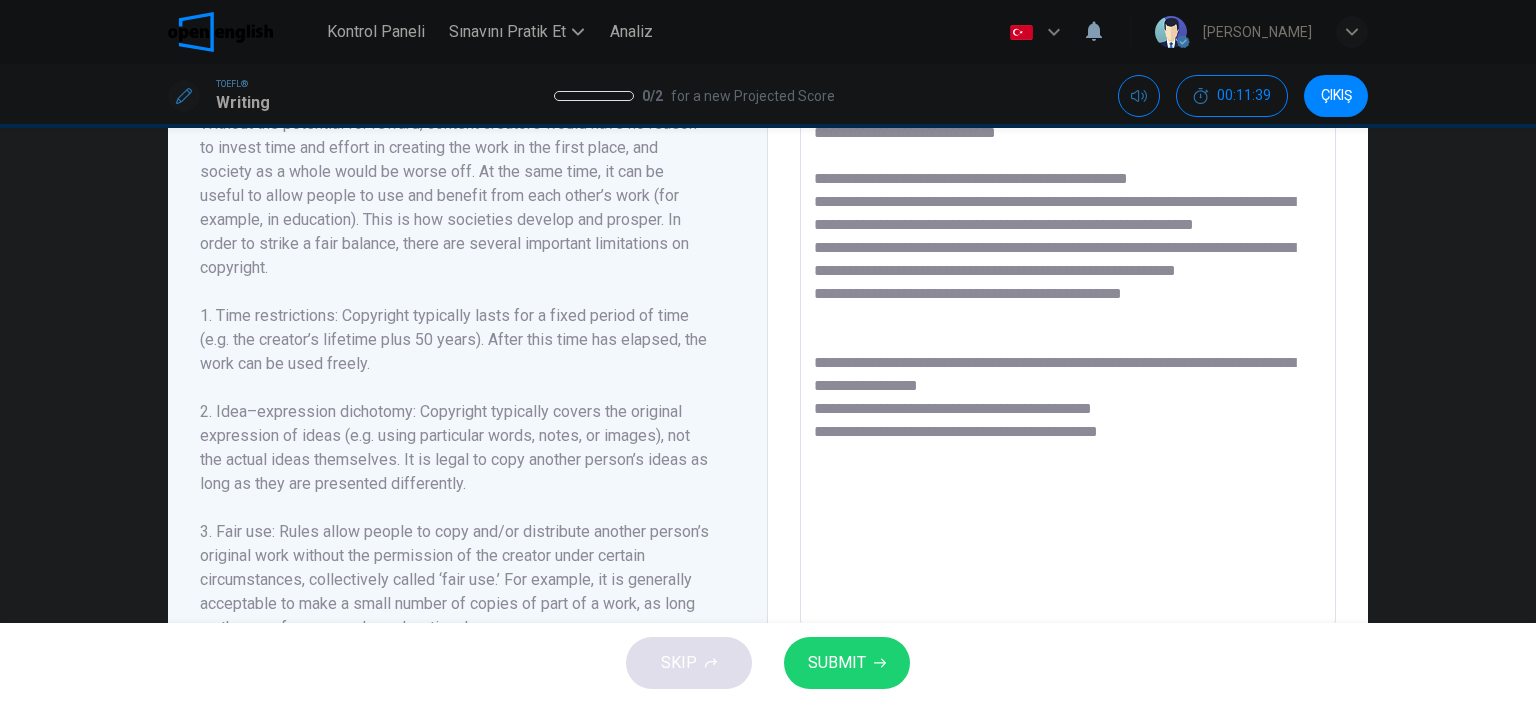 click on "**********" at bounding box center (1068, 343) 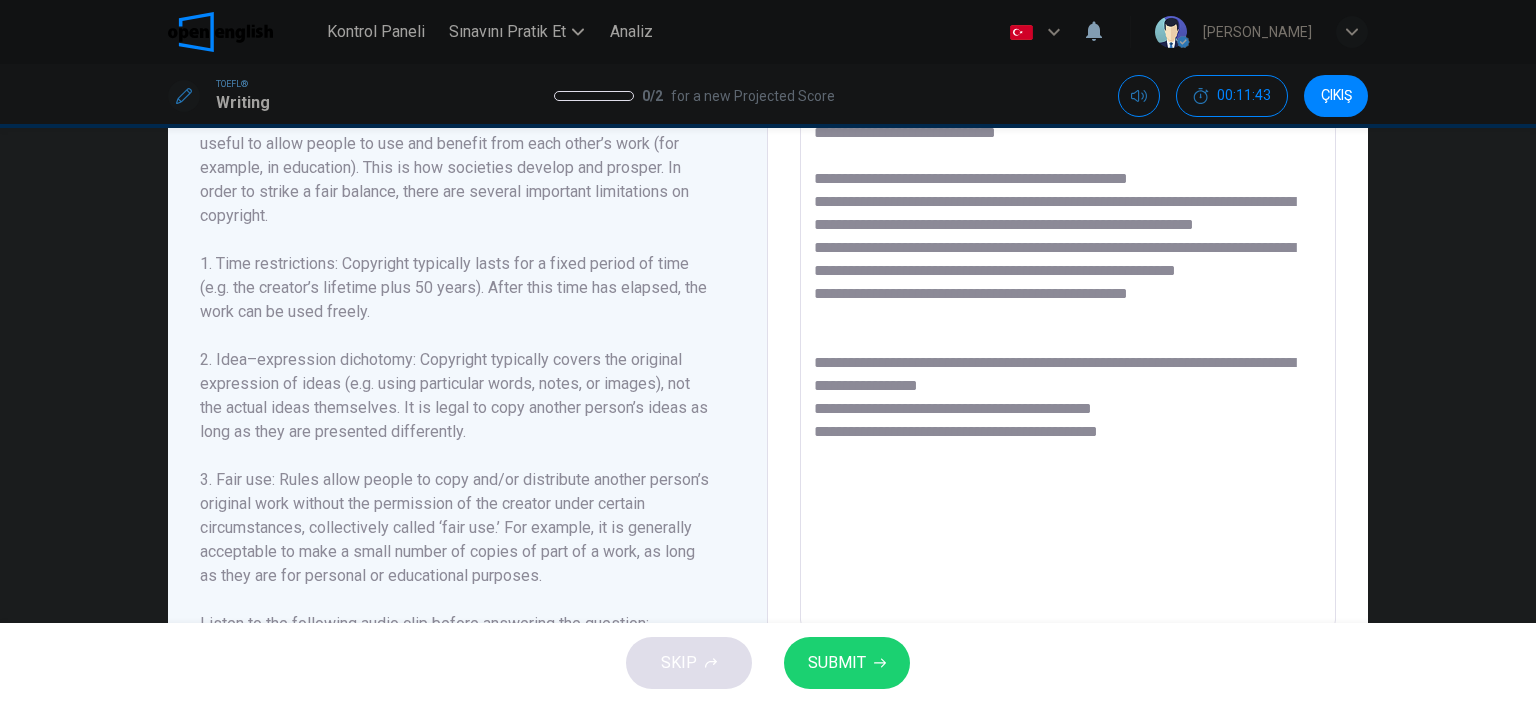scroll, scrollTop: 200, scrollLeft: 0, axis: vertical 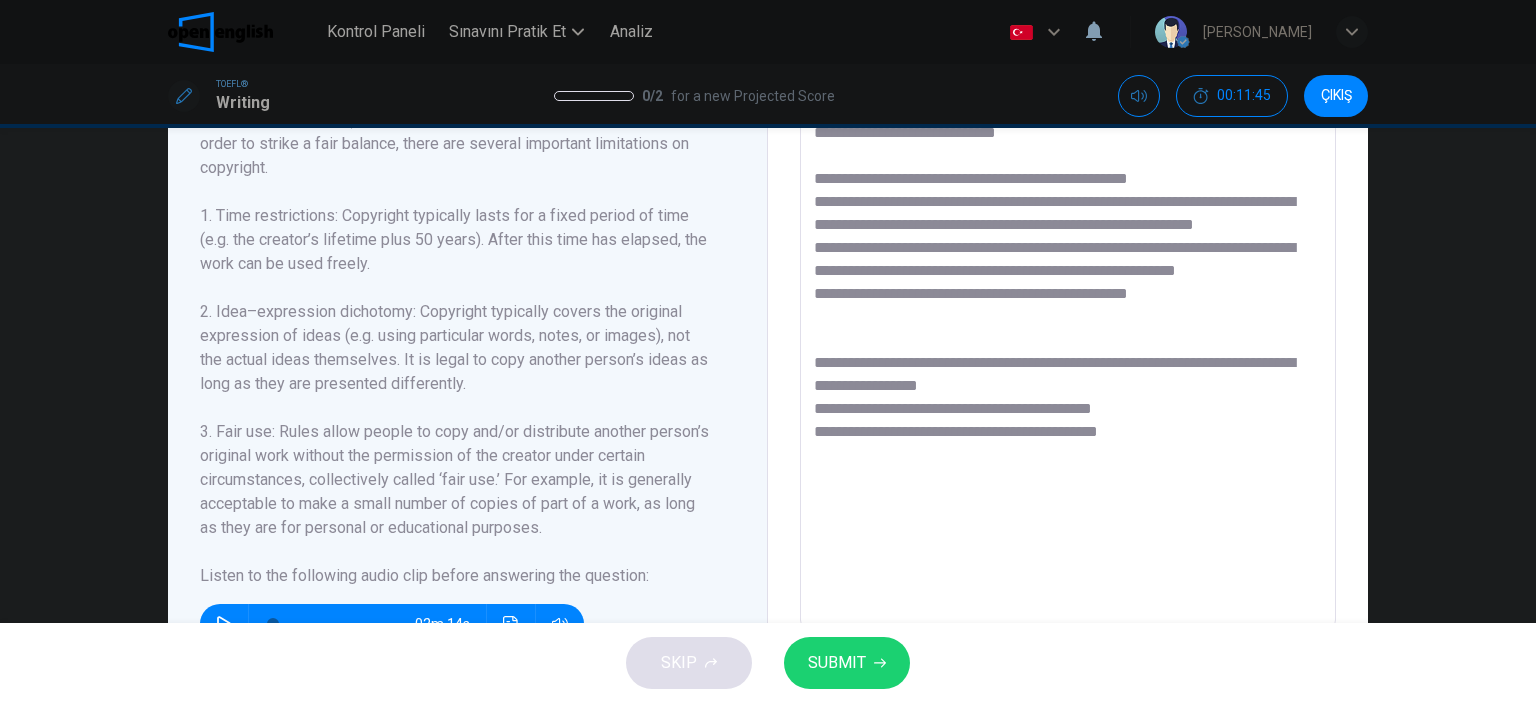 click on "**********" at bounding box center (1068, 343) 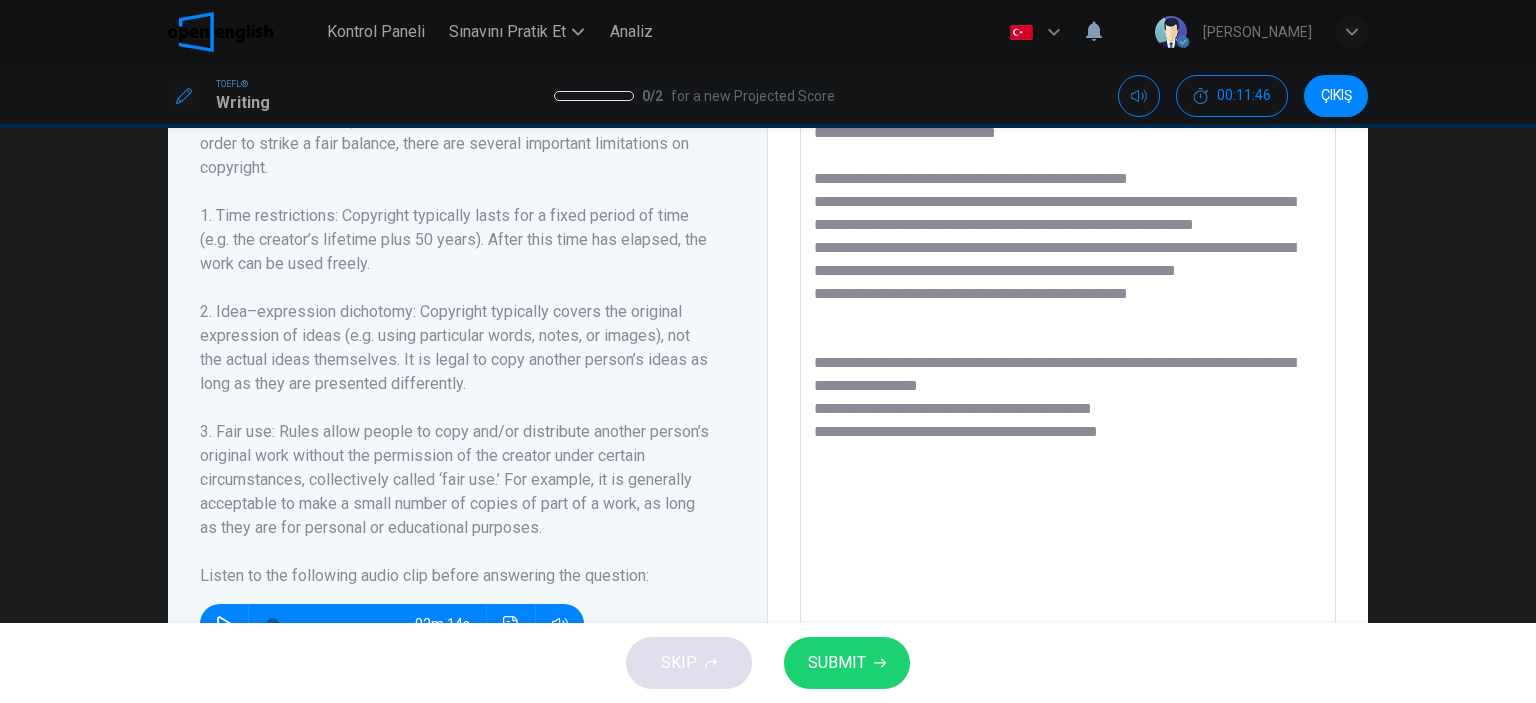 click on "**********" at bounding box center [1068, 343] 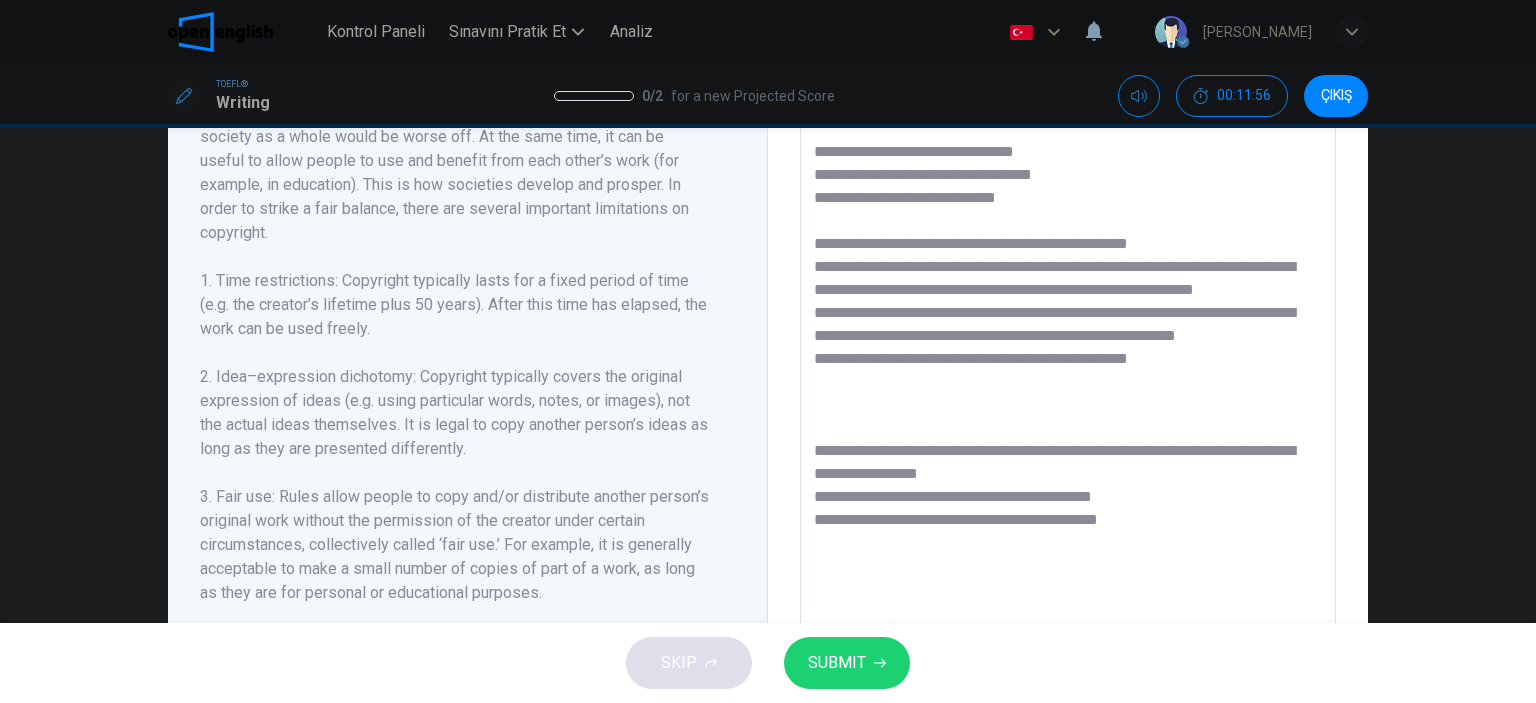 scroll, scrollTop: 449, scrollLeft: 0, axis: vertical 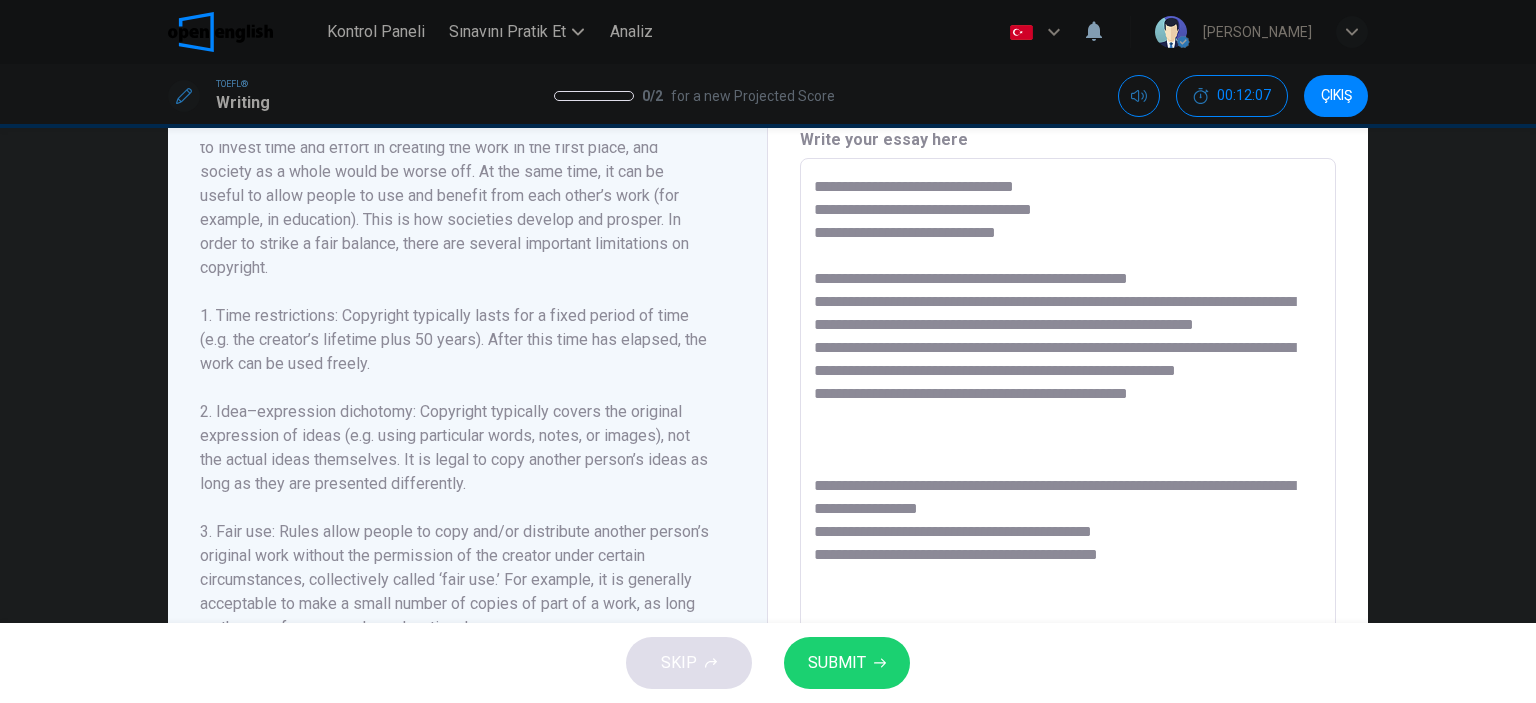 click on "**********" at bounding box center [1068, 443] 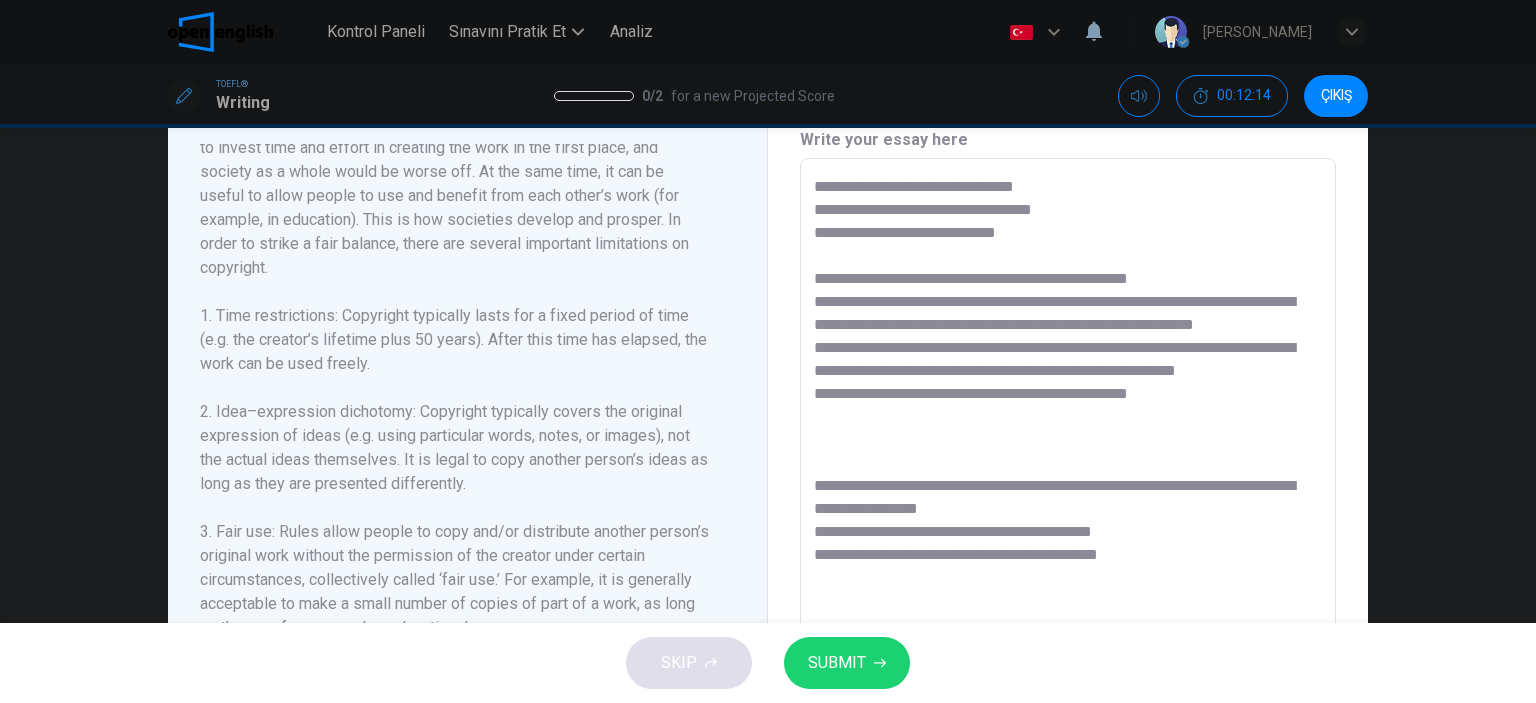 scroll, scrollTop: 349, scrollLeft: 0, axis: vertical 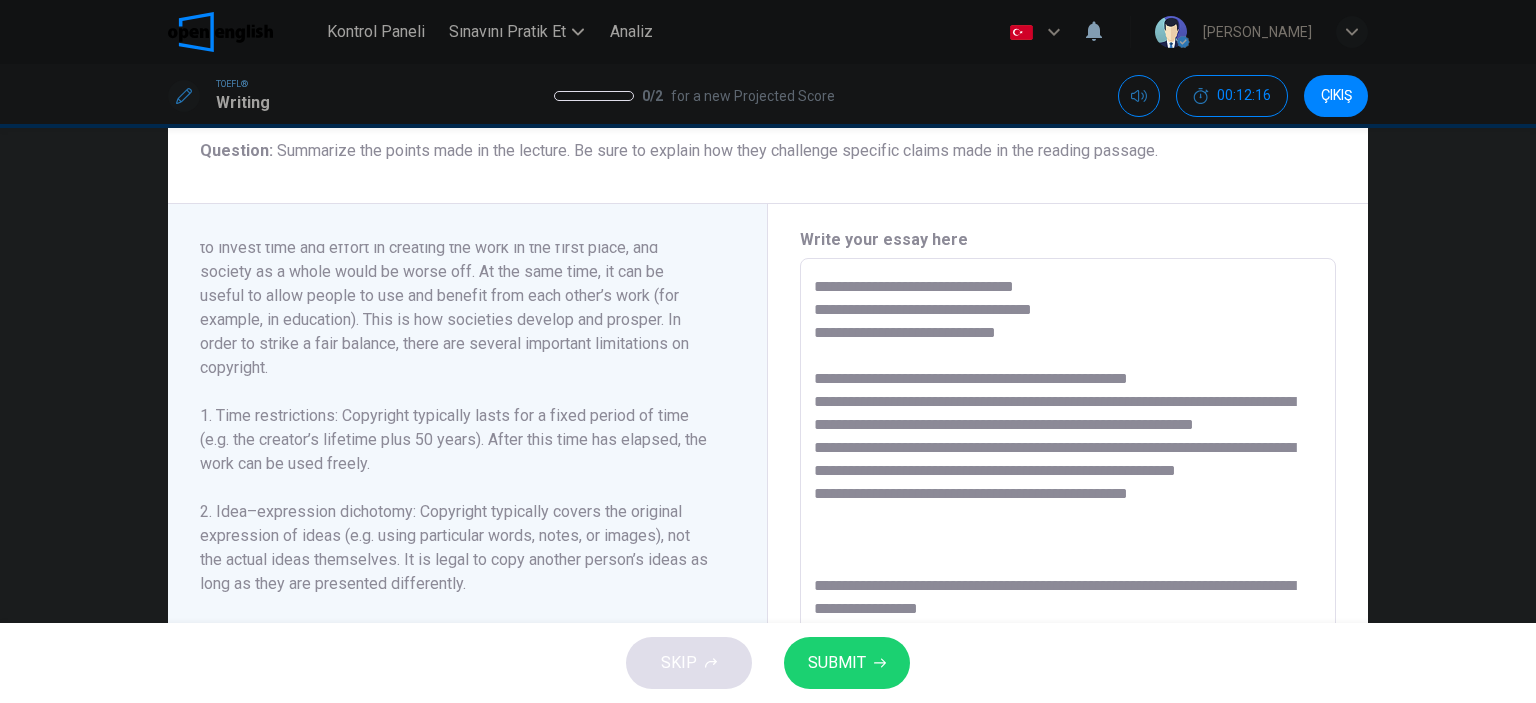 drag, startPoint x: 1184, startPoint y: 378, endPoint x: 777, endPoint y: 379, distance: 407.00122 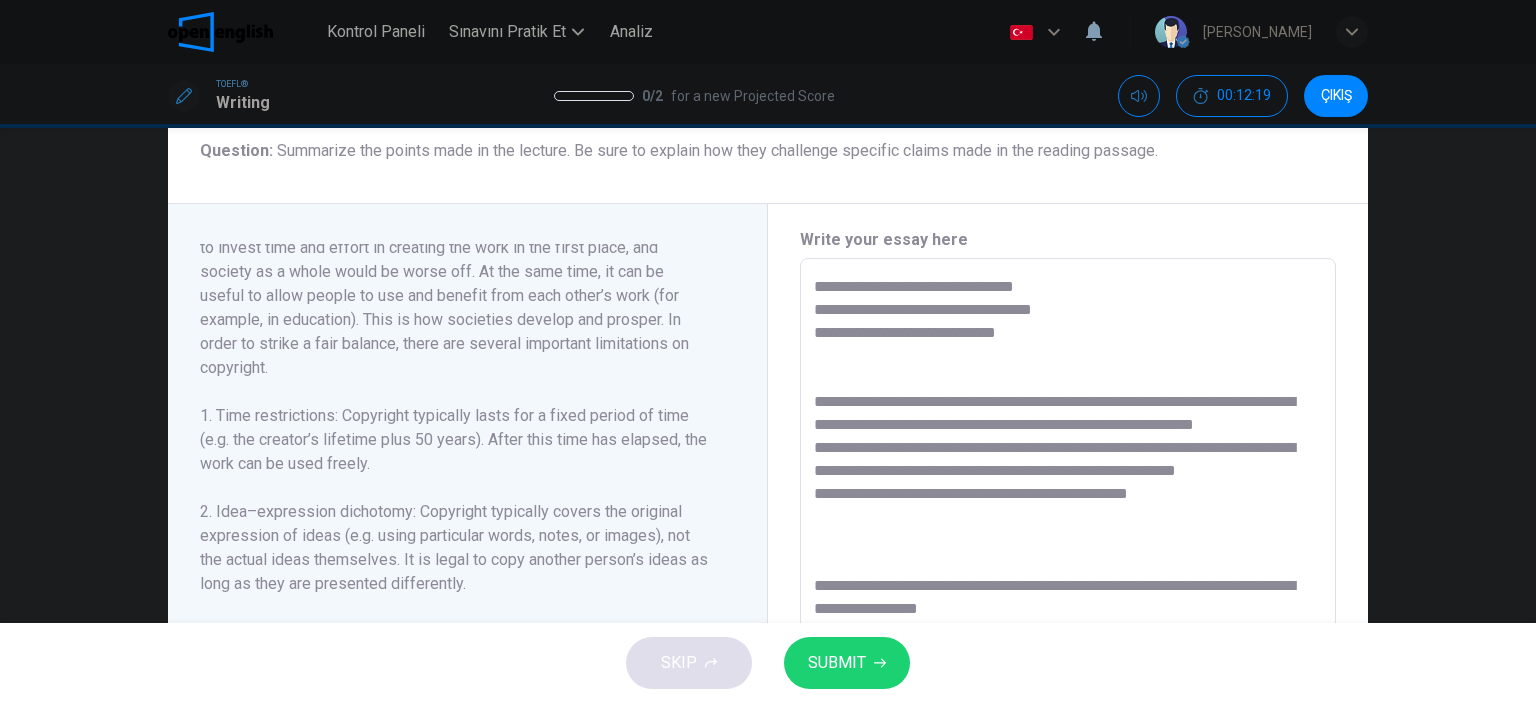 scroll, scrollTop: 449, scrollLeft: 0, axis: vertical 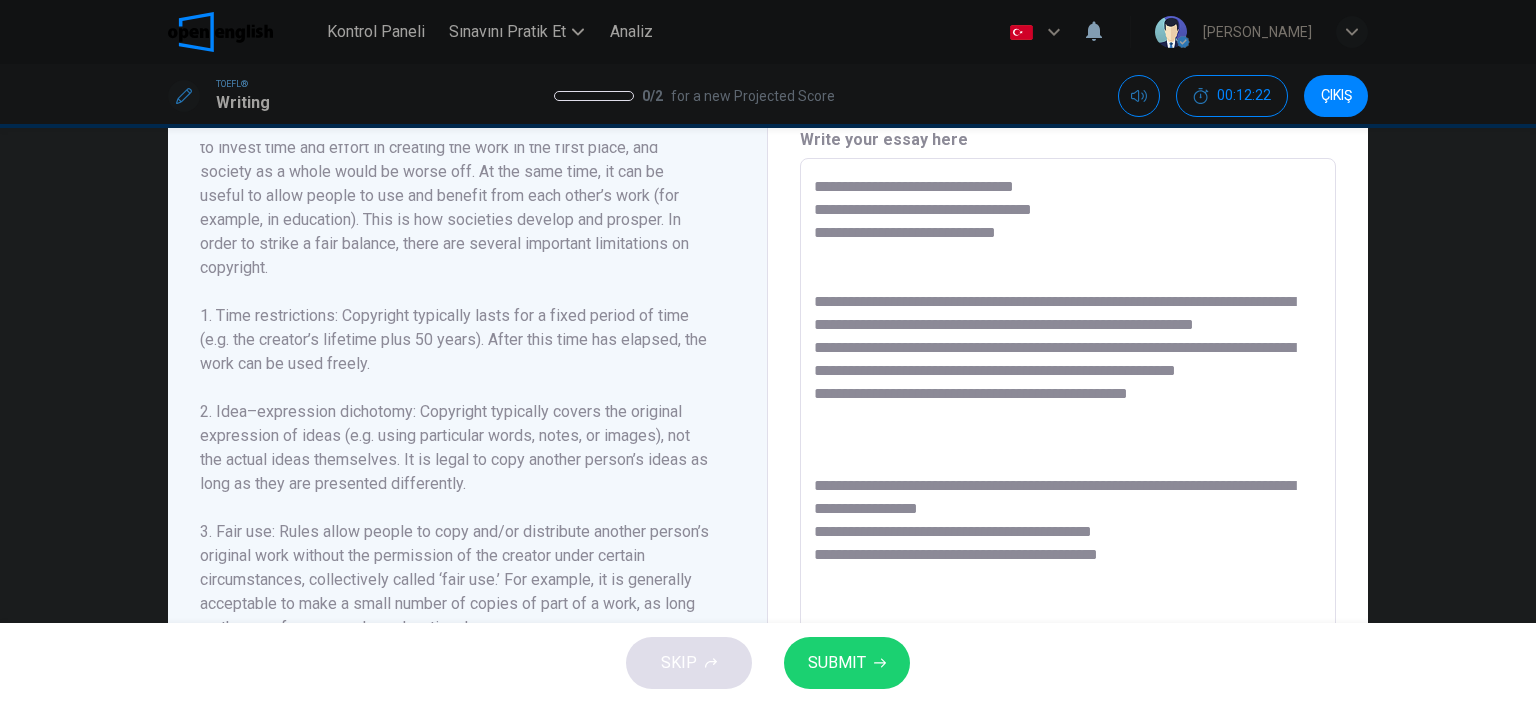 drag, startPoint x: 1063, startPoint y: 235, endPoint x: 764, endPoint y: 167, distance: 306.63495 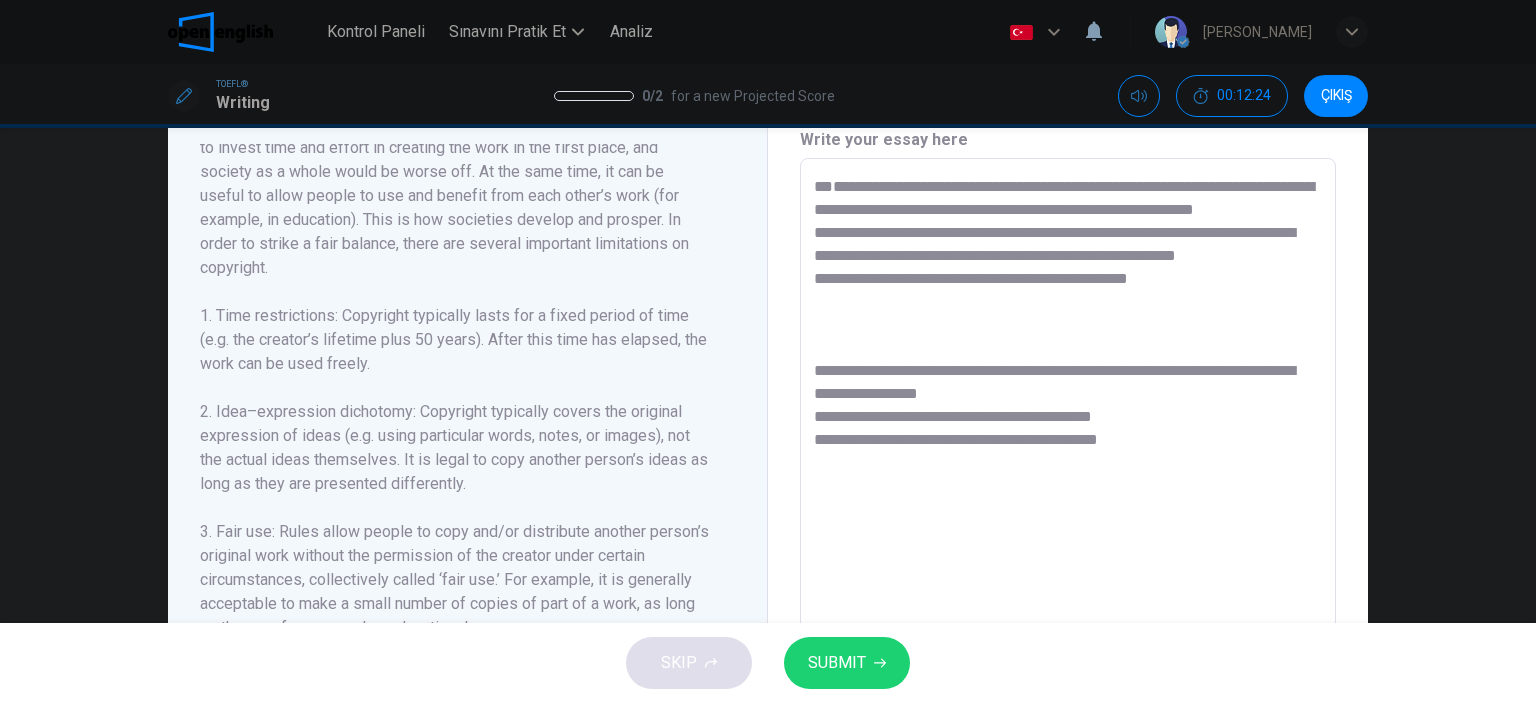 click on "**********" at bounding box center (1068, 443) 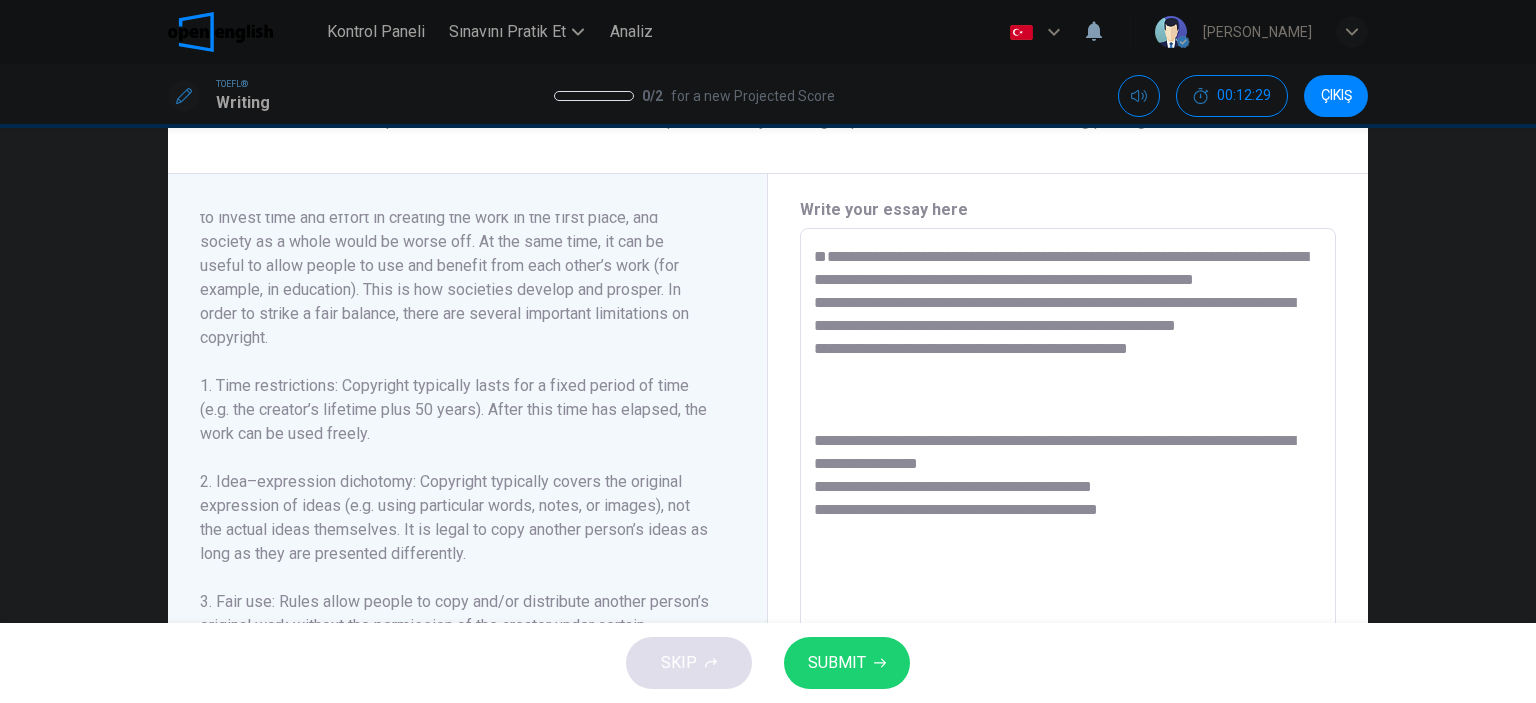 scroll, scrollTop: 549, scrollLeft: 0, axis: vertical 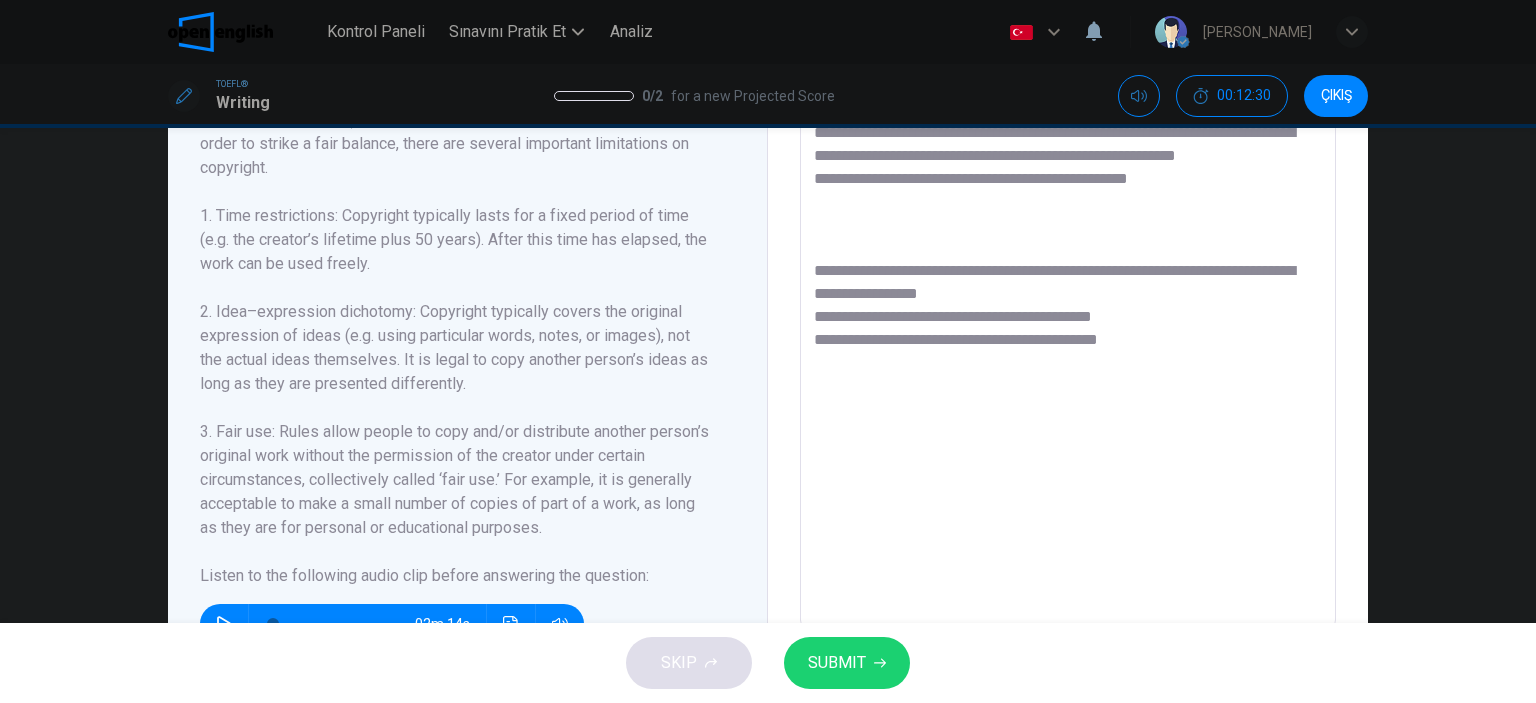 click on "**********" at bounding box center (1068, 343) 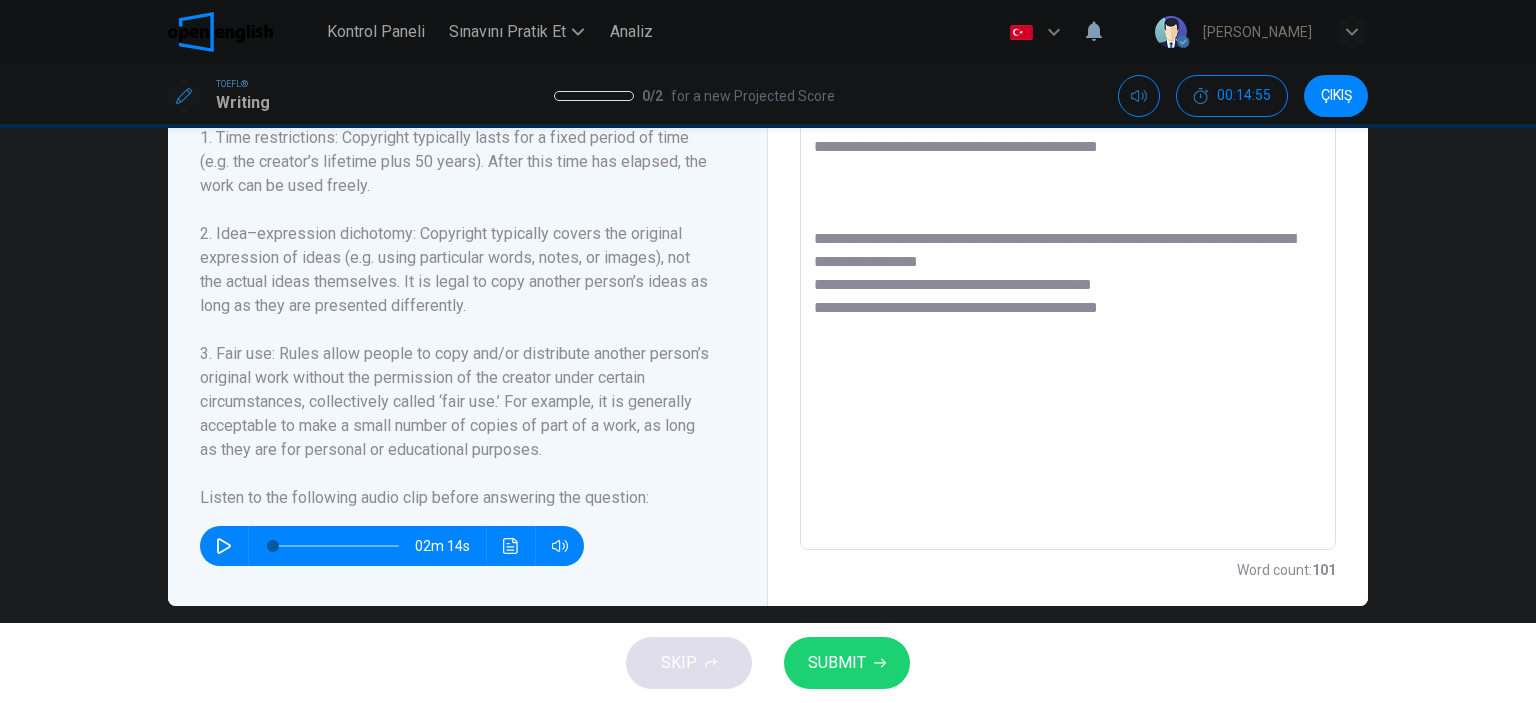 scroll, scrollTop: 649, scrollLeft: 0, axis: vertical 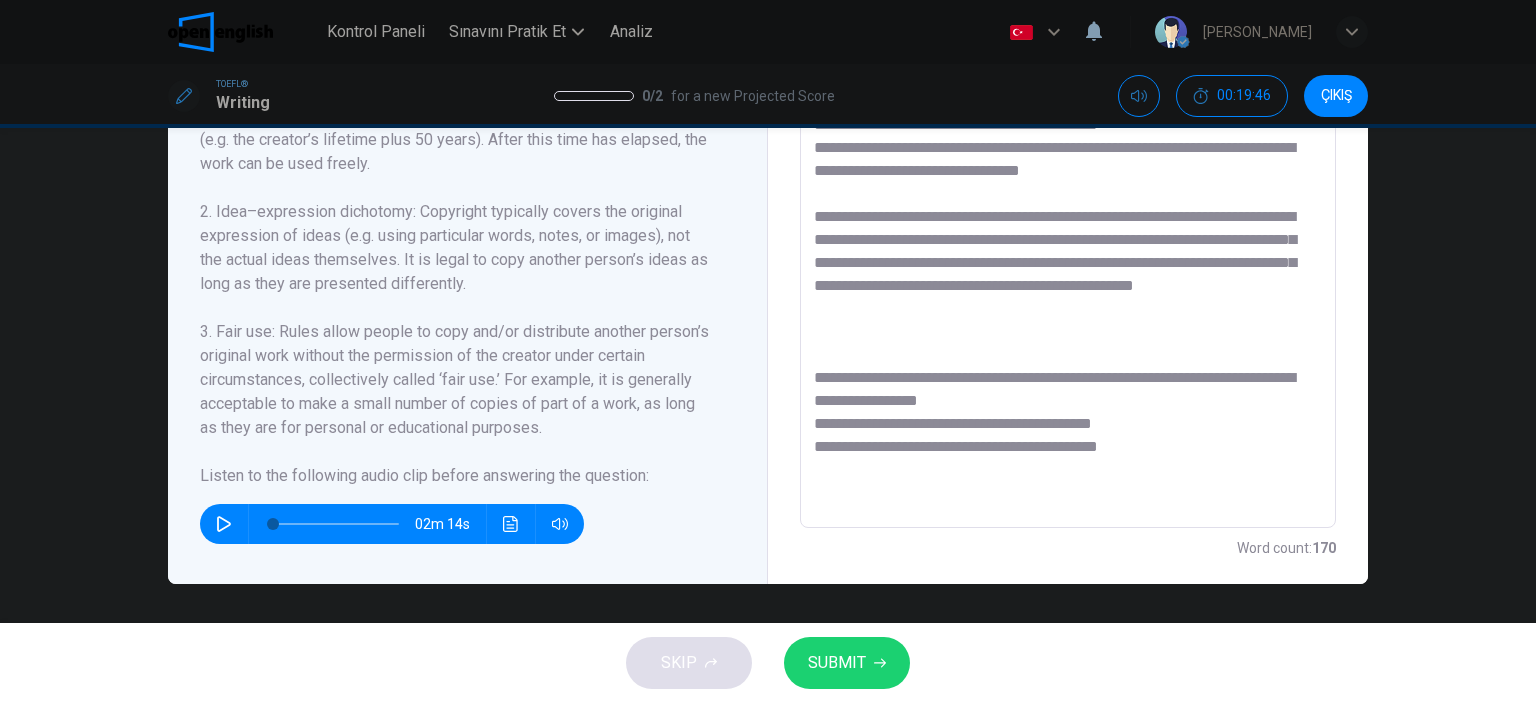 drag, startPoint x: 880, startPoint y: 479, endPoint x: 830, endPoint y: 399, distance: 94.33981 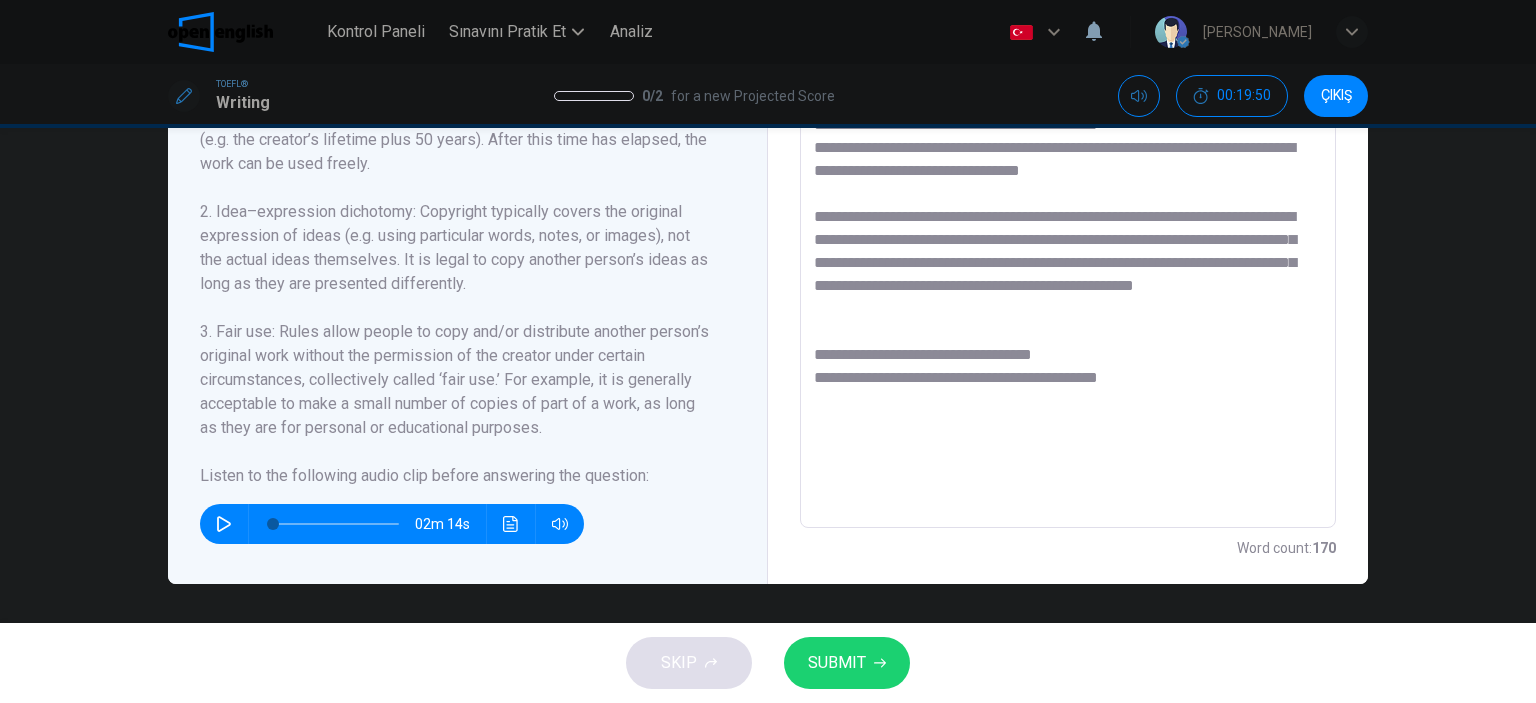scroll, scrollTop: 0, scrollLeft: 0, axis: both 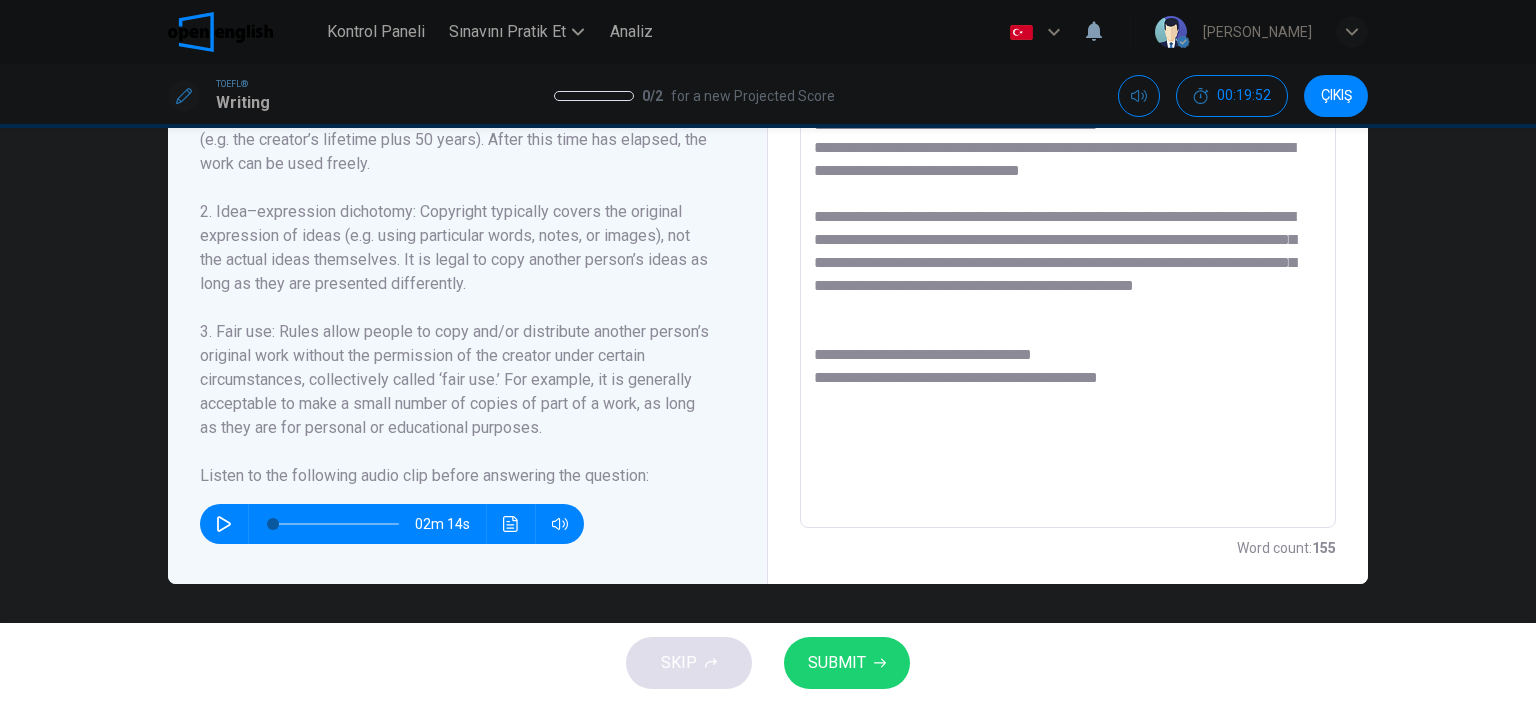 drag, startPoint x: 1115, startPoint y: 448, endPoint x: 837, endPoint y: 402, distance: 281.78006 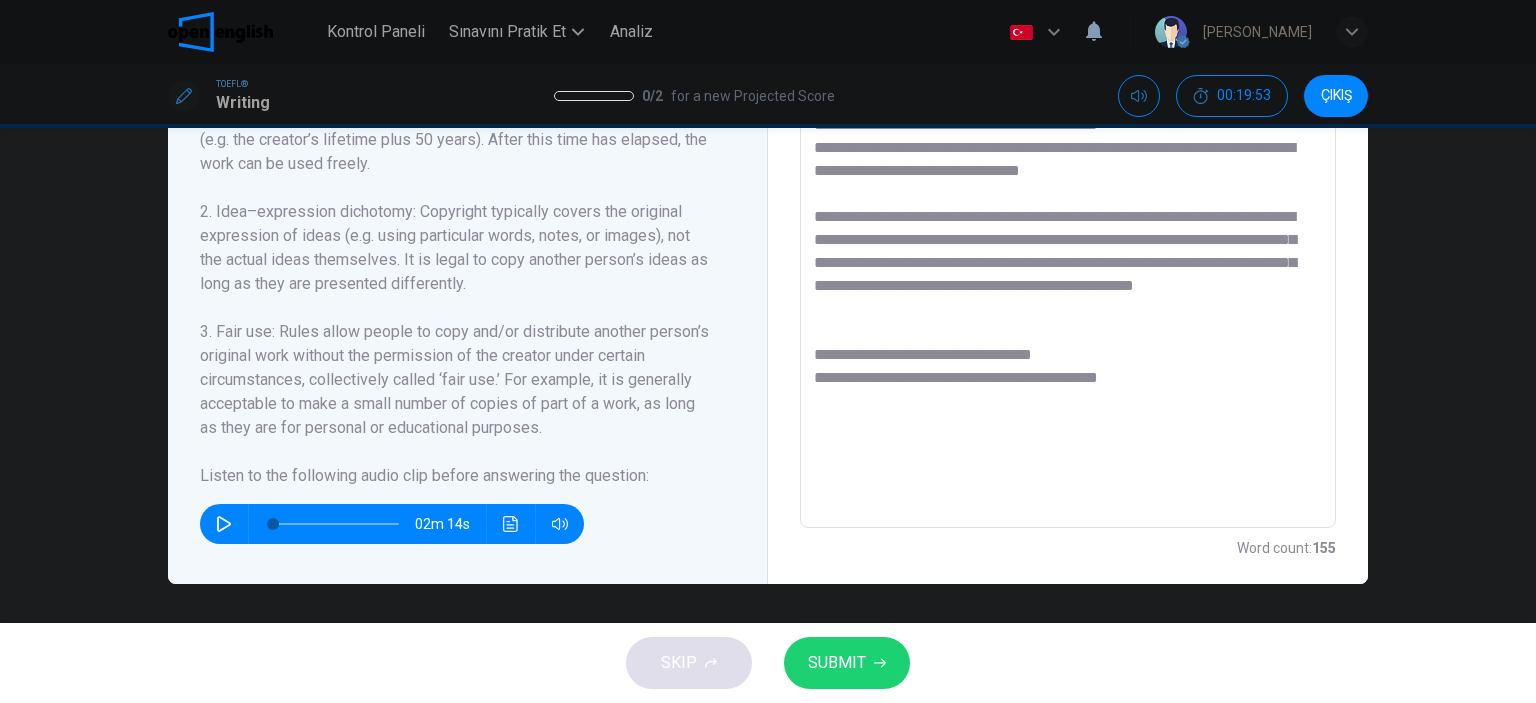click on "**********" at bounding box center (1068, 243) 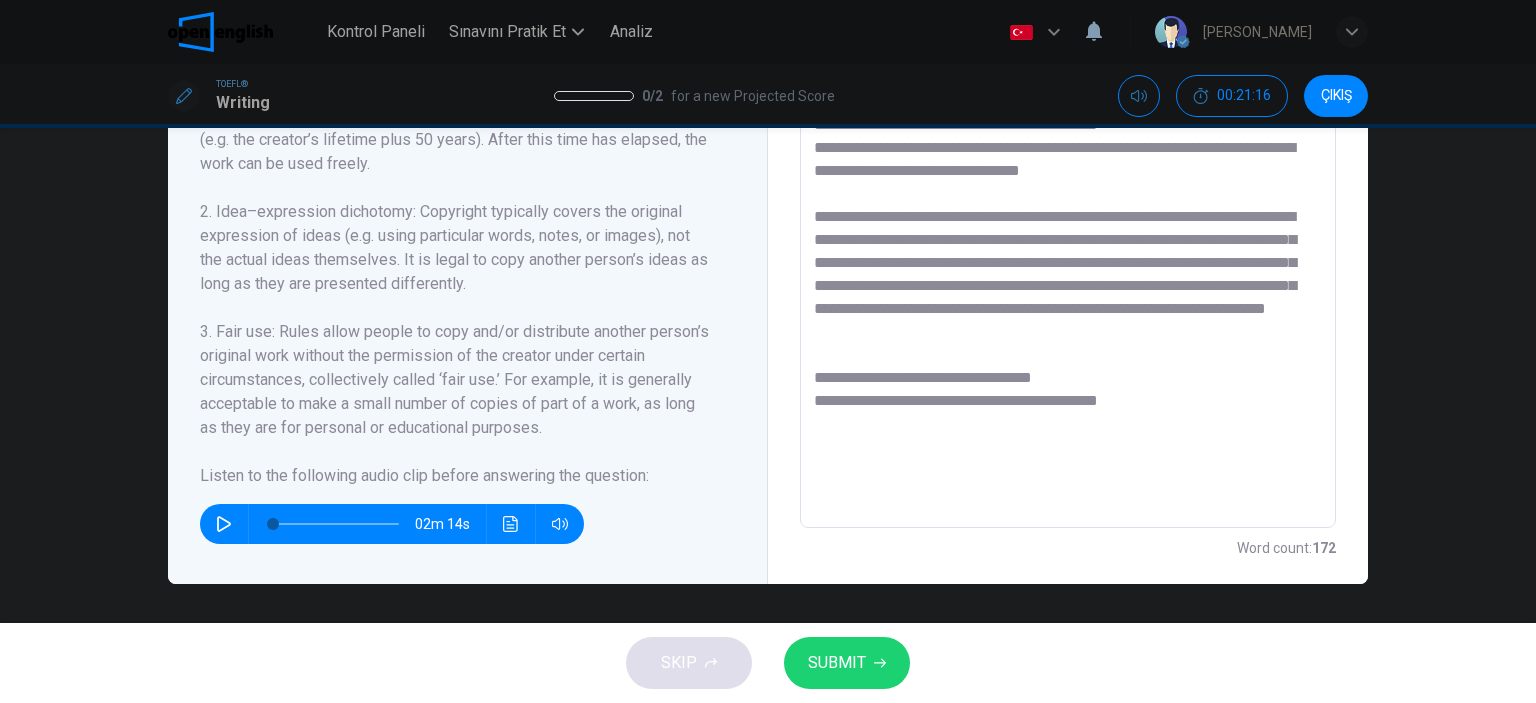 scroll, scrollTop: 15, scrollLeft: 0, axis: vertical 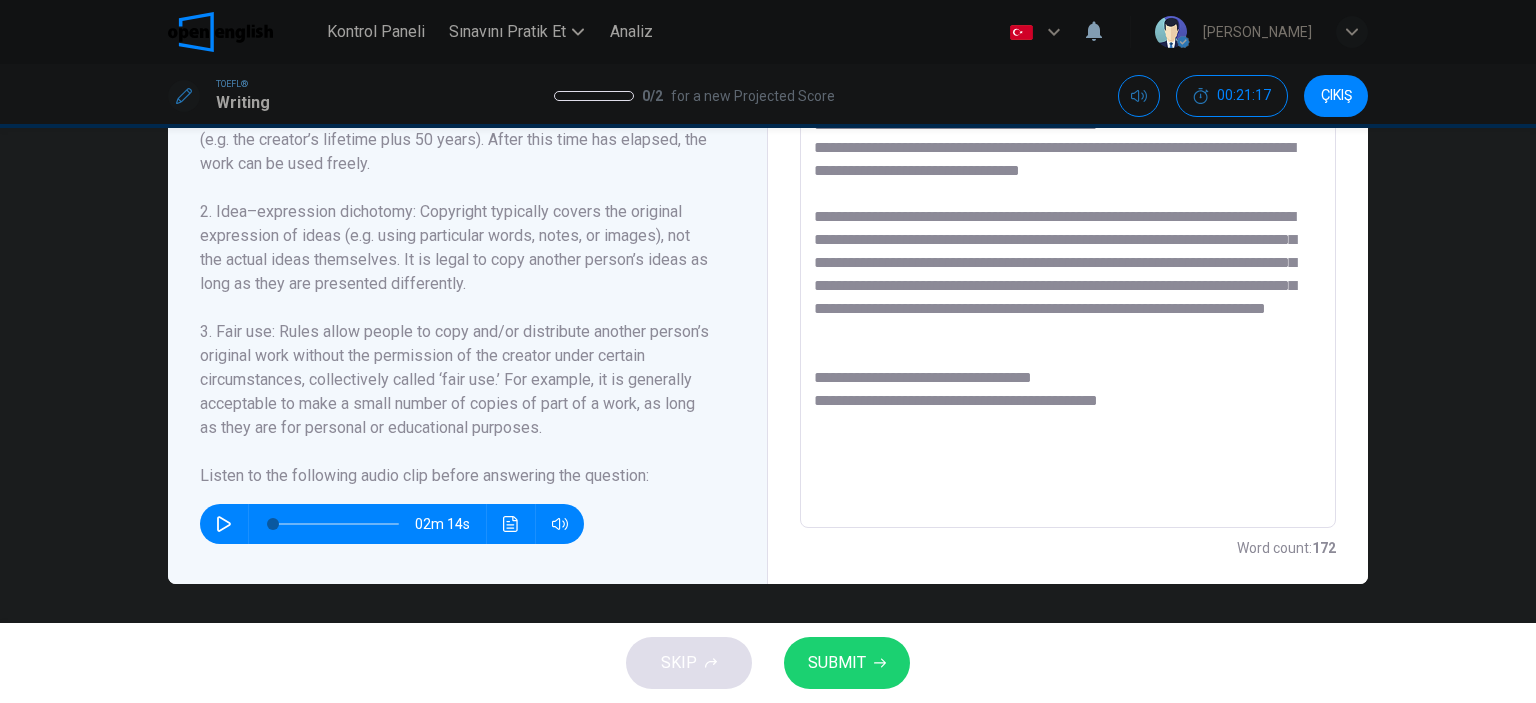 drag, startPoint x: 1146, startPoint y: 504, endPoint x: 800, endPoint y: 469, distance: 347.76572 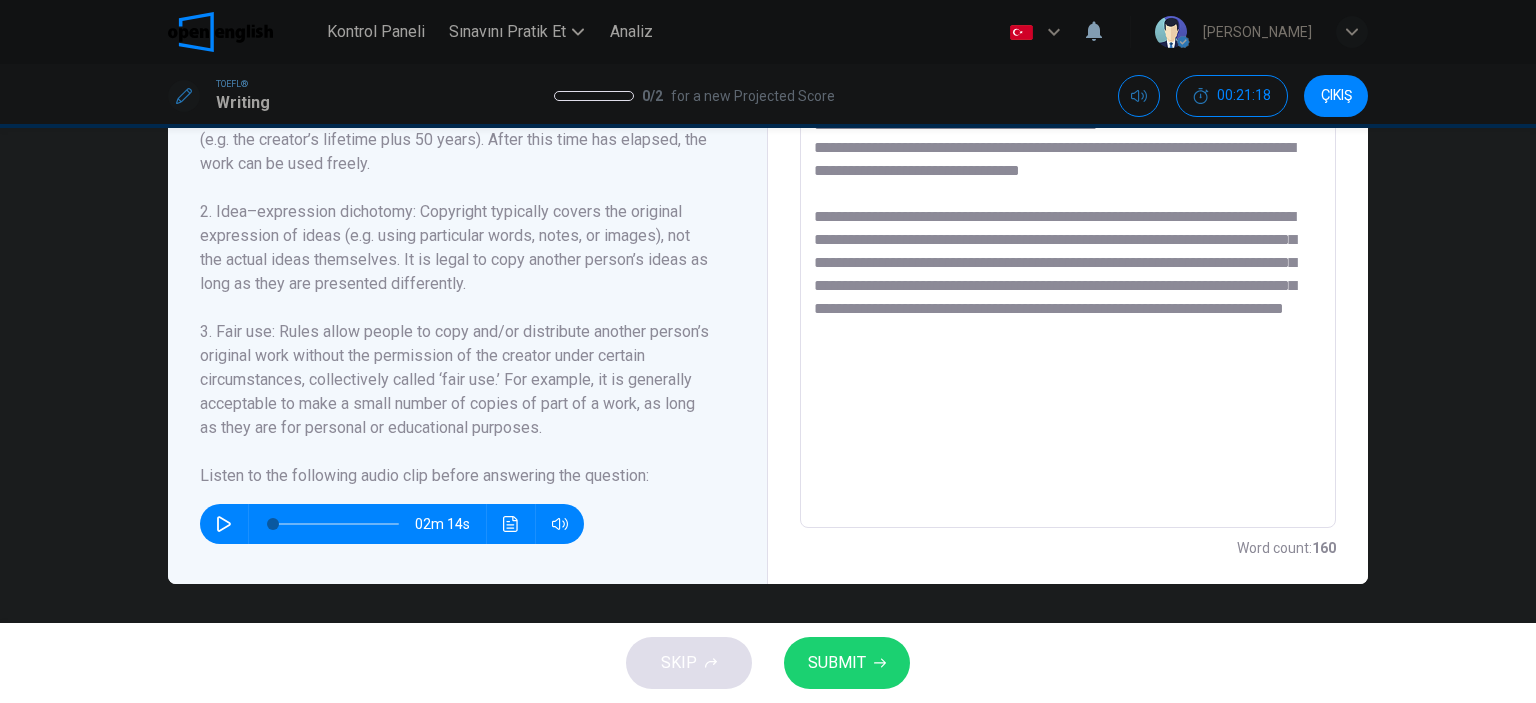 scroll, scrollTop: 0, scrollLeft: 0, axis: both 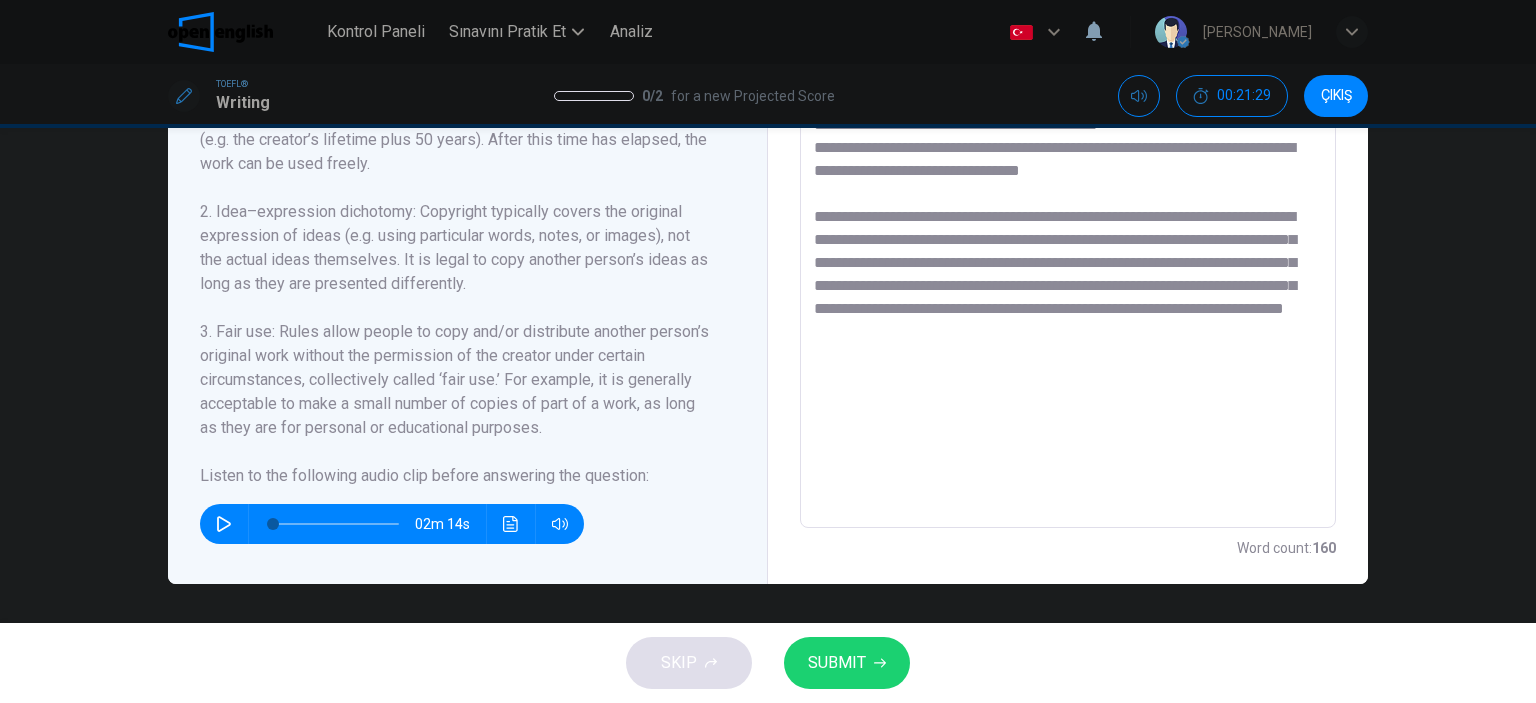 click on "SUBMIT" at bounding box center (837, 663) 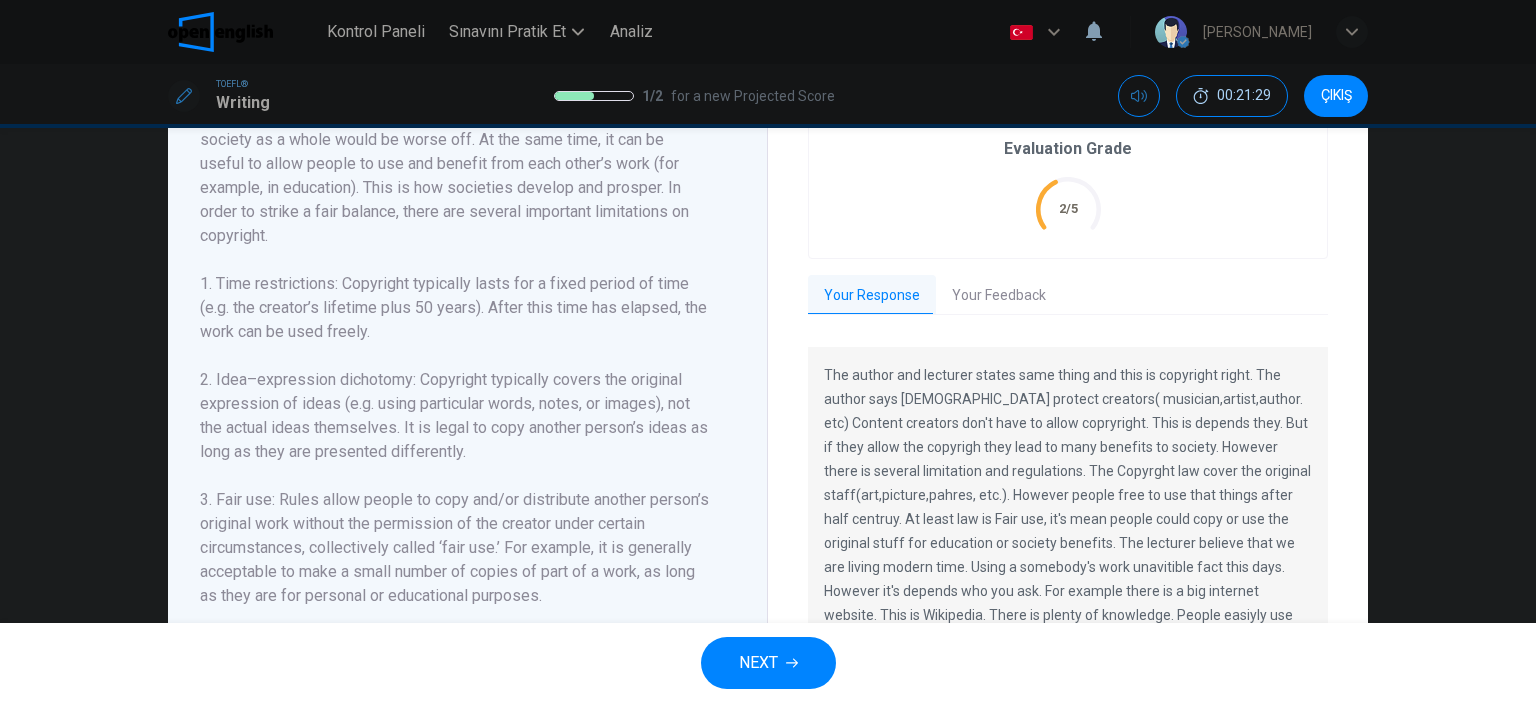 scroll, scrollTop: 670, scrollLeft: 0, axis: vertical 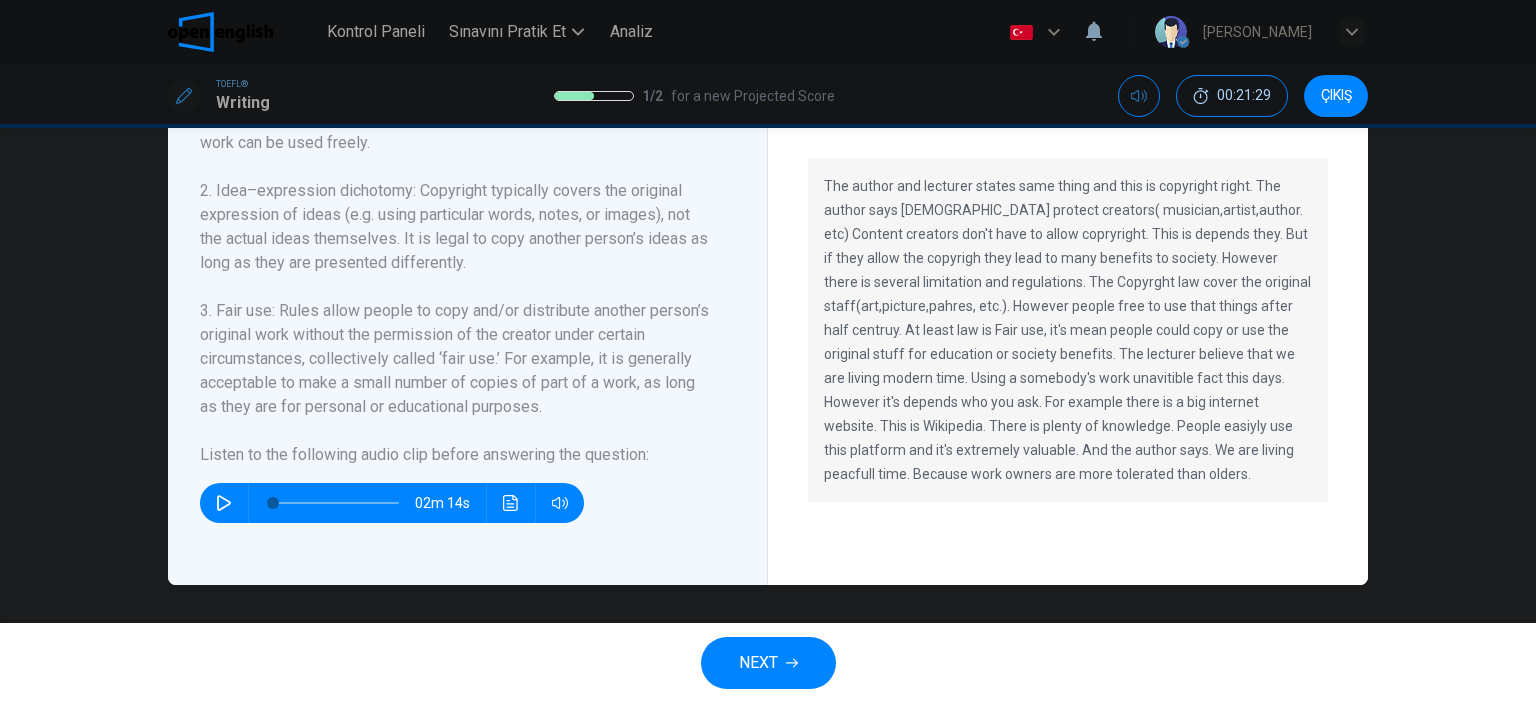 click on "NEXT" at bounding box center (768, 663) 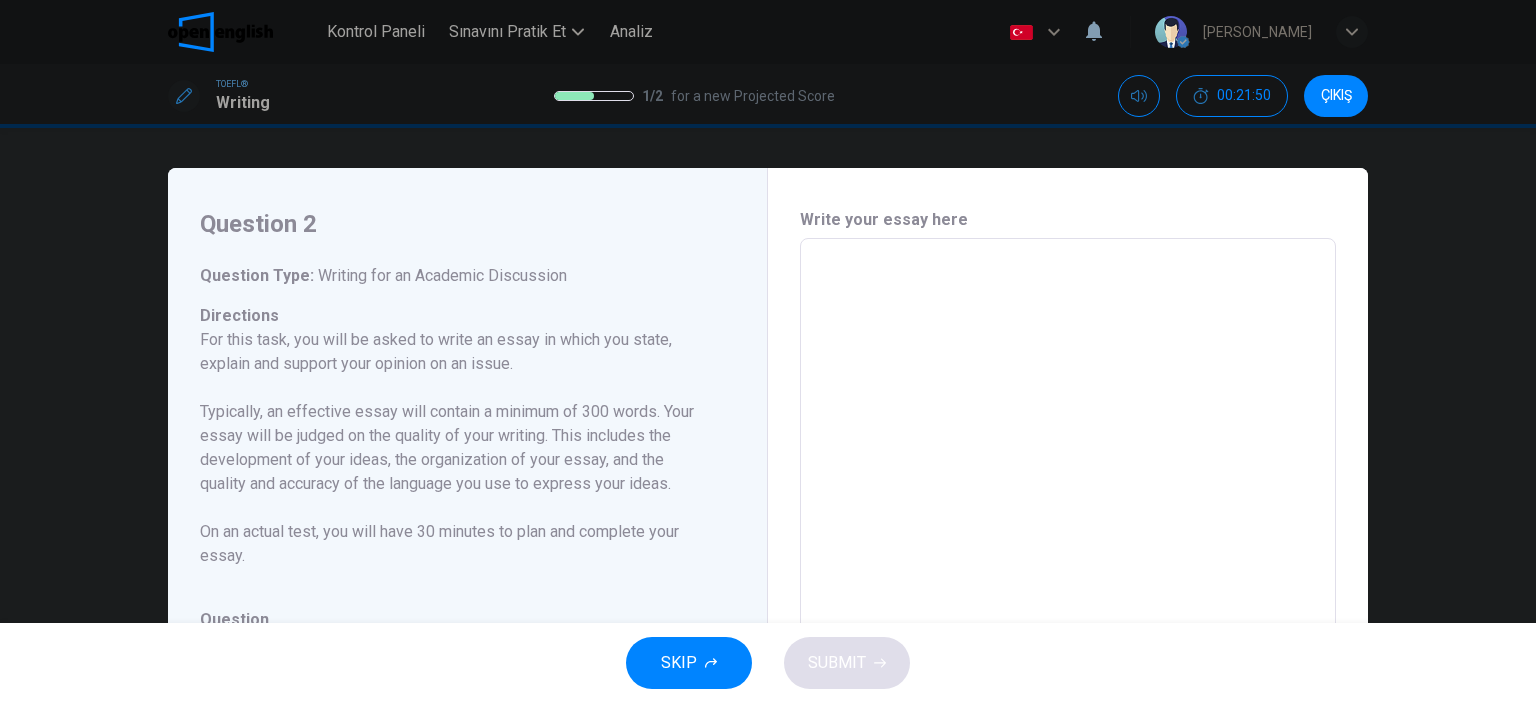 scroll, scrollTop: 395, scrollLeft: 0, axis: vertical 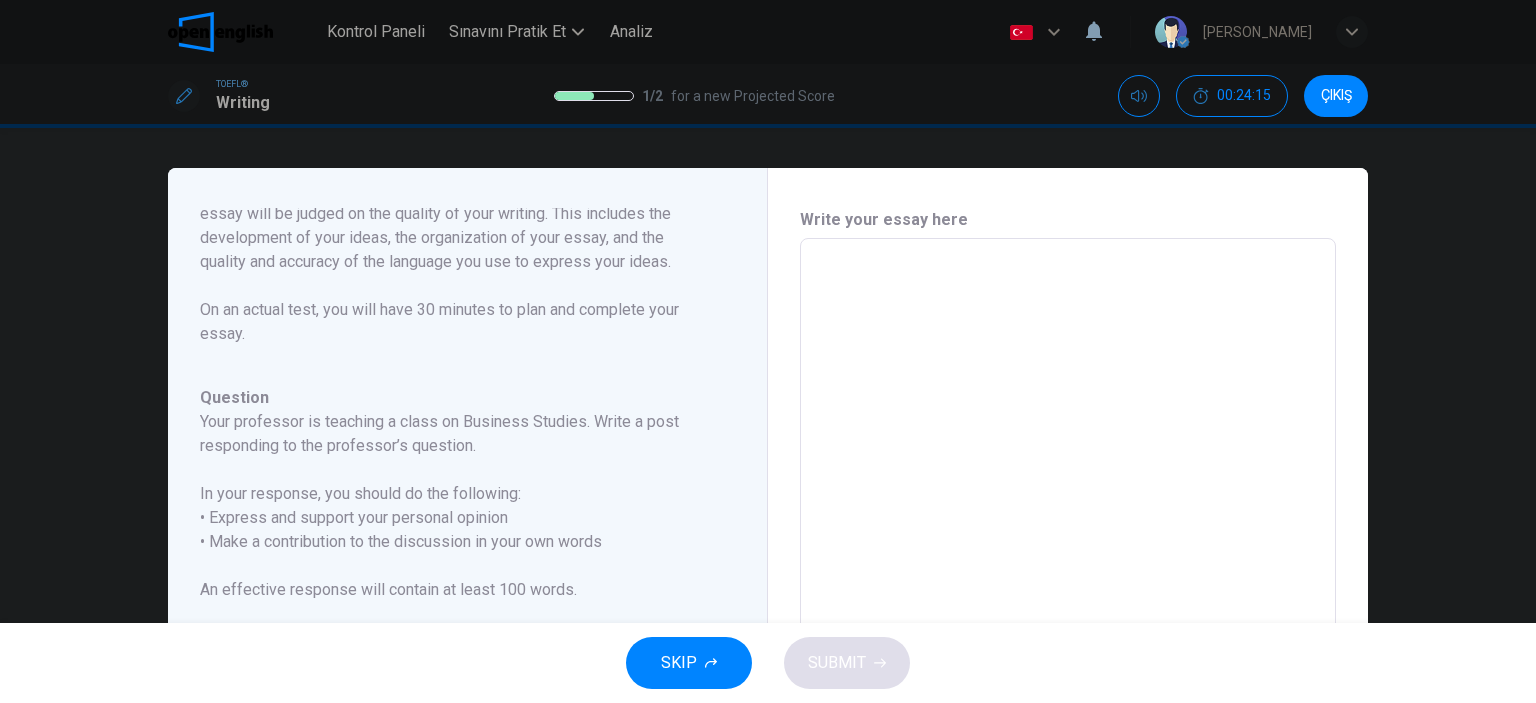 click at bounding box center [1068, 572] 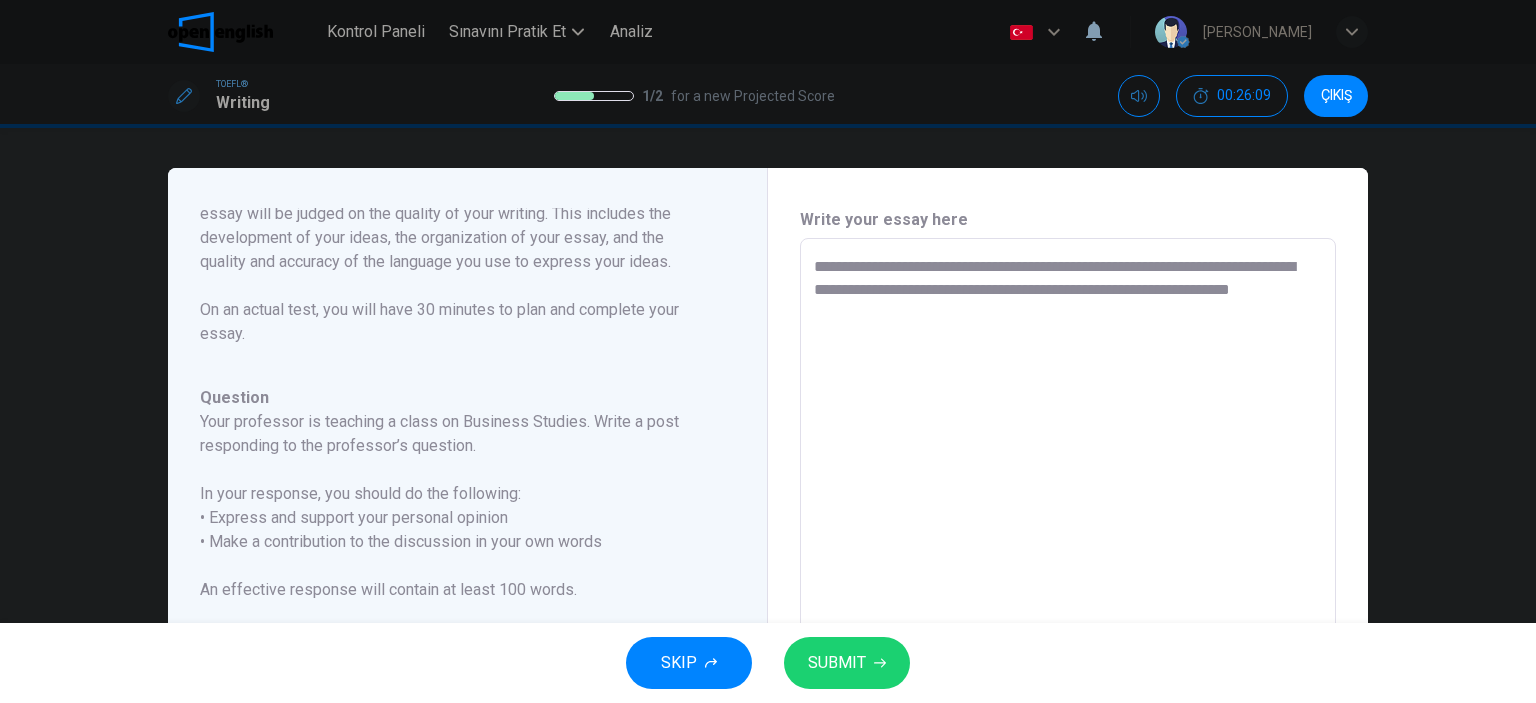 scroll, scrollTop: 395, scrollLeft: 0, axis: vertical 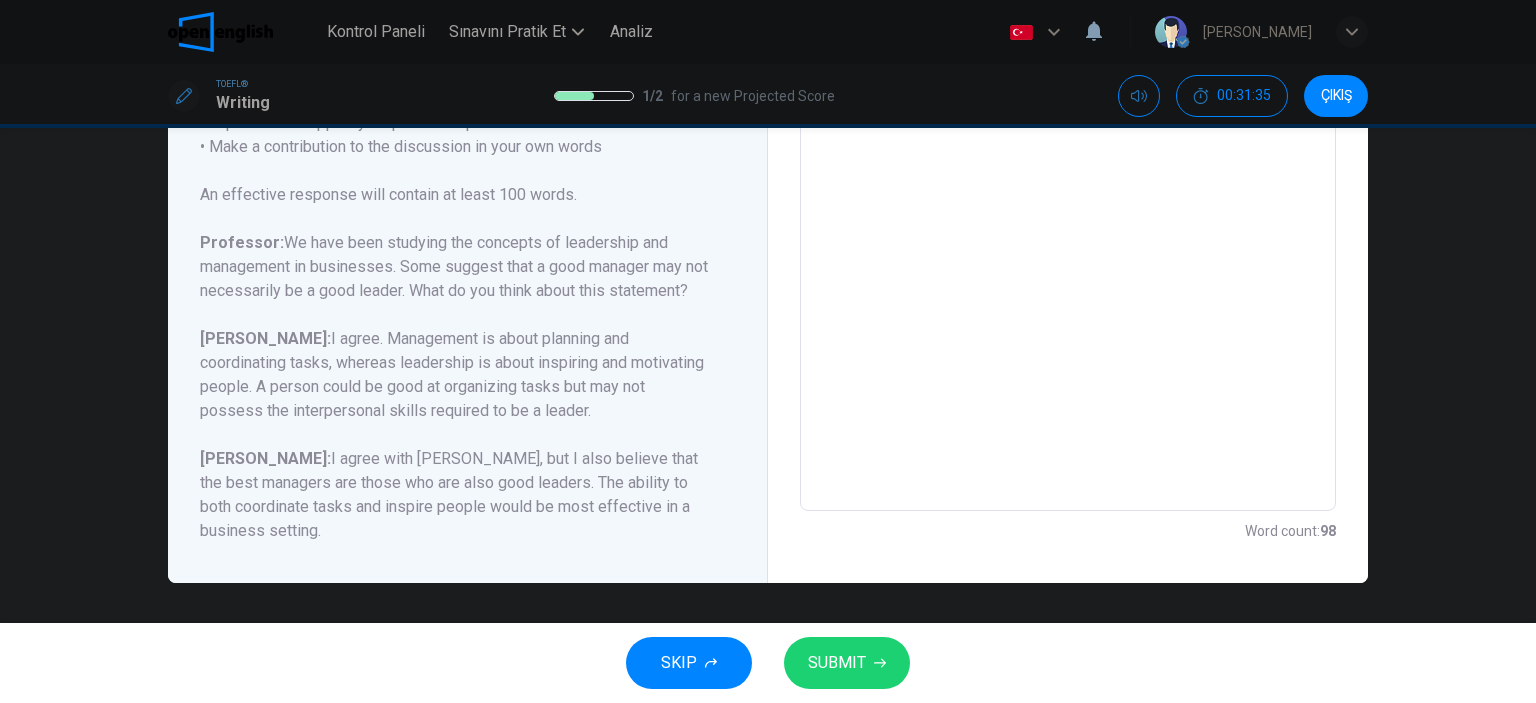 click on "SUBMIT" at bounding box center (837, 663) 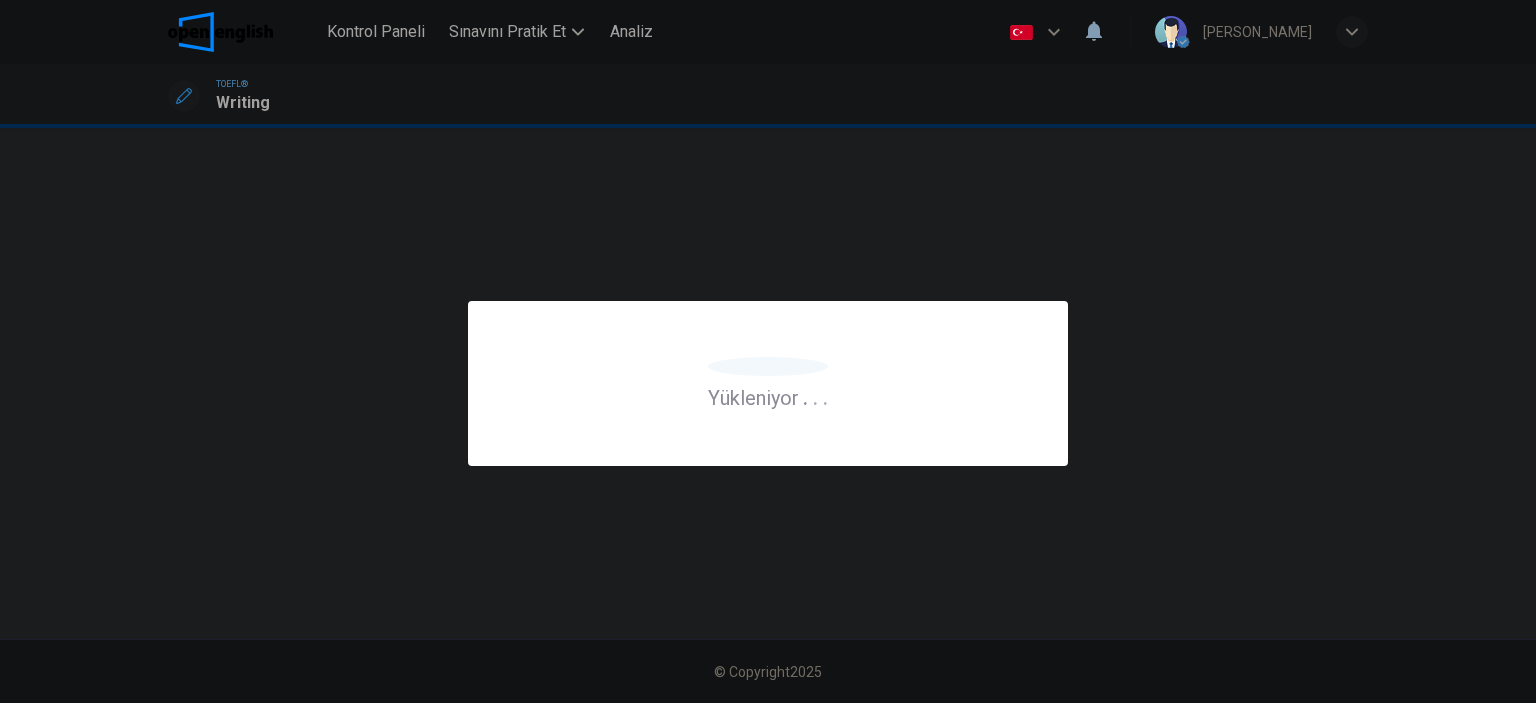 scroll, scrollTop: 0, scrollLeft: 0, axis: both 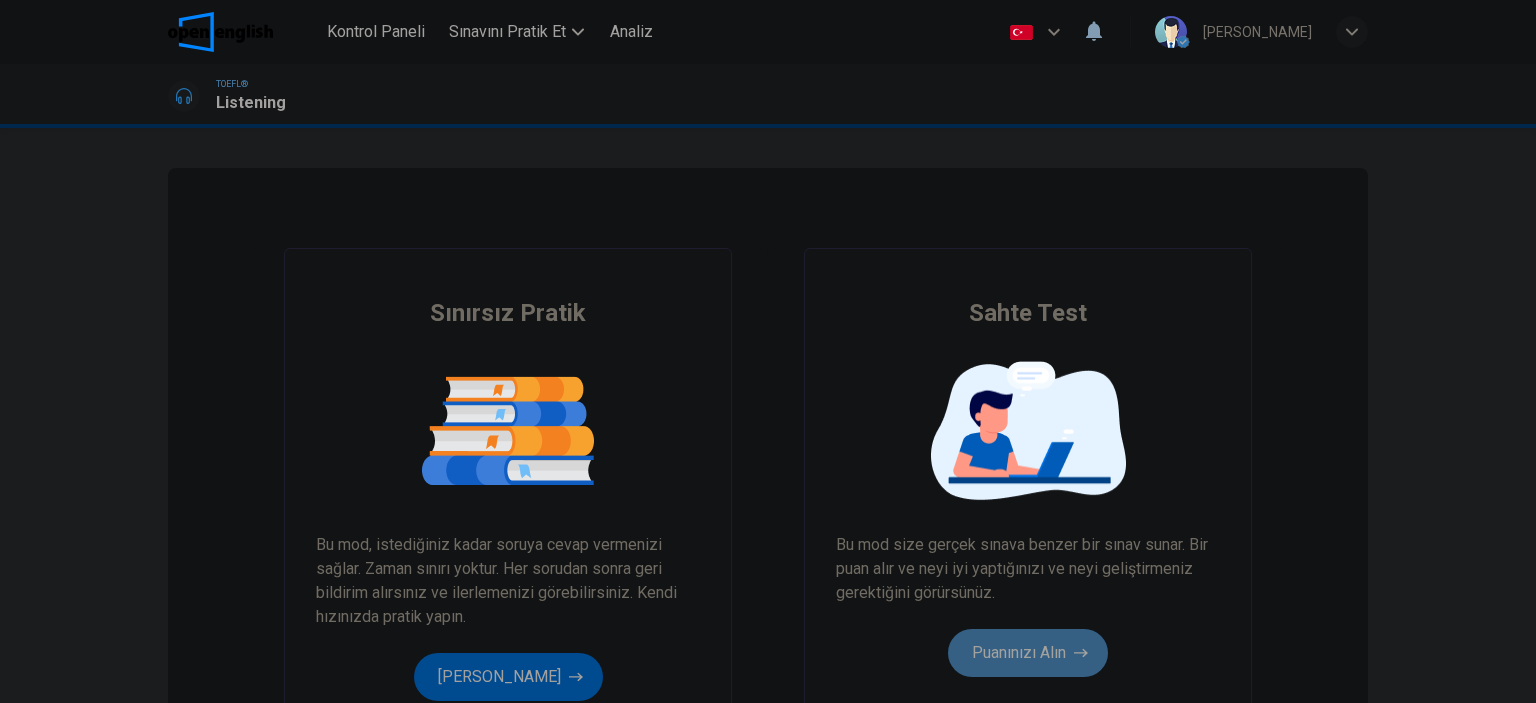 click on "Puanınızı Alın" at bounding box center (1028, 653) 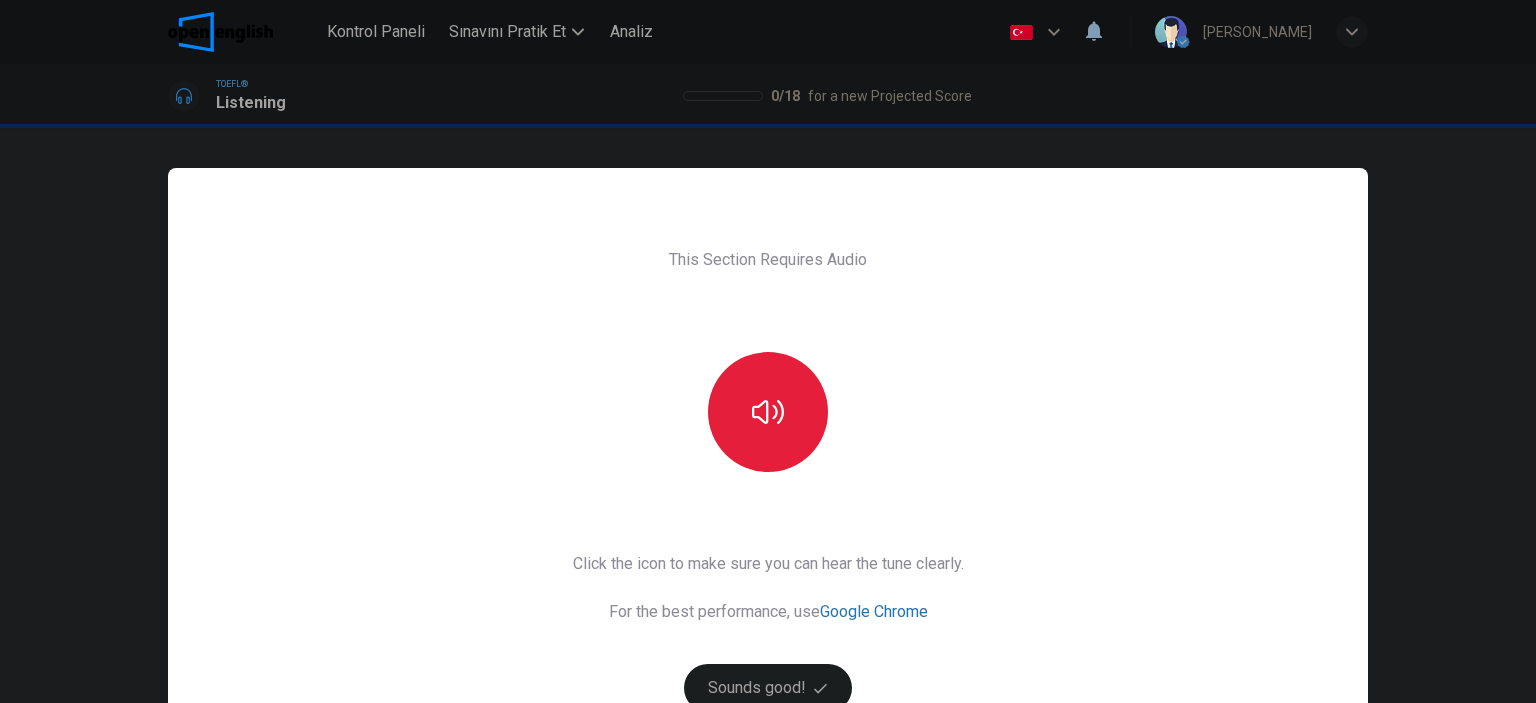 drag, startPoint x: 823, startPoint y: 404, endPoint x: 808, endPoint y: 405, distance: 15.033297 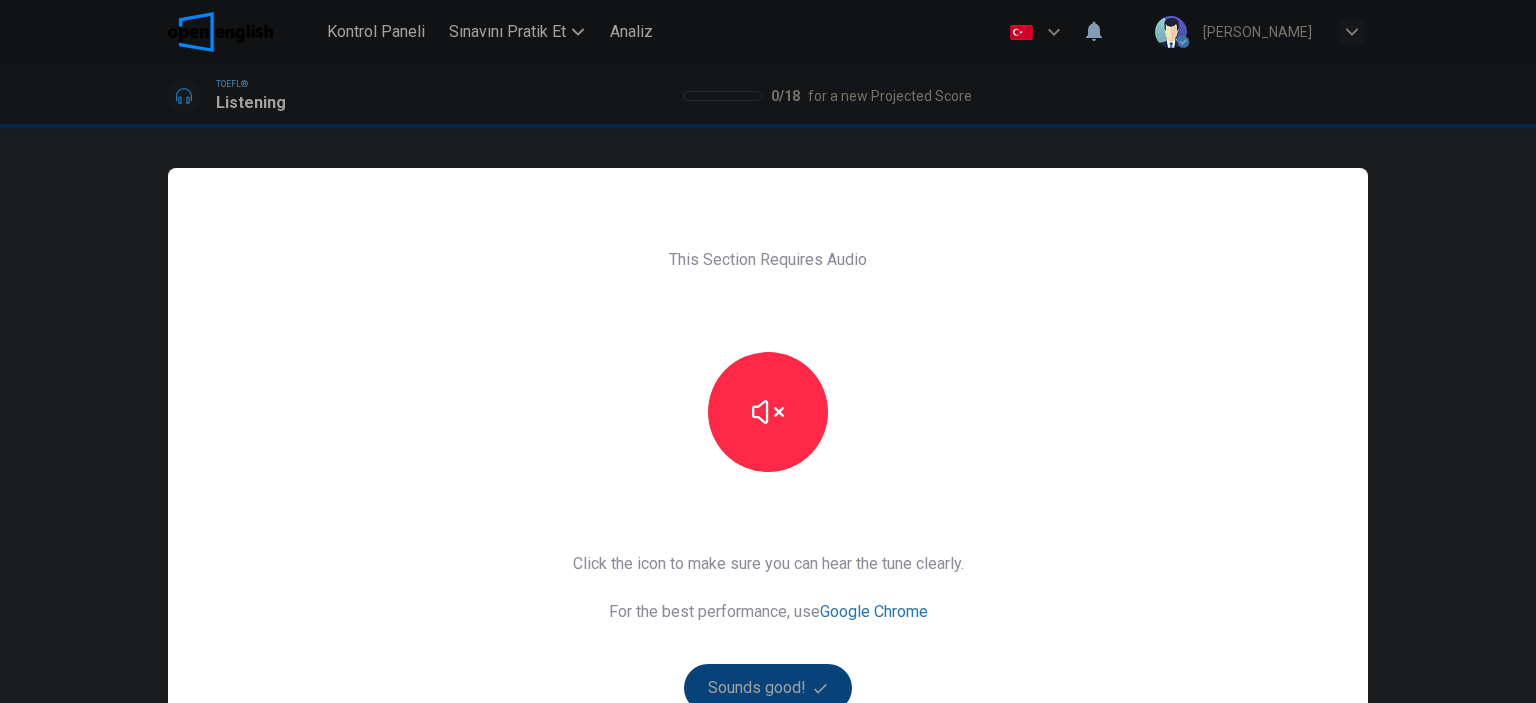 click on "Sounds good!" at bounding box center (768, 688) 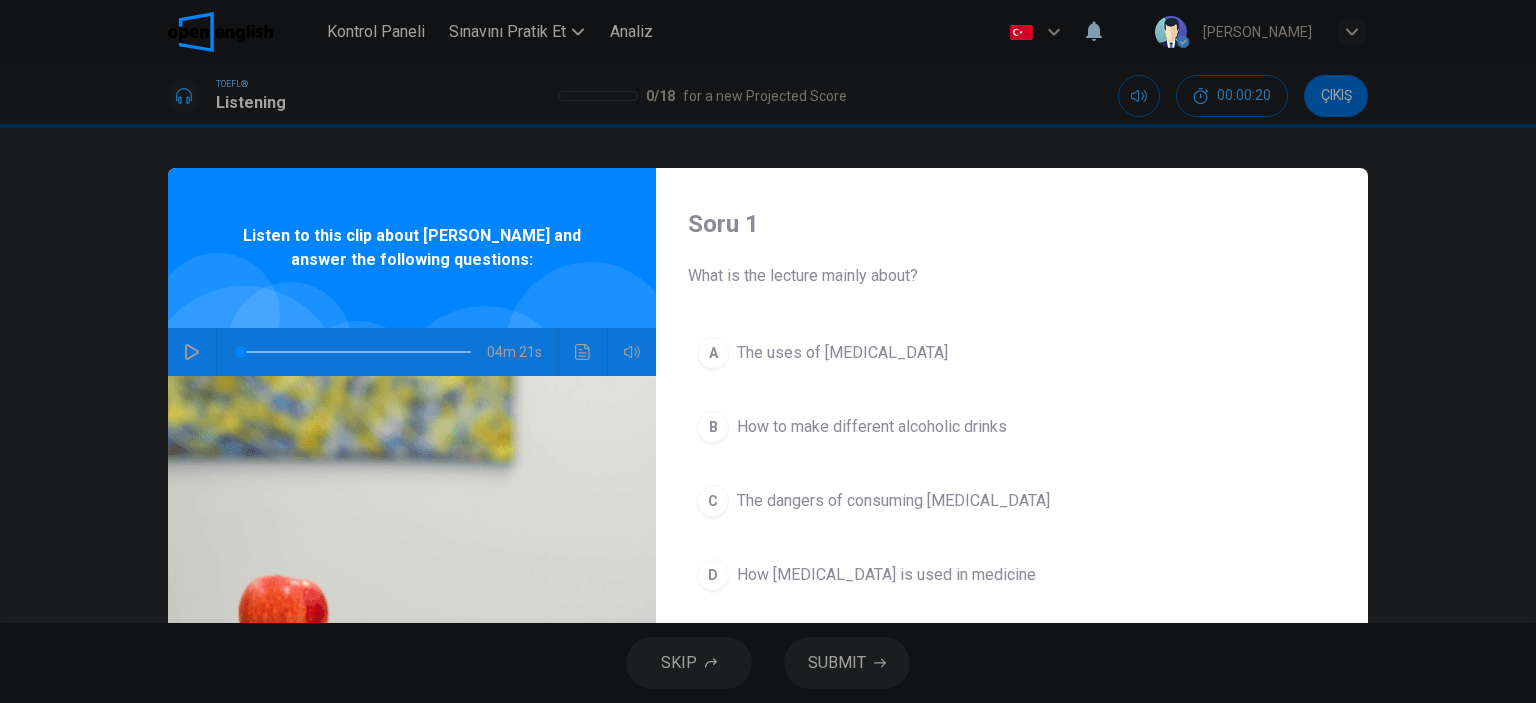 click 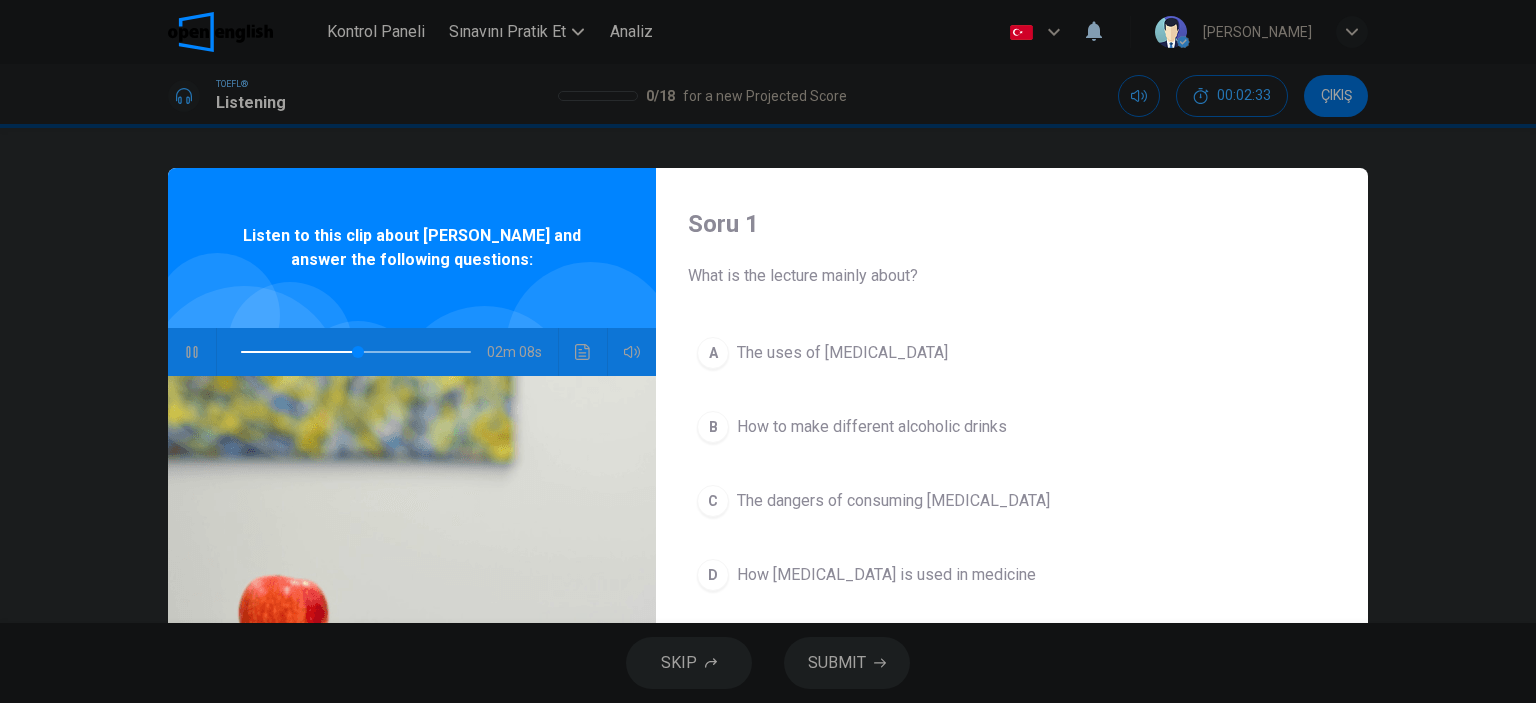 click on "B How to make different alcoholic drinks" at bounding box center (1012, 427) 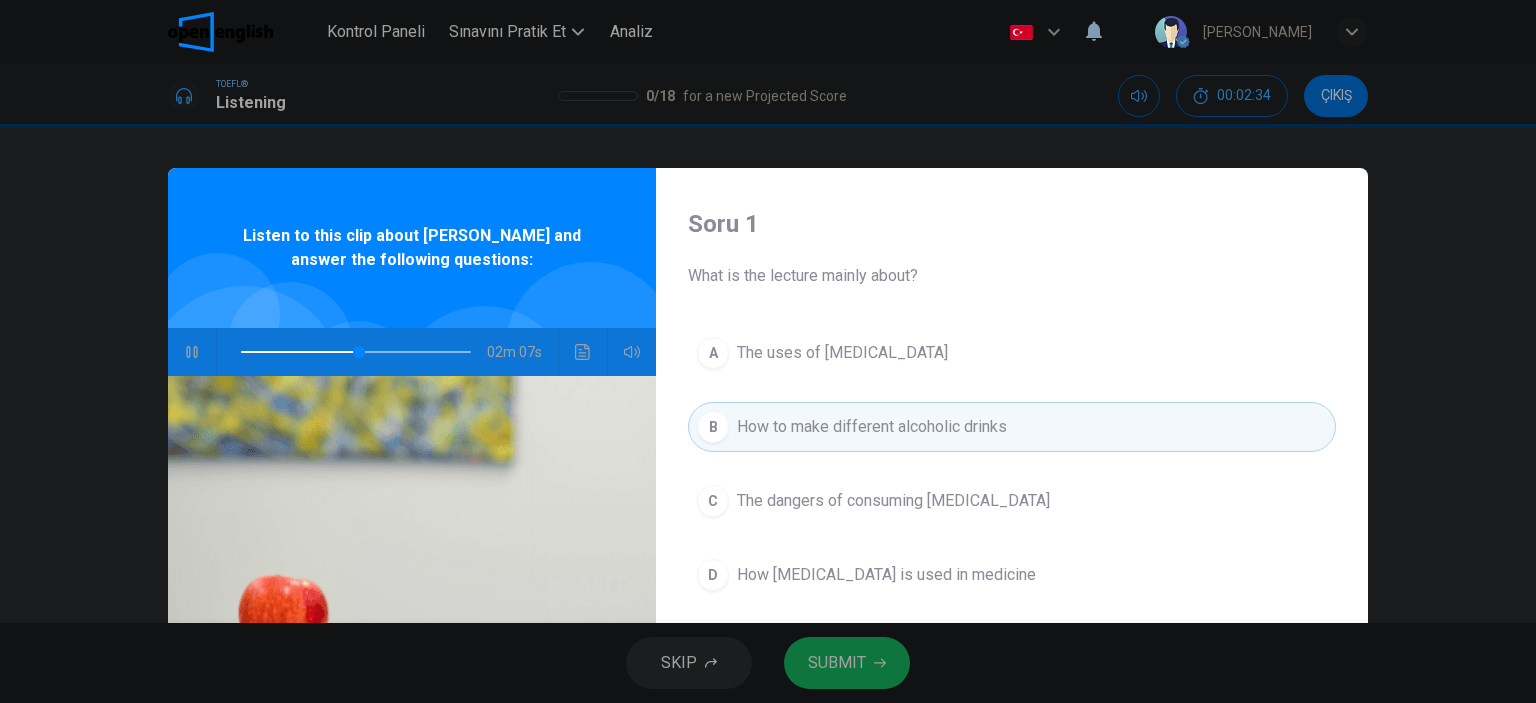 click on "Soru 1 What is the lecture mainly about? A The uses of ethanol B How to make different alcoholic drinks C The dangers of consuming ethanol D How ethanol is used in medicine Listen to this clip about Ethanol and answer the following questions: 02m 07s" at bounding box center (768, 375) 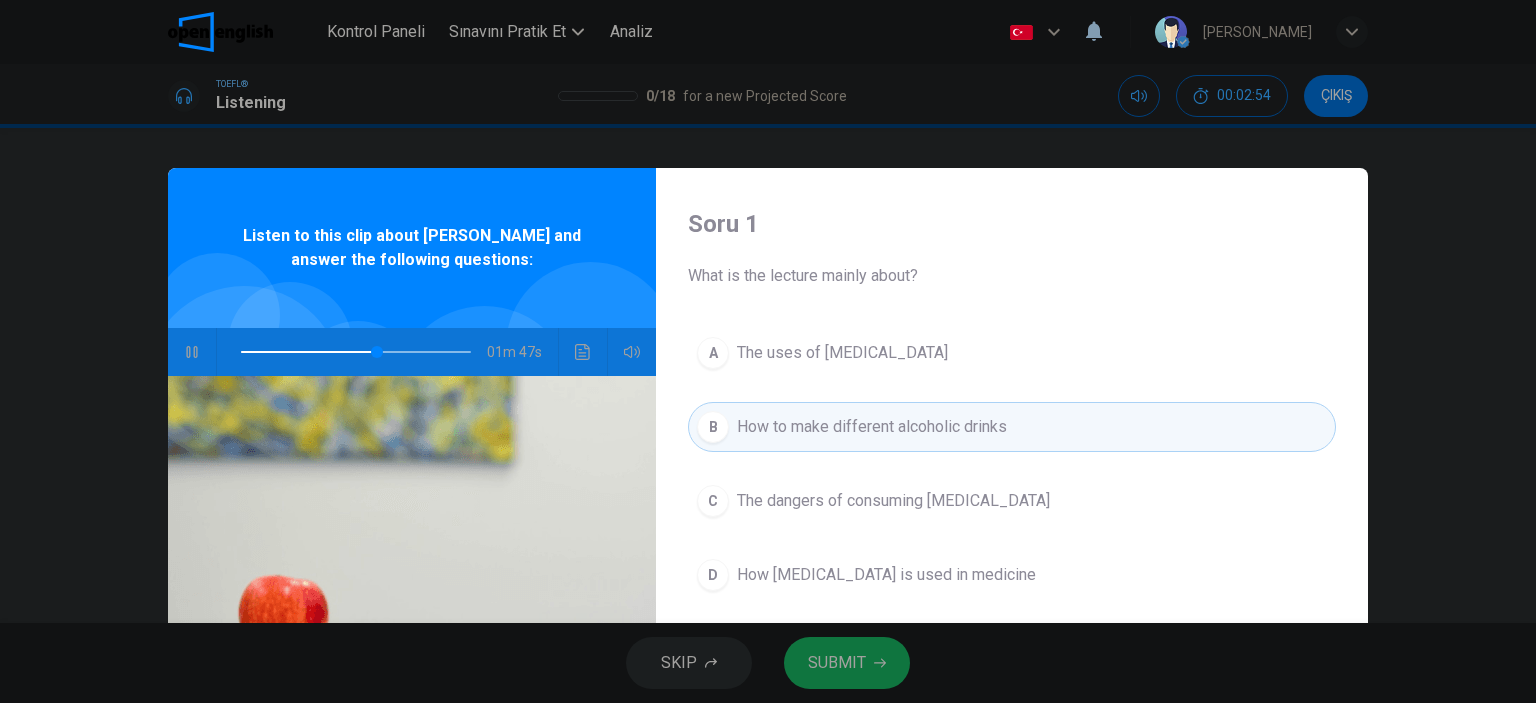 click 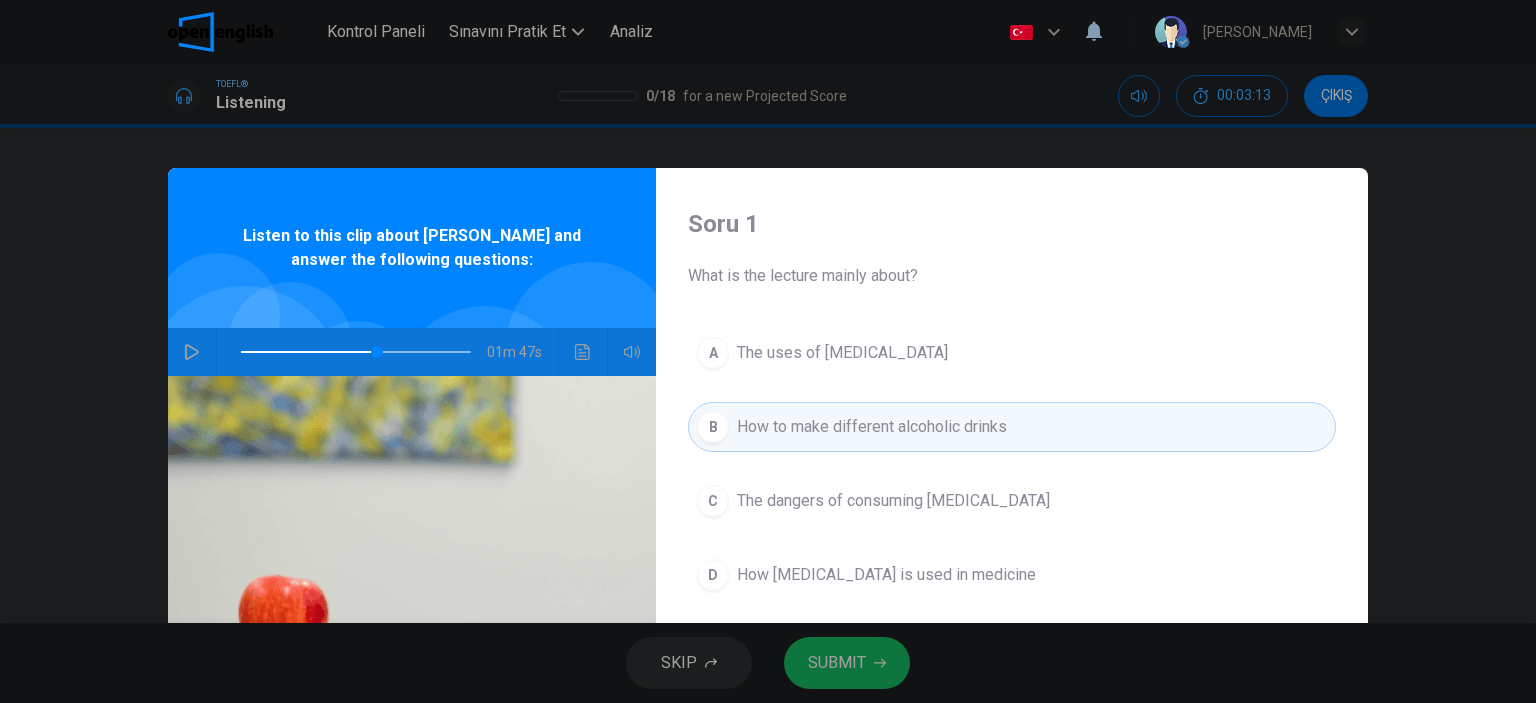 click at bounding box center [192, 352] 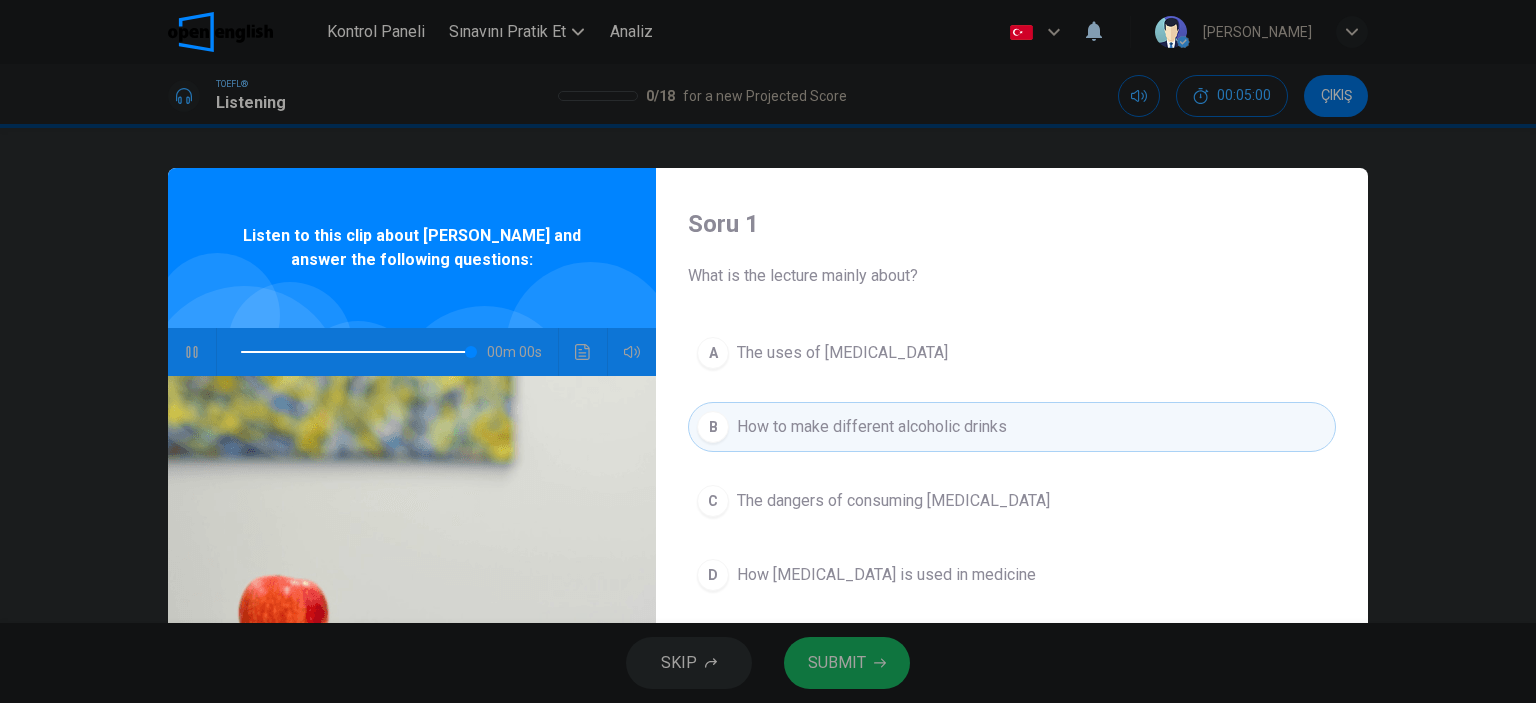 type on "*" 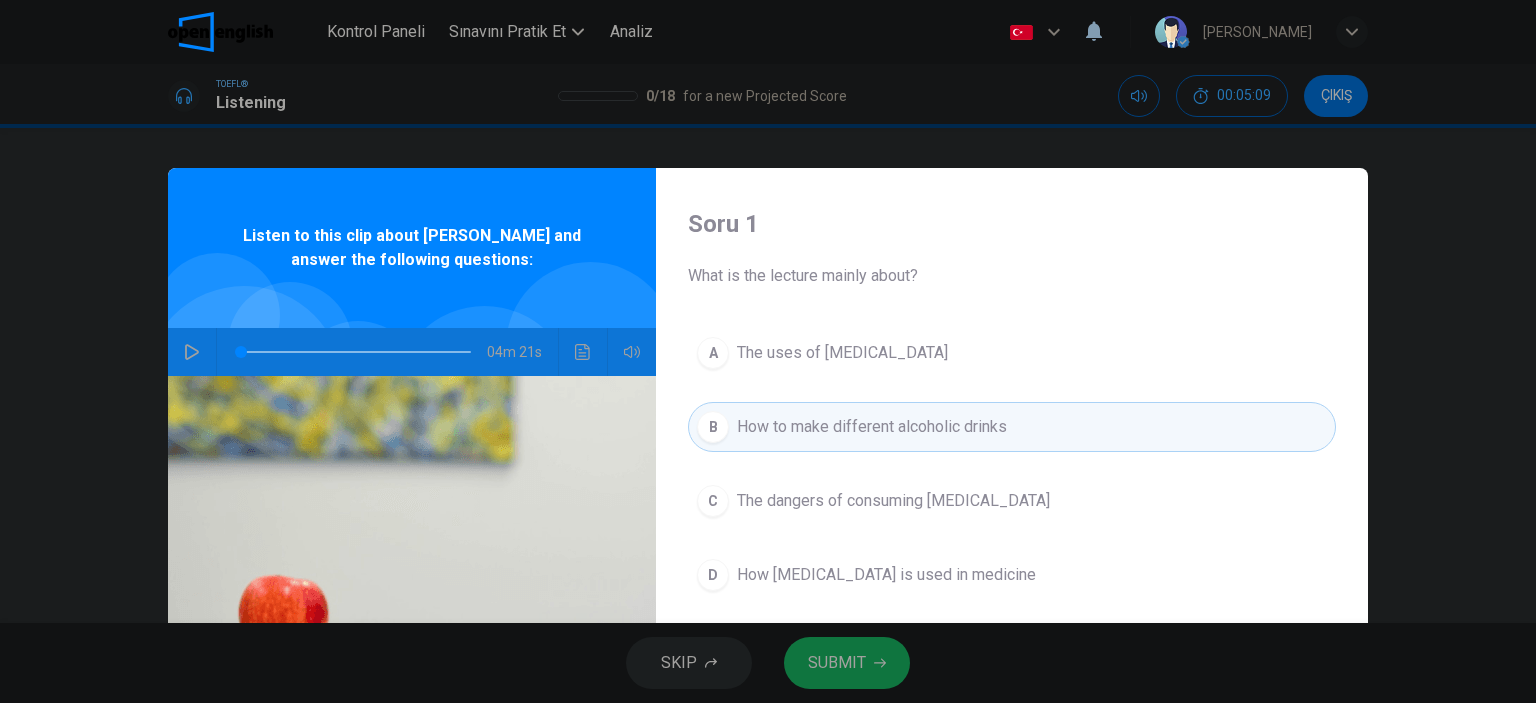 click on "A" at bounding box center [713, 353] 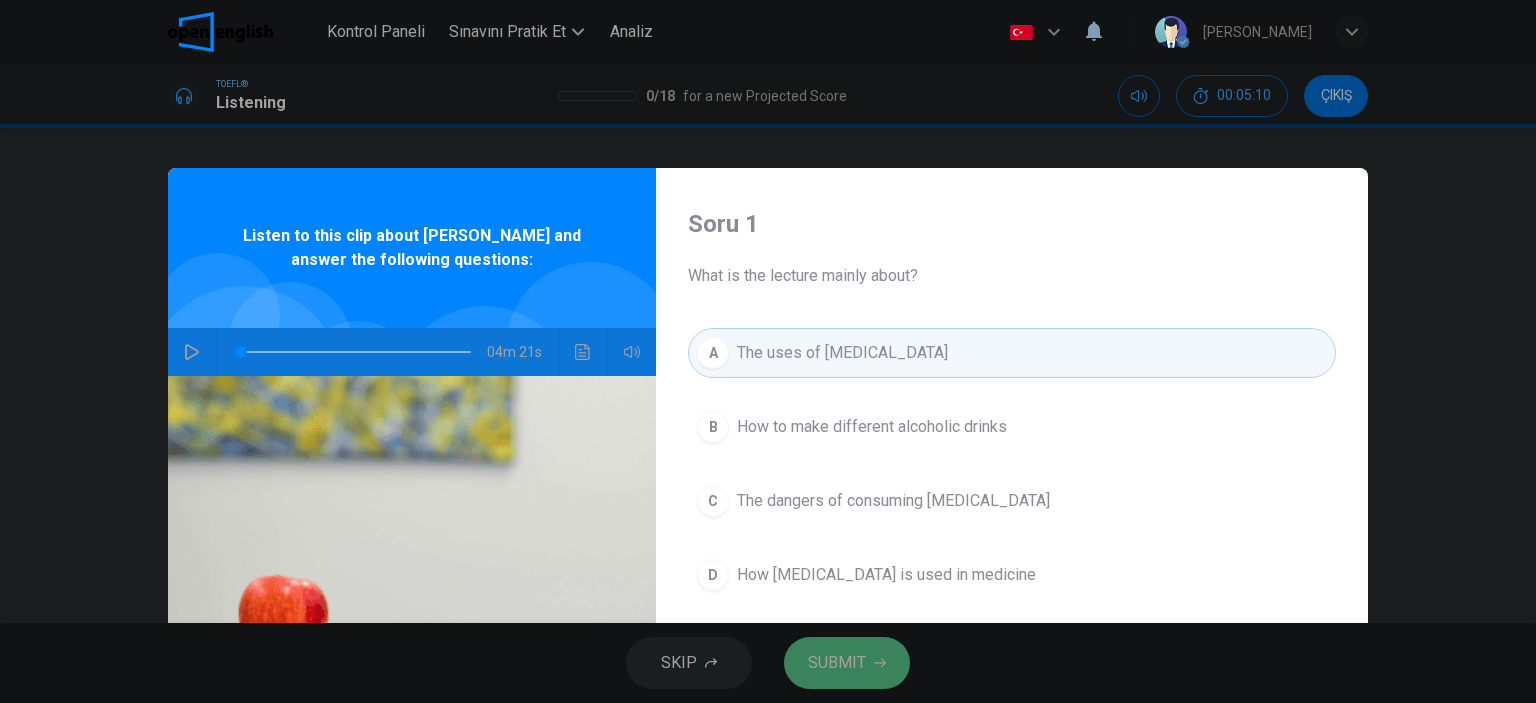 click on "SUBMIT" at bounding box center (837, 663) 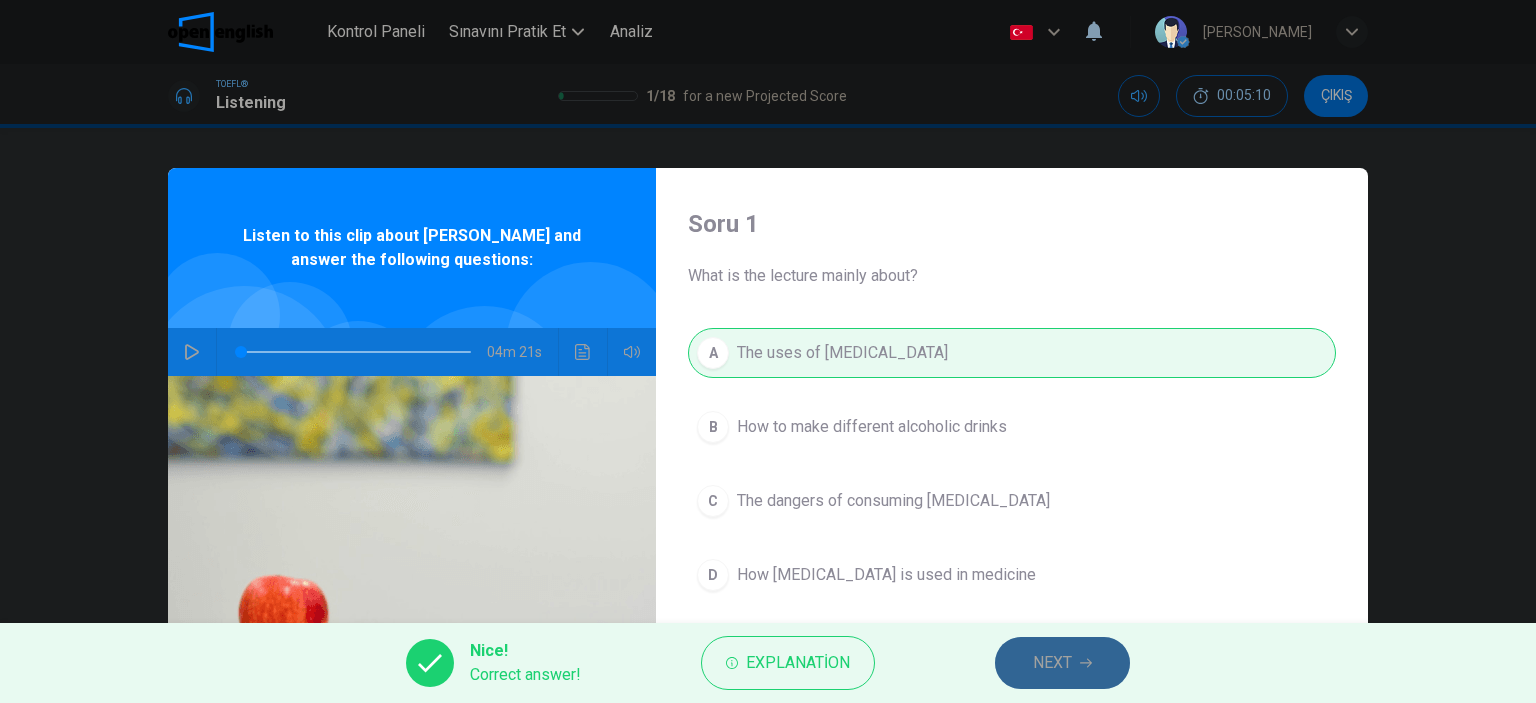 click on "NEXT" at bounding box center [1062, 663] 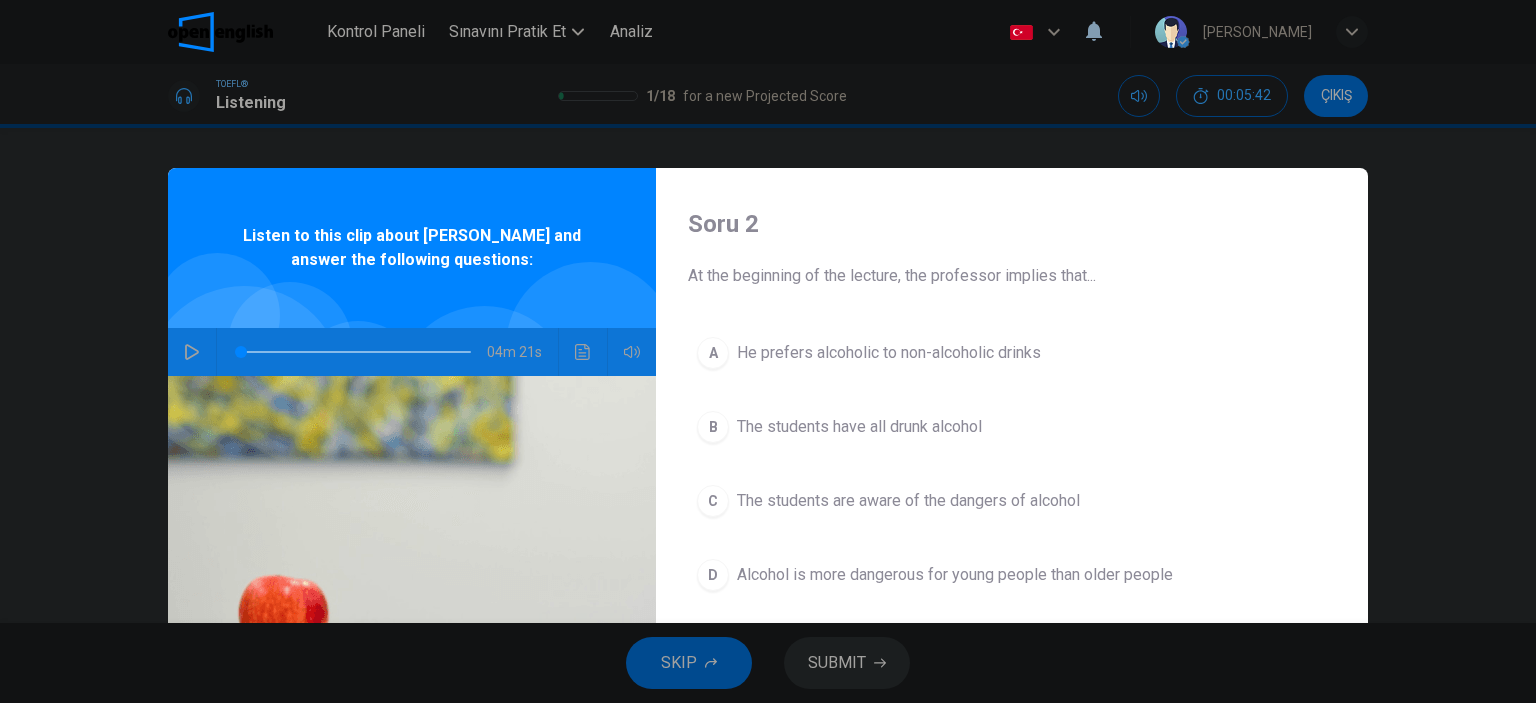 click on "C" at bounding box center [713, 501] 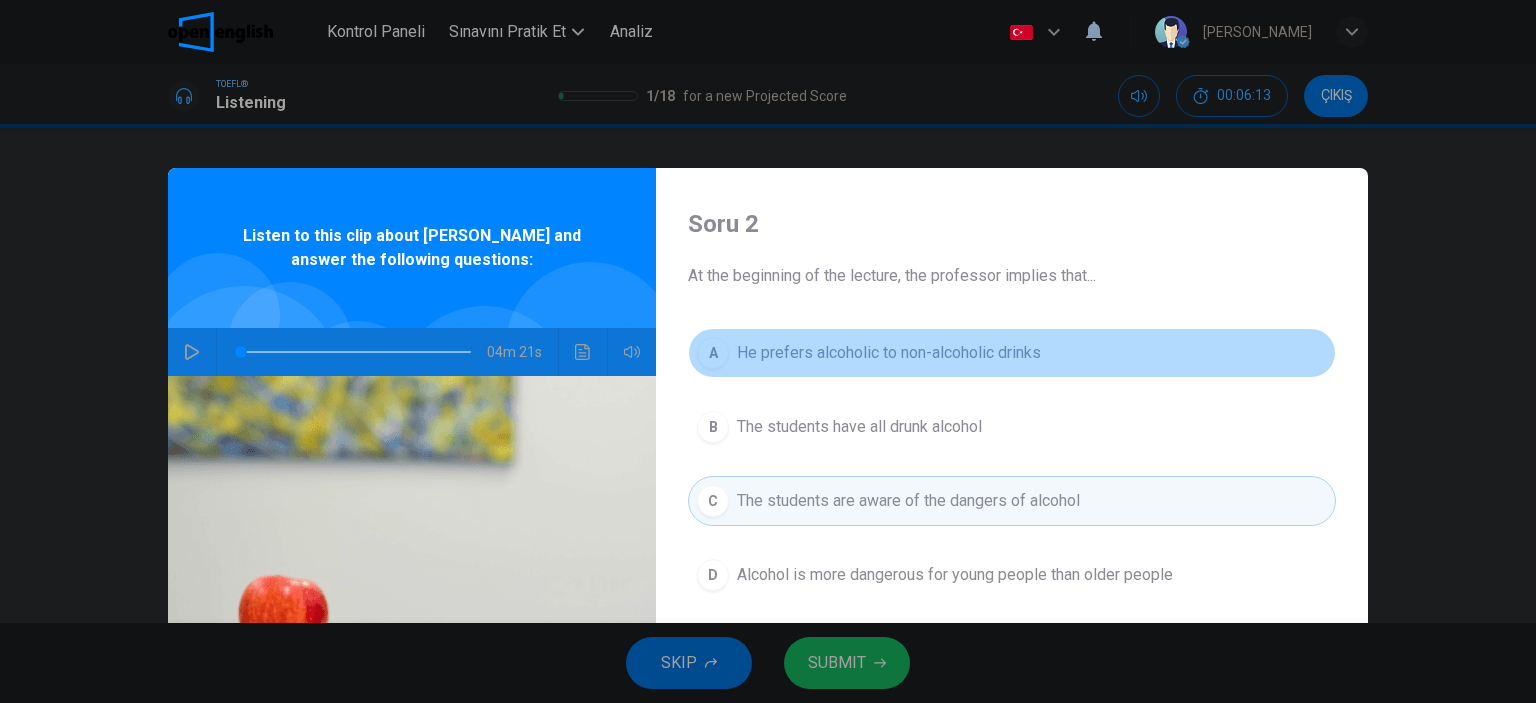 click on "He prefers alcoholic to non-alcoholic drinks" at bounding box center [889, 353] 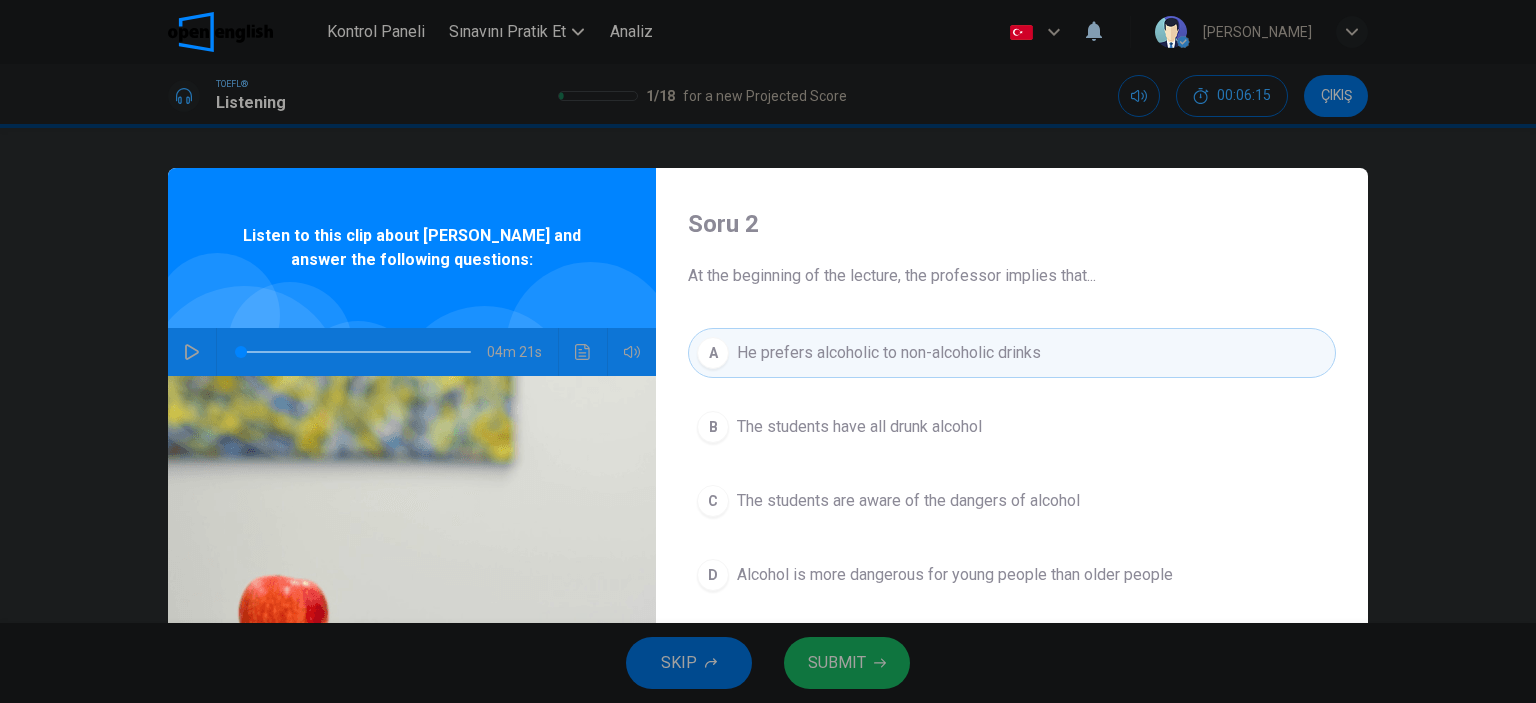 click on "SUBMIT" at bounding box center (847, 663) 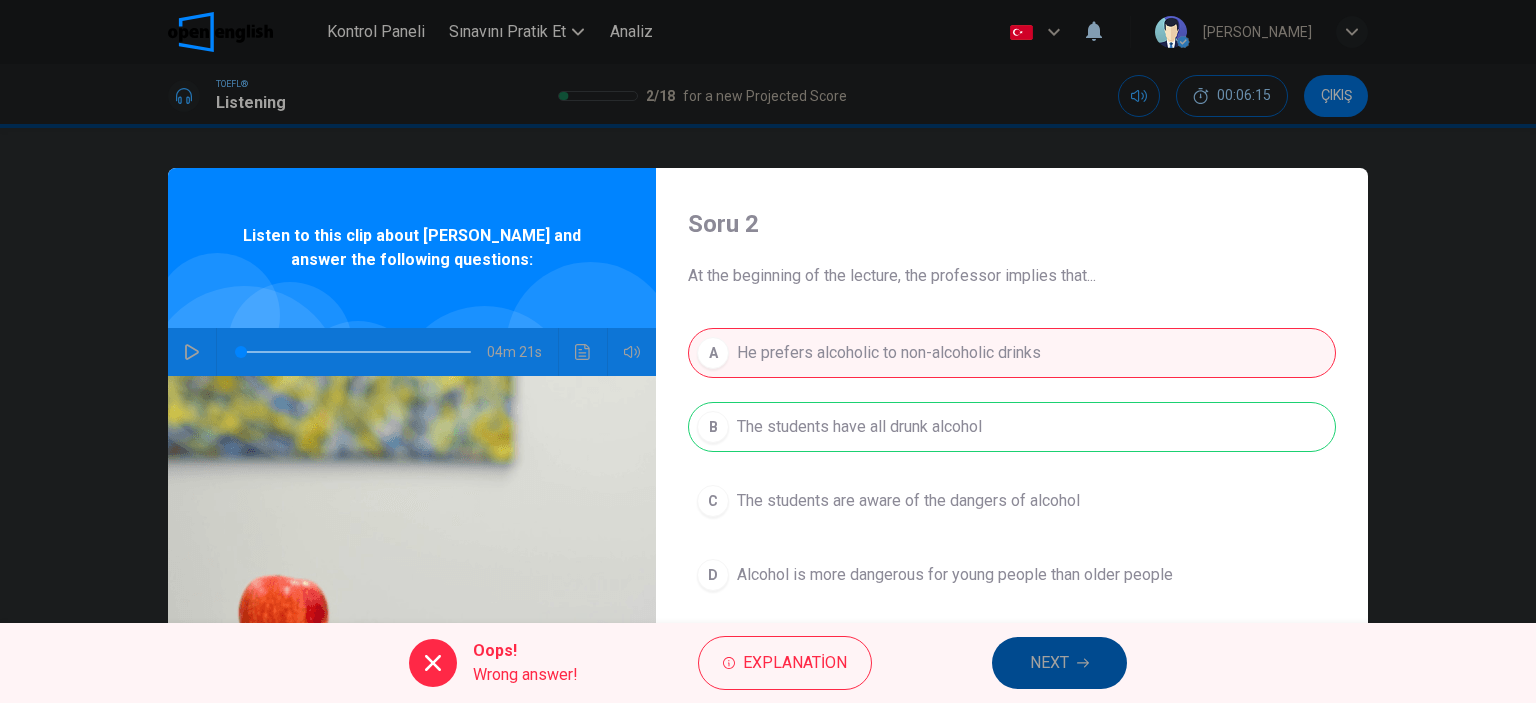 click on "NEXT" at bounding box center (1059, 663) 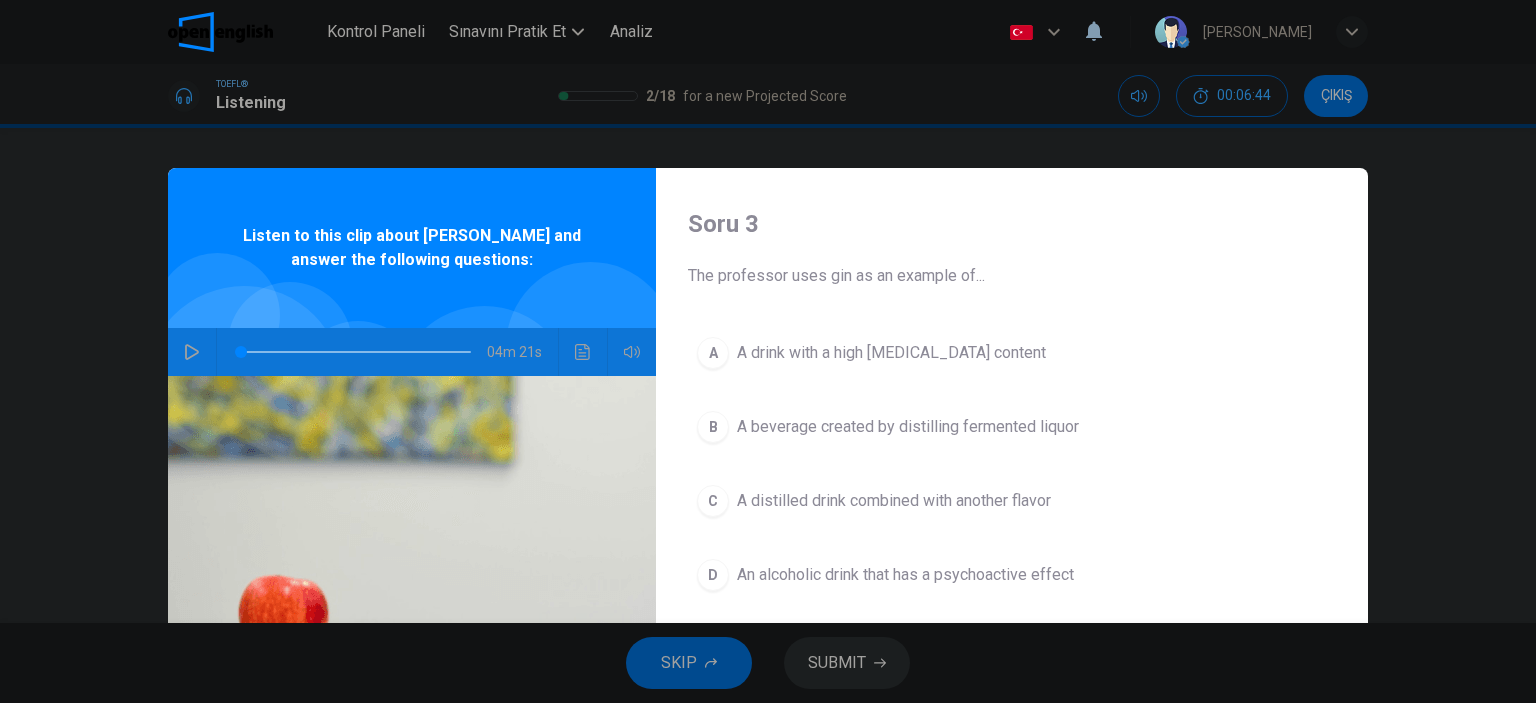 click on "A distilled drink combined with another flavor" at bounding box center (894, 501) 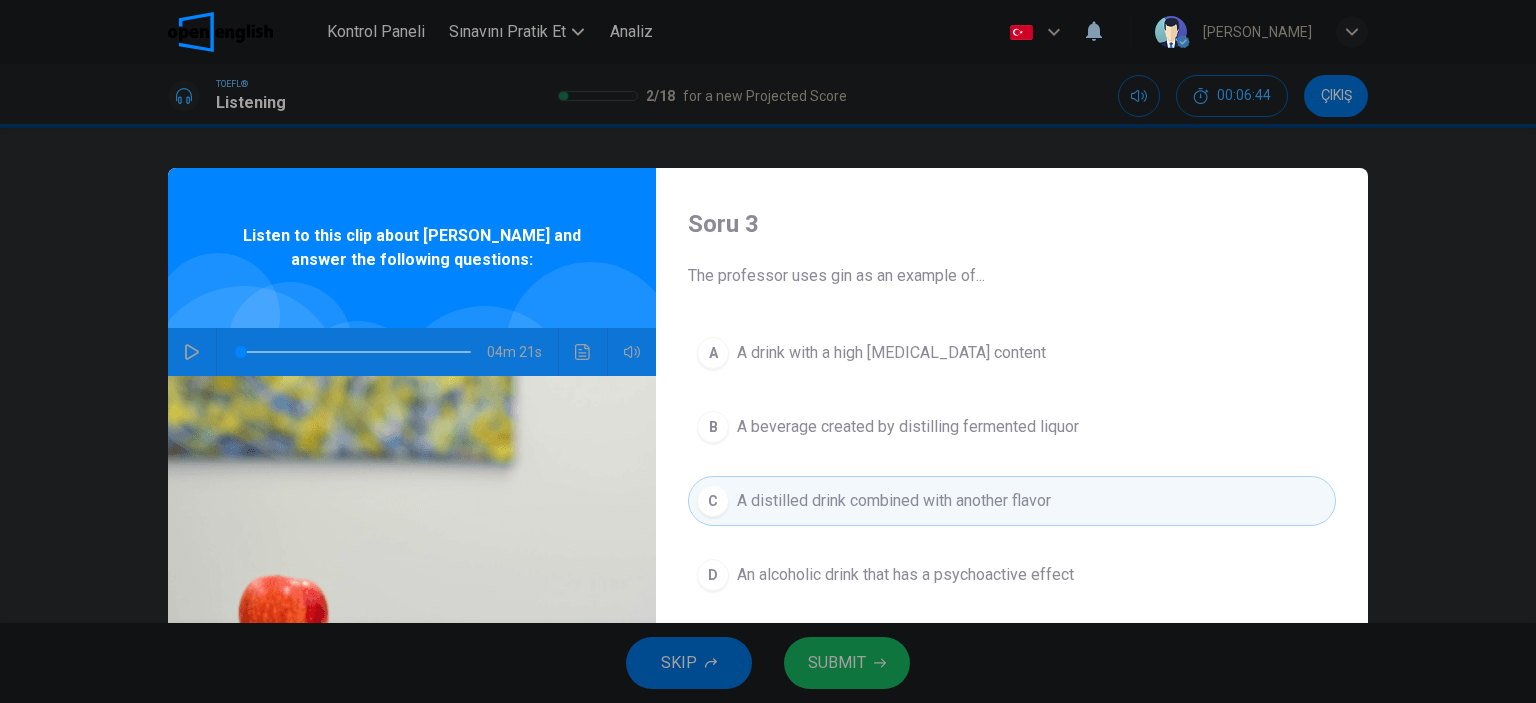 click on "SUBMIT" at bounding box center [847, 663] 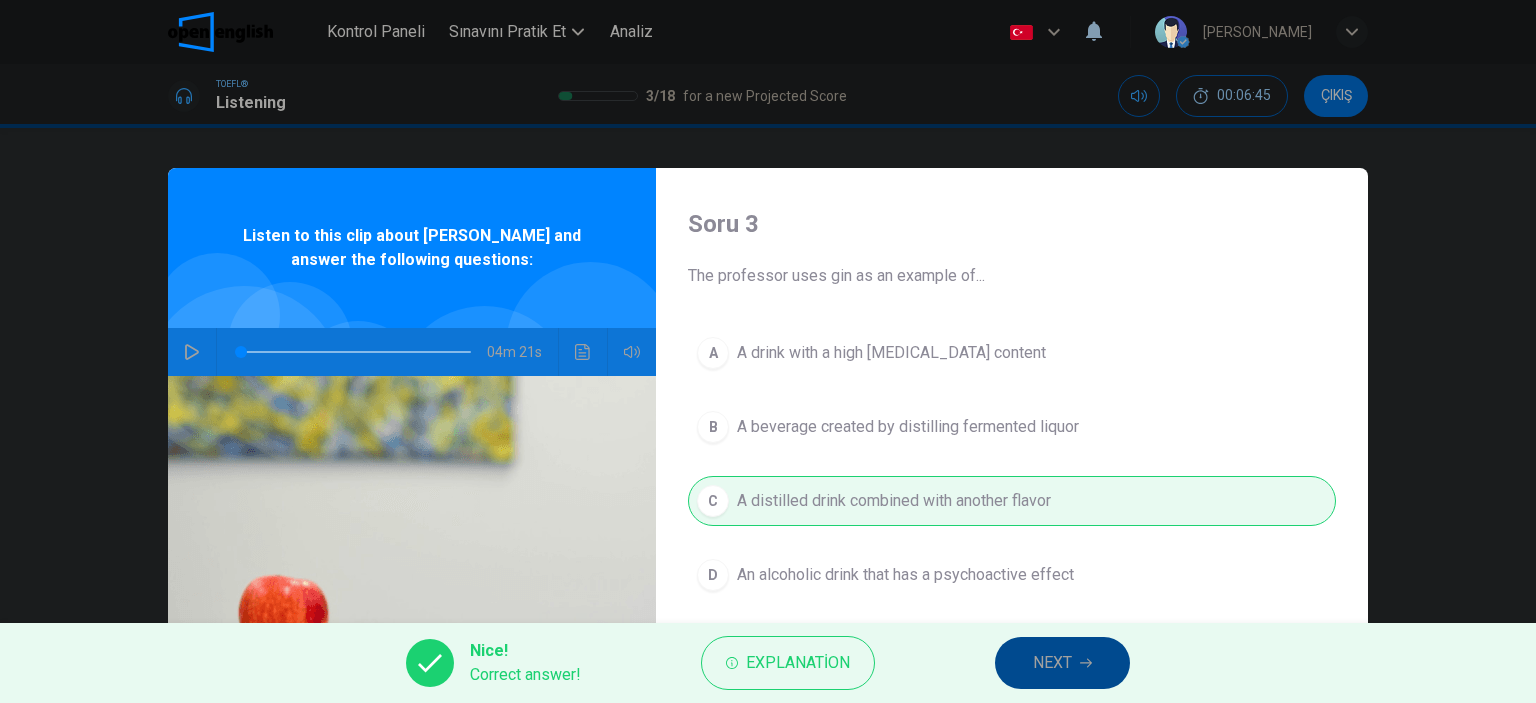 click on "NEXT" at bounding box center [1052, 663] 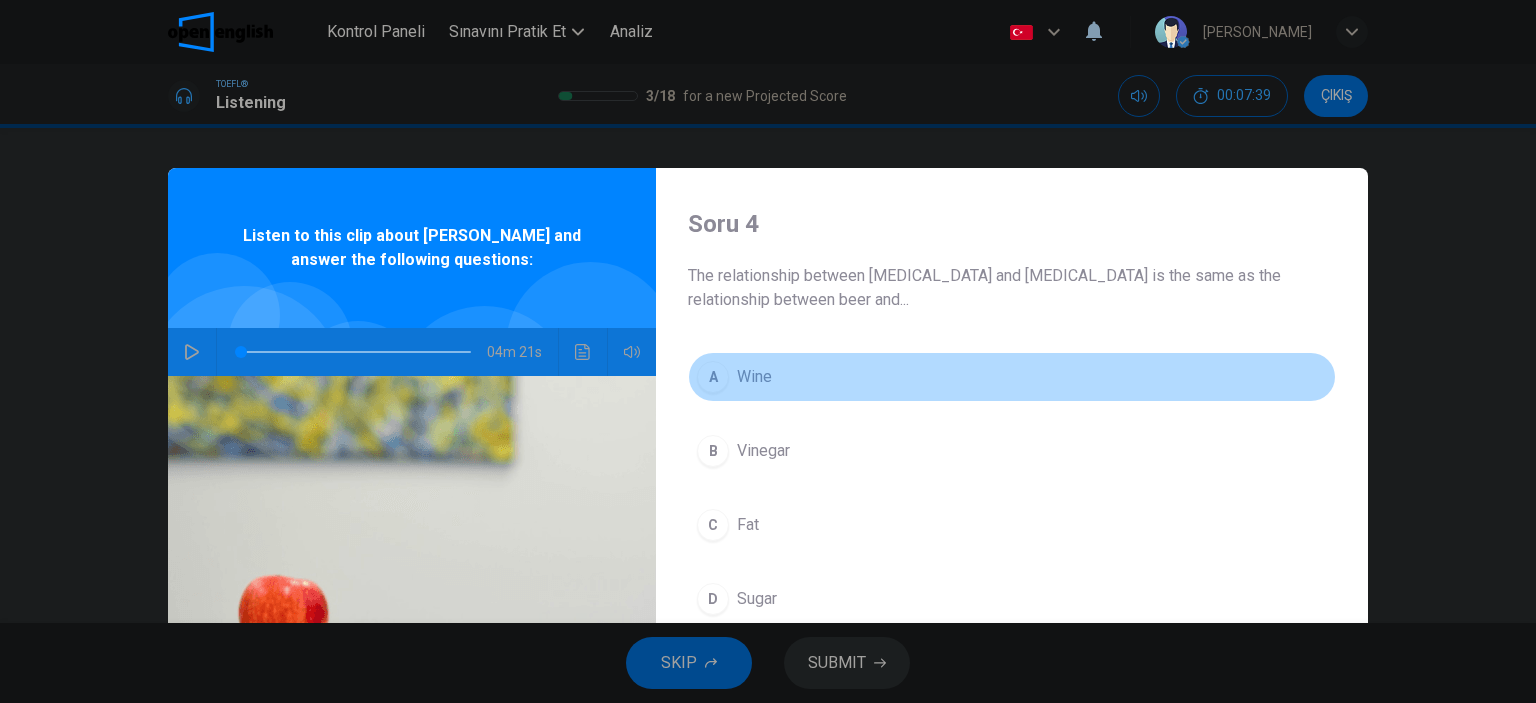 click on "Wine" at bounding box center (754, 377) 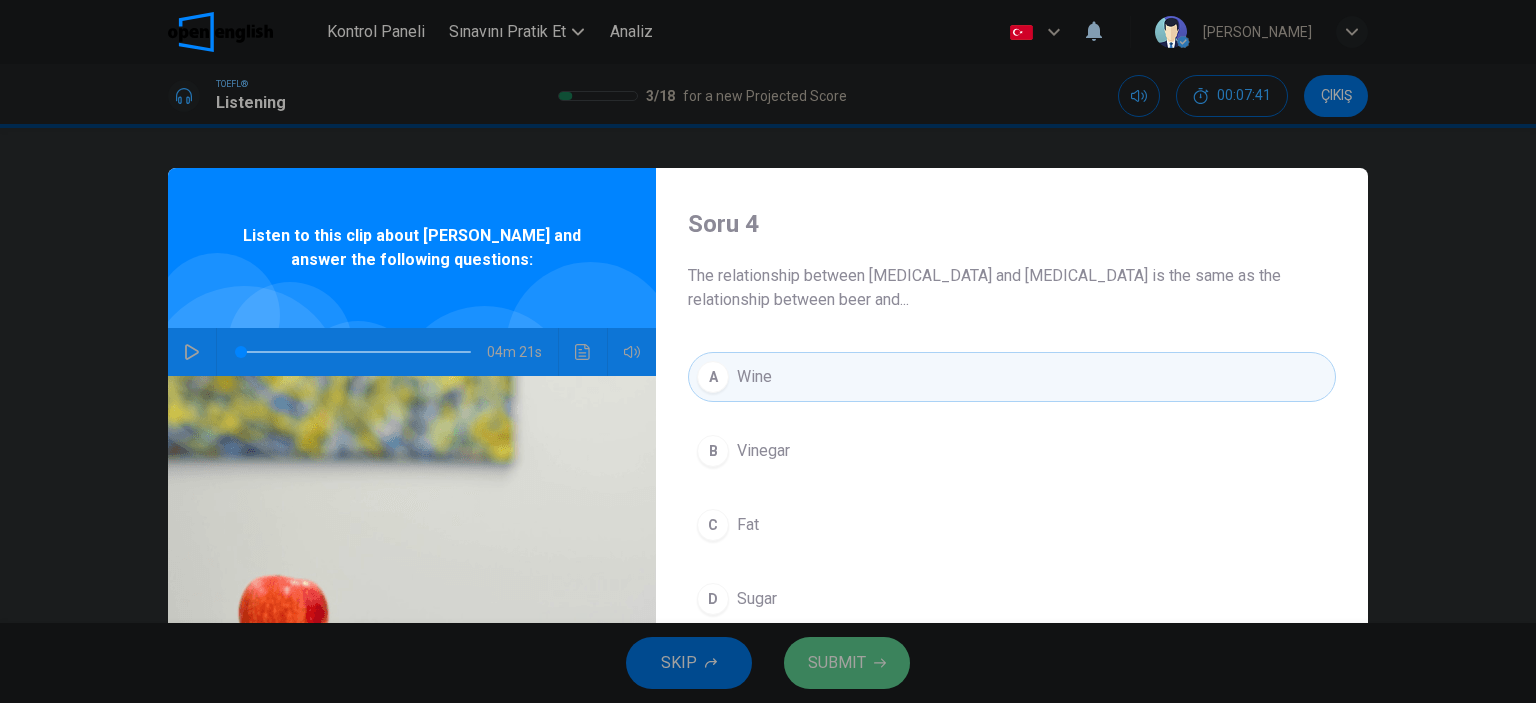 click on "SUBMIT" at bounding box center [847, 663] 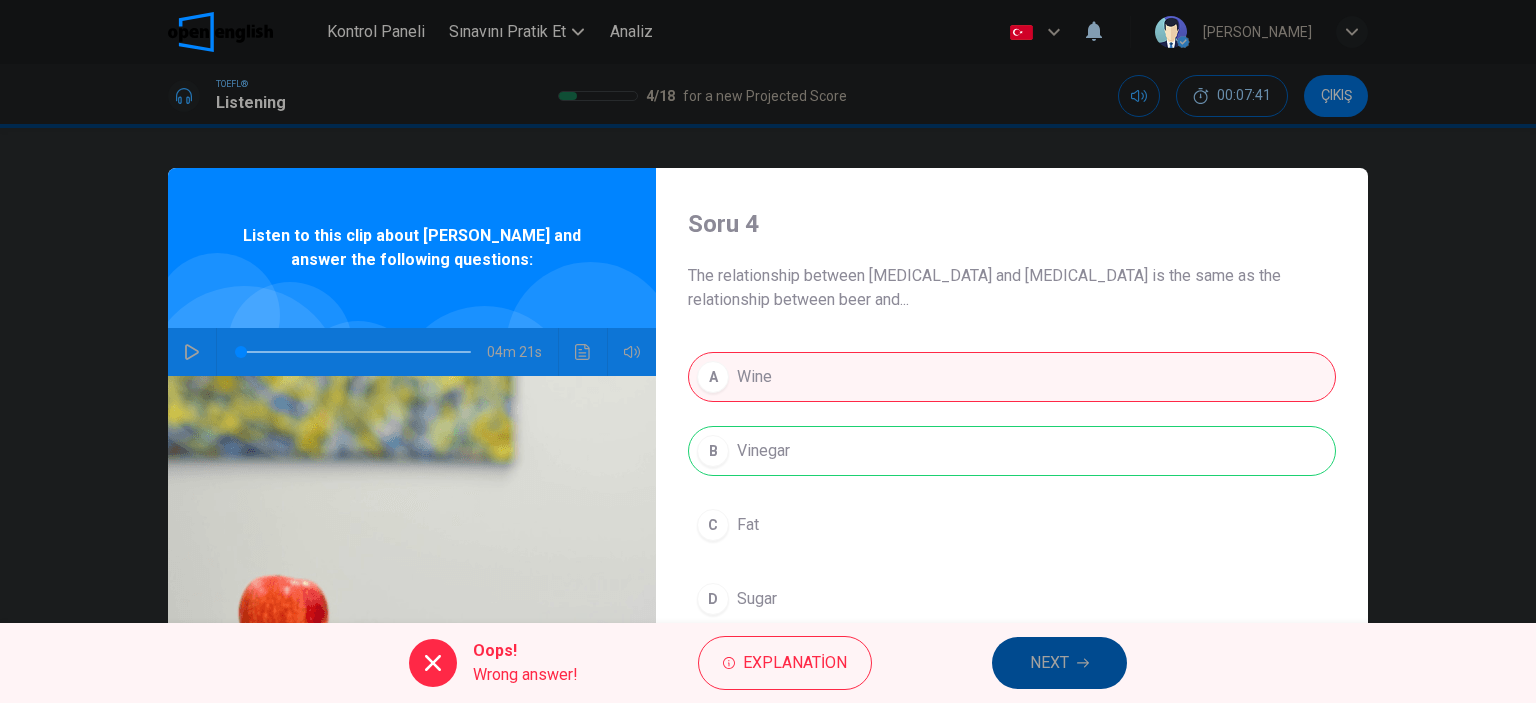click on "NEXT" at bounding box center [1049, 663] 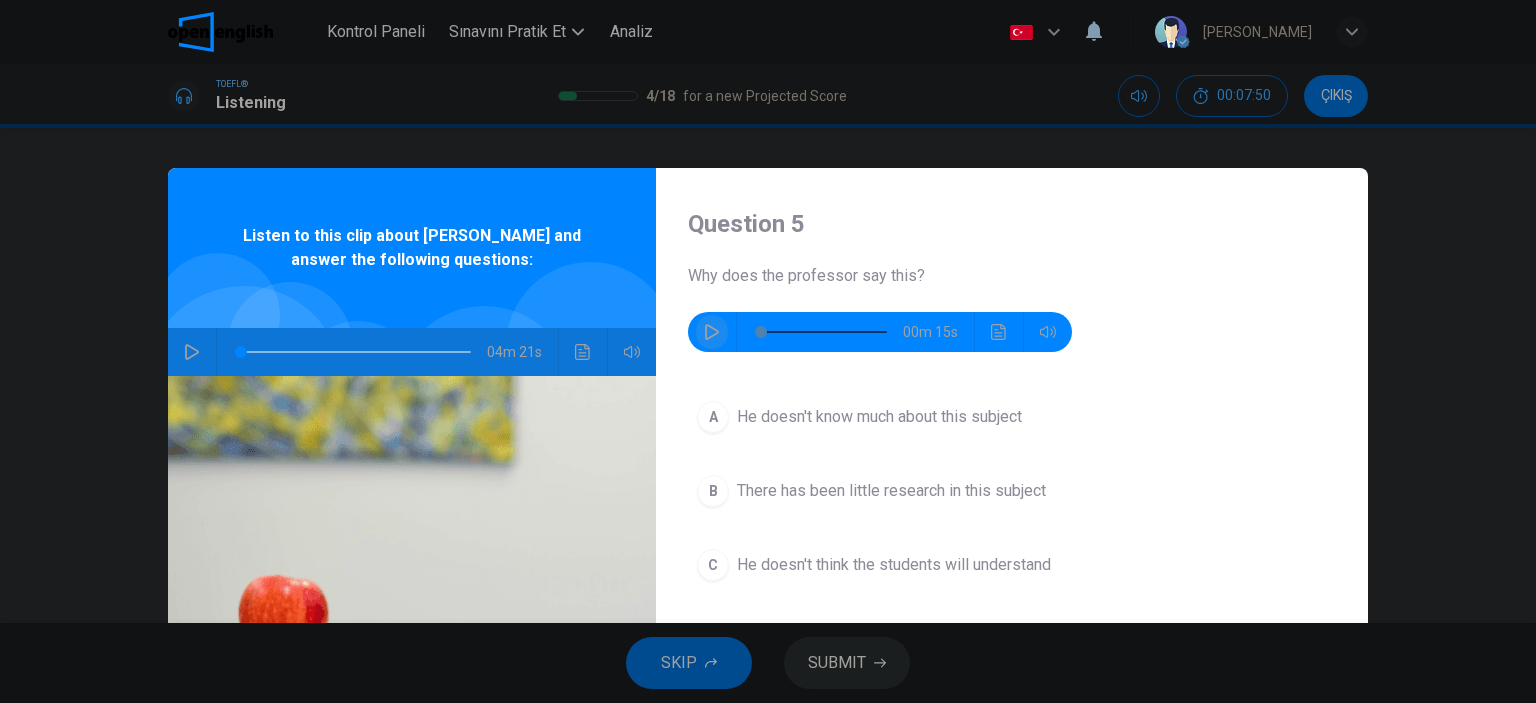 click at bounding box center (712, 332) 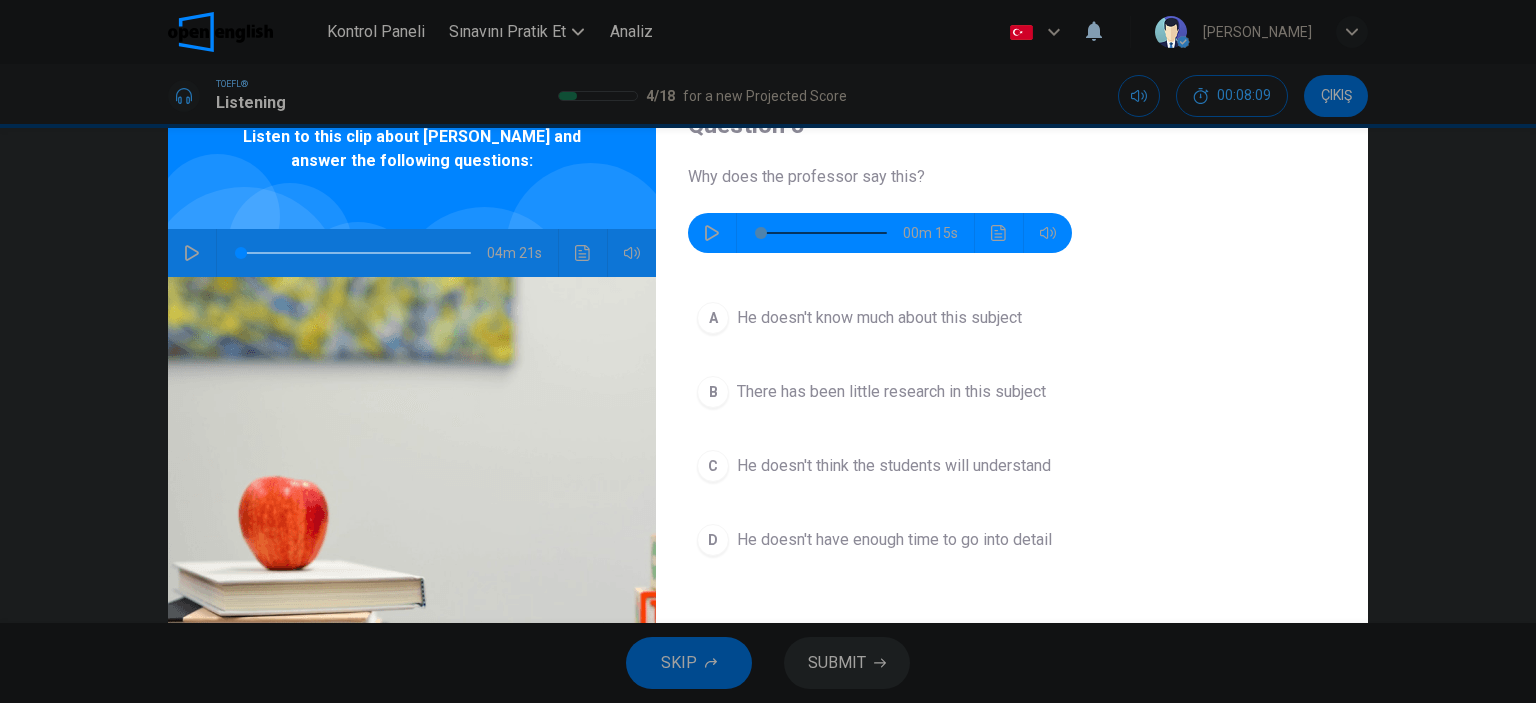 scroll, scrollTop: 100, scrollLeft: 0, axis: vertical 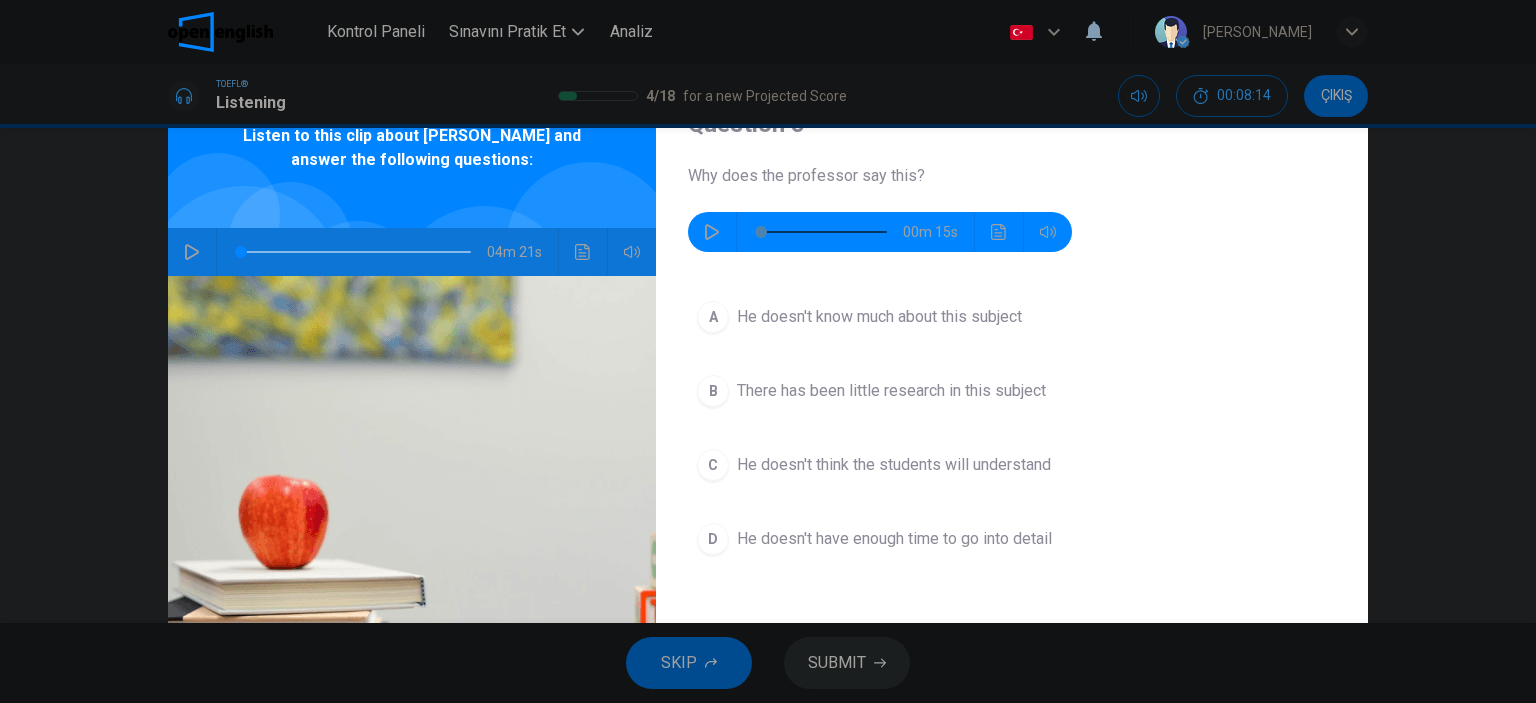 click 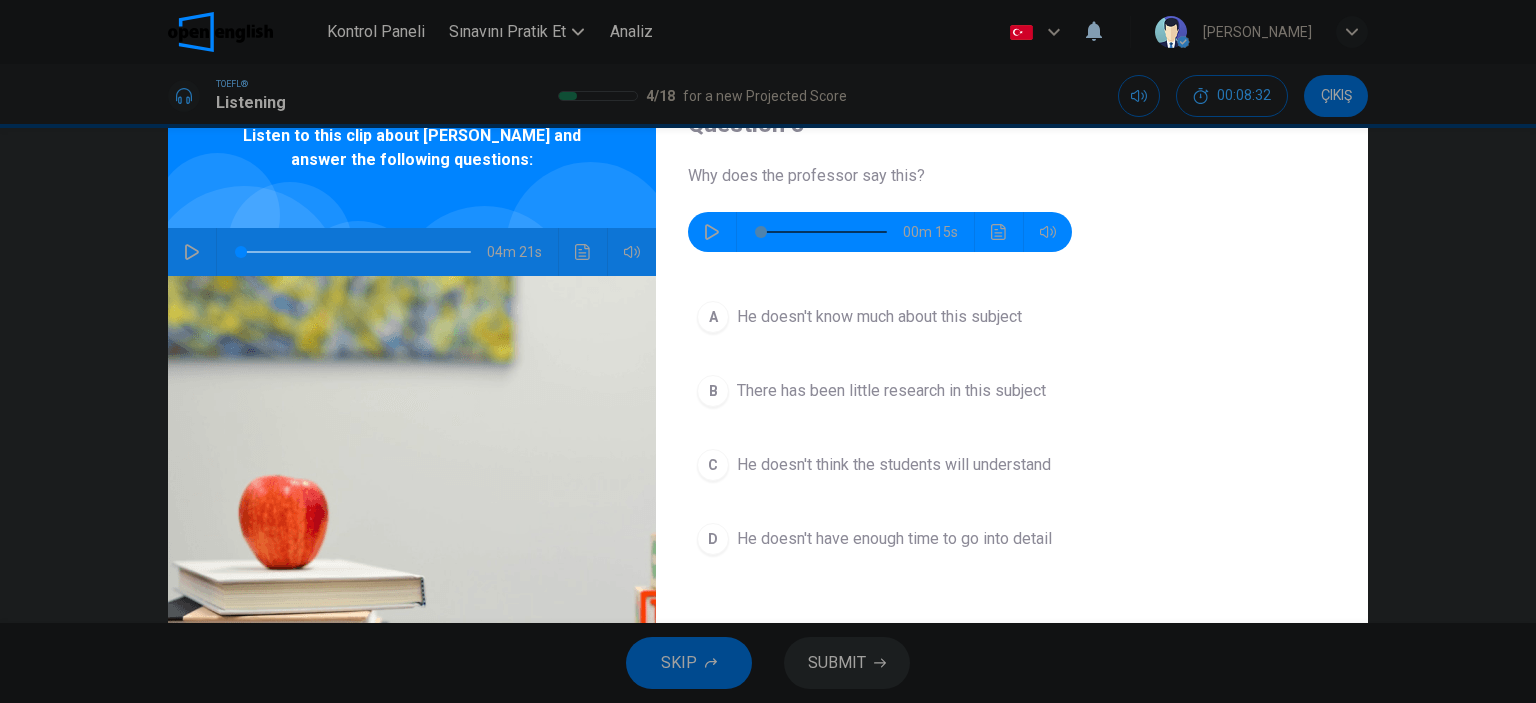 click at bounding box center (824, 232) 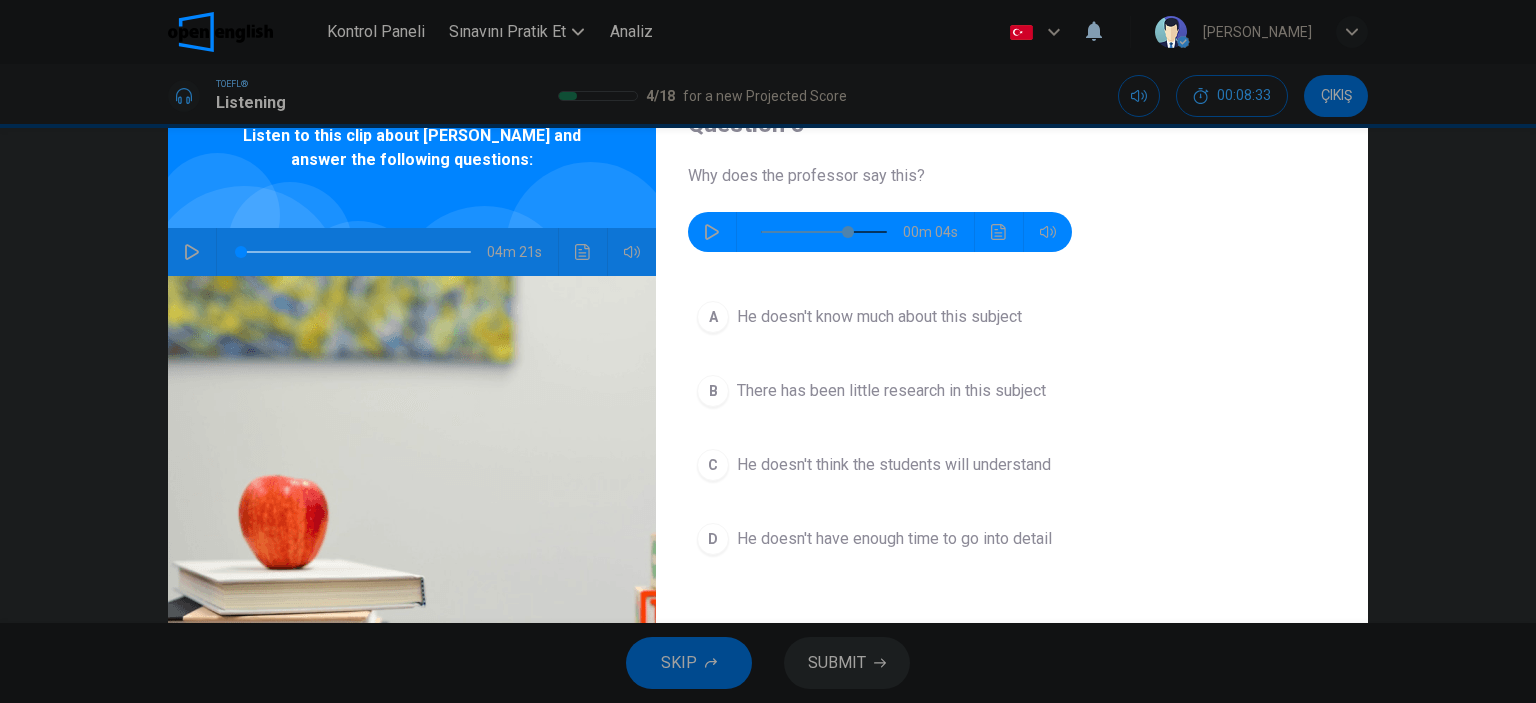 click at bounding box center (712, 232) 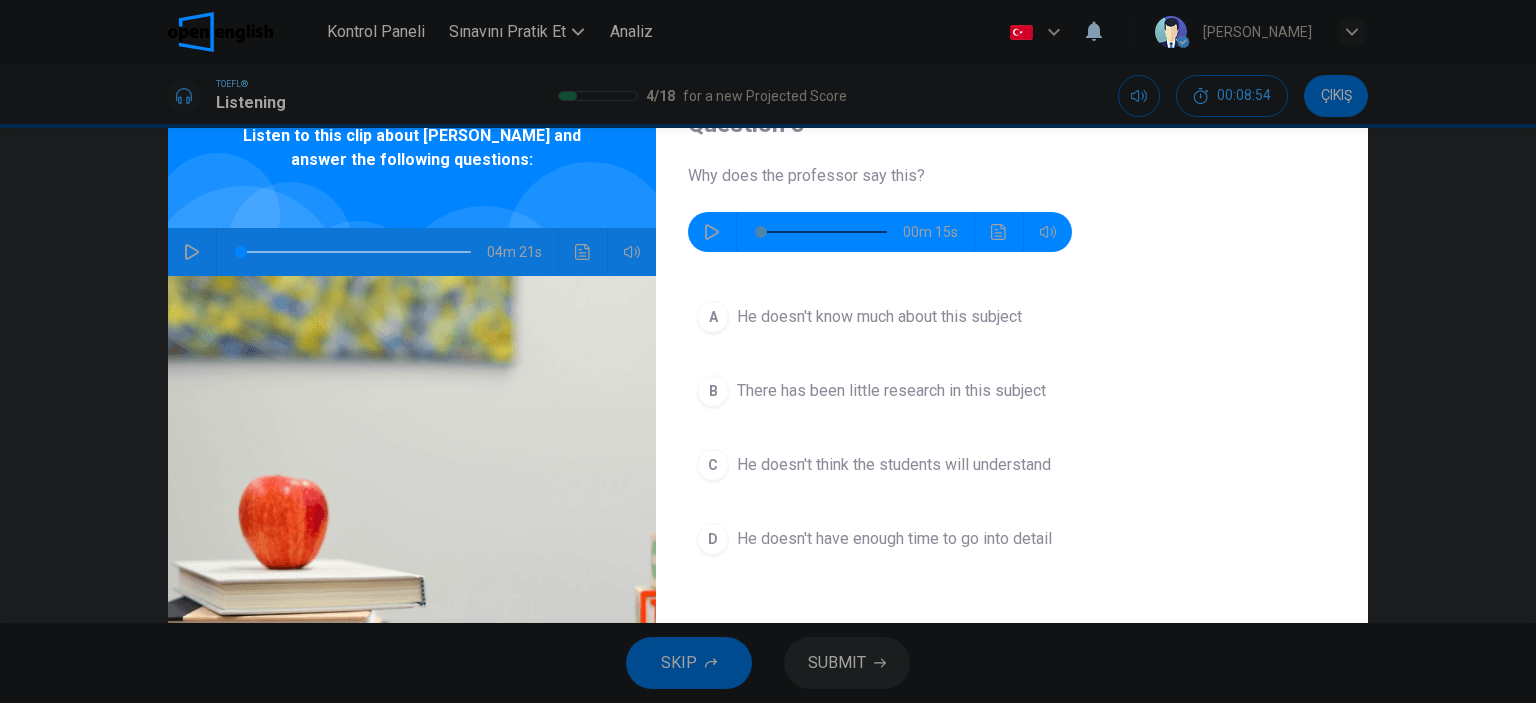 click at bounding box center [824, 232] 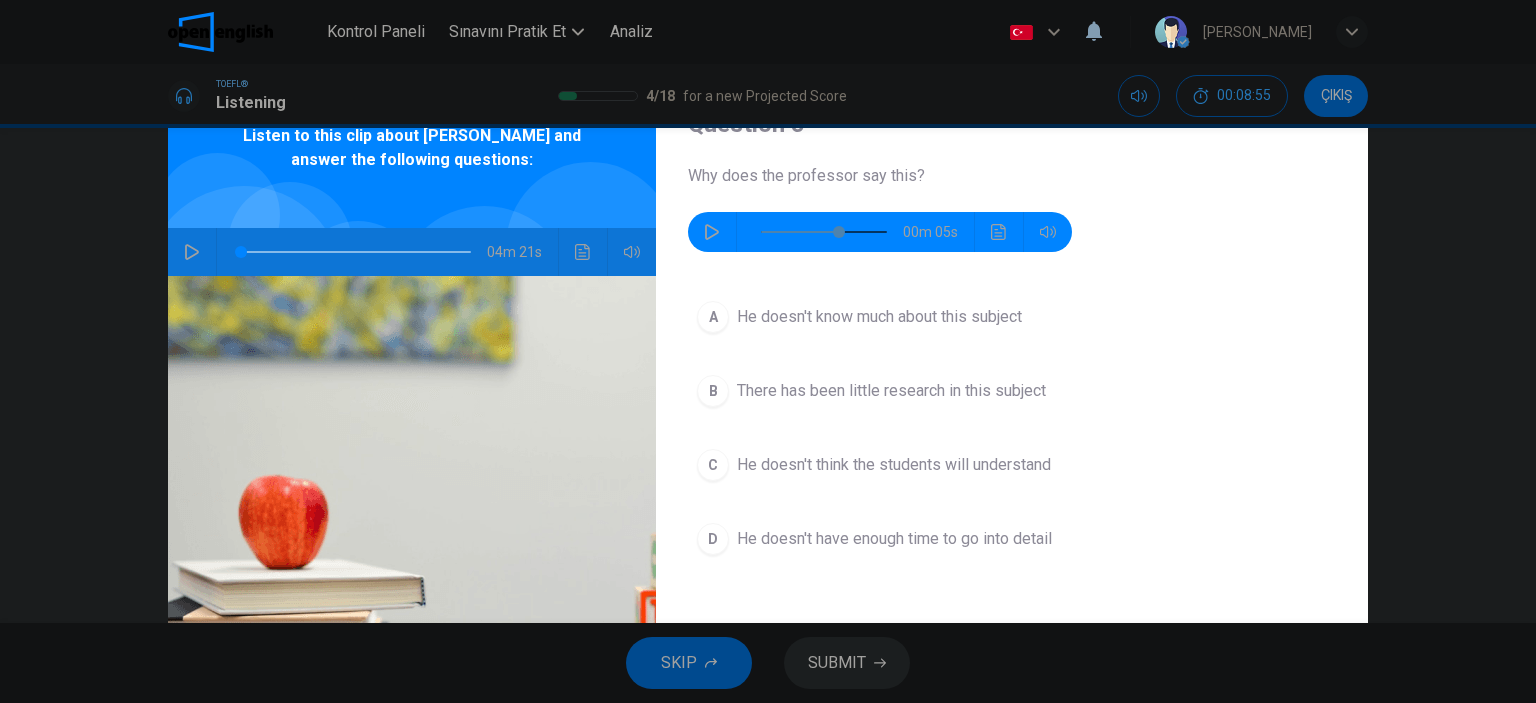 click 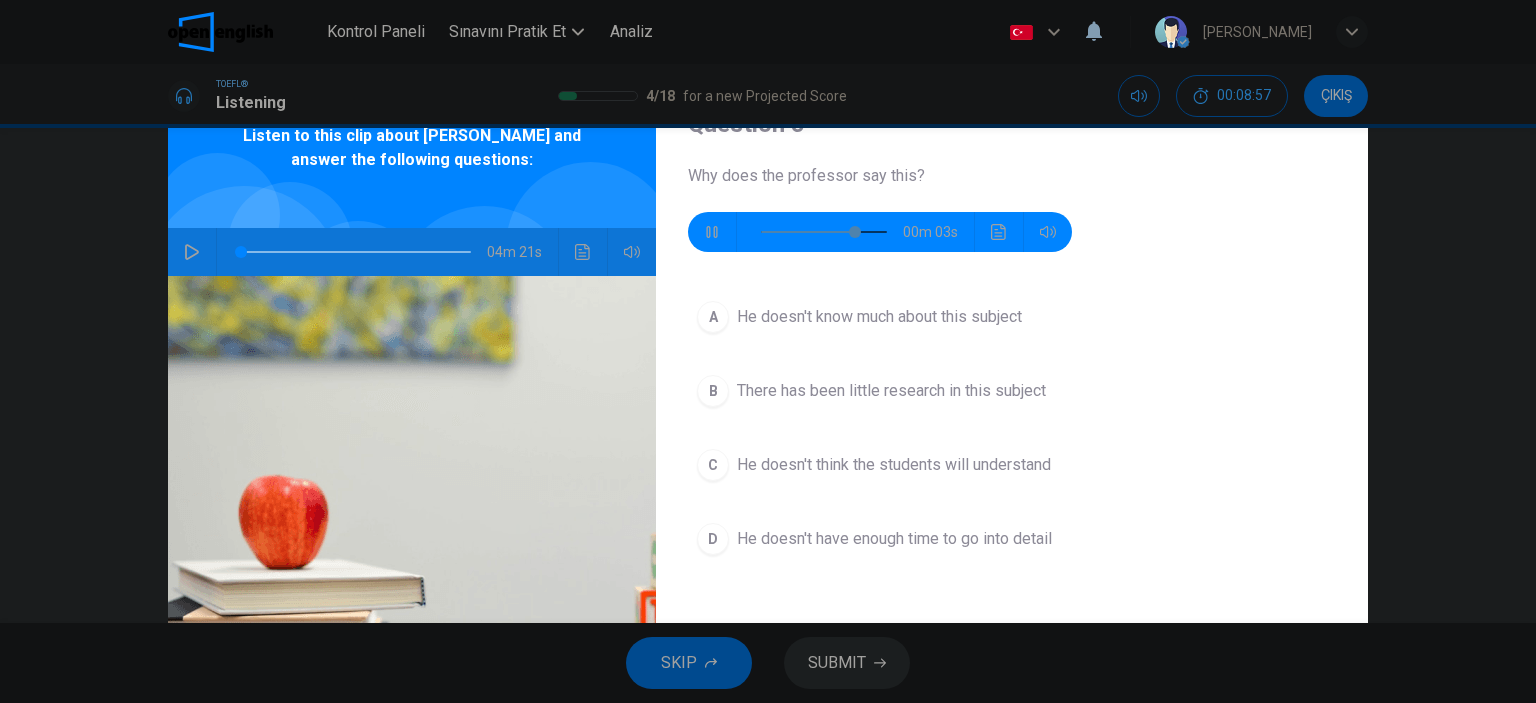 click on "00m 03s" at bounding box center [880, 232] 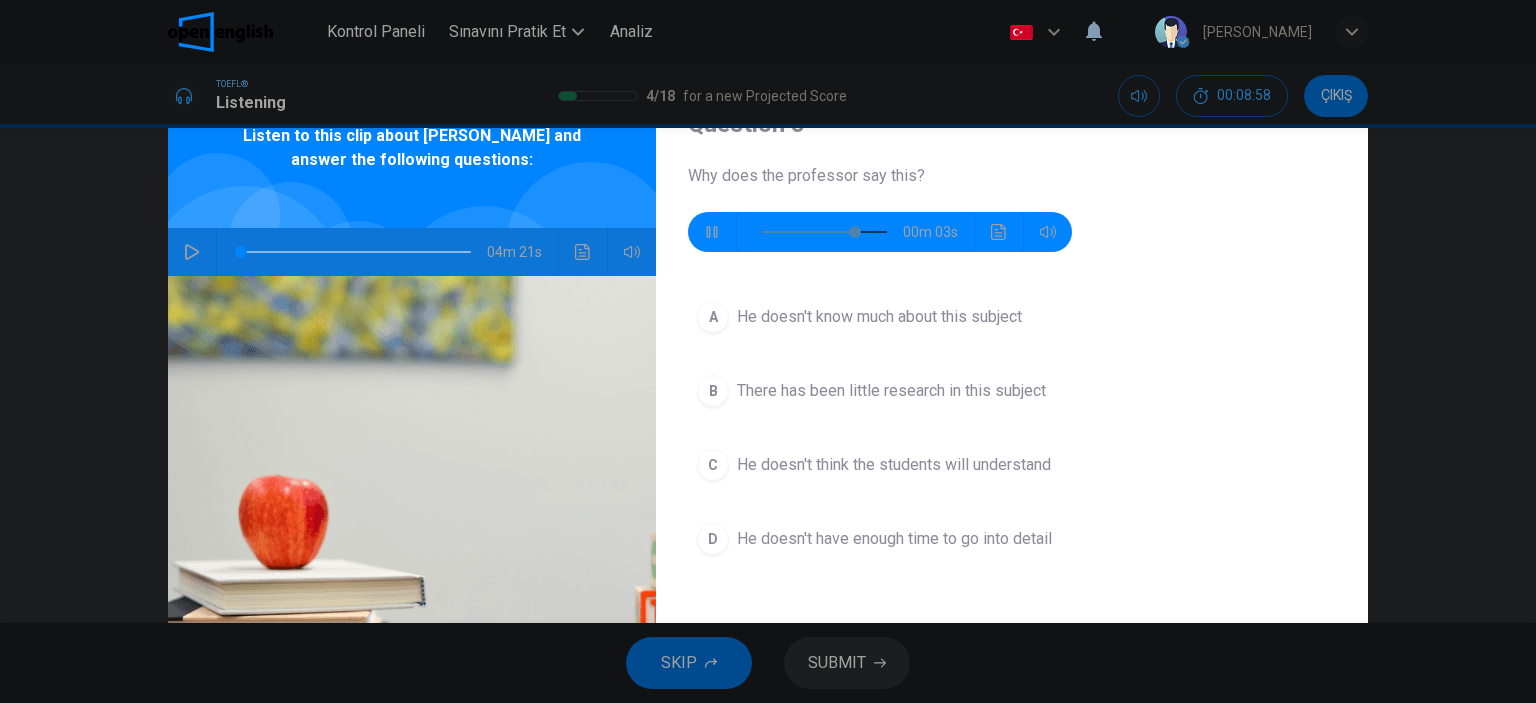 click 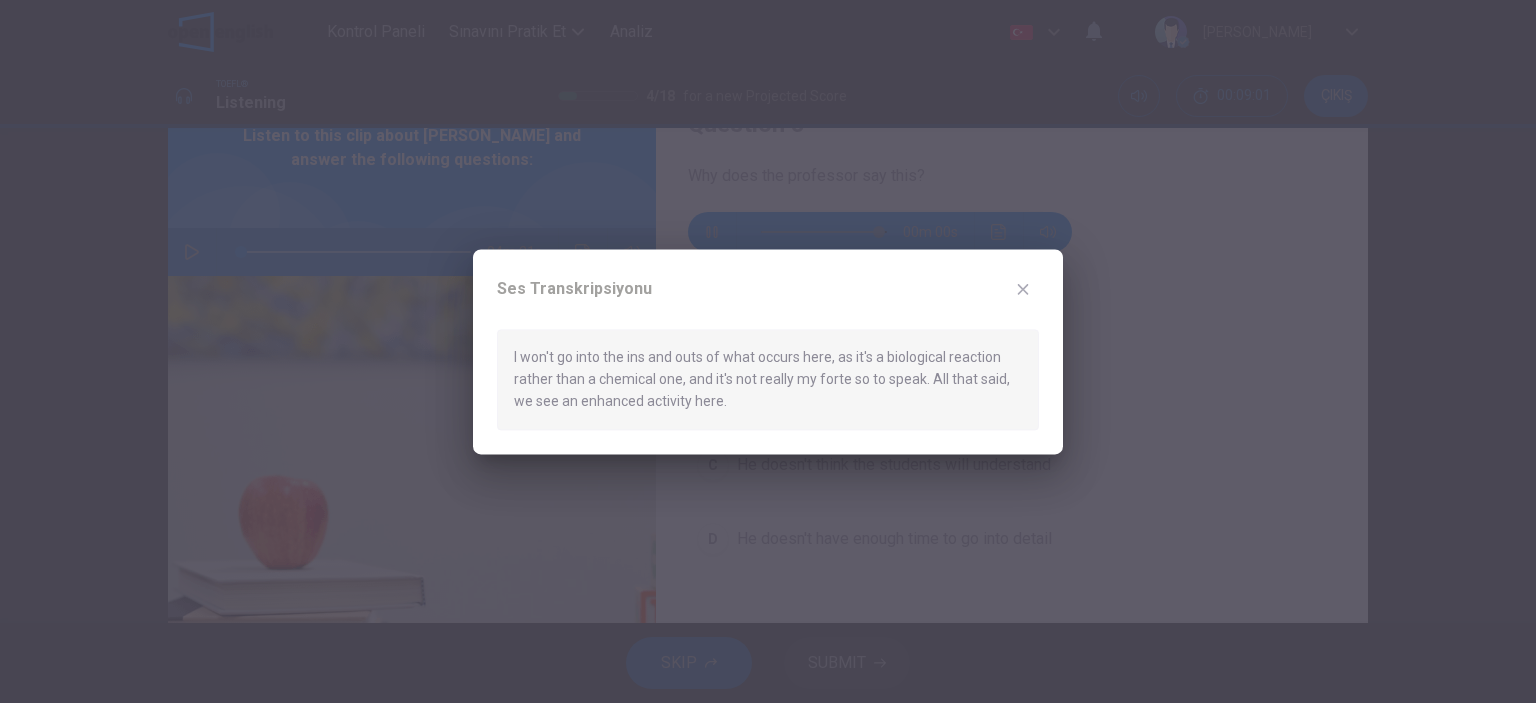 type on "*" 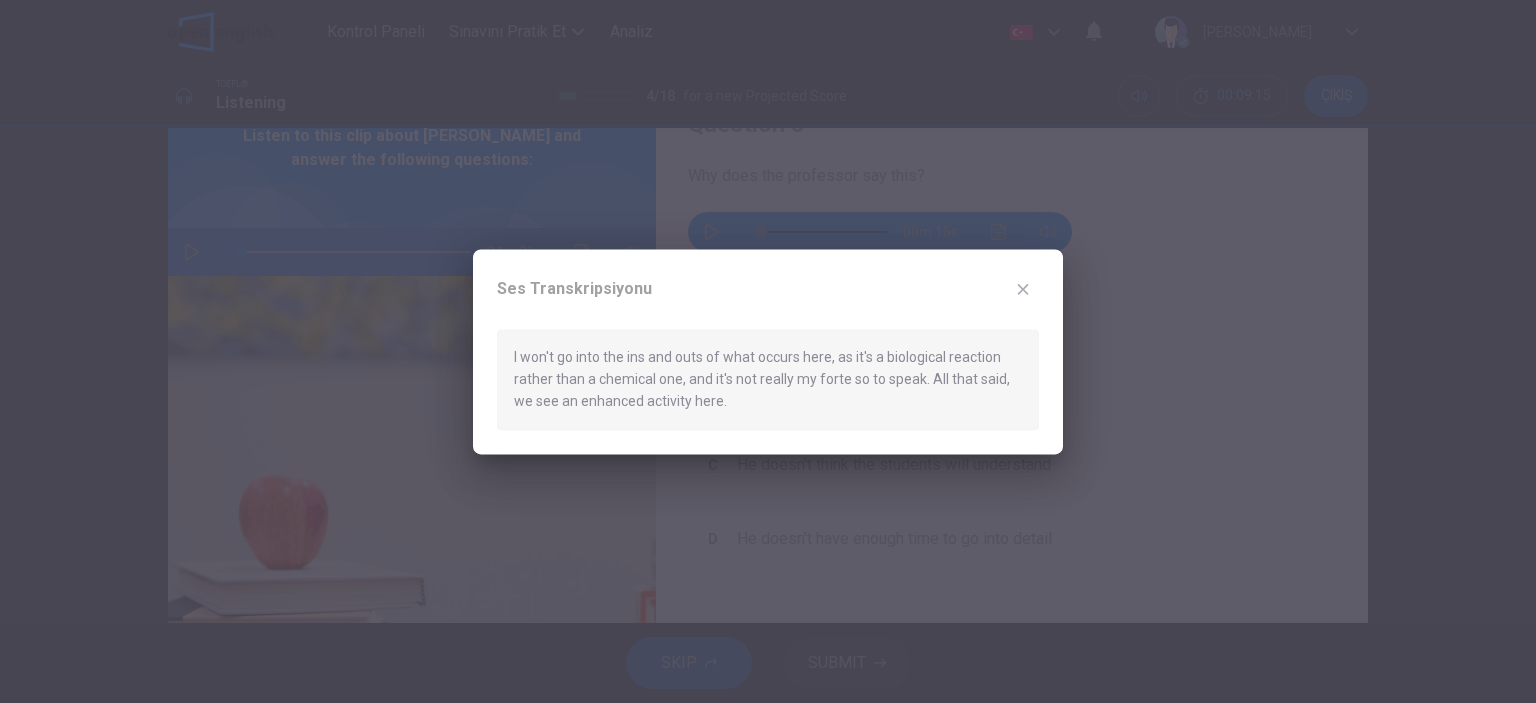 click 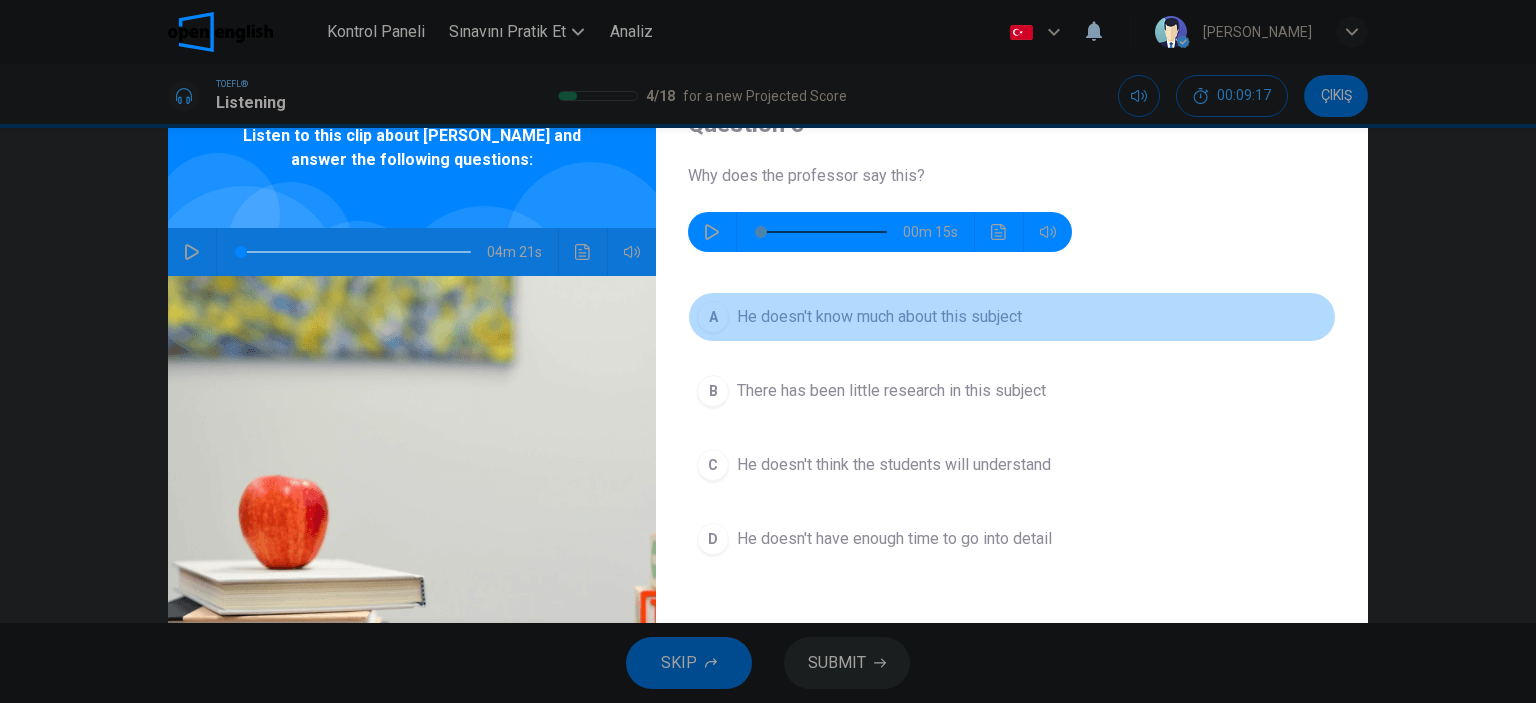 click on "He doesn't know much about this subject" at bounding box center (879, 317) 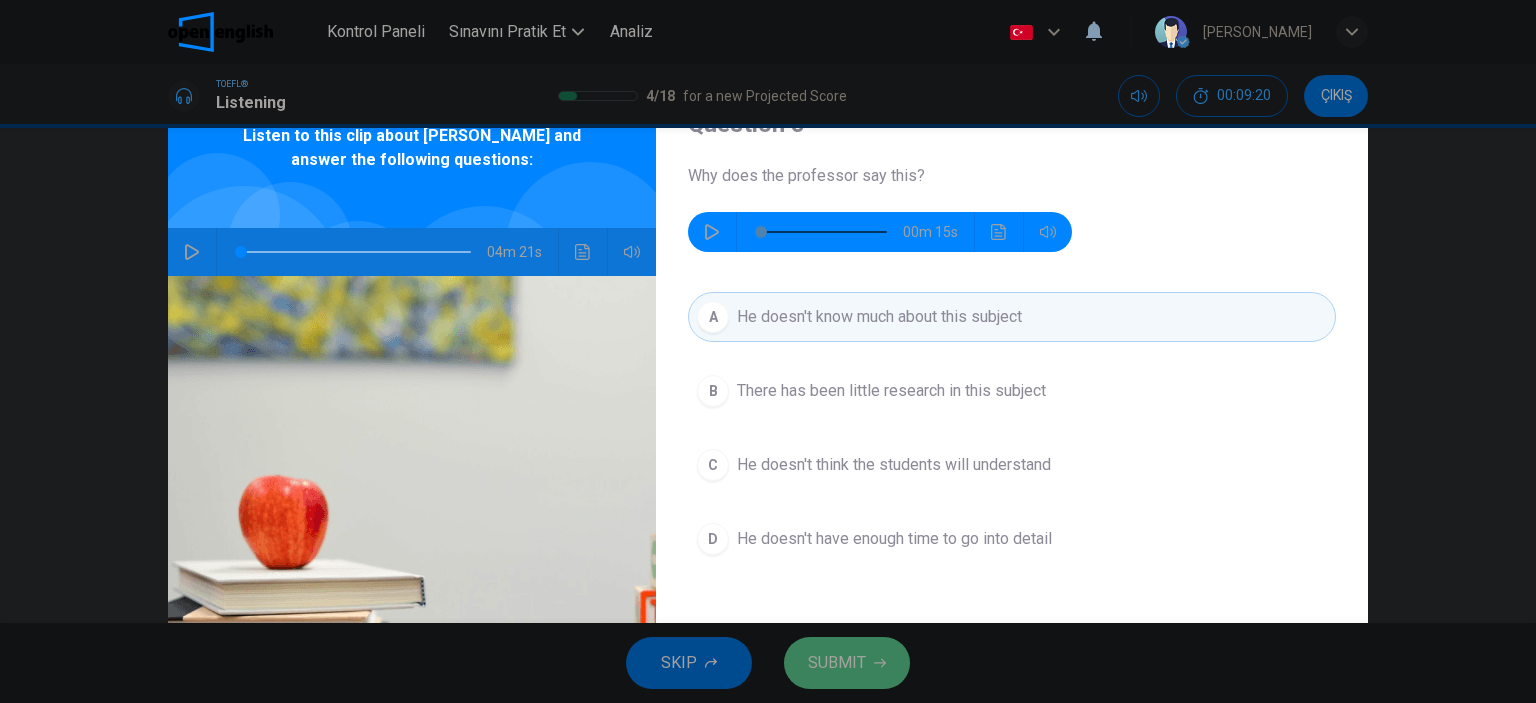 click on "SUBMIT" at bounding box center [837, 663] 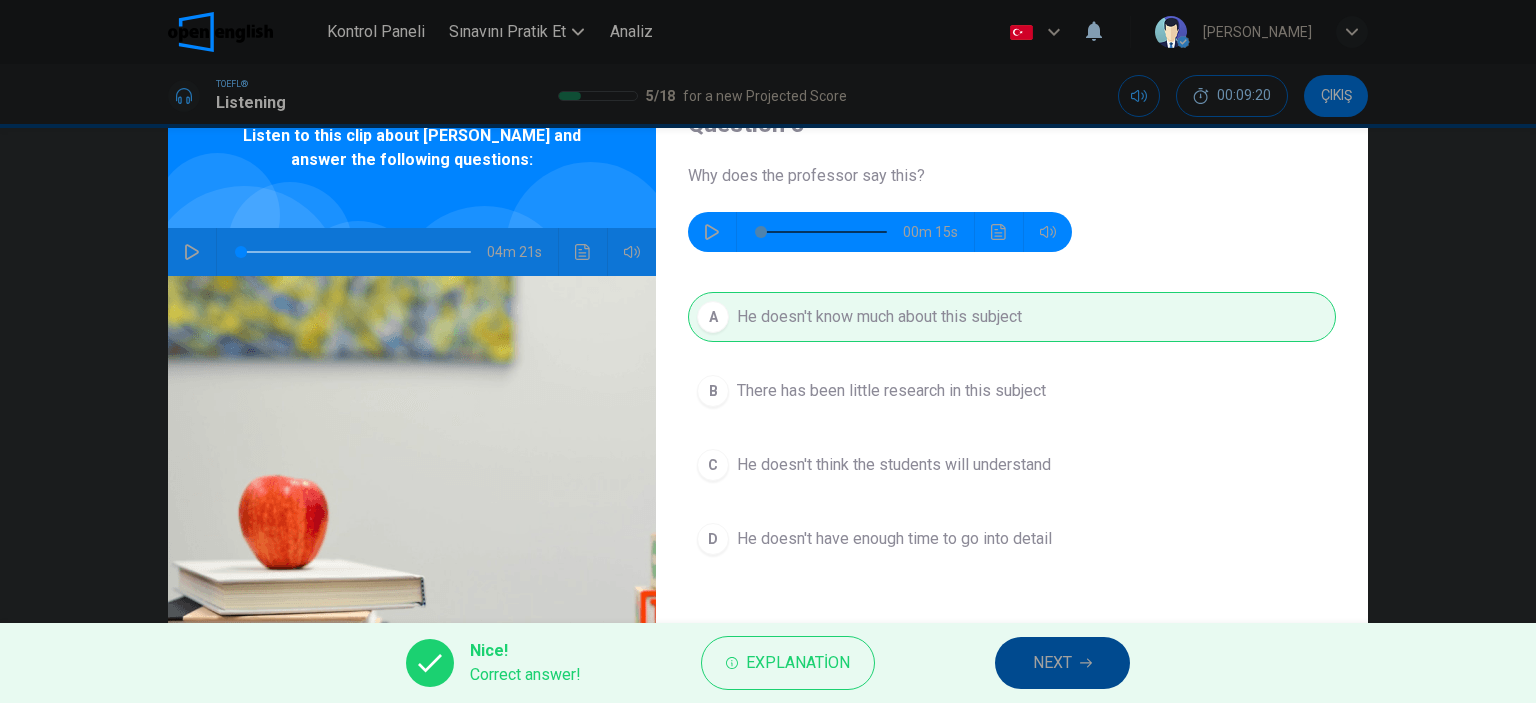 click on "NEXT" at bounding box center [1052, 663] 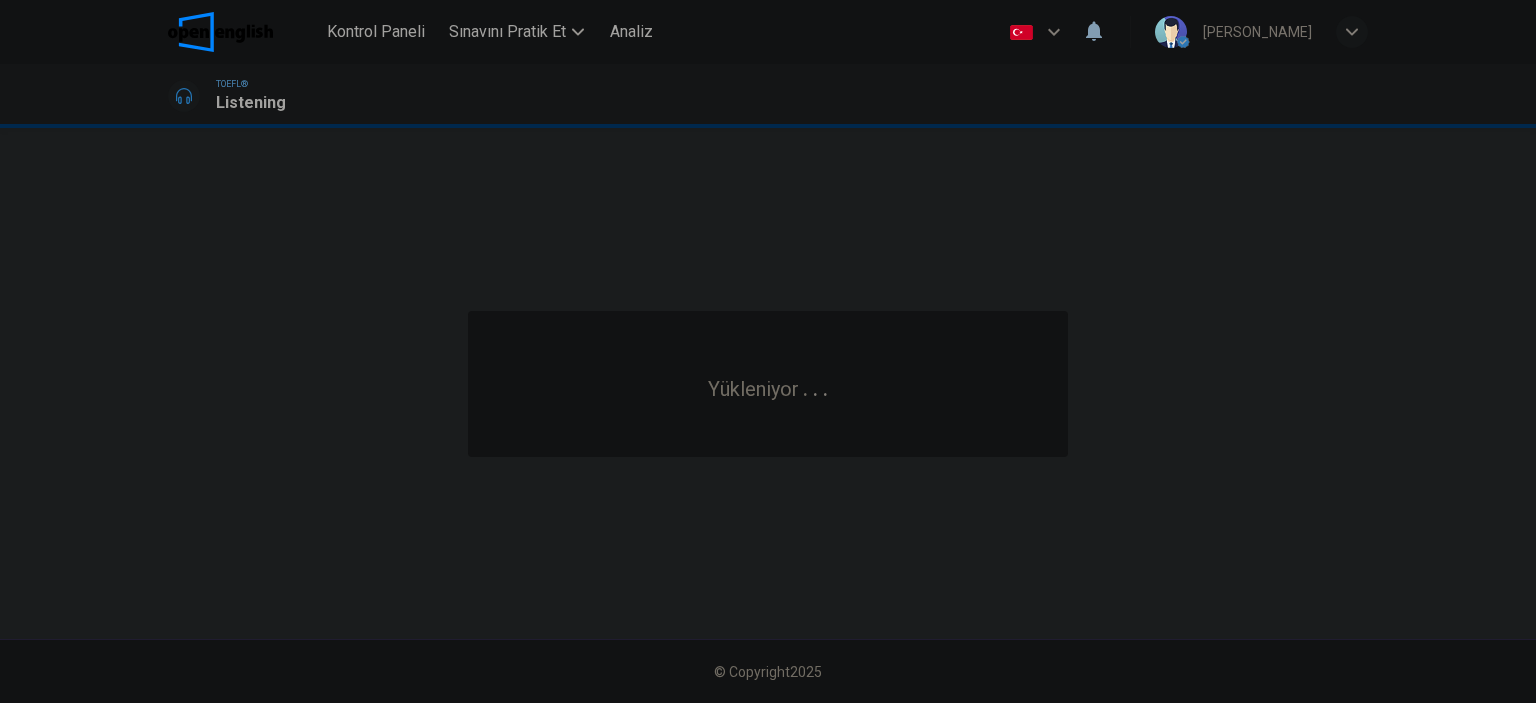 scroll, scrollTop: 0, scrollLeft: 0, axis: both 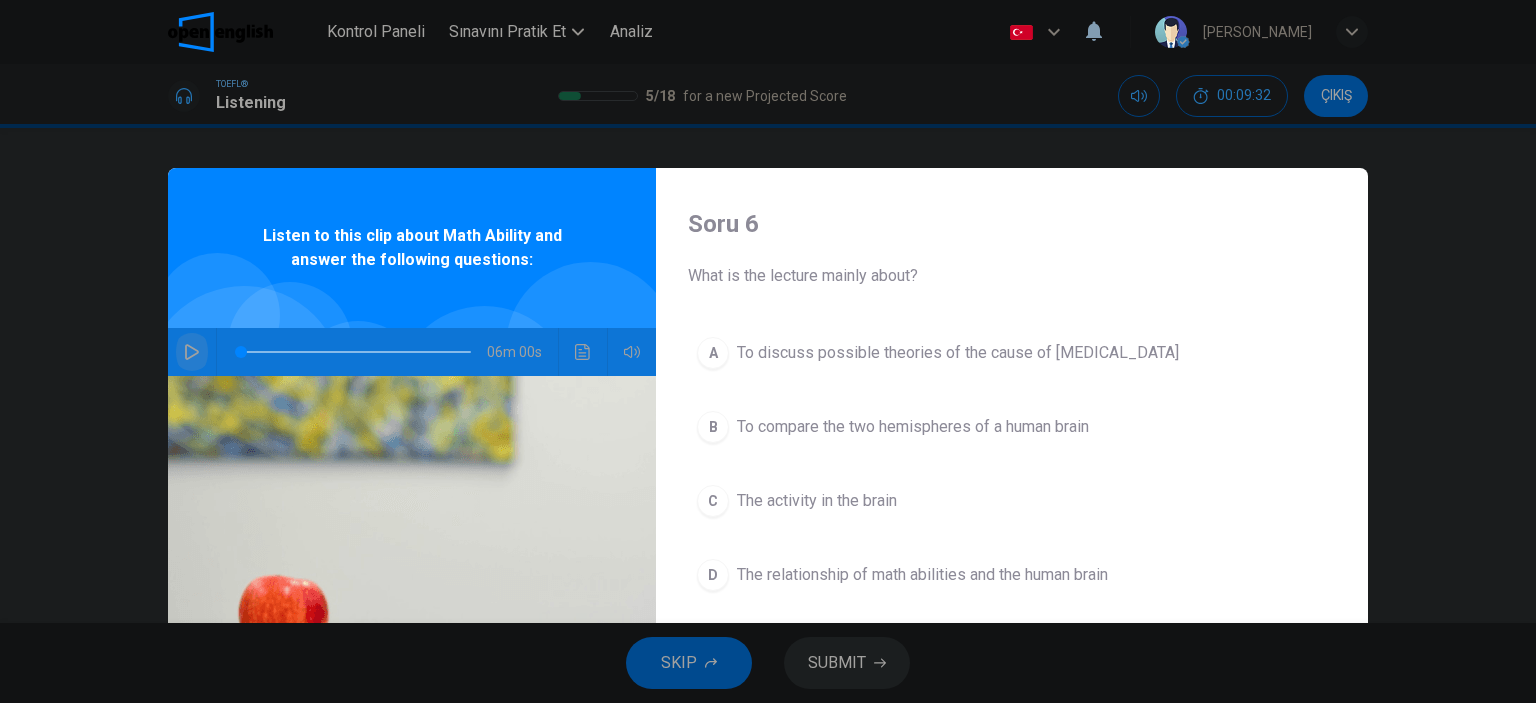 click 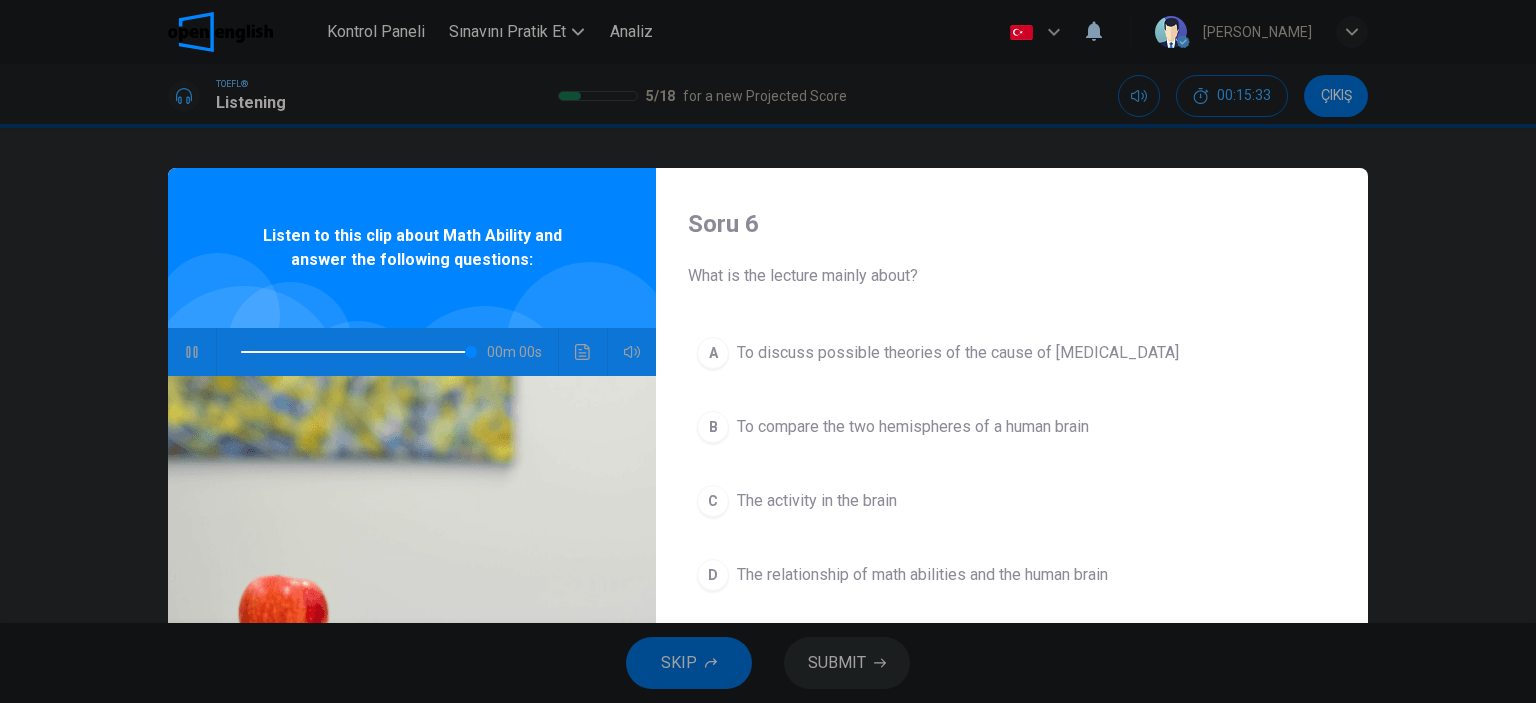 type on "*" 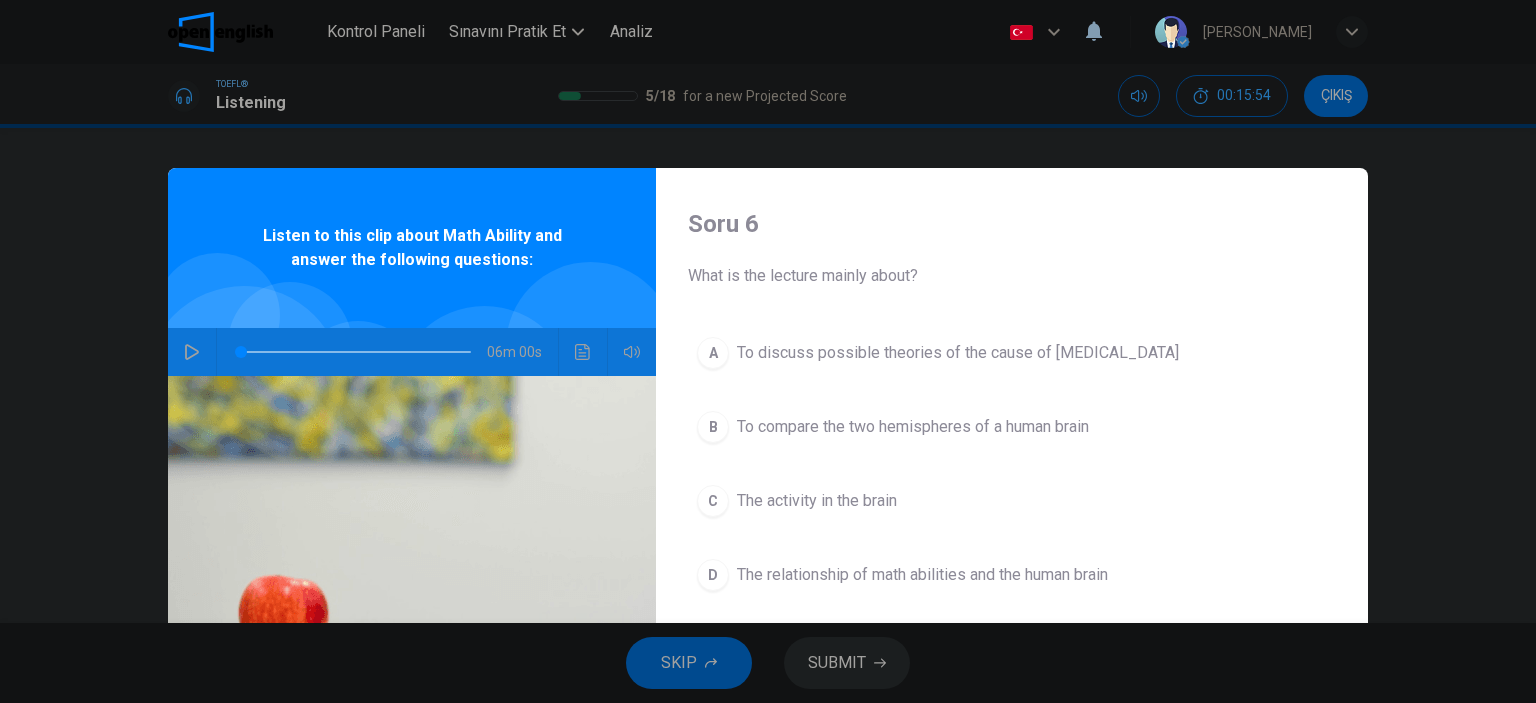 click on "D The relationship of math abilities and the human brain" at bounding box center (1012, 575) 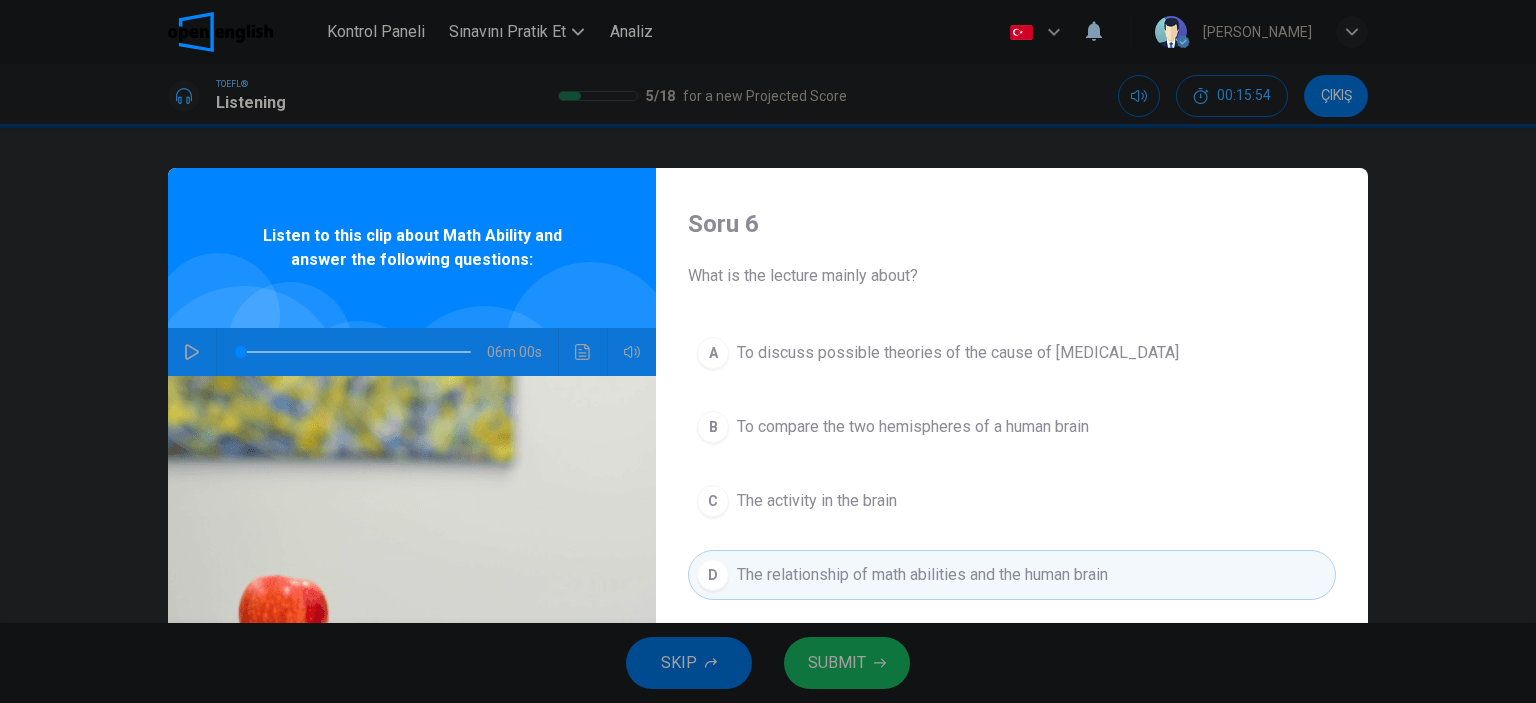 drag, startPoint x: 877, startPoint y: 636, endPoint x: 877, endPoint y: 651, distance: 15 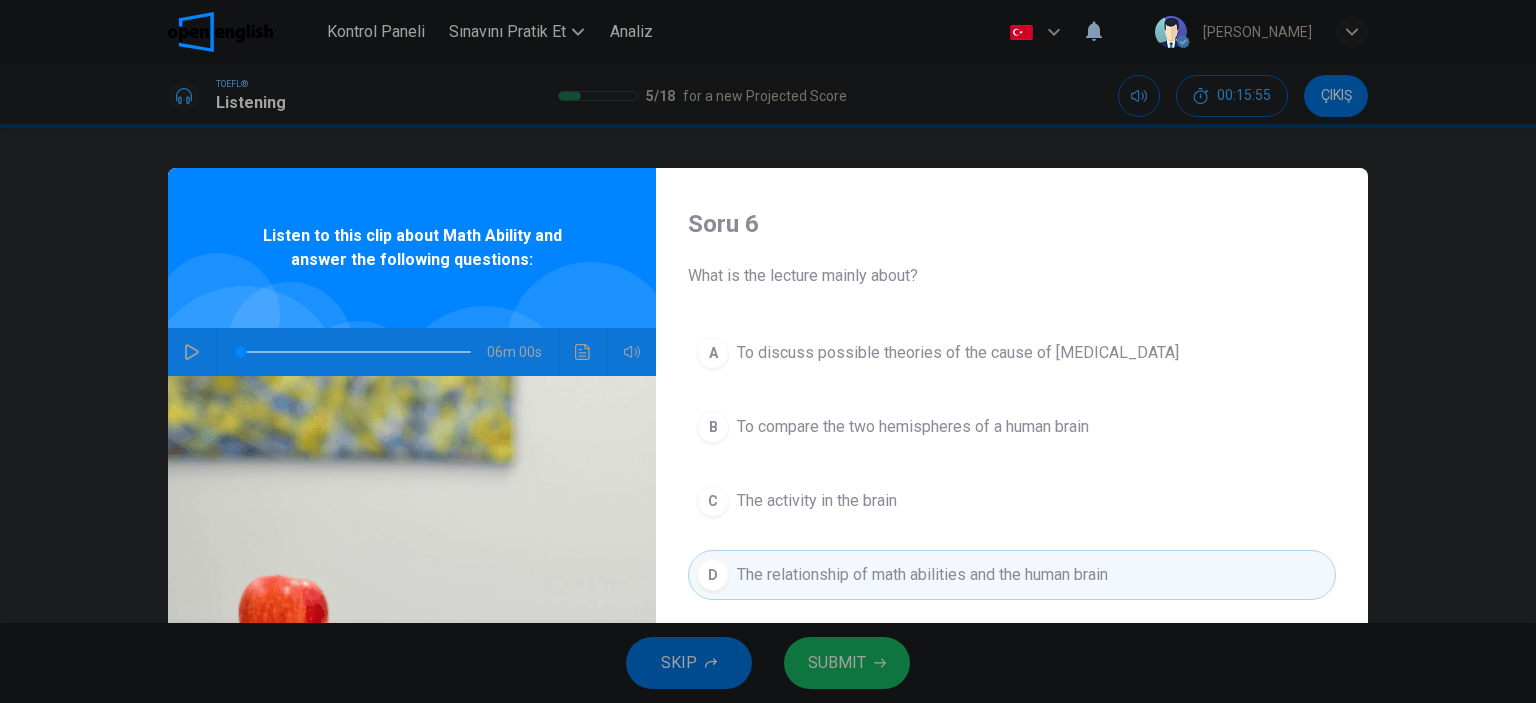 click on "SUBMIT" at bounding box center [847, 663] 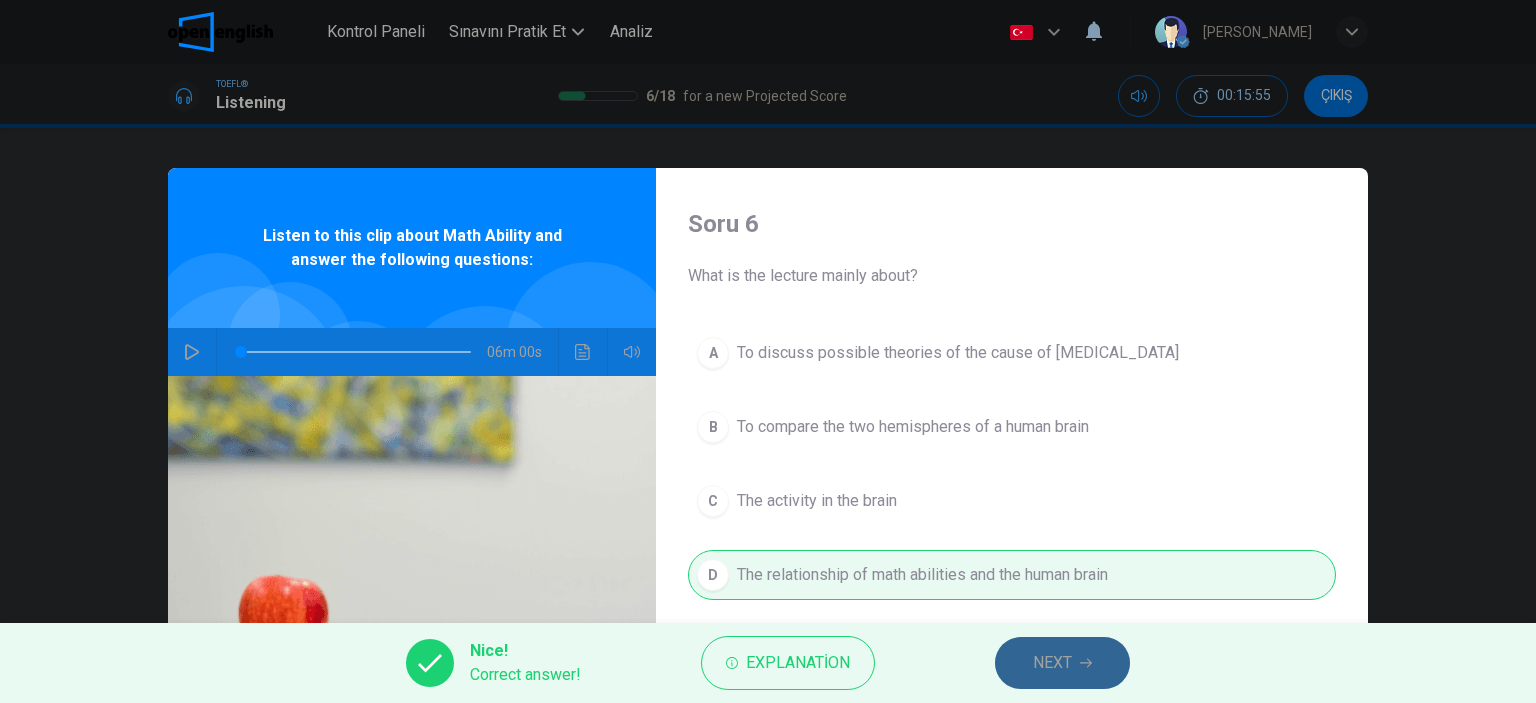 click on "NEXT" at bounding box center [1062, 663] 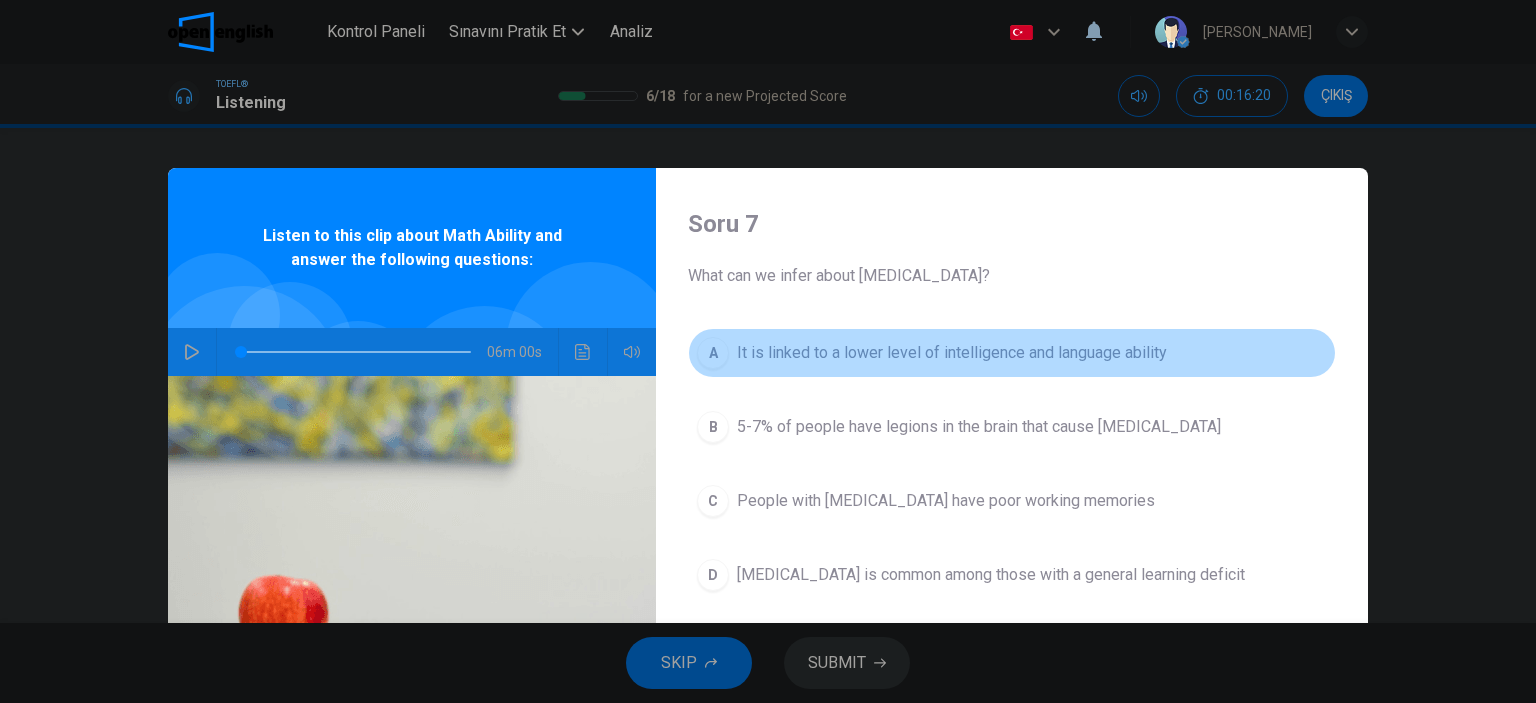 click on "It is linked to a lower level of intelligence and language ability" at bounding box center [952, 353] 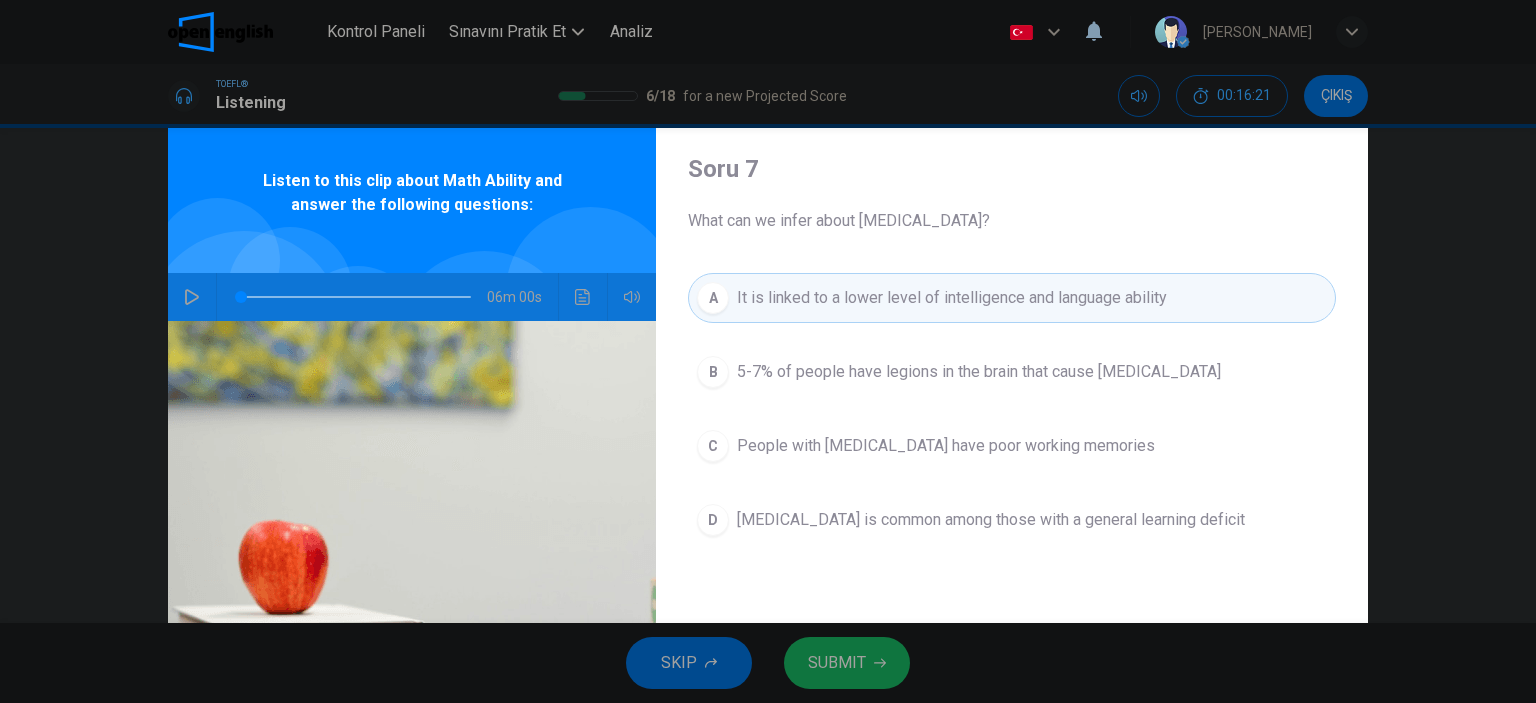 scroll, scrollTop: 100, scrollLeft: 0, axis: vertical 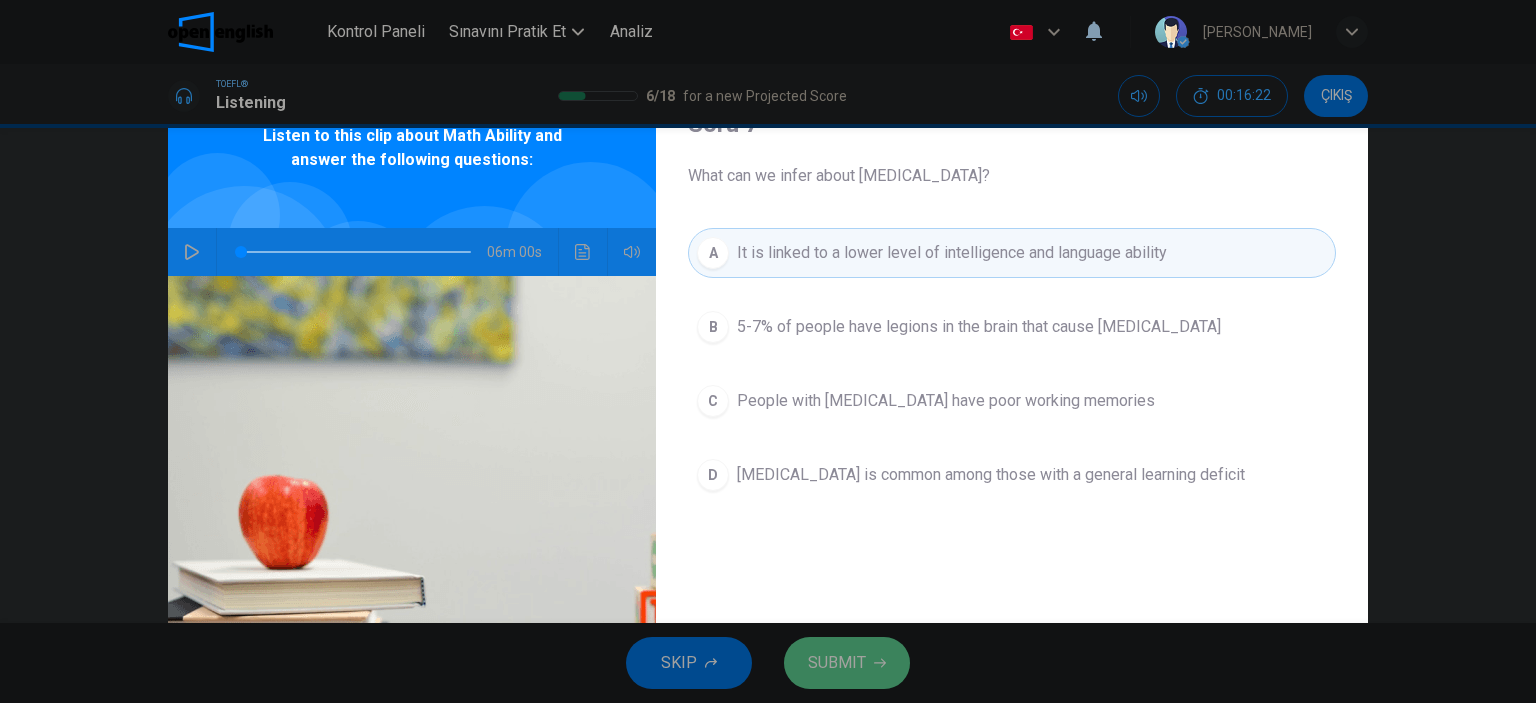 click on "SUBMIT" at bounding box center (847, 663) 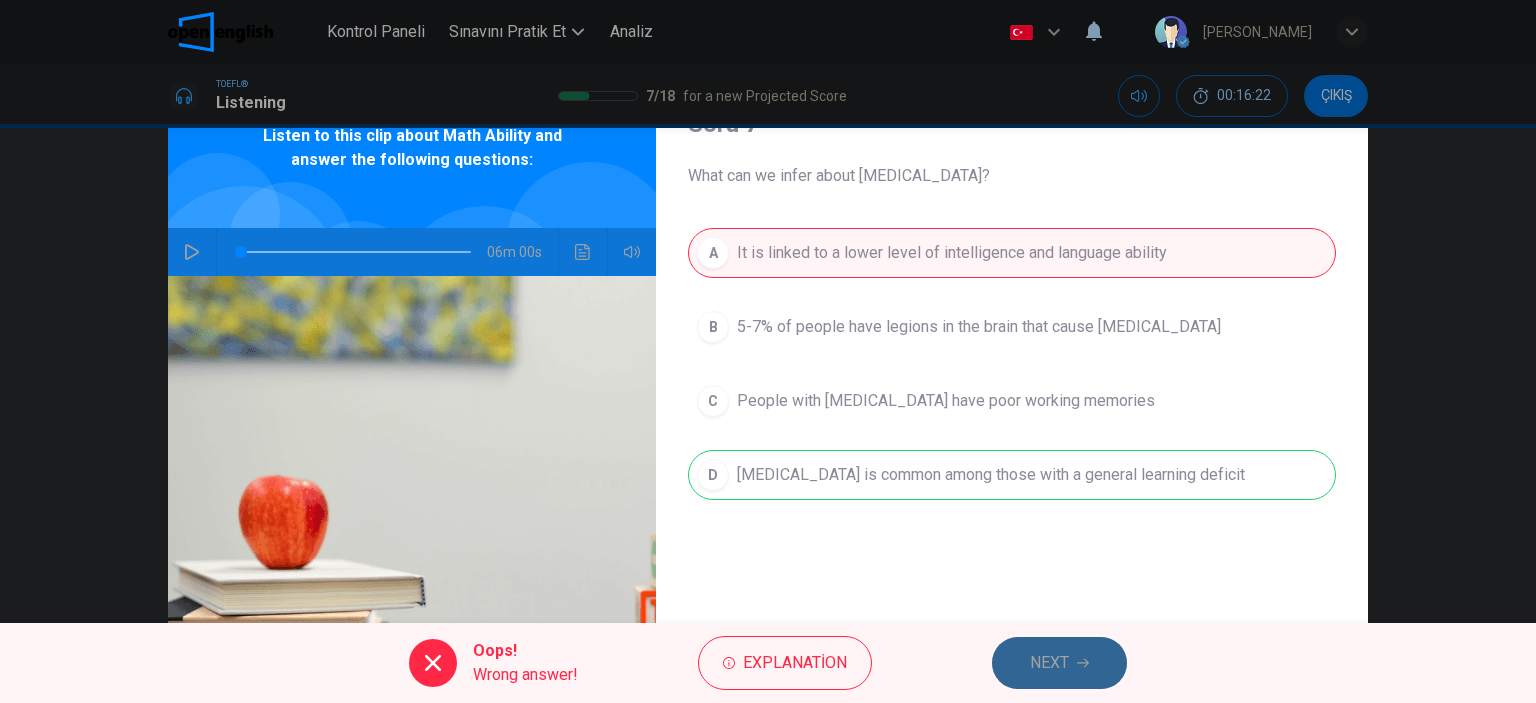 click on "NEXT" at bounding box center (1049, 663) 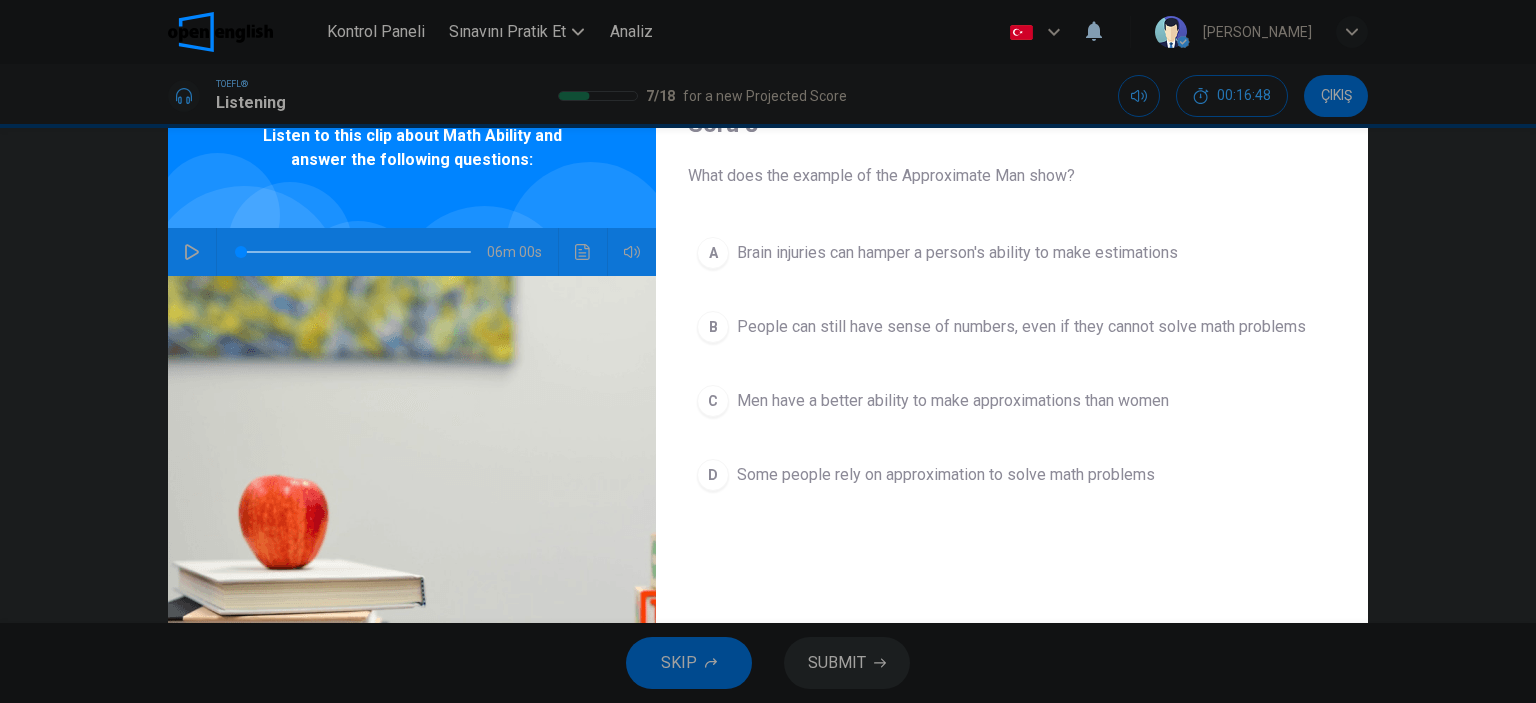 click on "SKIP" at bounding box center (689, 663) 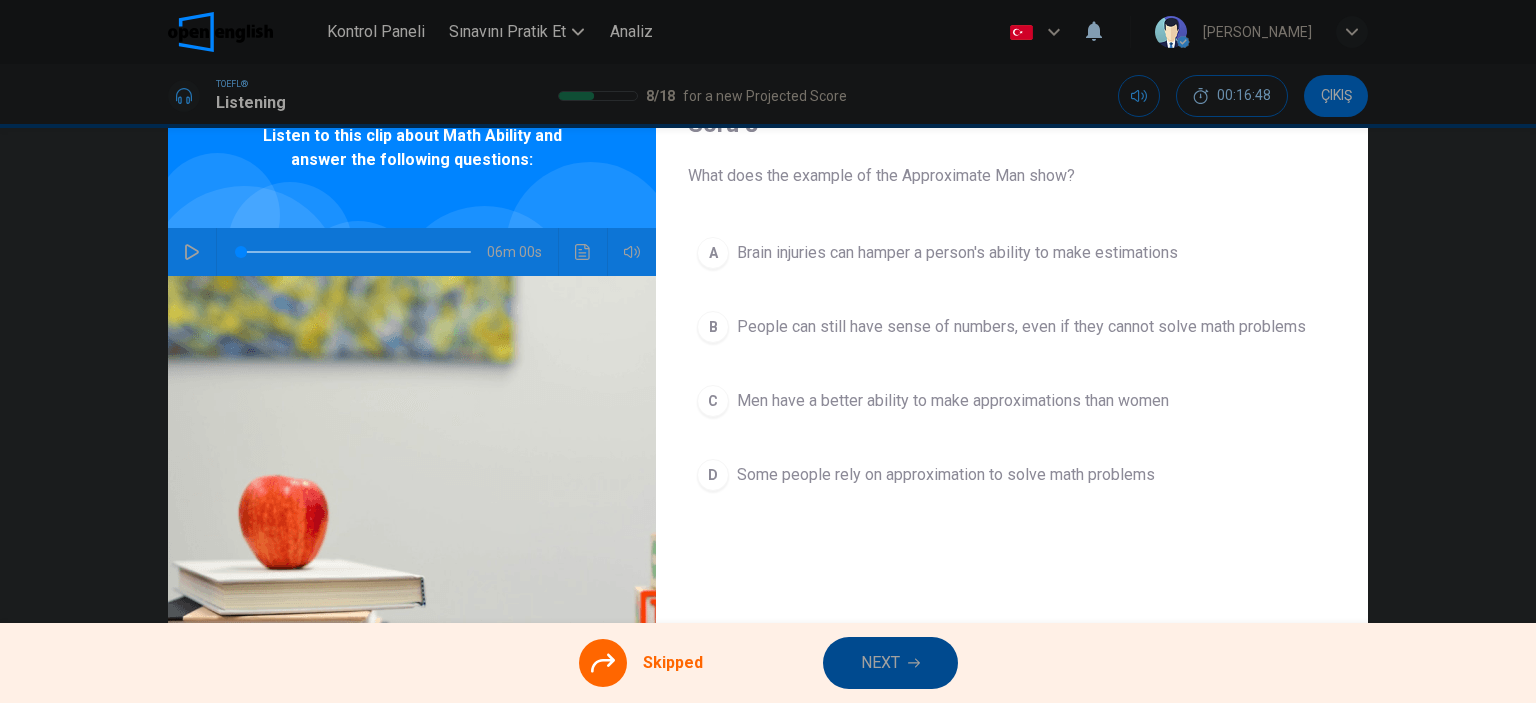 click on "NEXT" at bounding box center [890, 663] 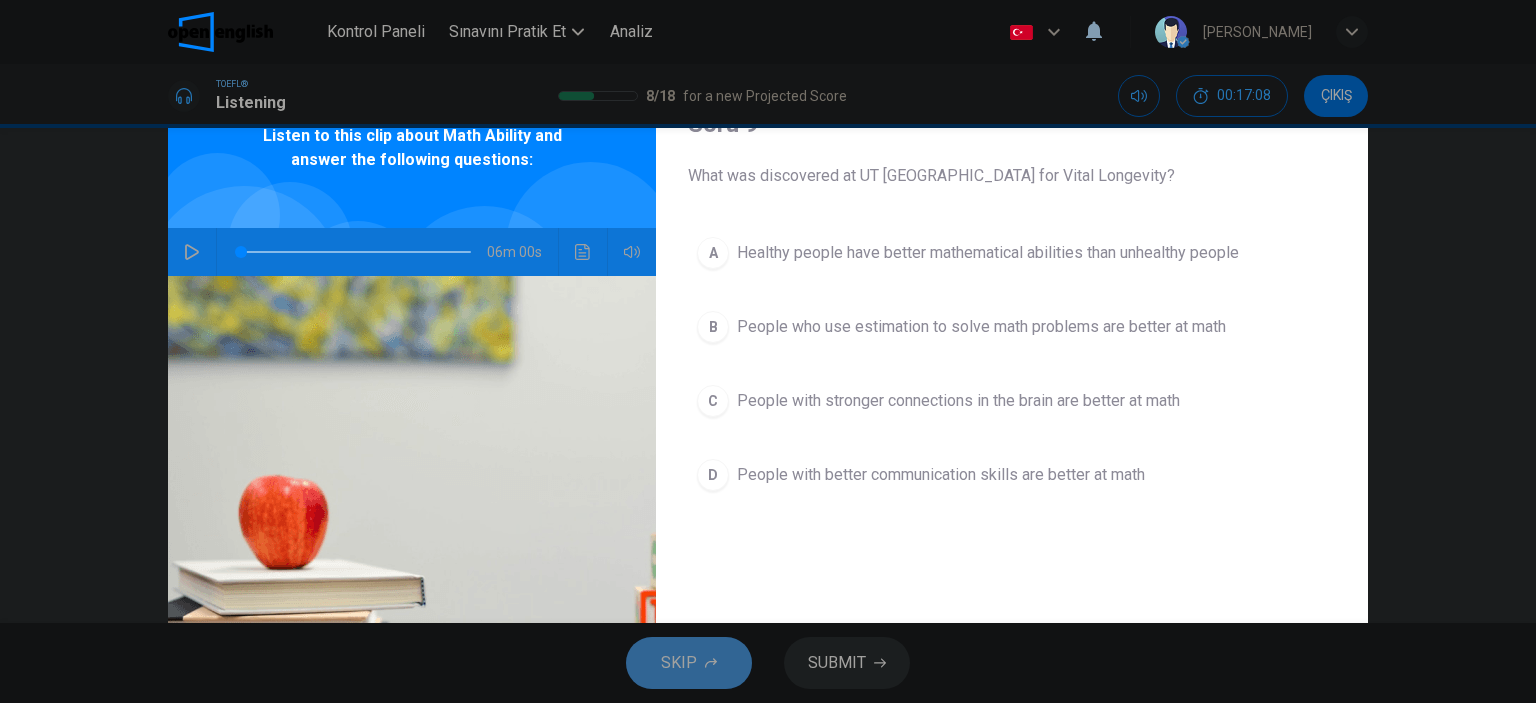 click 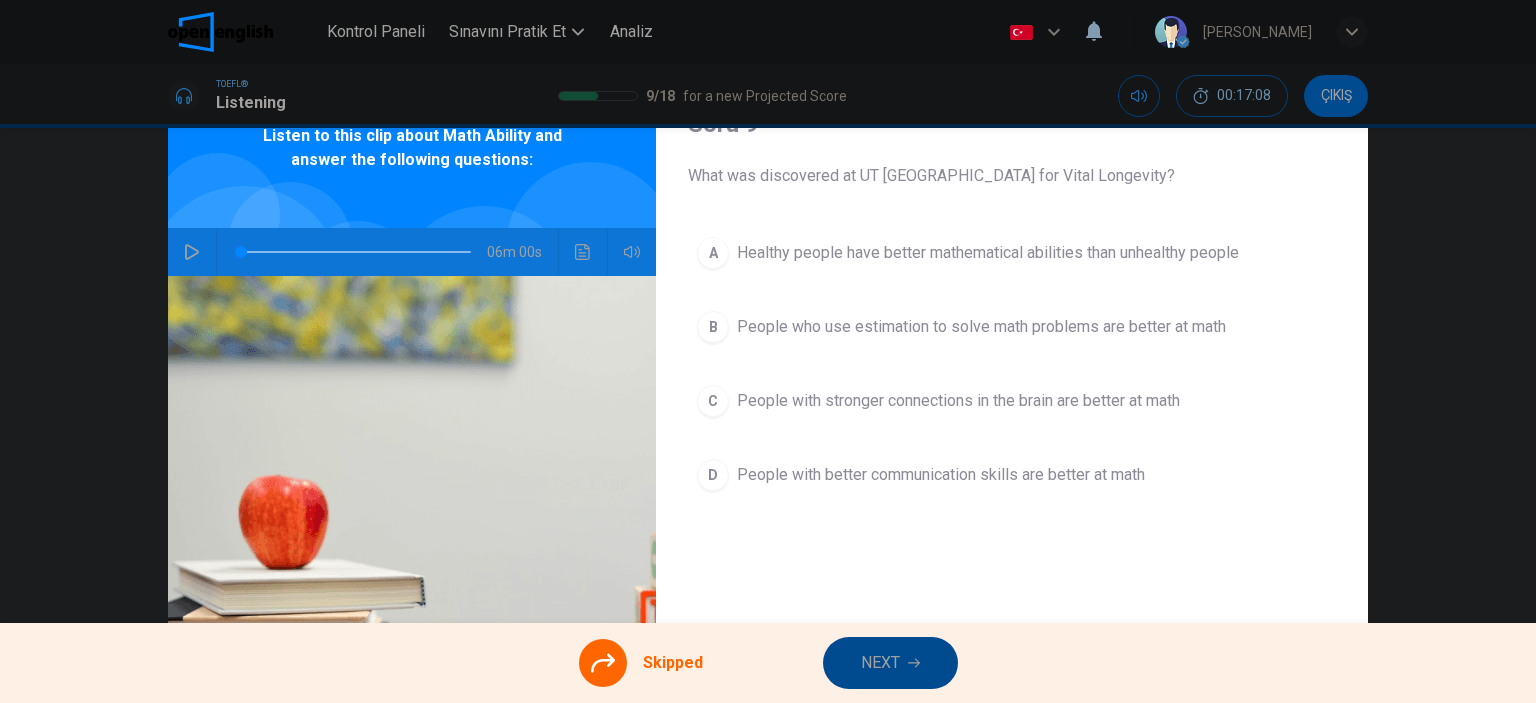 click on "NEXT" at bounding box center (880, 663) 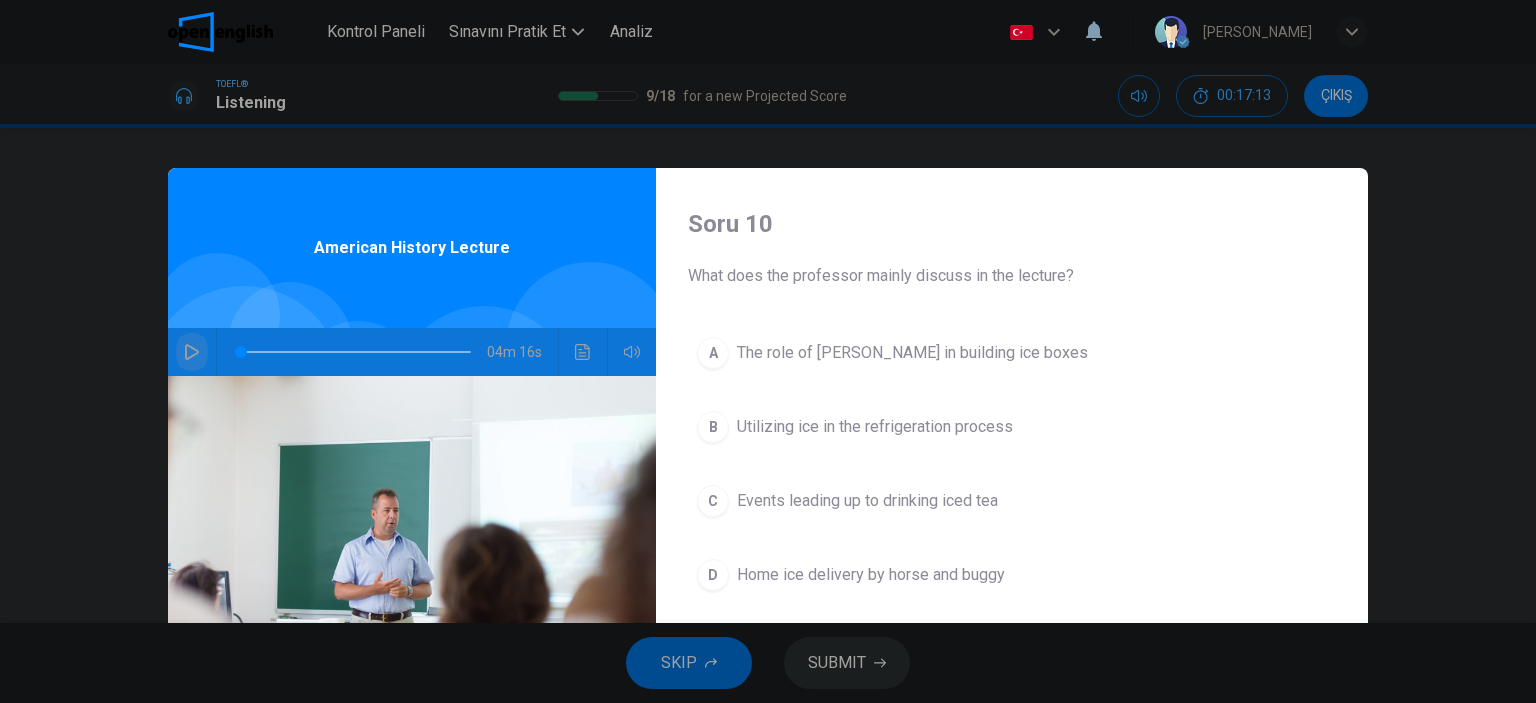 click at bounding box center (192, 352) 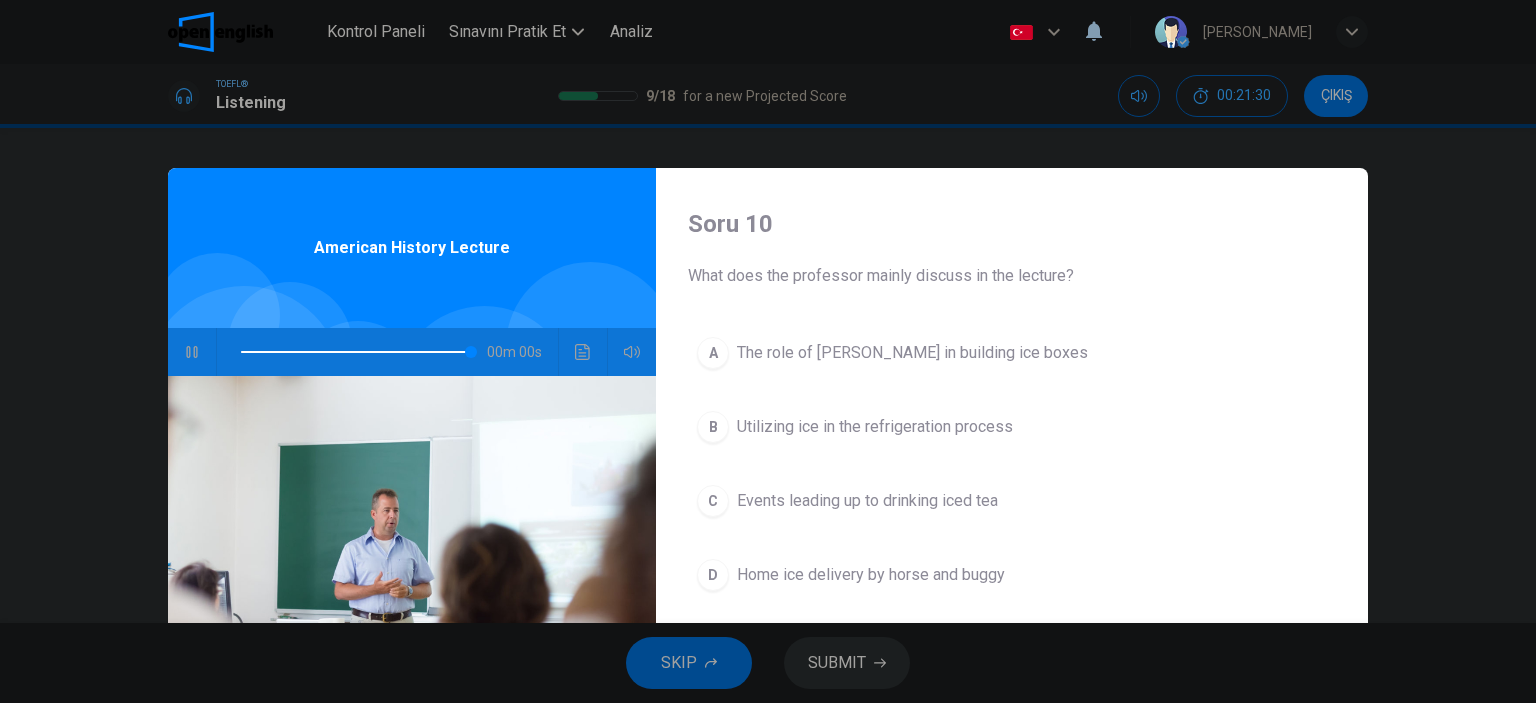 type on "*" 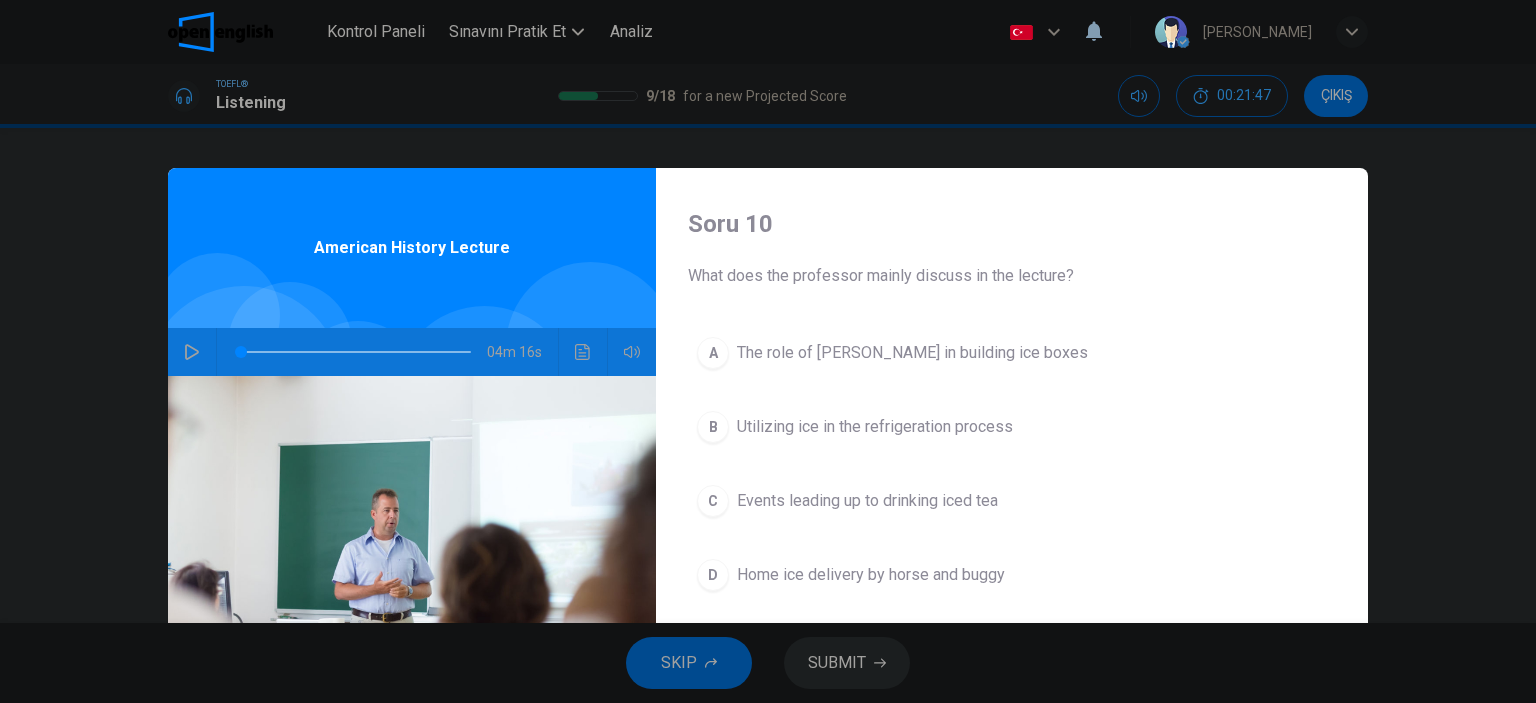 click on "A" at bounding box center [713, 353] 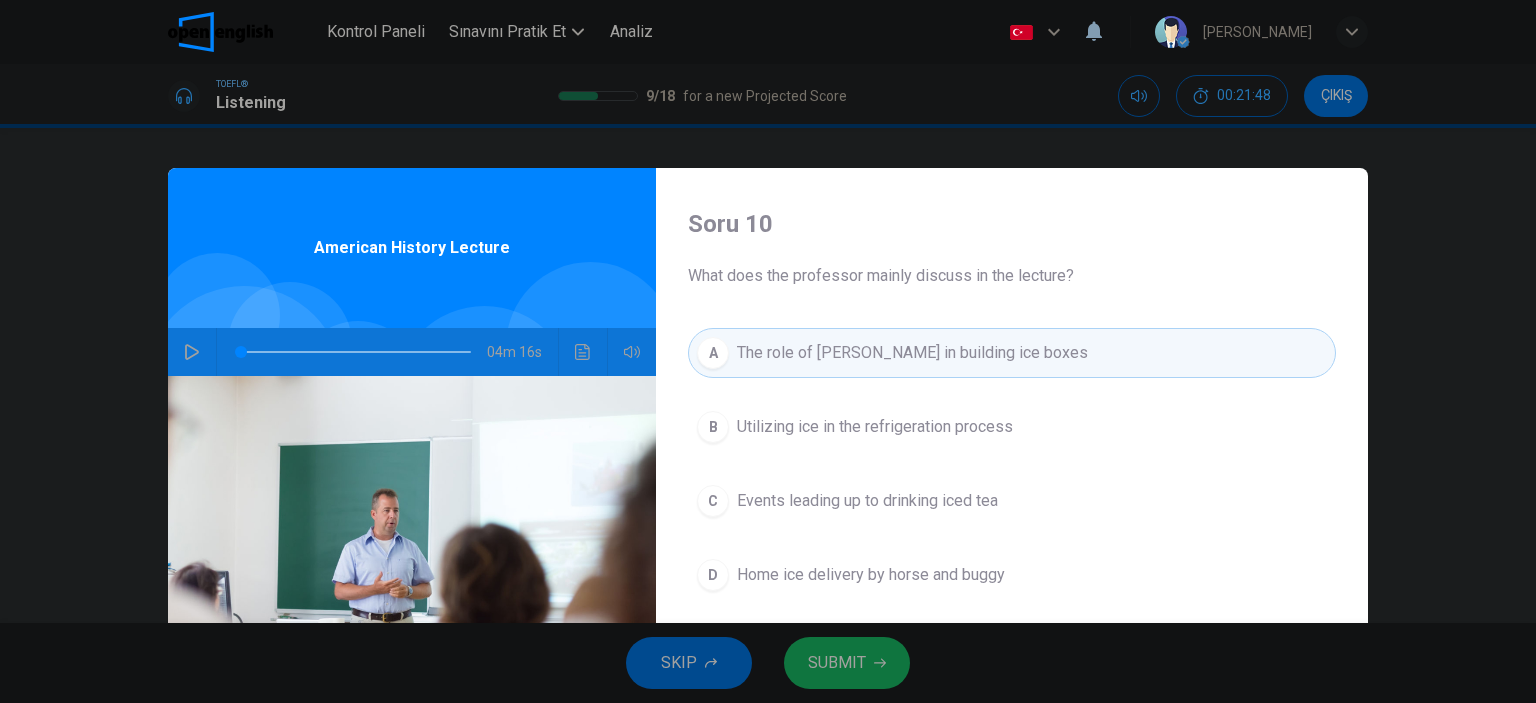 click on "SUBMIT" at bounding box center (847, 663) 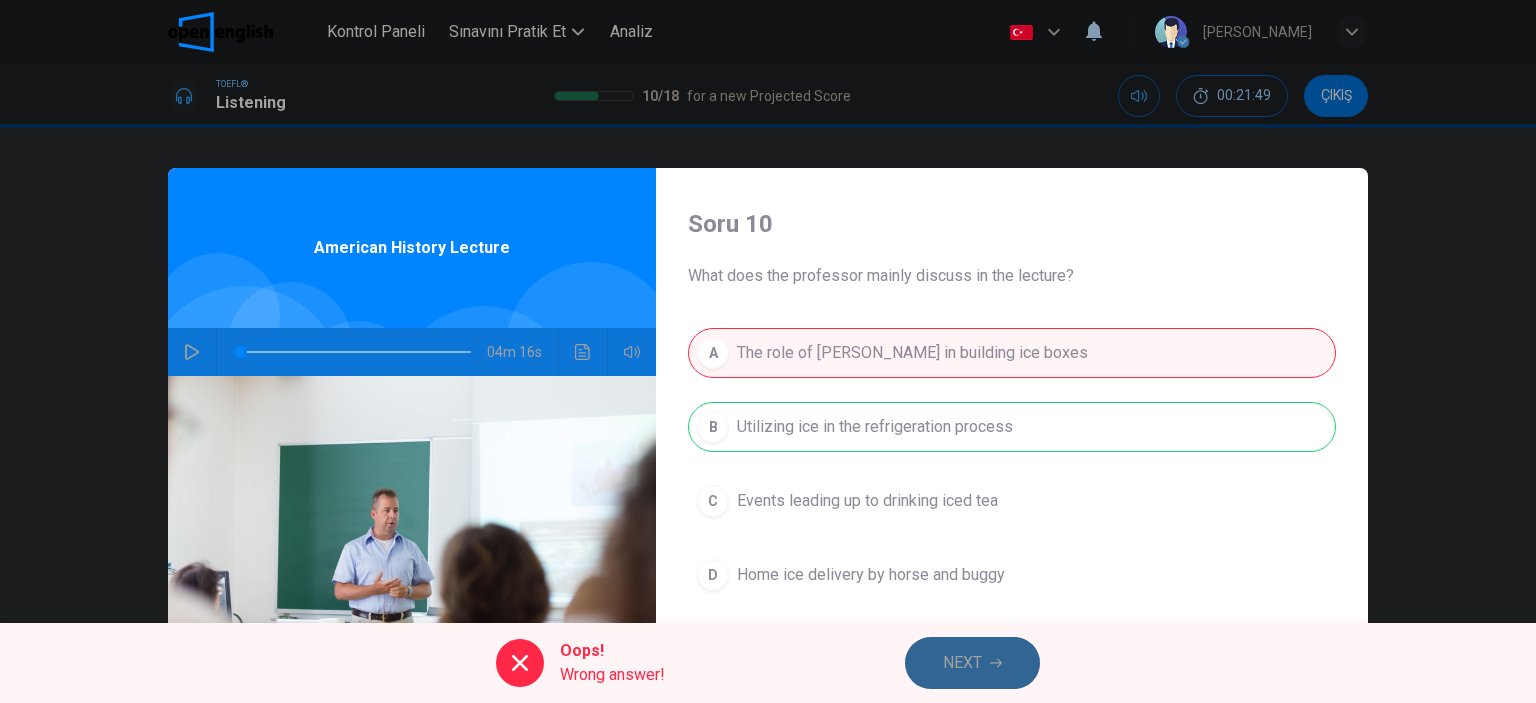 click on "NEXT" at bounding box center [972, 663] 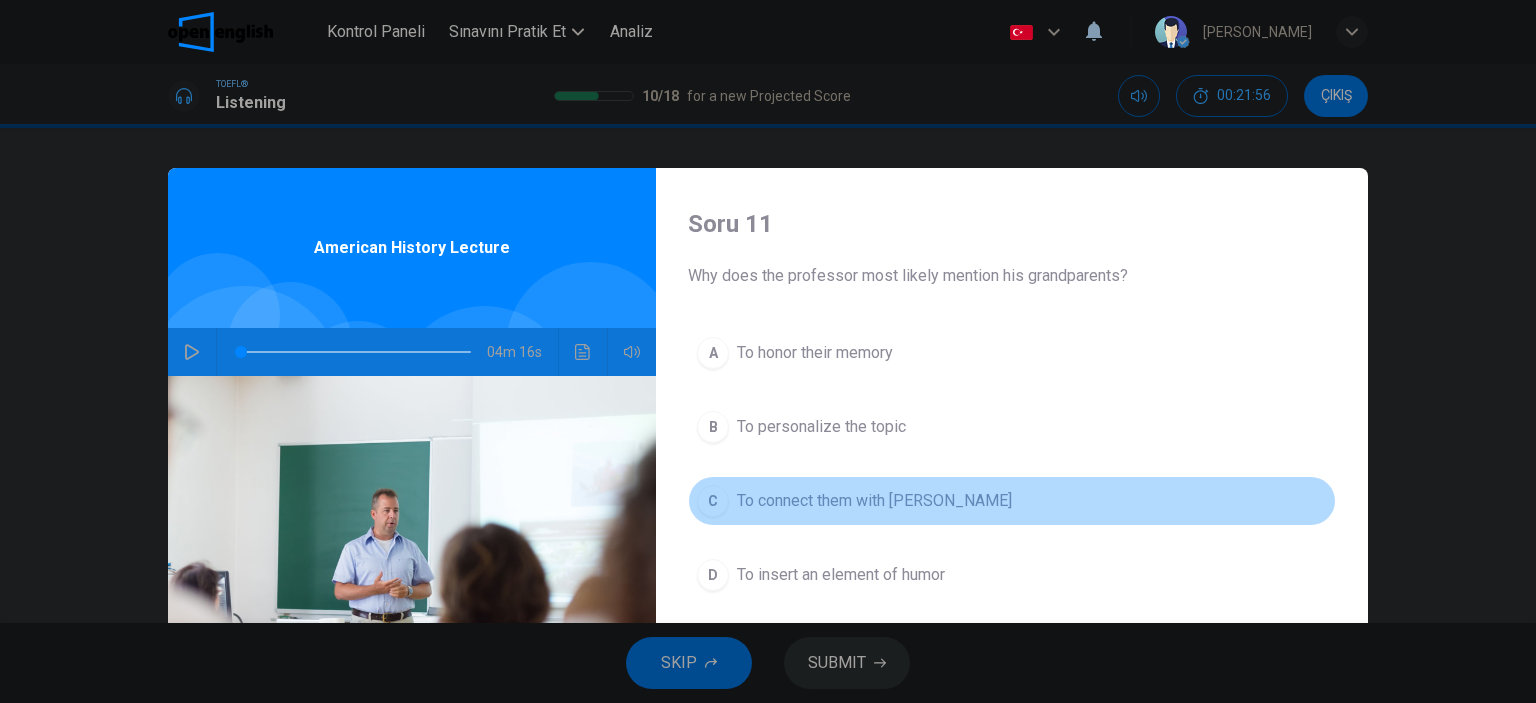 click on "C To connect them with Tudor" at bounding box center (1012, 501) 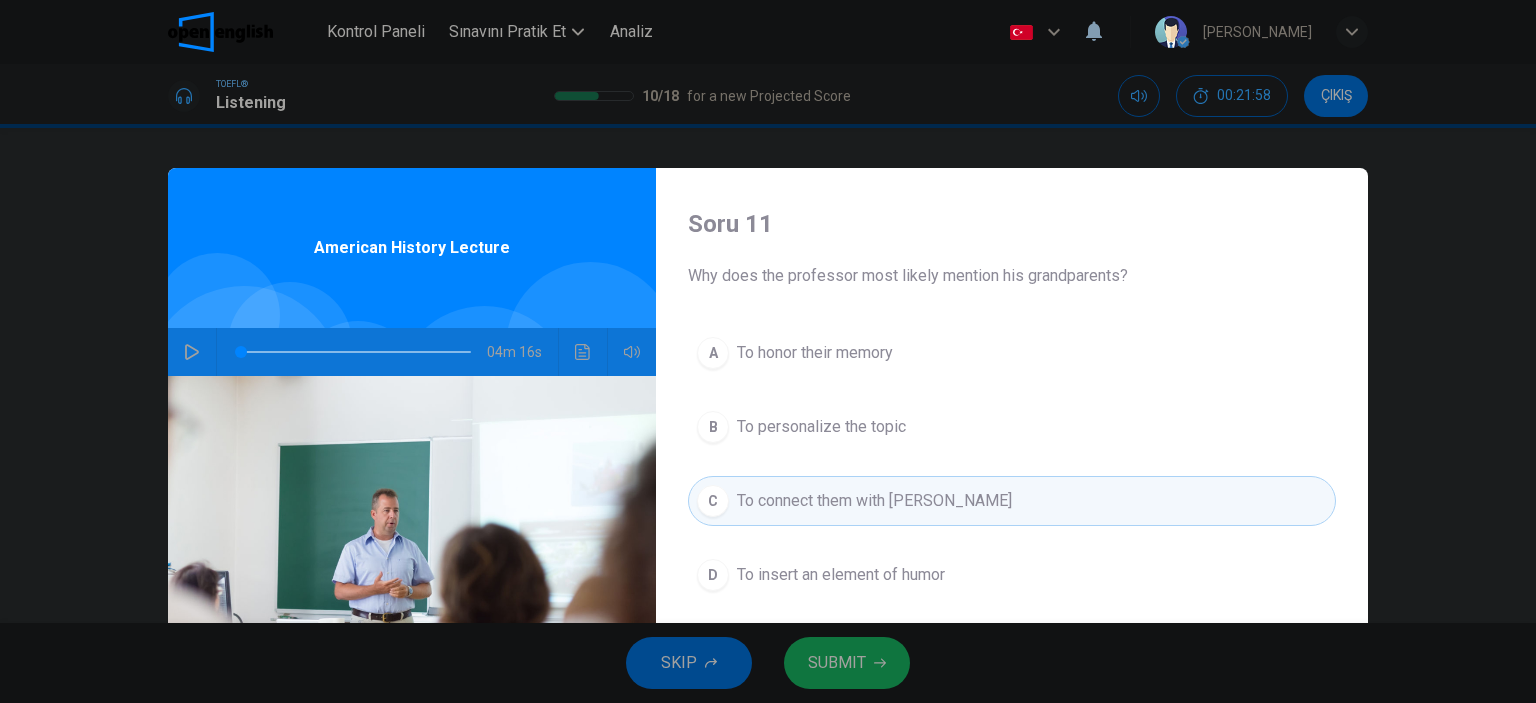 click on "SUBMIT" at bounding box center [837, 663] 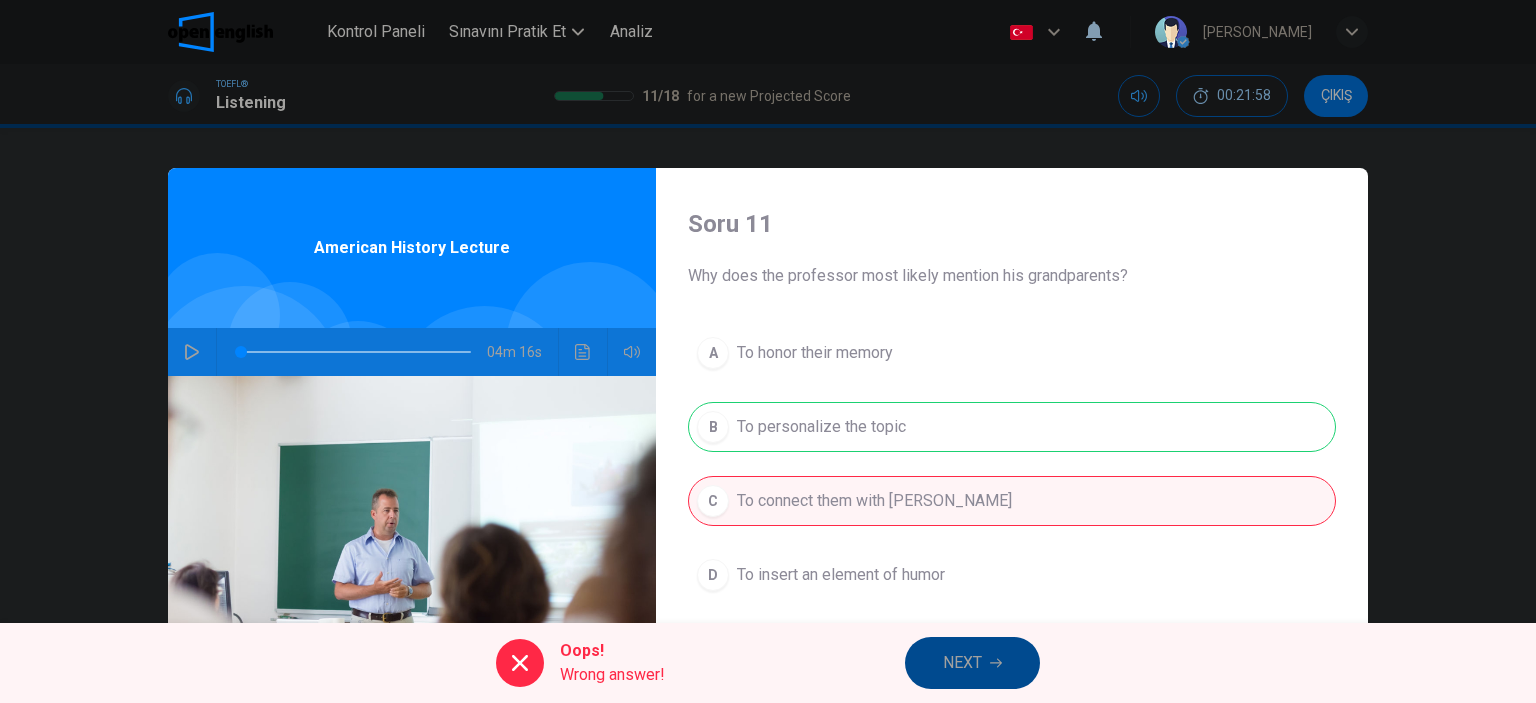 click on "NEXT" at bounding box center [972, 663] 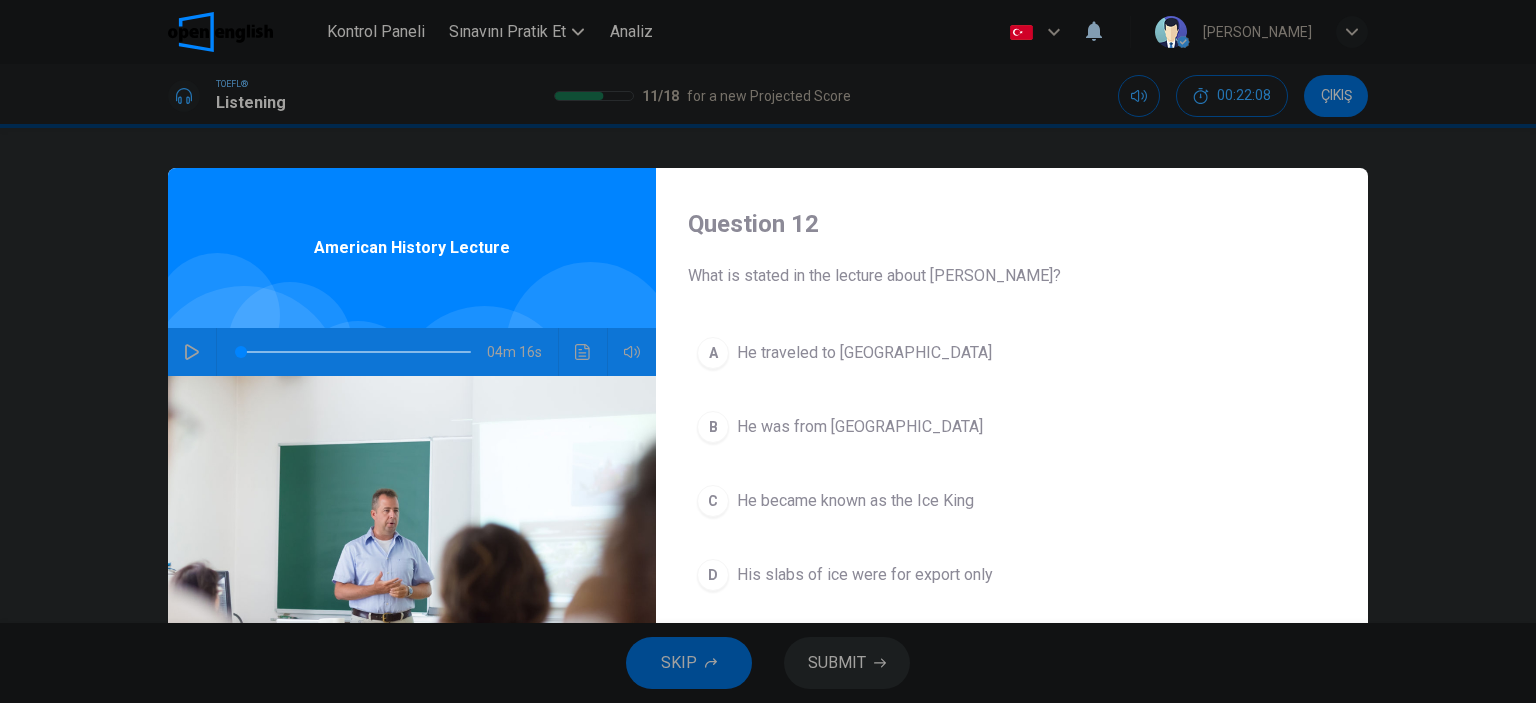 click on "He became known as the Ice King" at bounding box center [855, 501] 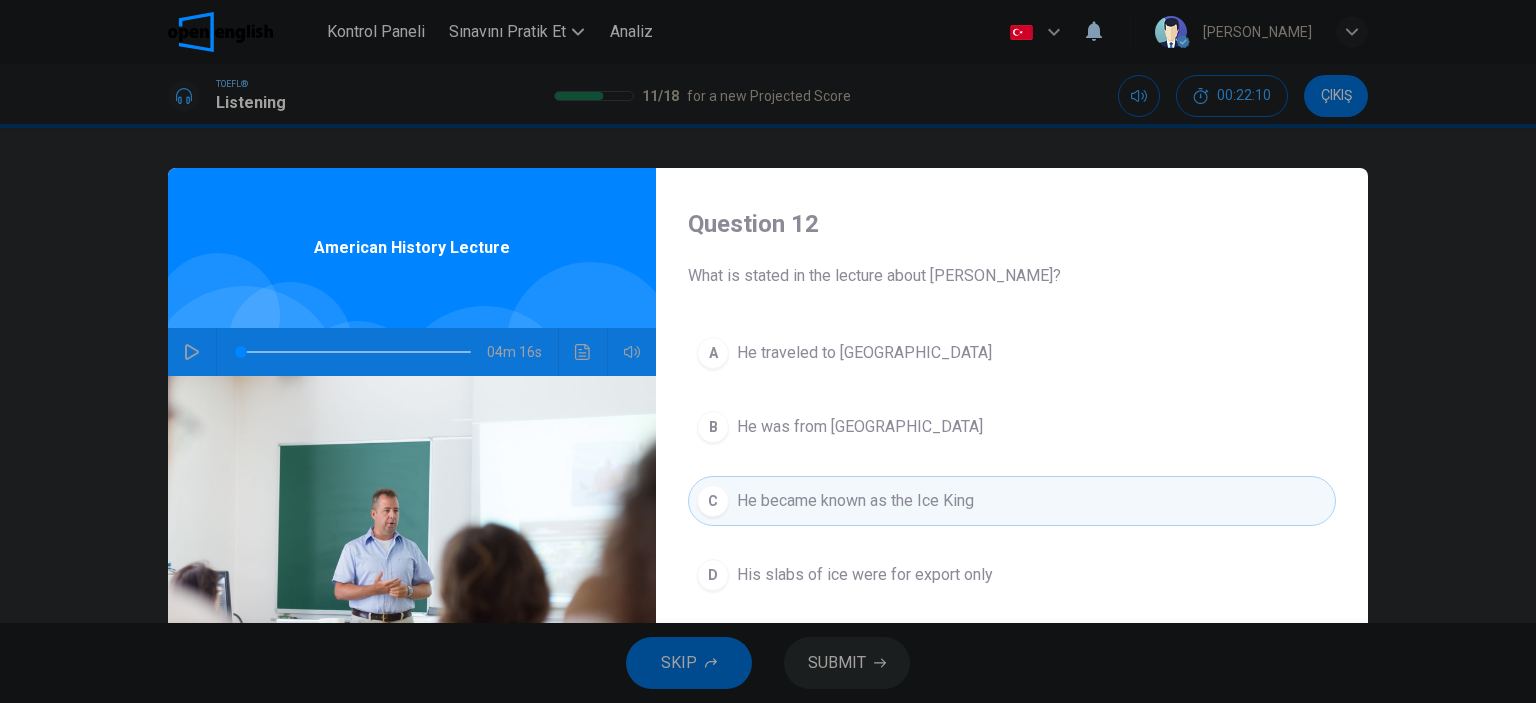 scroll, scrollTop: 100, scrollLeft: 0, axis: vertical 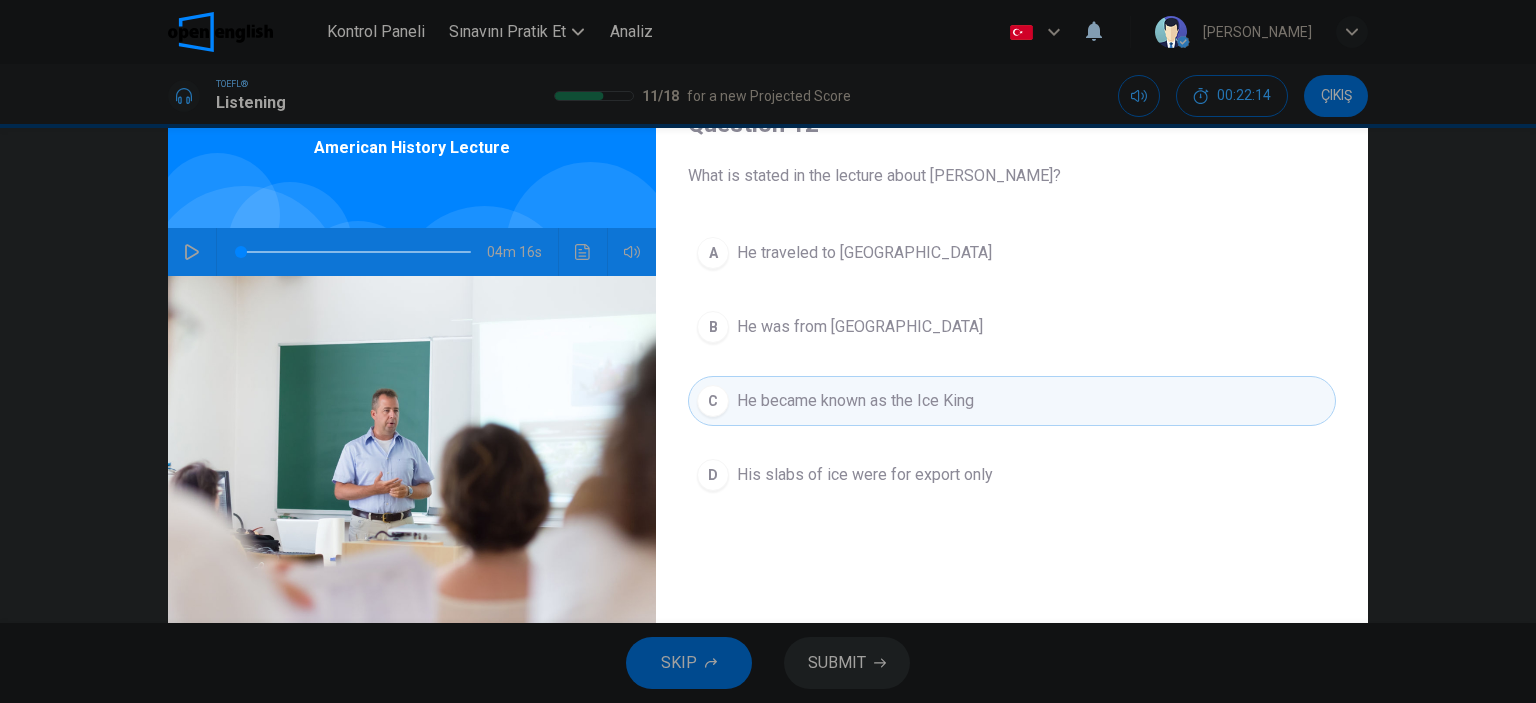 click on "His slabs of ice were for export only" at bounding box center (865, 475) 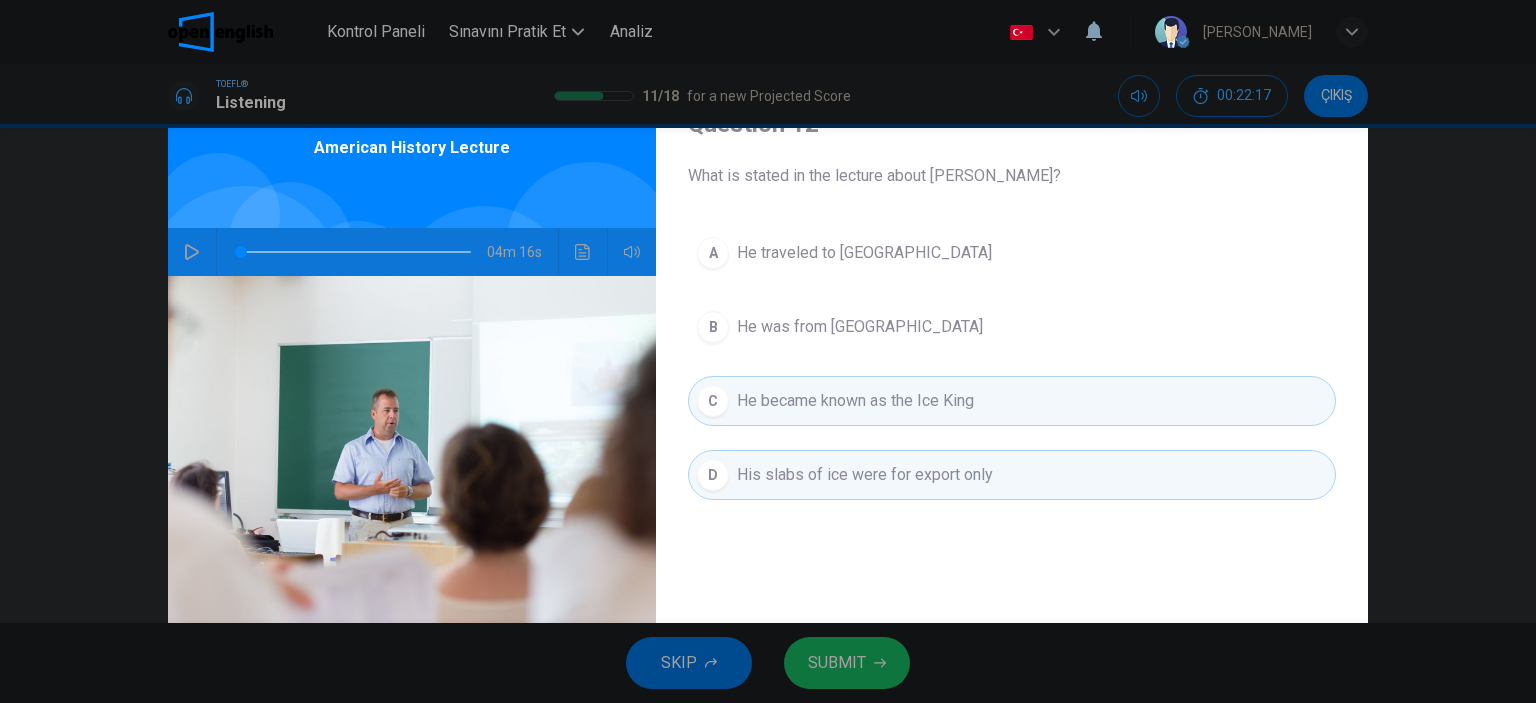 click on "SKIP SUBMIT" at bounding box center (768, 663) 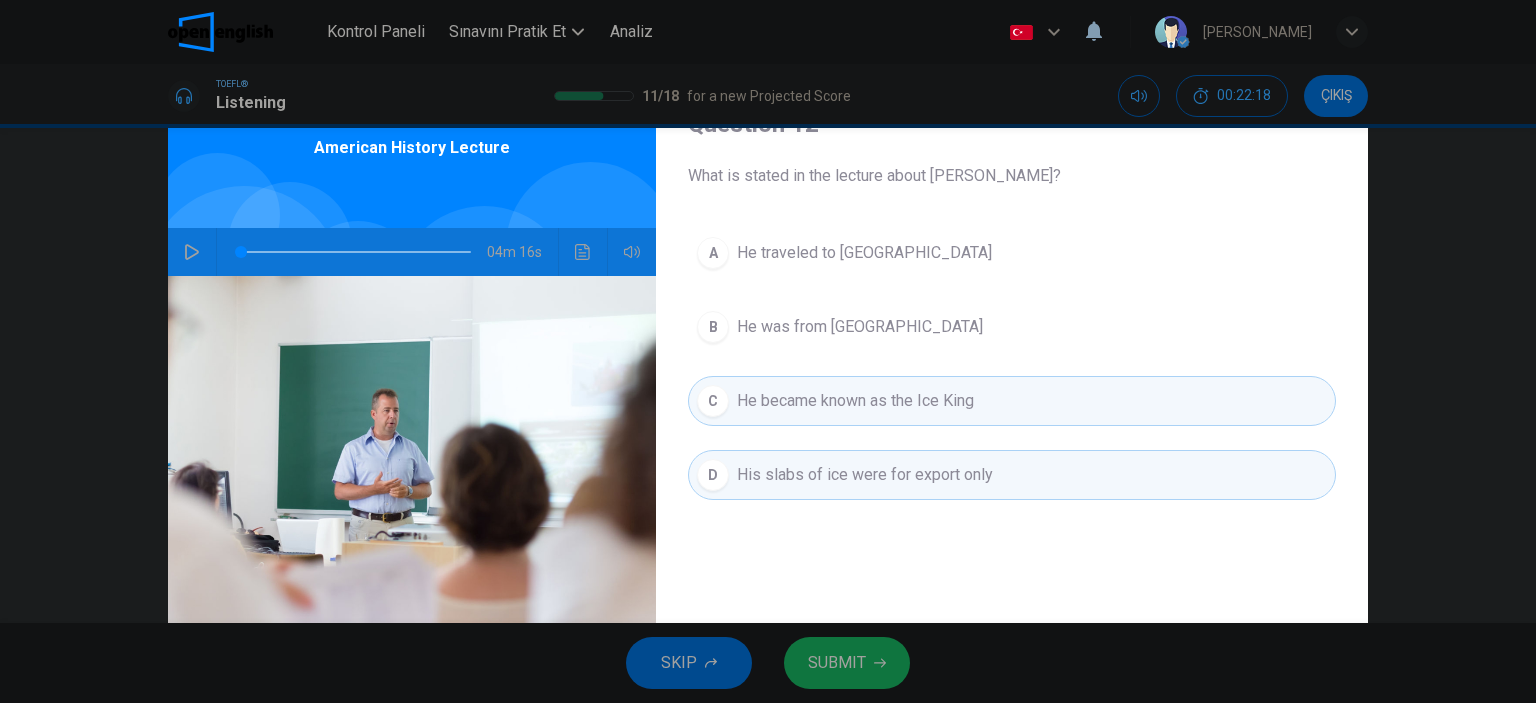 click on "SUBMIT" at bounding box center (847, 663) 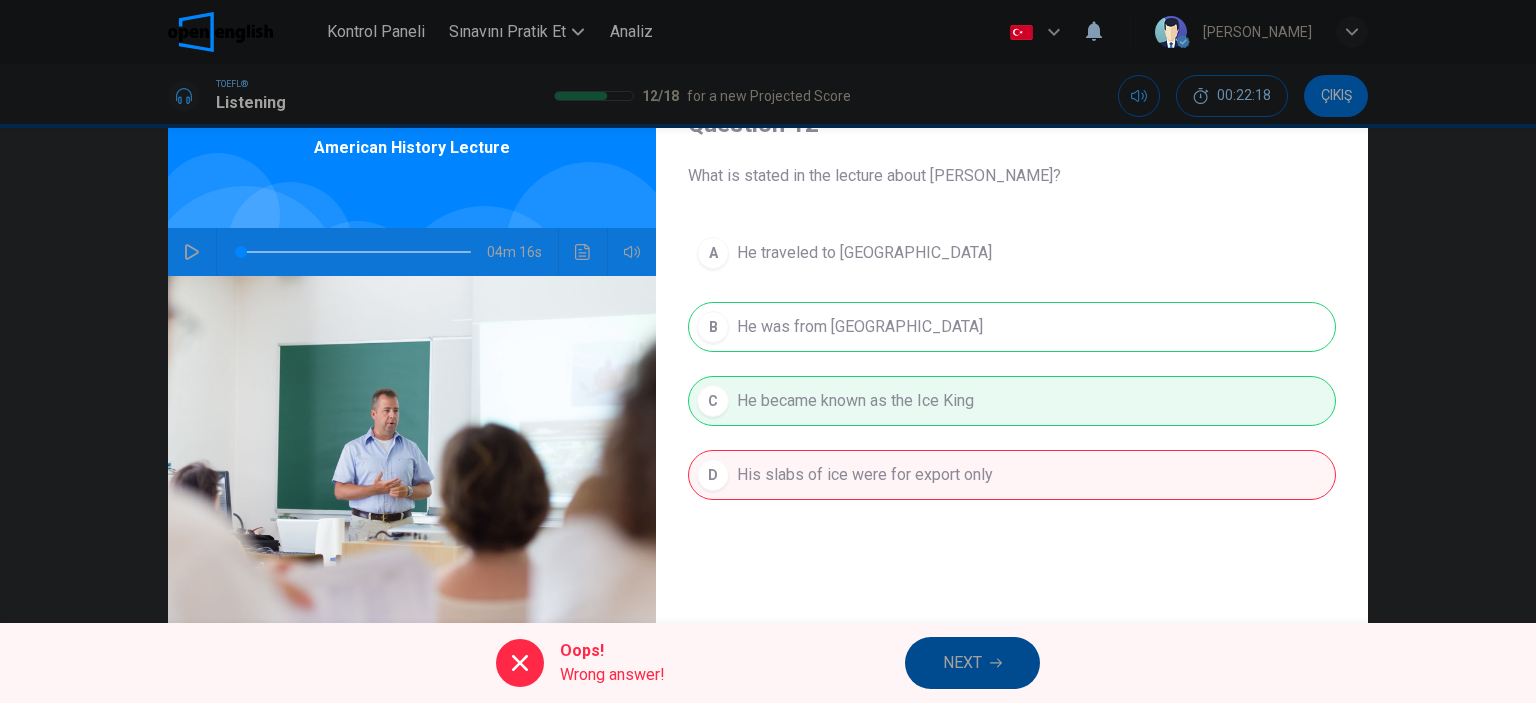 click on "NEXT" at bounding box center (962, 663) 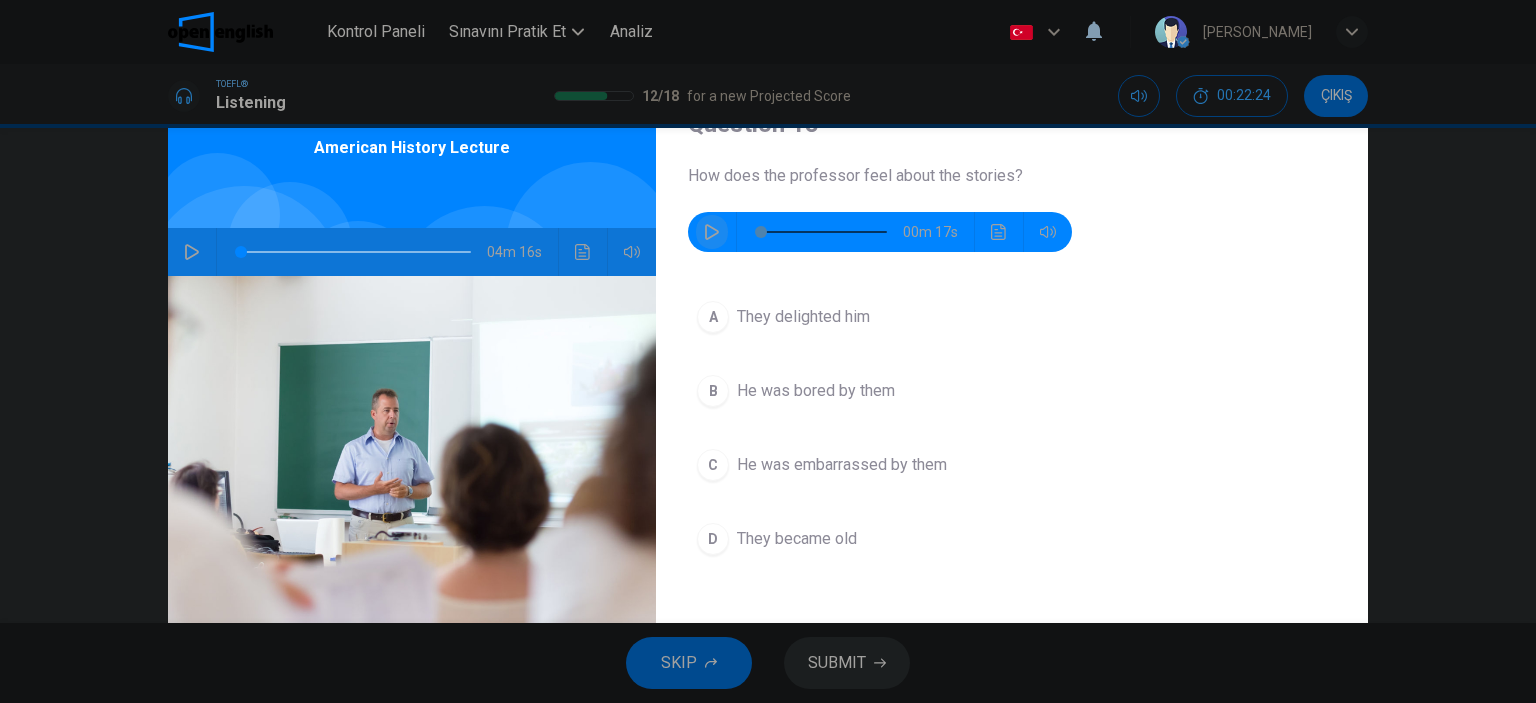 click 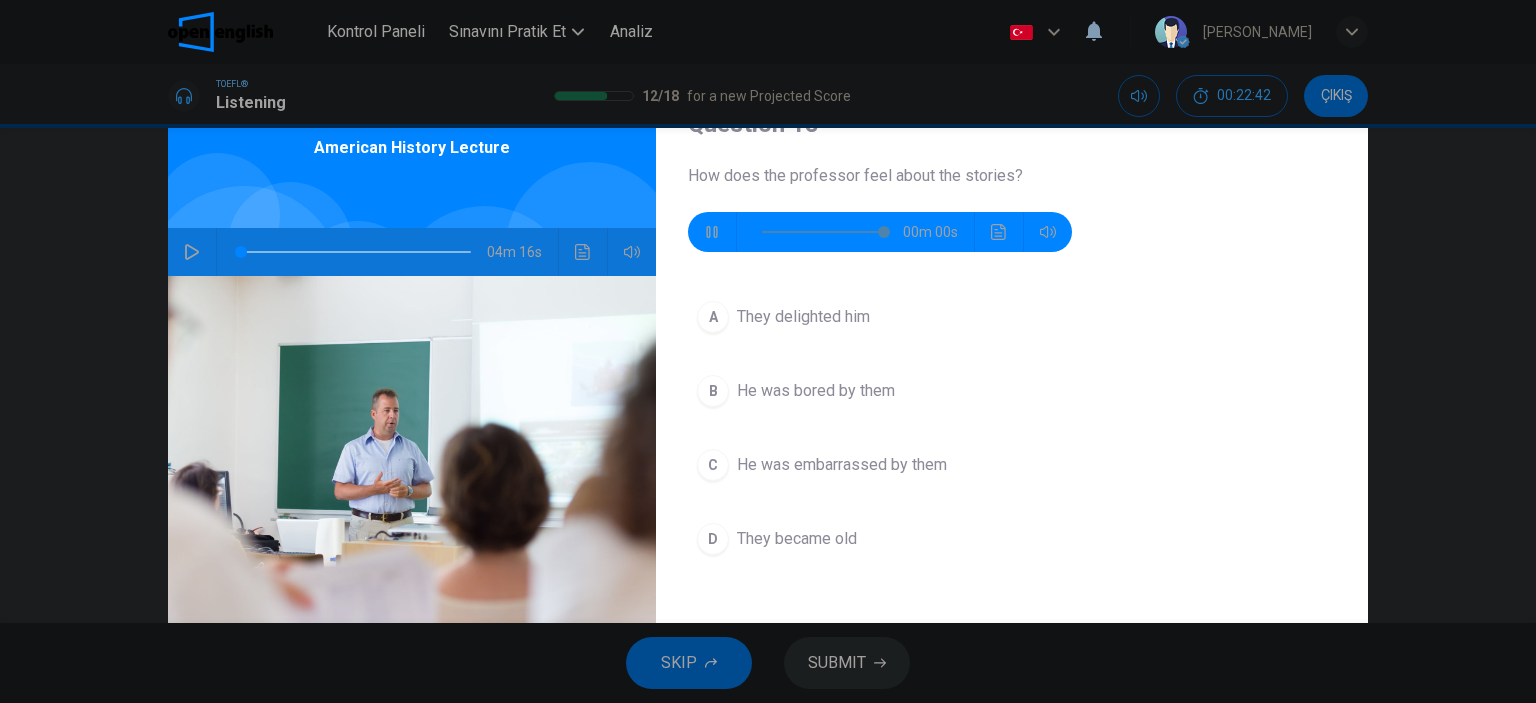 type on "*" 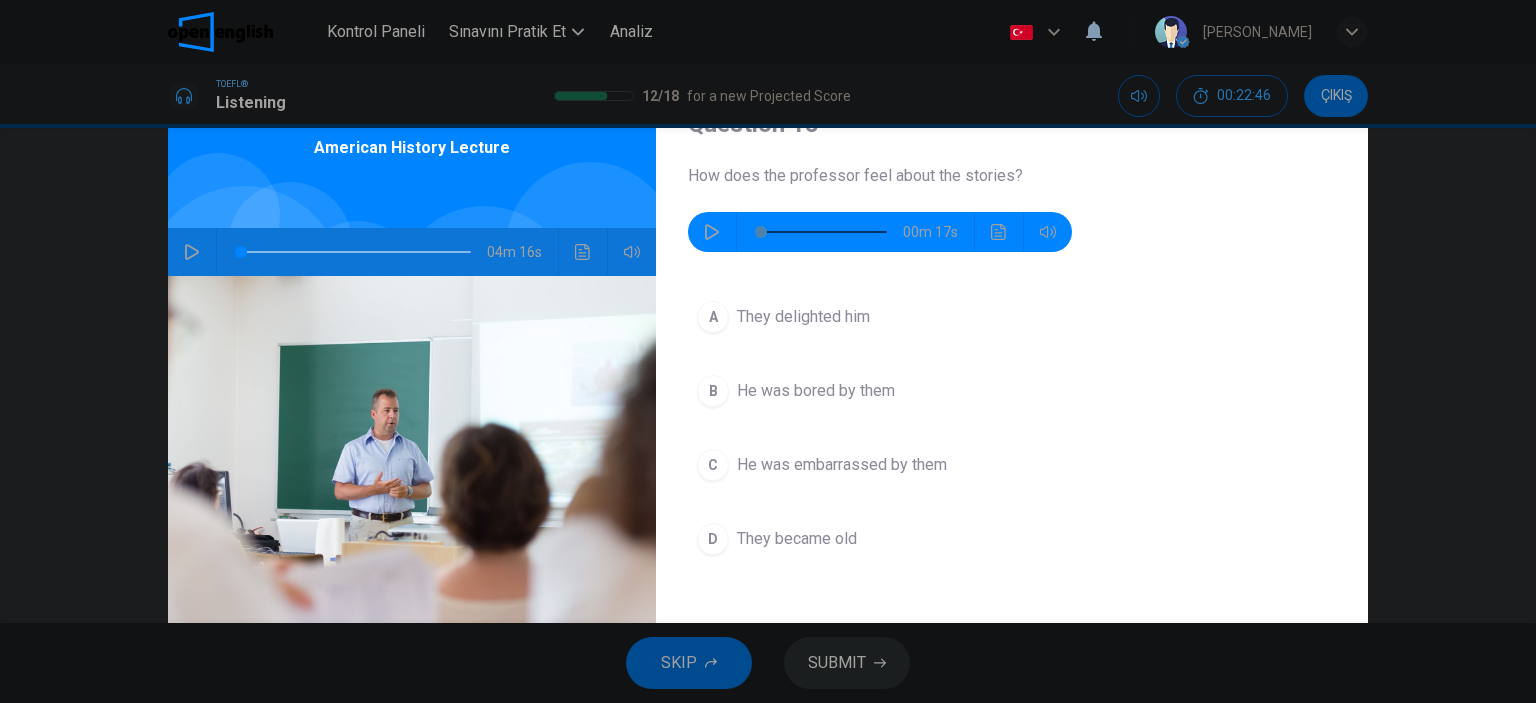 click on "He was embarrassed by them" at bounding box center (842, 465) 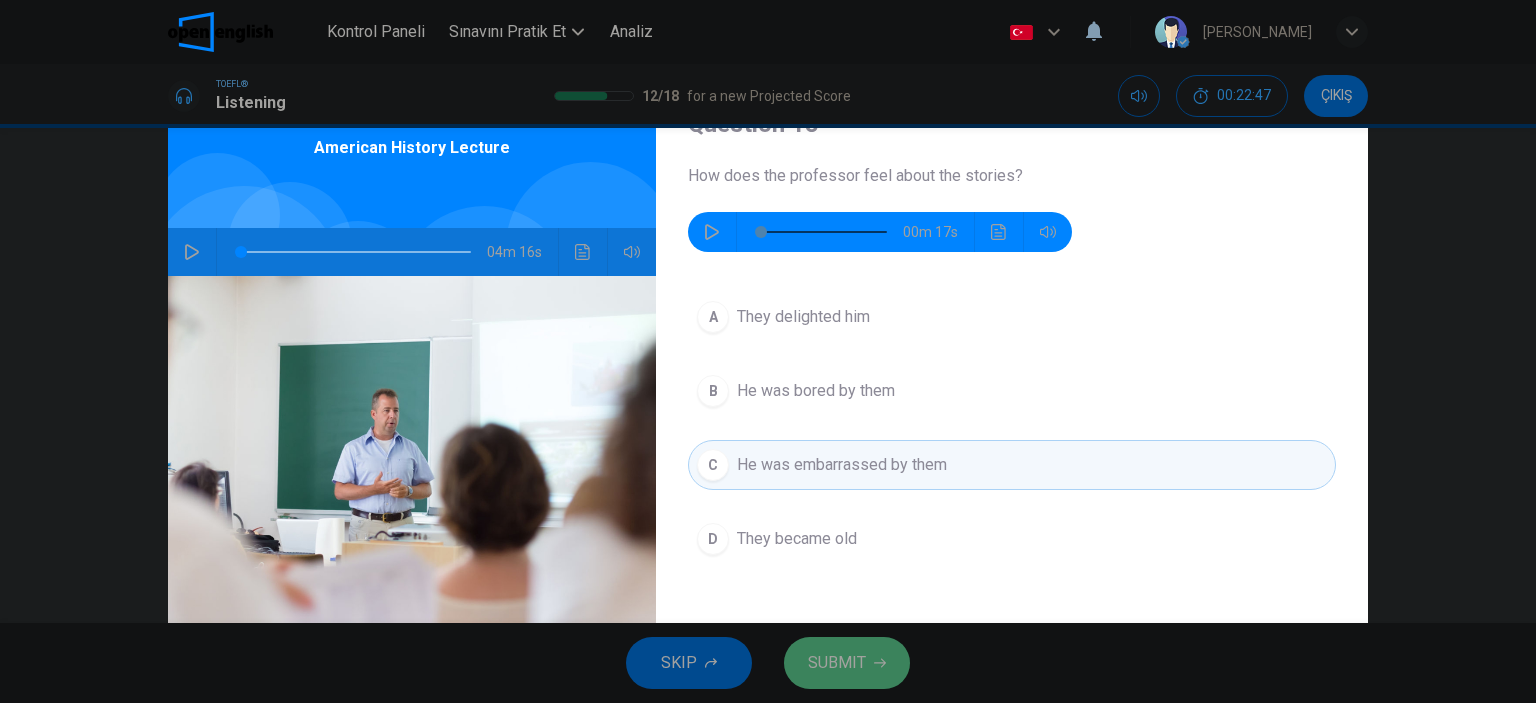 click on "SUBMIT" at bounding box center (837, 663) 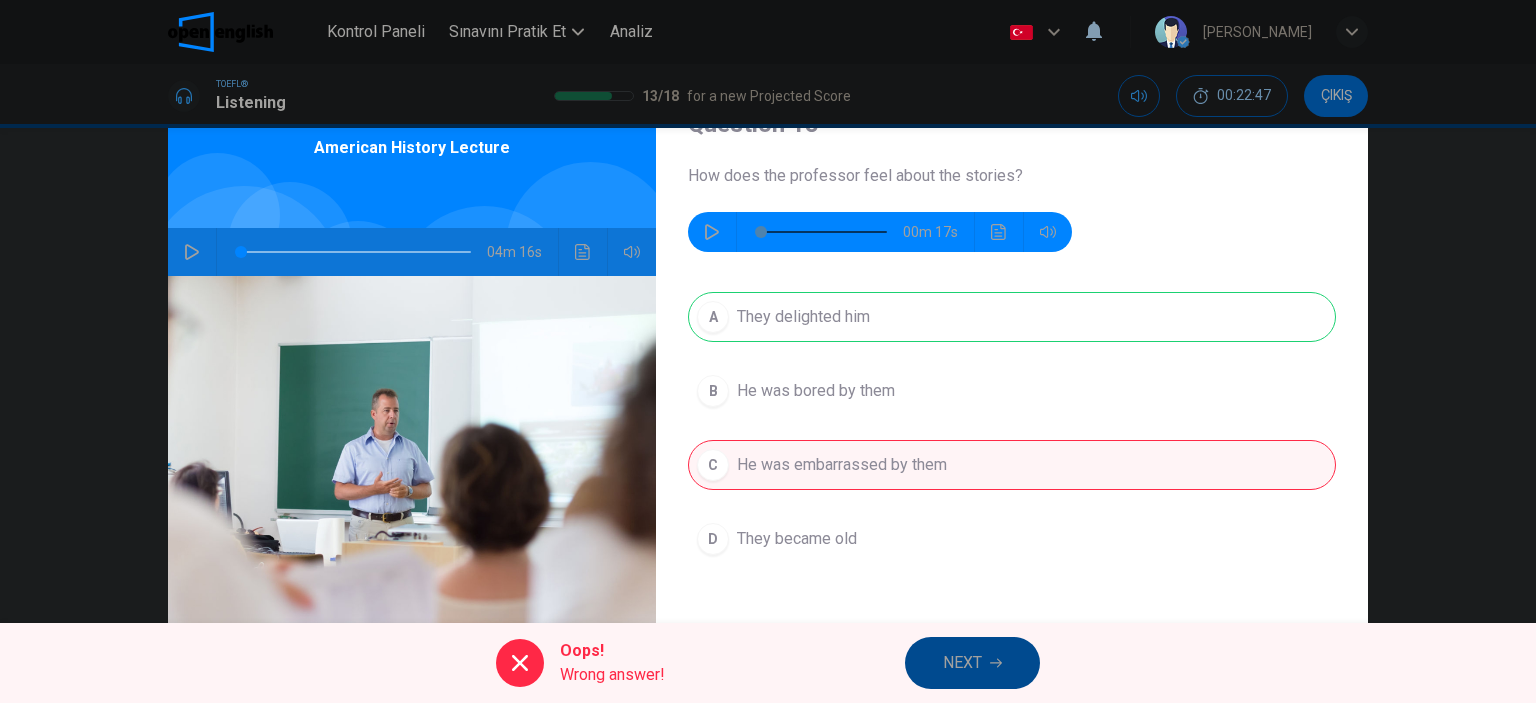 click 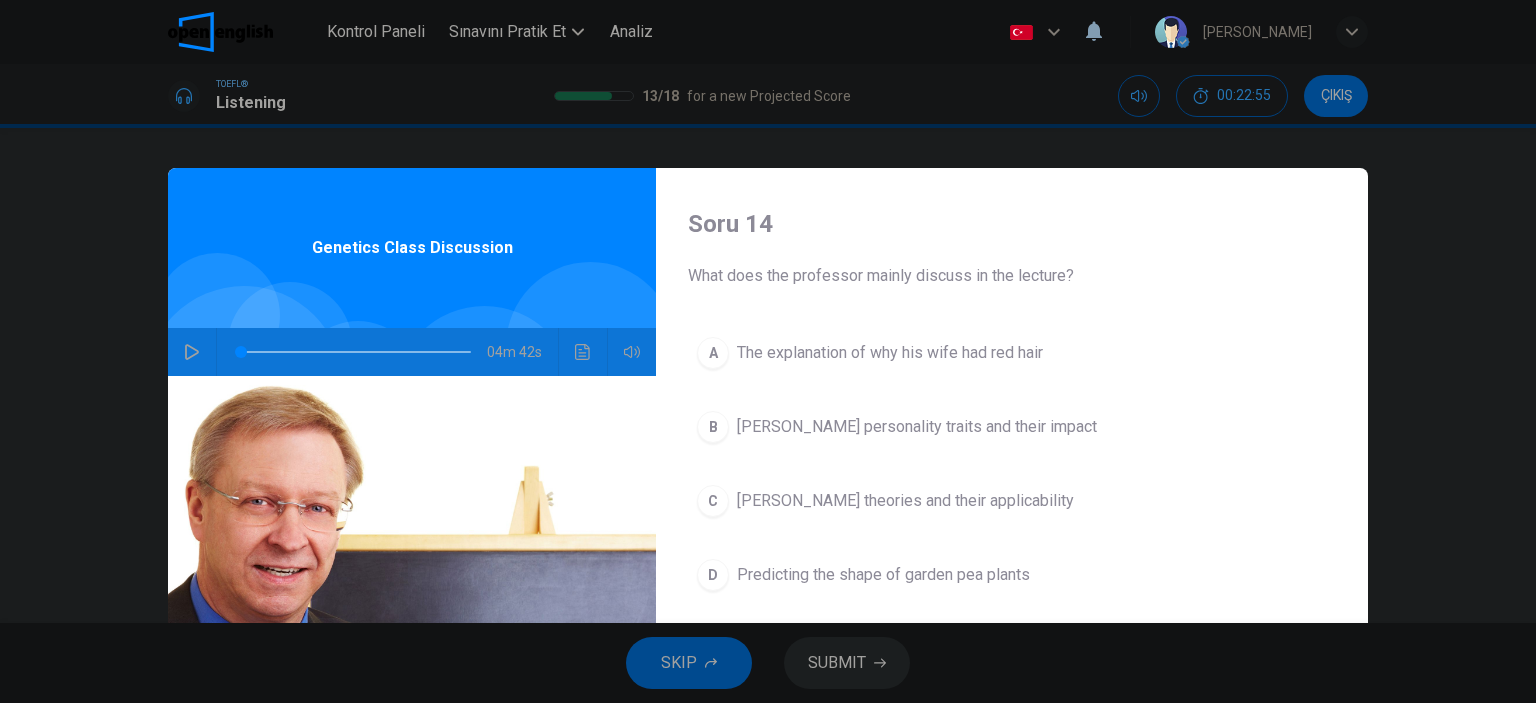 click 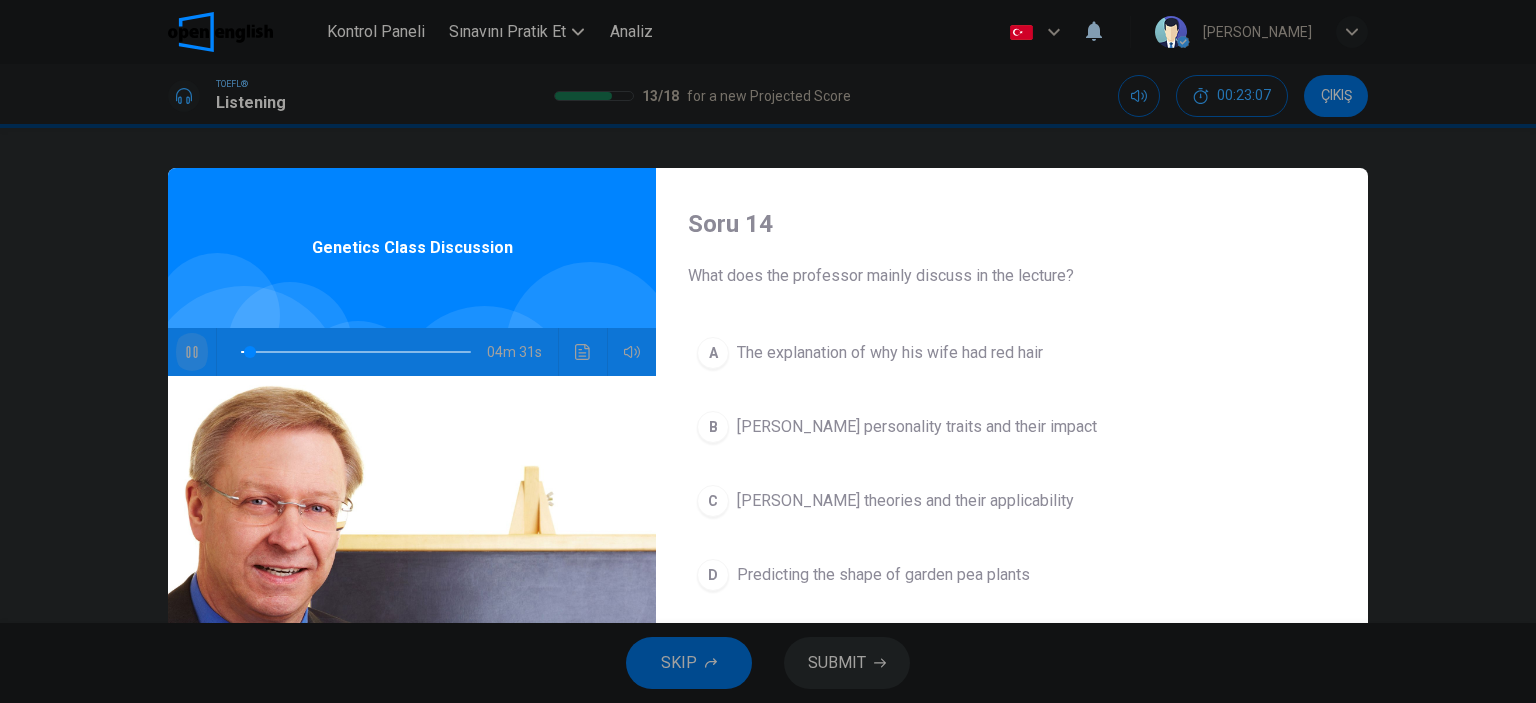click 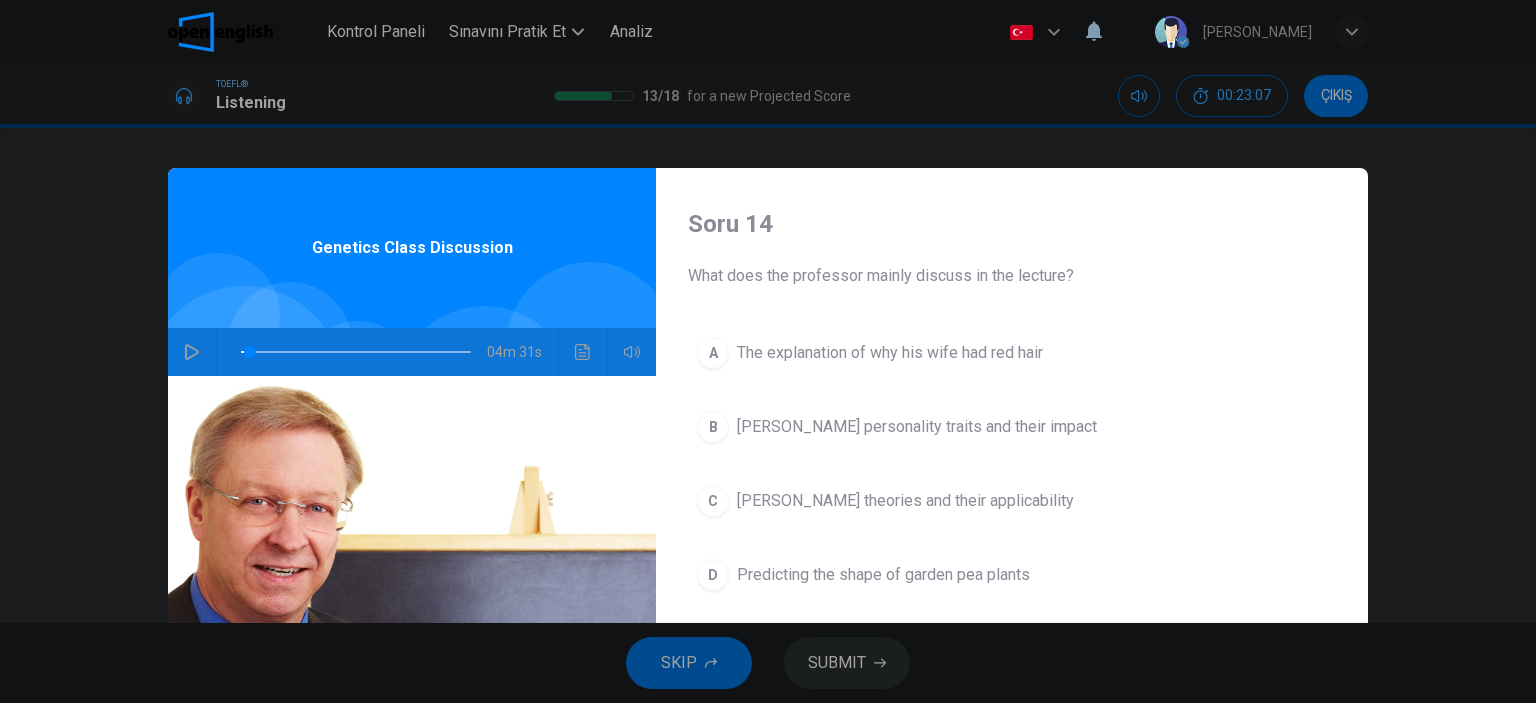 click on "SKIP" at bounding box center [679, 663] 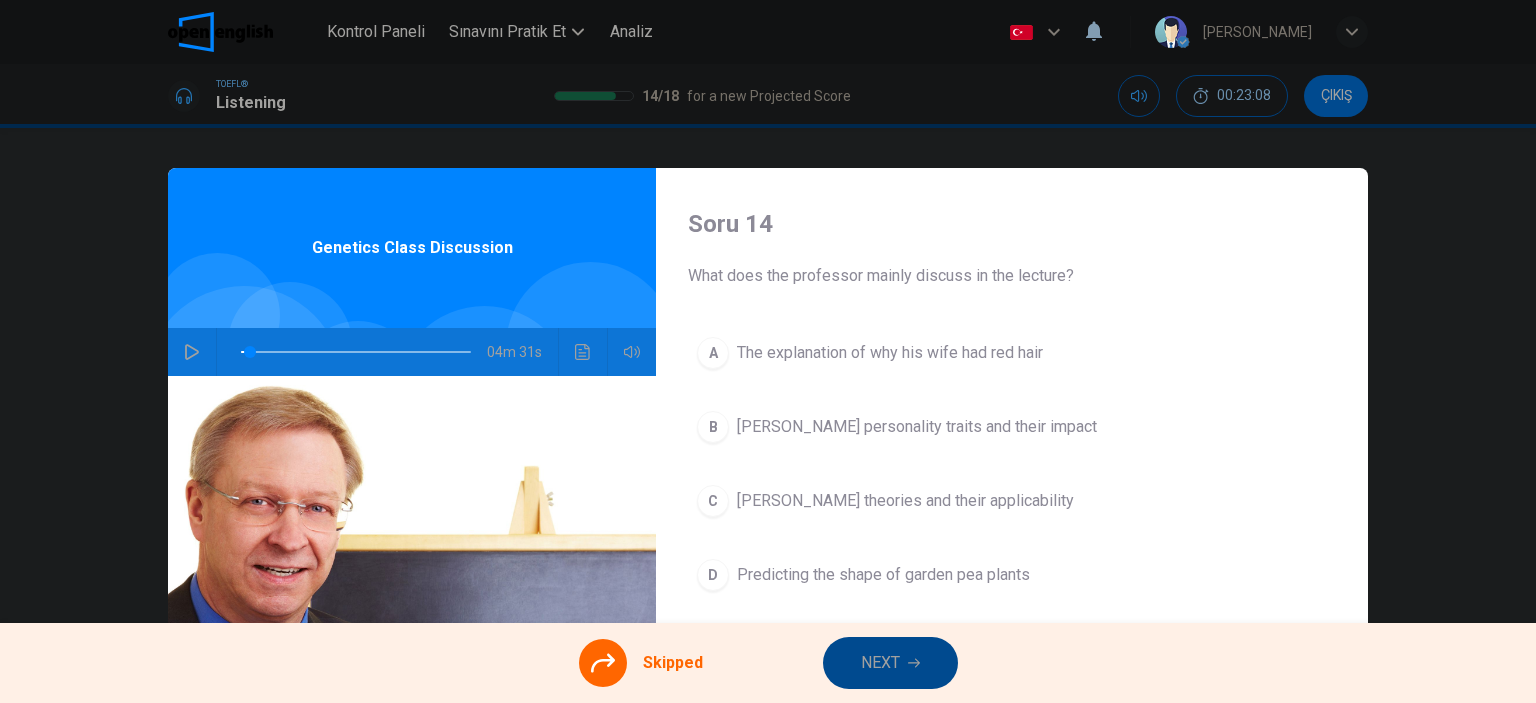 click on "Skipped NEXT" at bounding box center (768, 663) 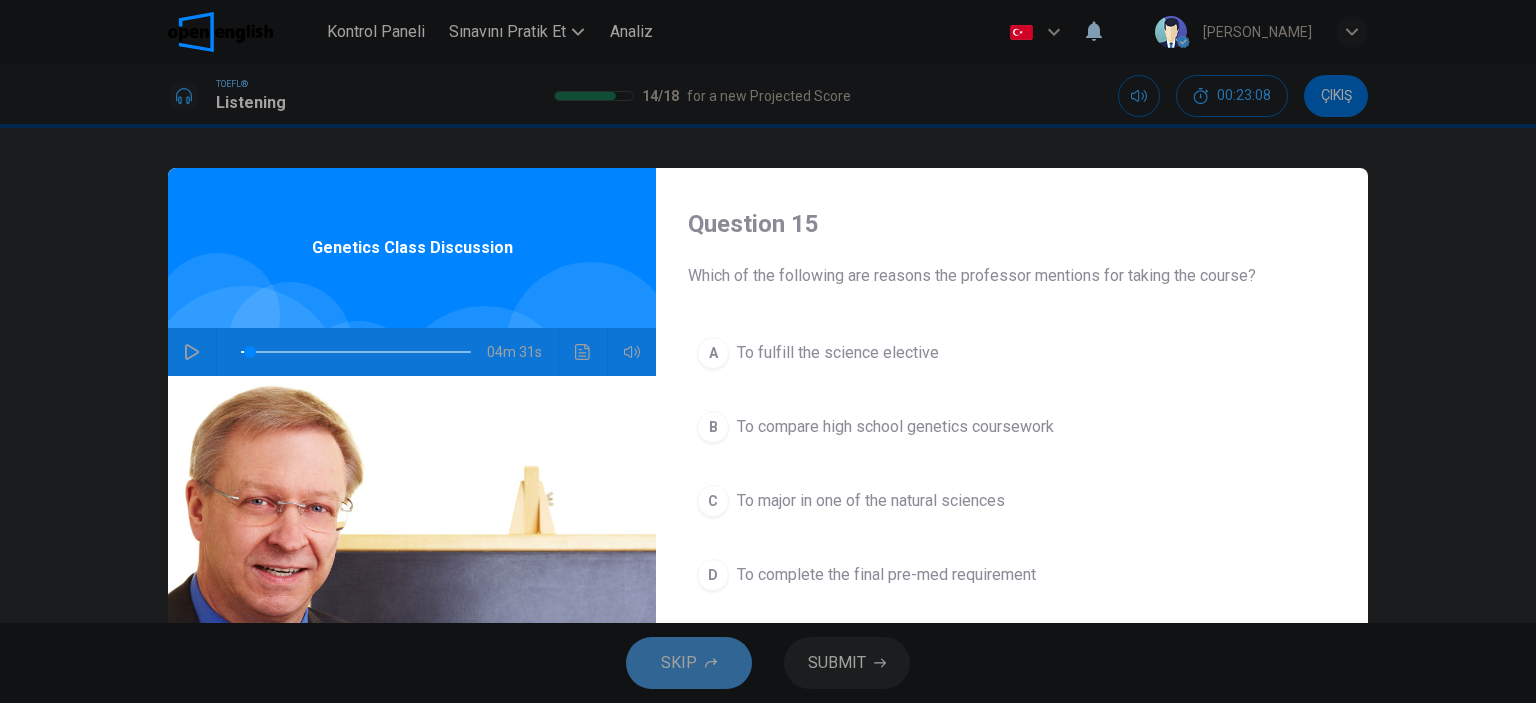 click on "SKIP" at bounding box center (679, 663) 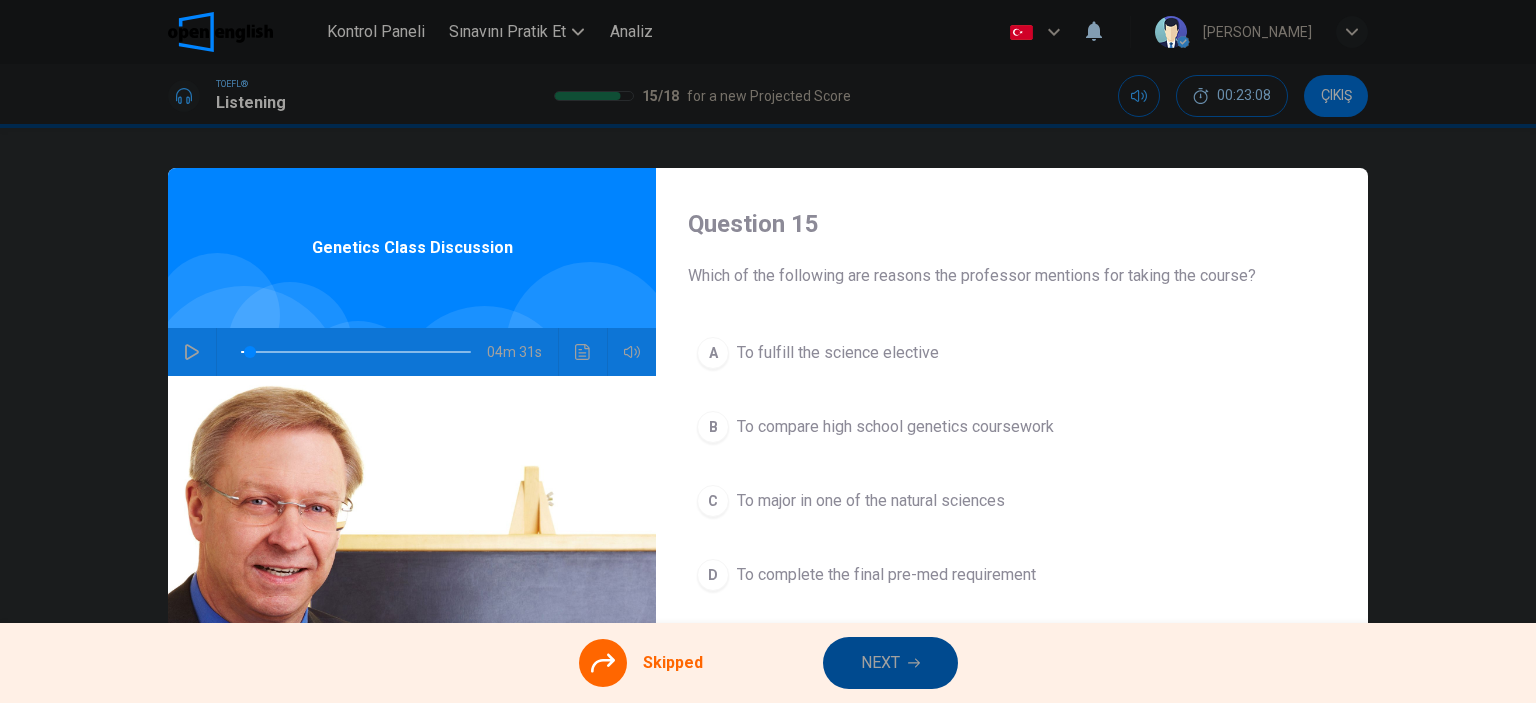click on "NEXT" at bounding box center (880, 663) 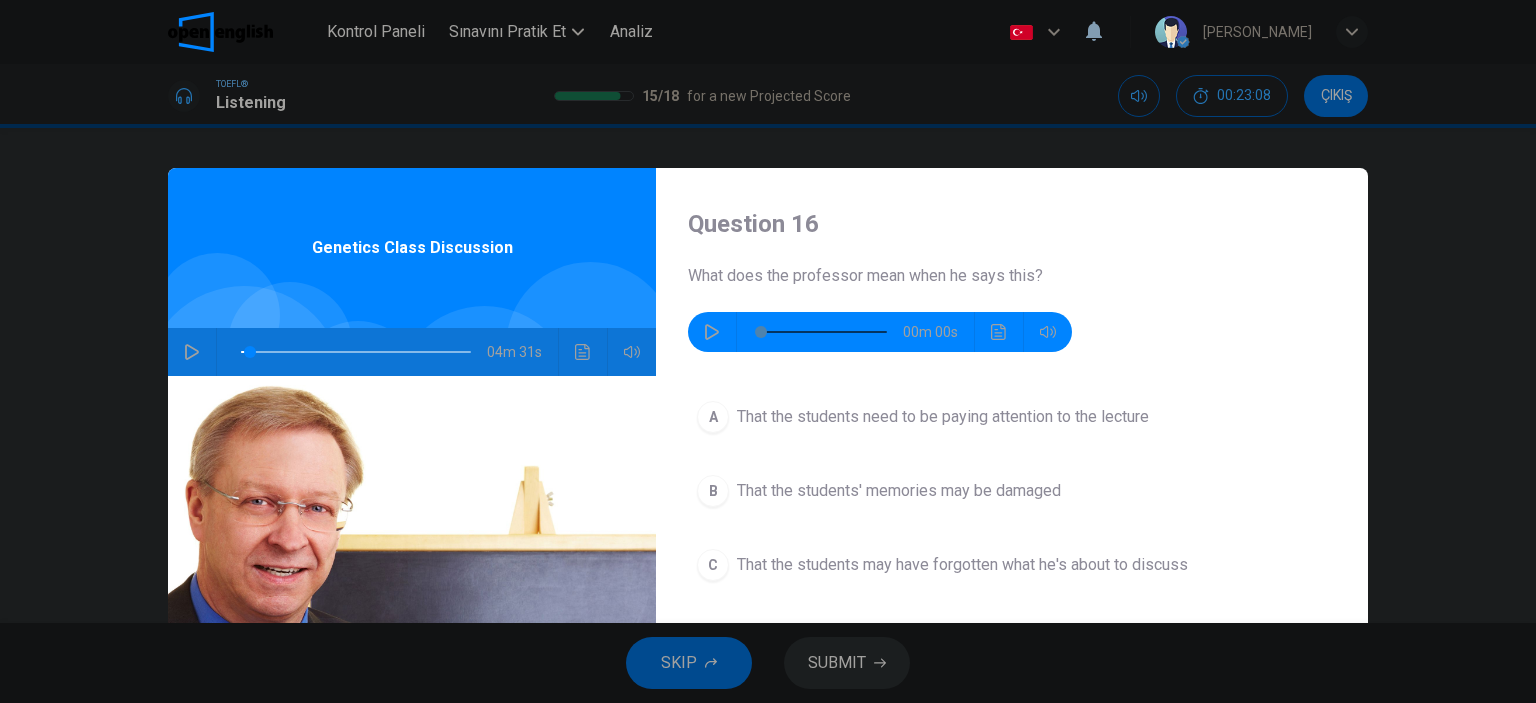 click on "SKIP" at bounding box center [679, 663] 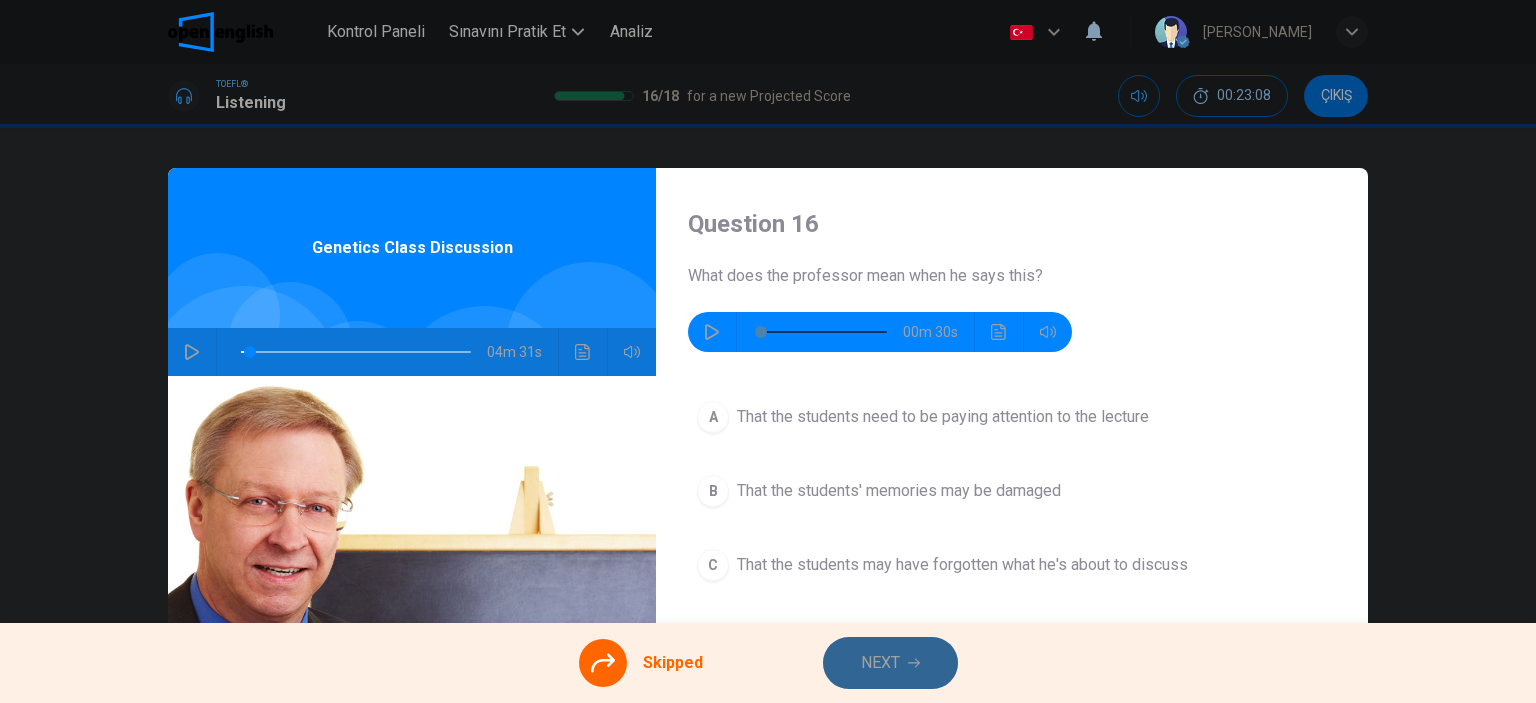 click on "NEXT" at bounding box center (880, 663) 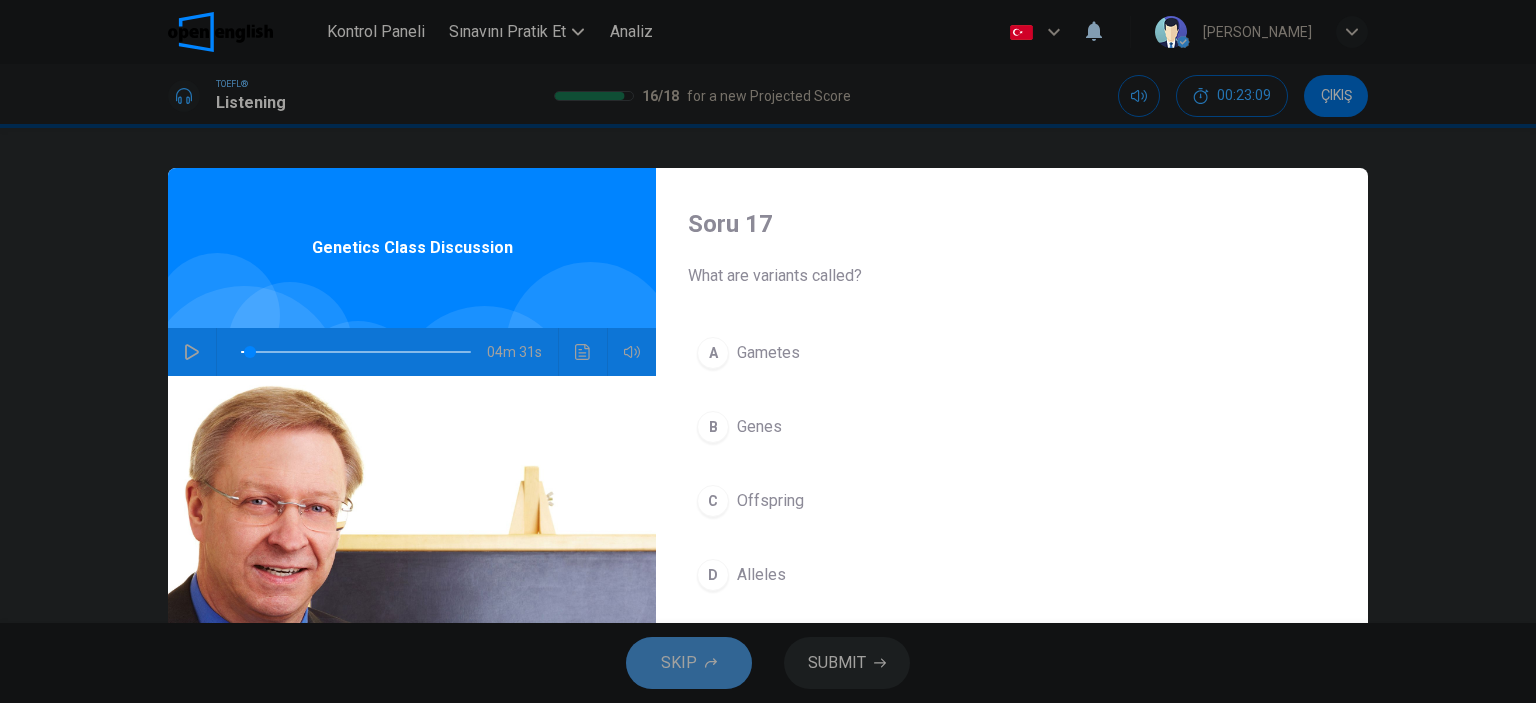 click on "SKIP" at bounding box center [679, 663] 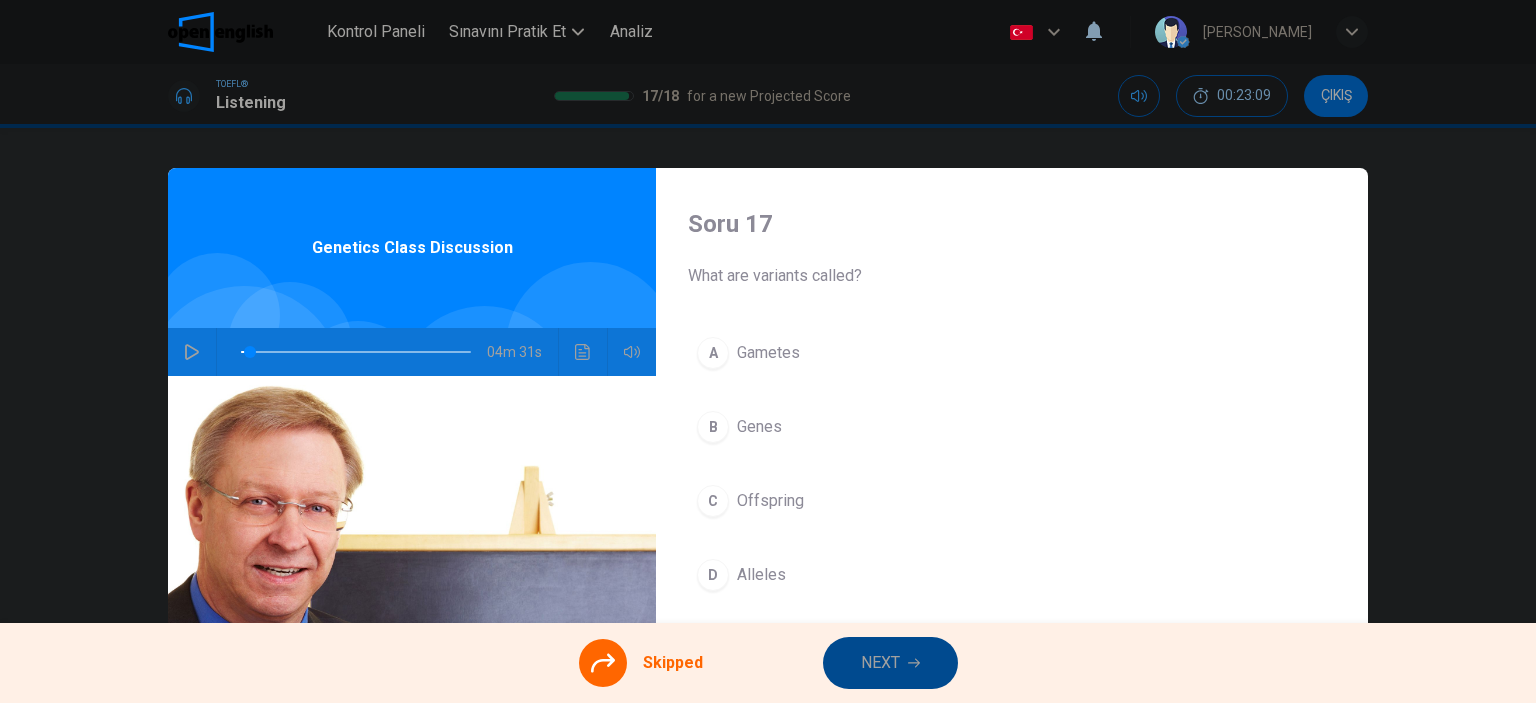 click on "NEXT" at bounding box center (880, 663) 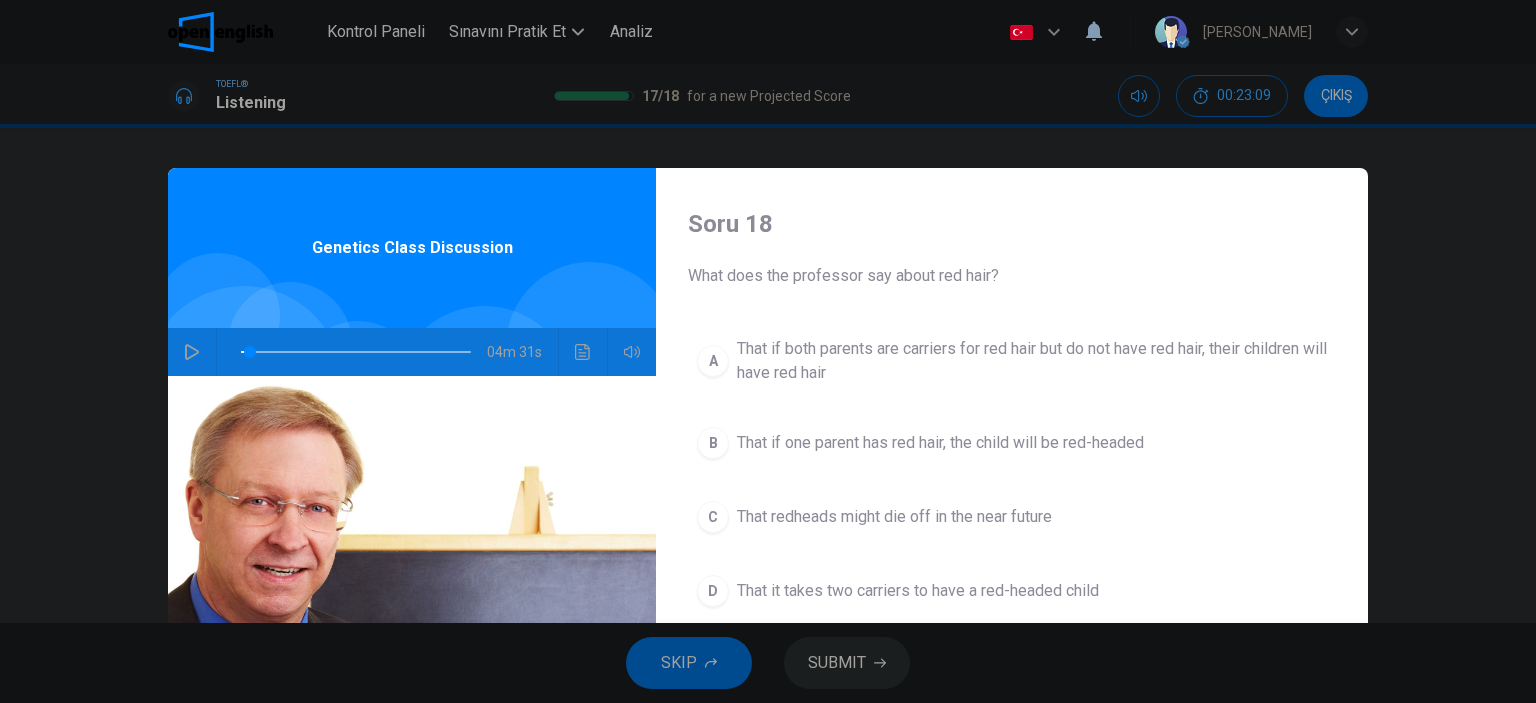 click on "SKIP" at bounding box center (689, 663) 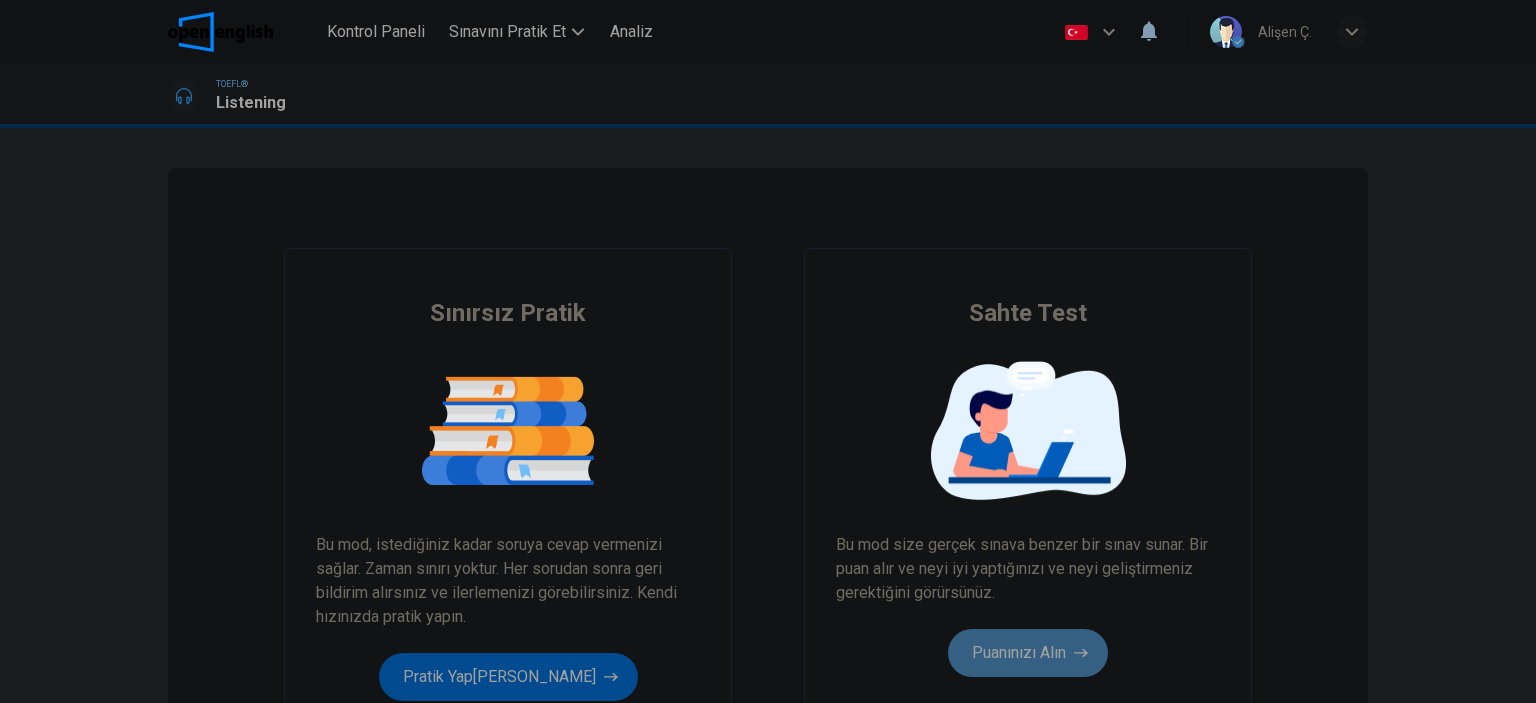 click on "Puanınızı Alın" at bounding box center (1028, 653) 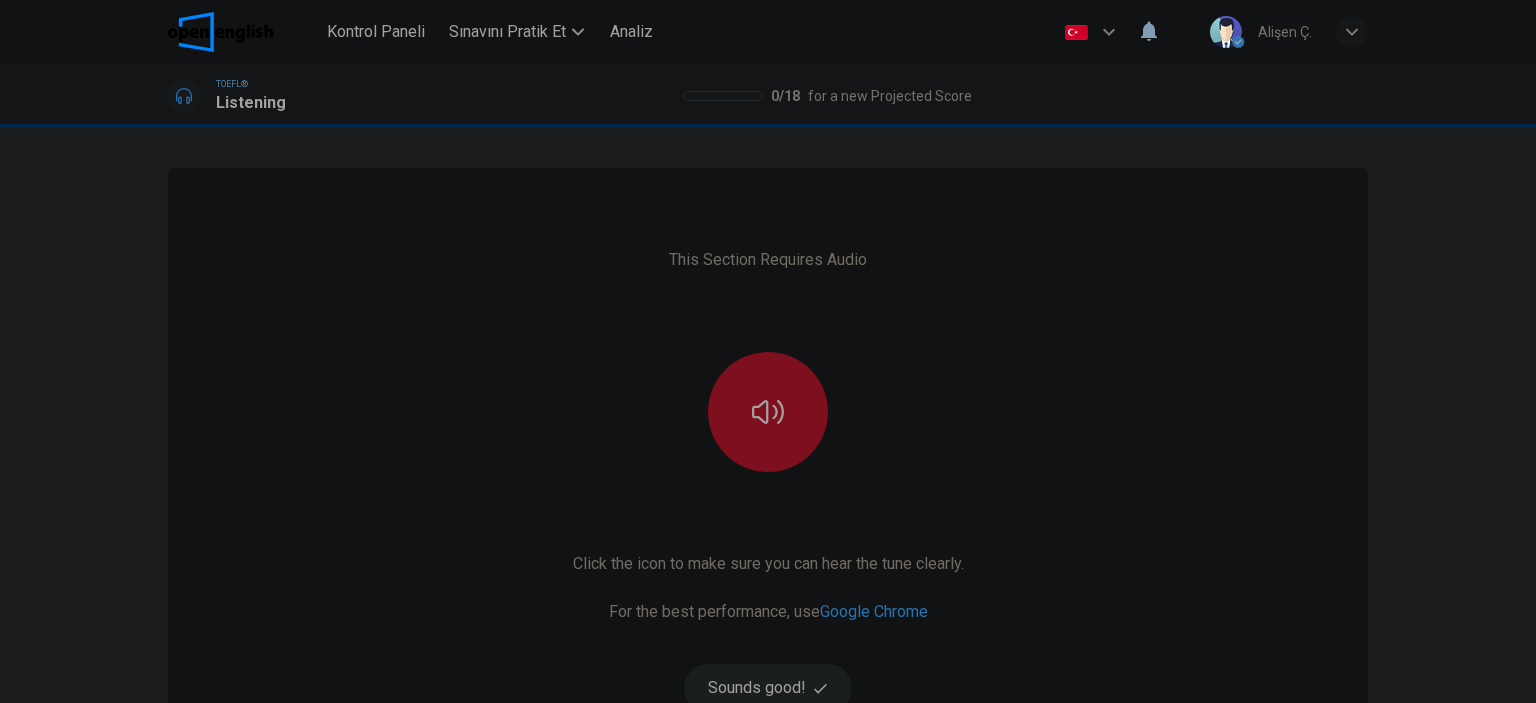 click at bounding box center [768, 412] 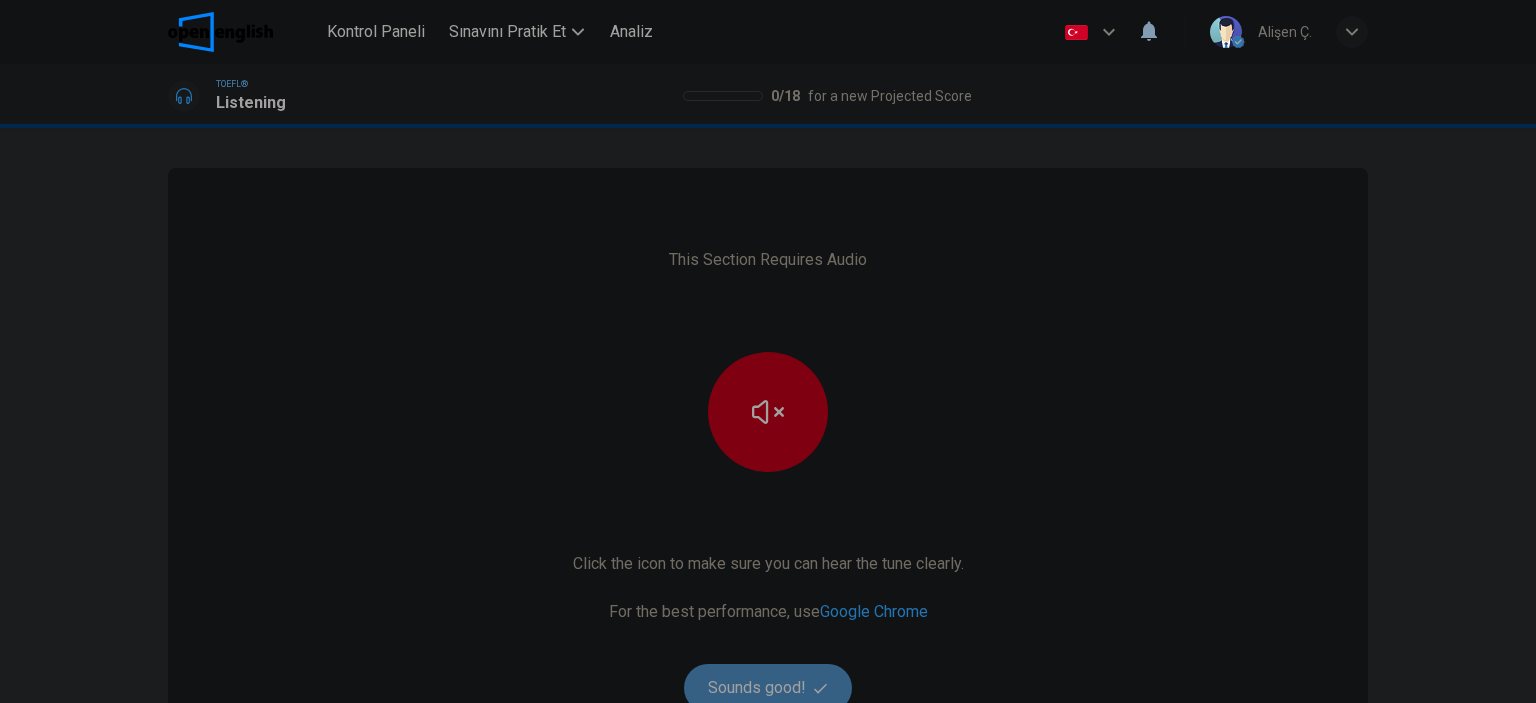 click on "Sounds good!" at bounding box center [768, 688] 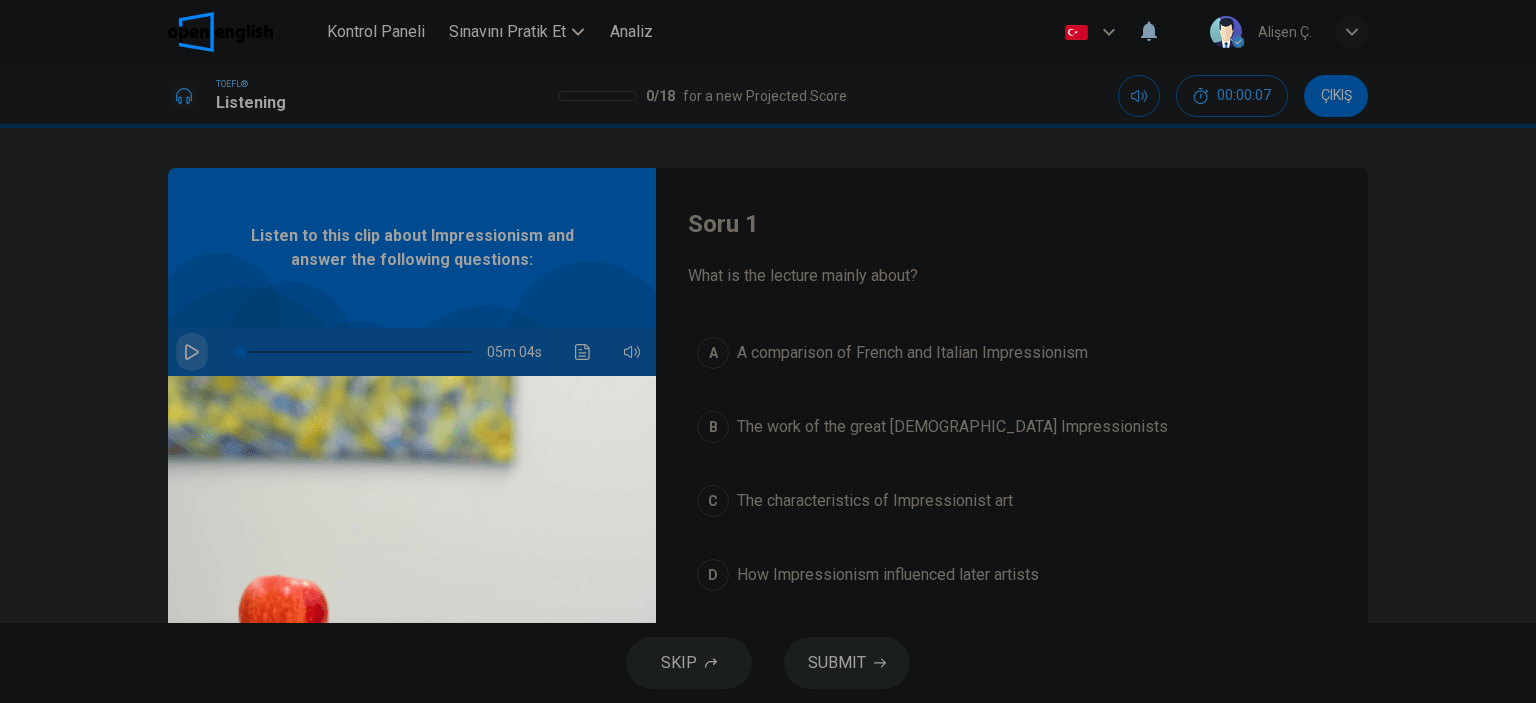 click 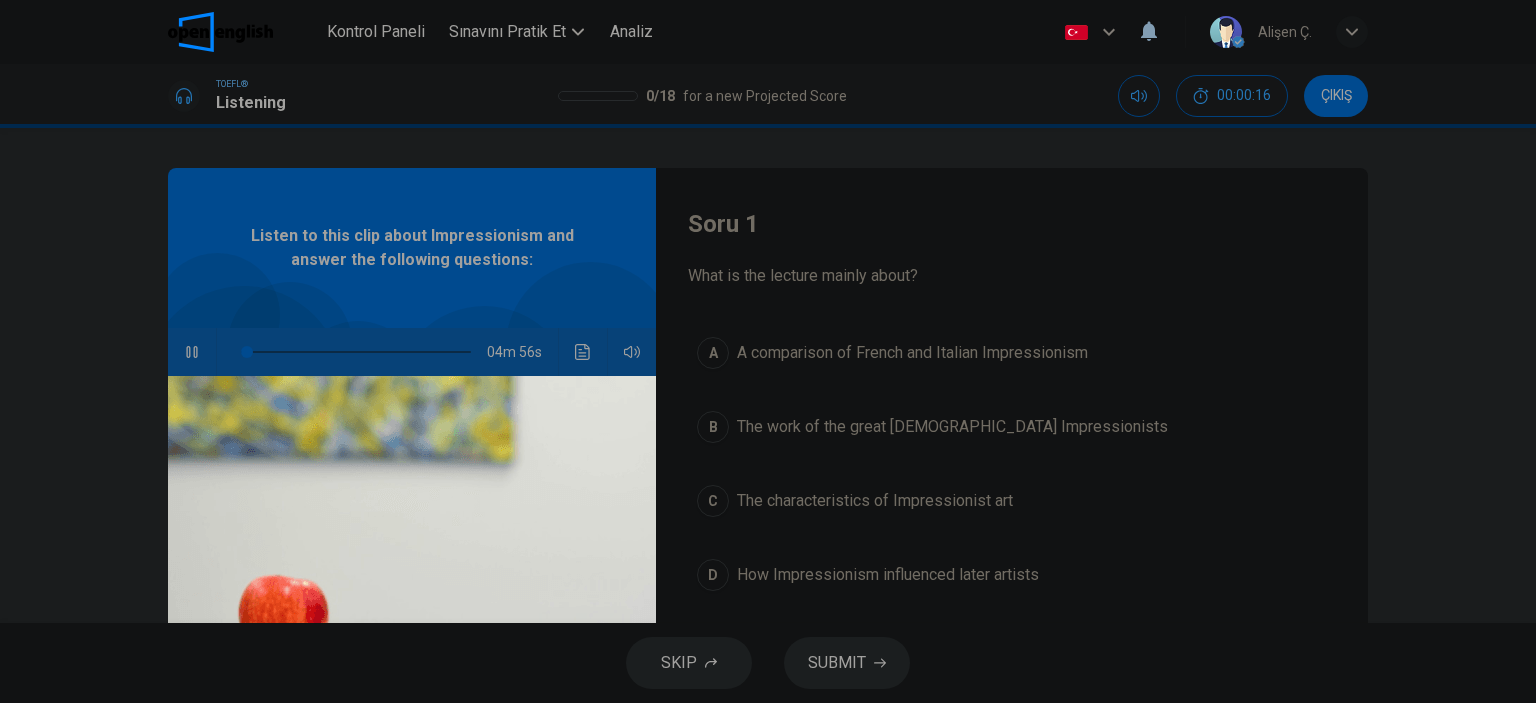 type on "*" 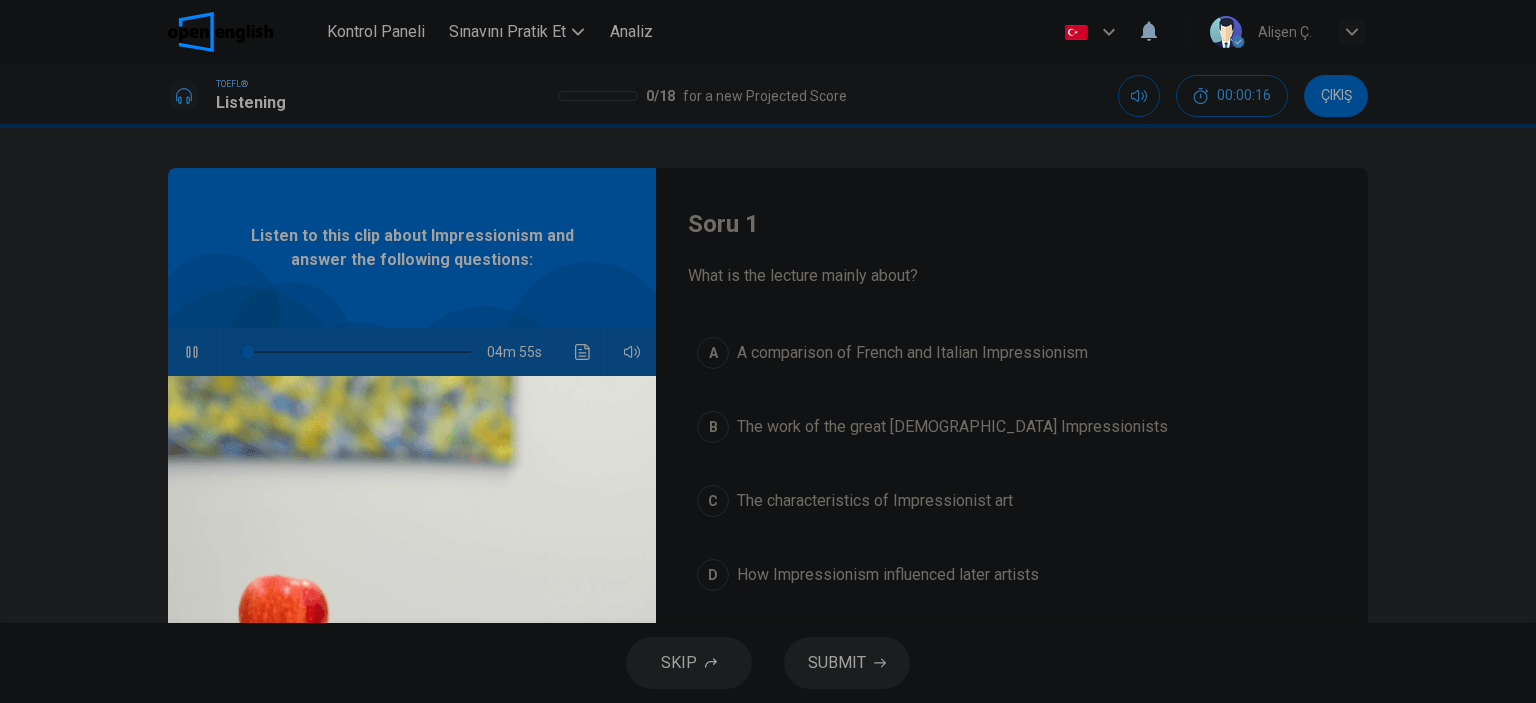 type 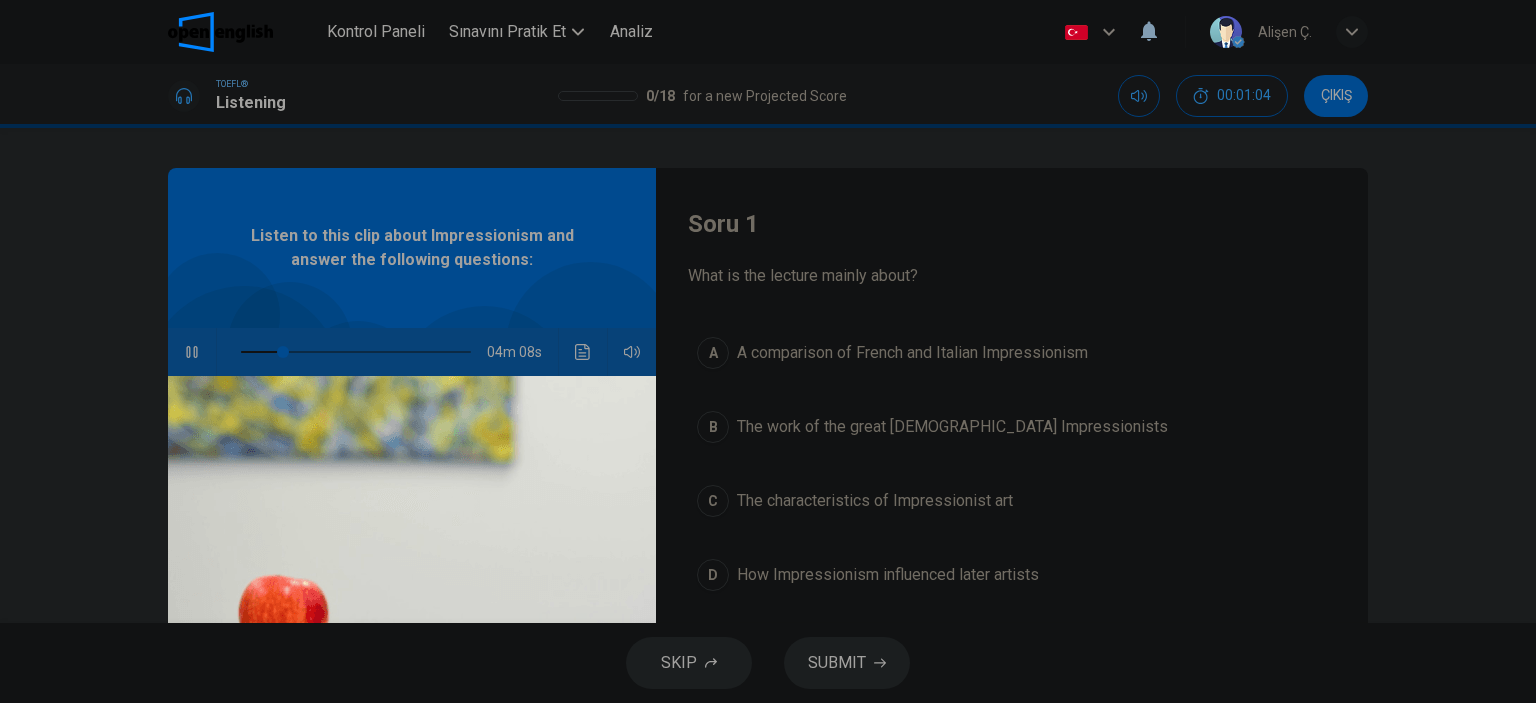 type on "**" 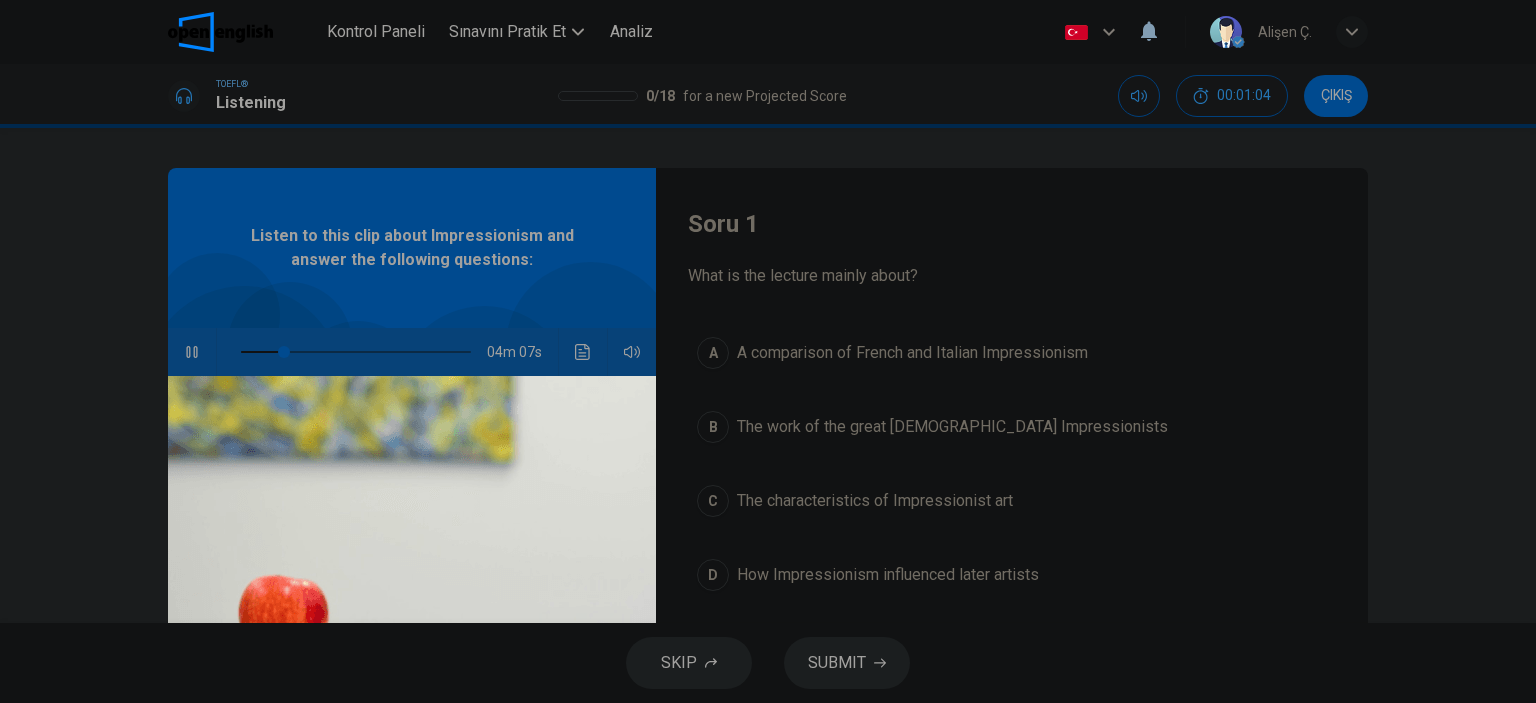 click on "ÇIKIŞ" at bounding box center [1336, 96] 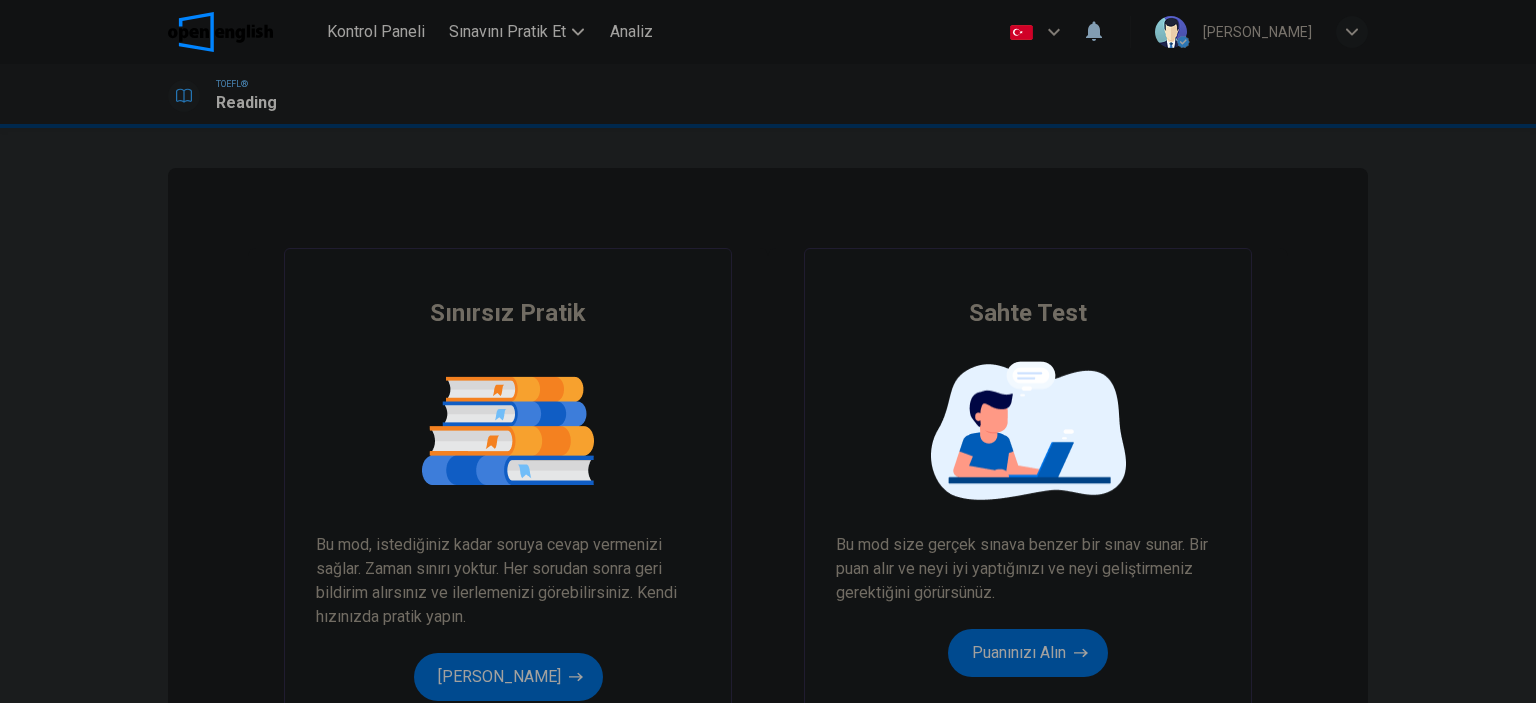 scroll, scrollTop: 0, scrollLeft: 0, axis: both 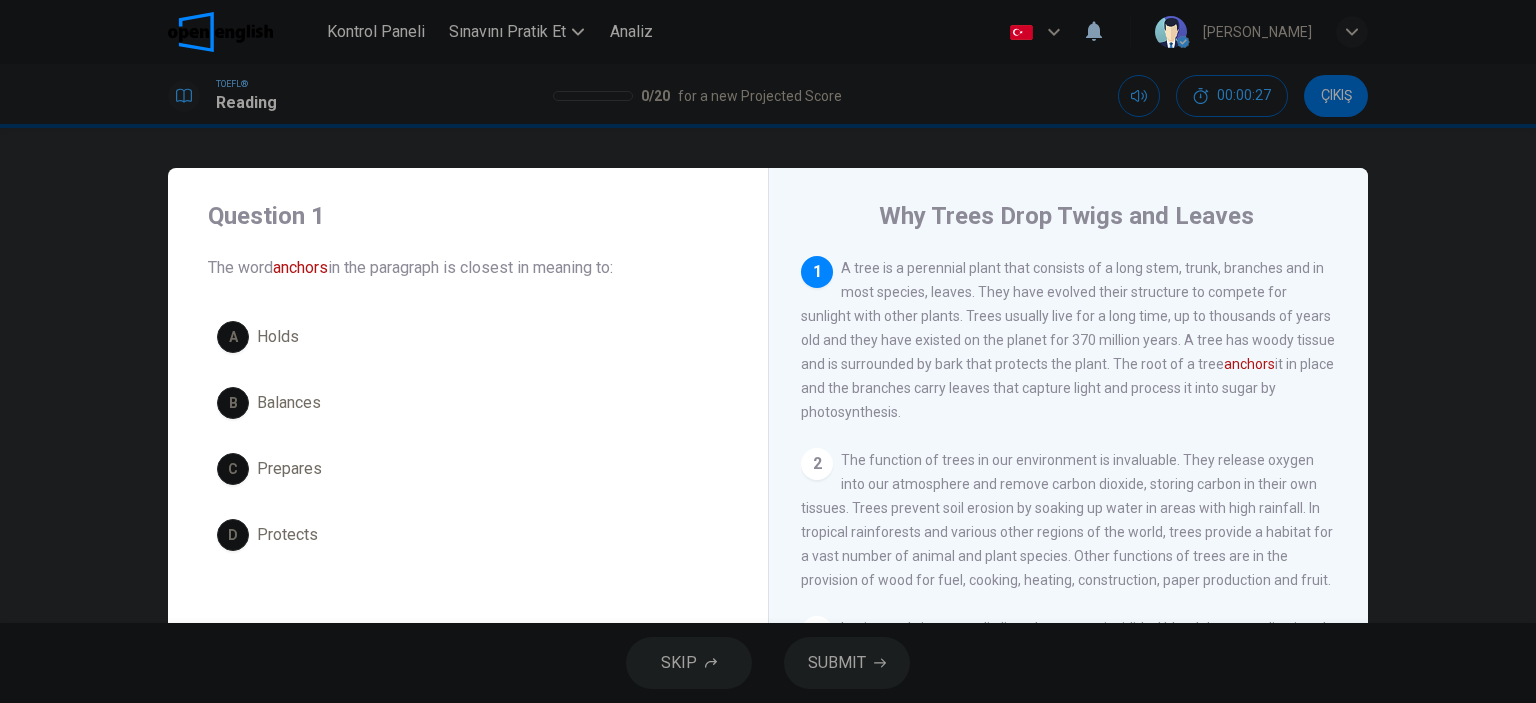 click on "A" at bounding box center (233, 337) 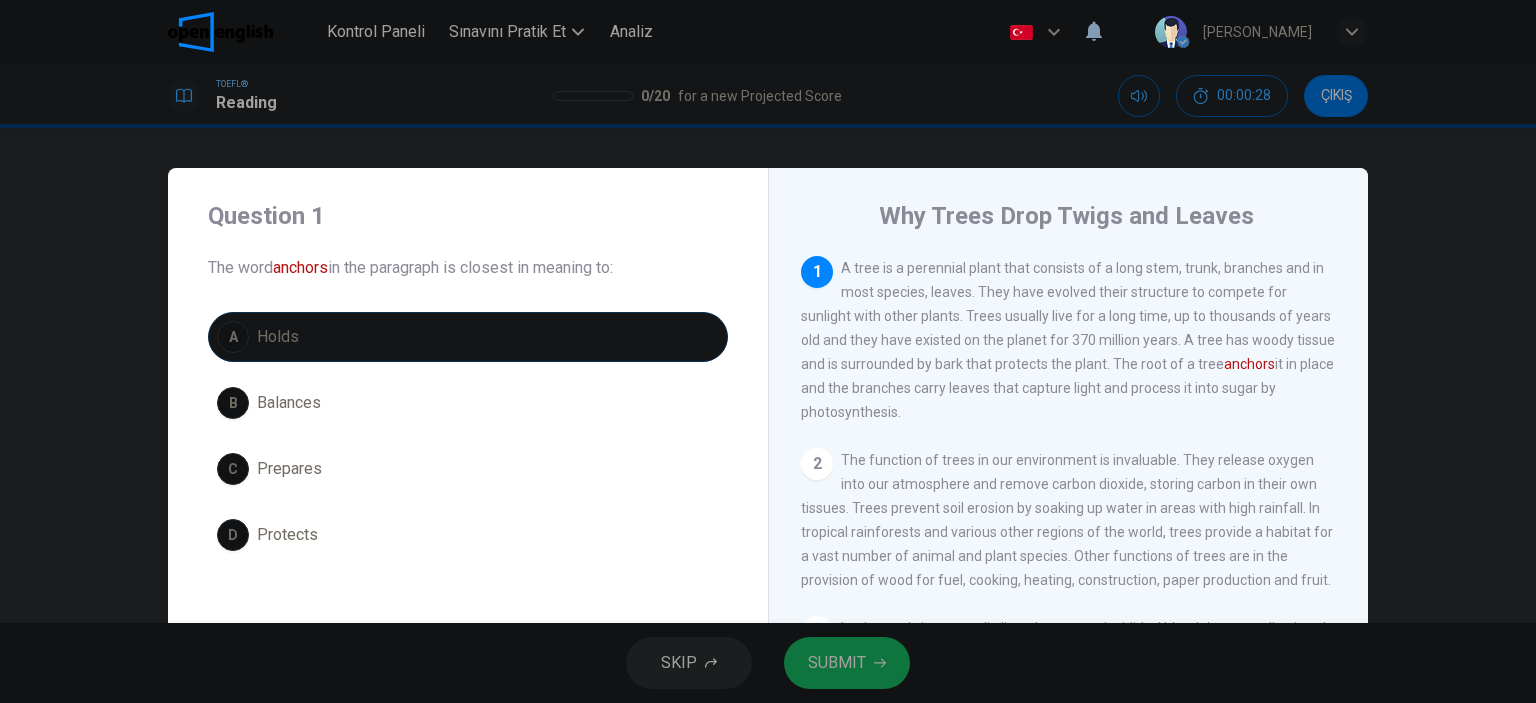 click on "SUBMIT" at bounding box center (837, 663) 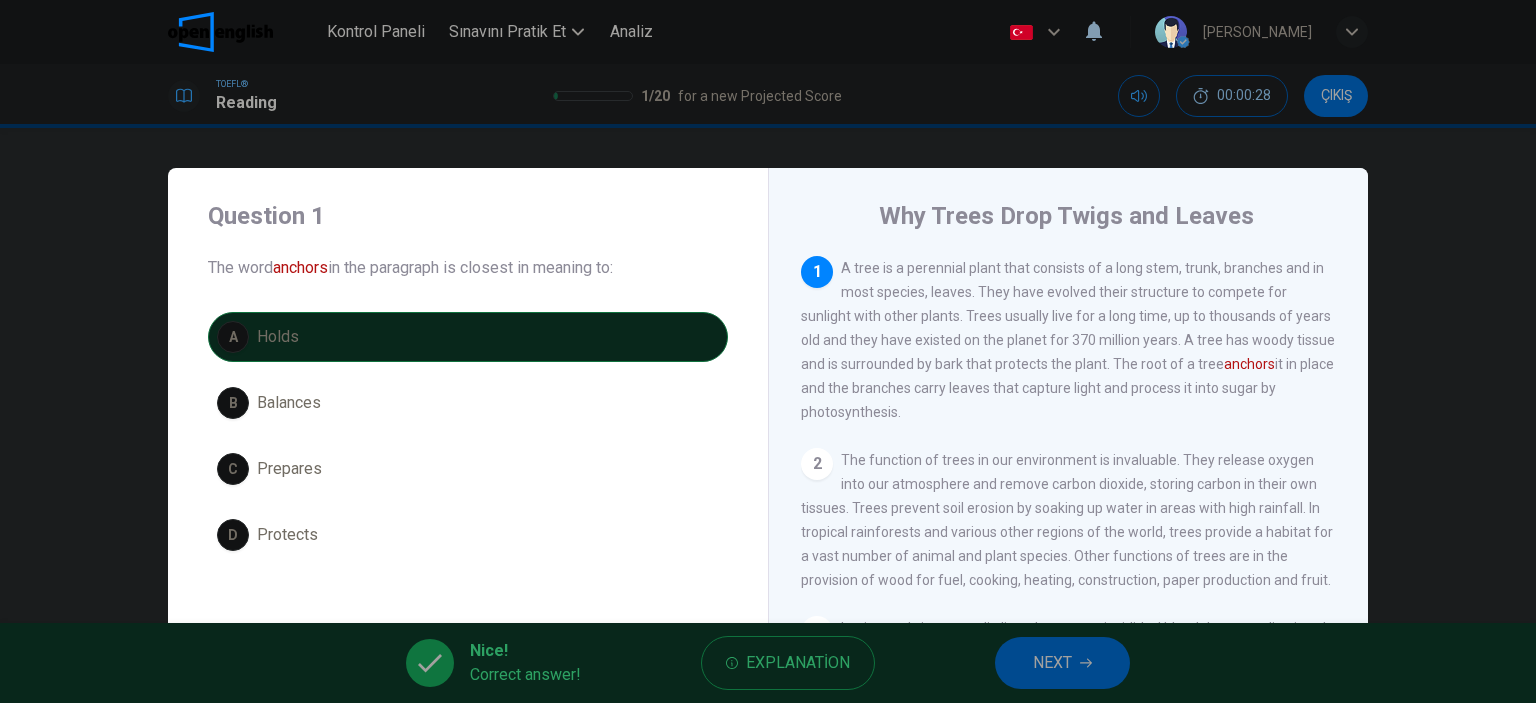 click 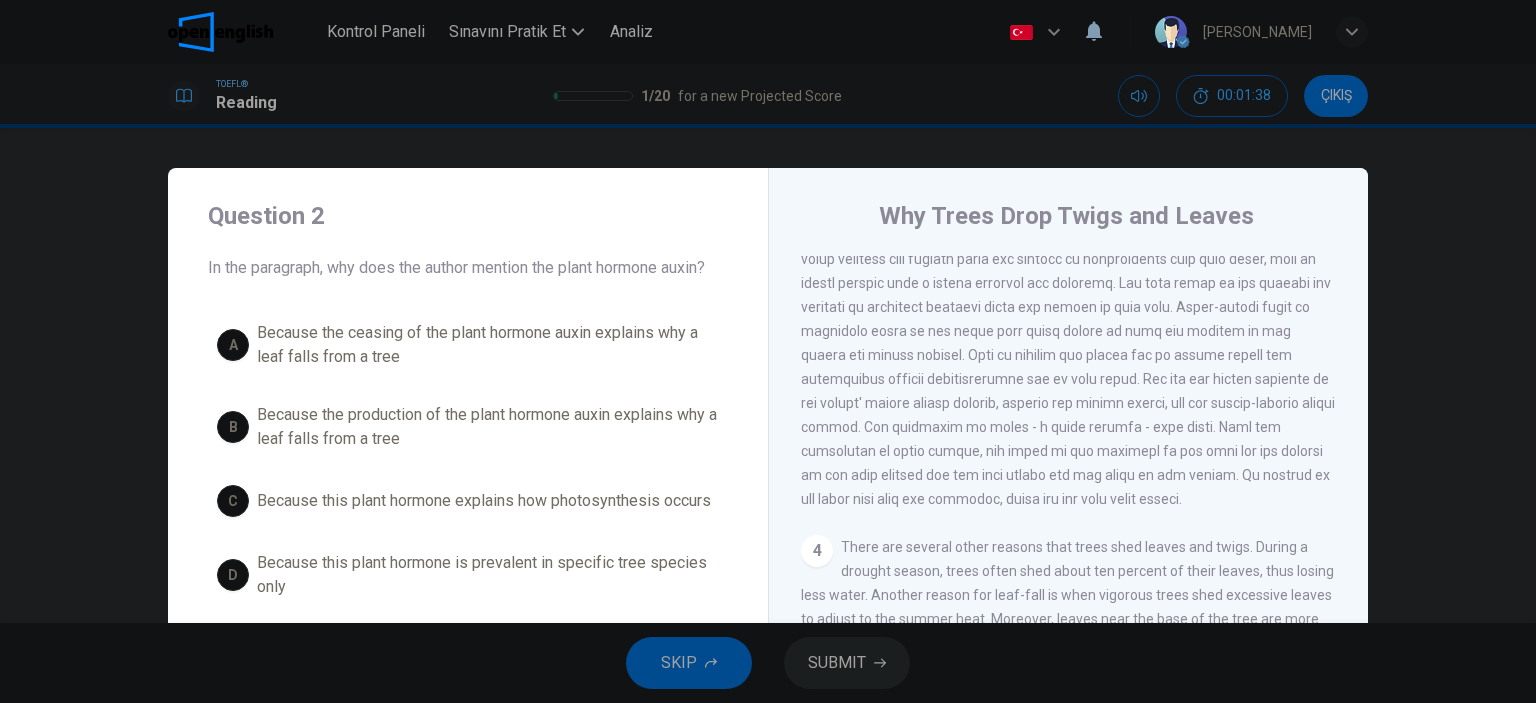 scroll, scrollTop: 317, scrollLeft: 0, axis: vertical 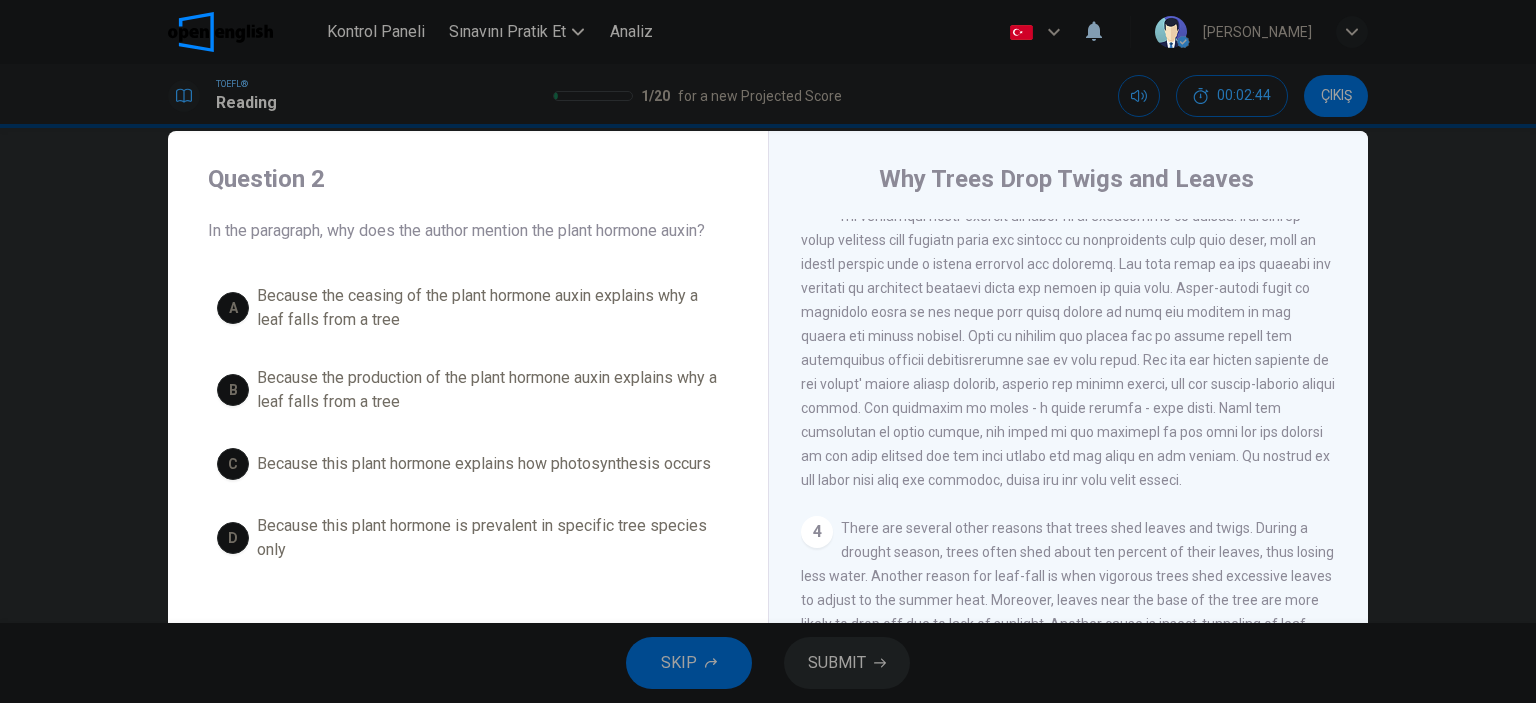 drag, startPoint x: 1203, startPoint y: 420, endPoint x: 1238, endPoint y: 414, distance: 35.510563 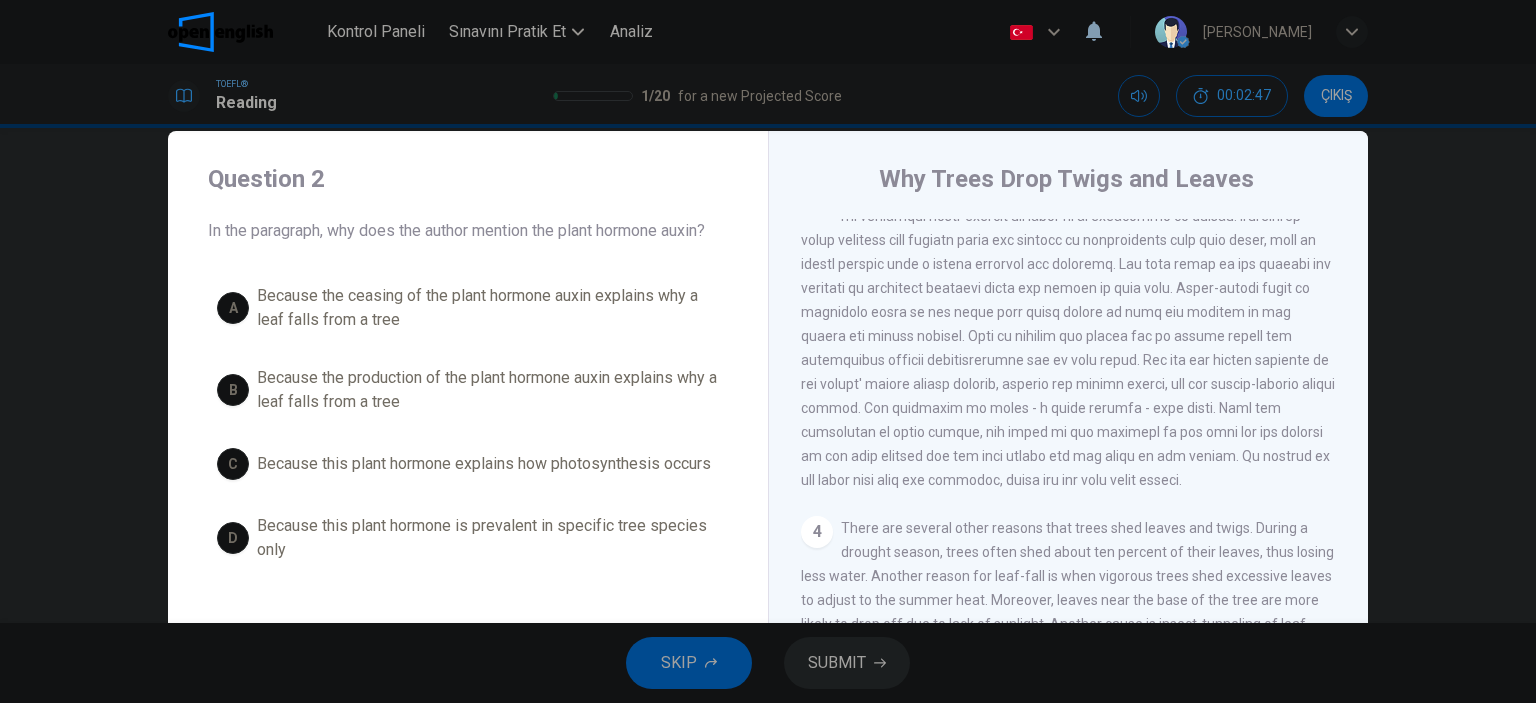 drag, startPoint x: 1272, startPoint y: 407, endPoint x: 1295, endPoint y: 401, distance: 23.769728 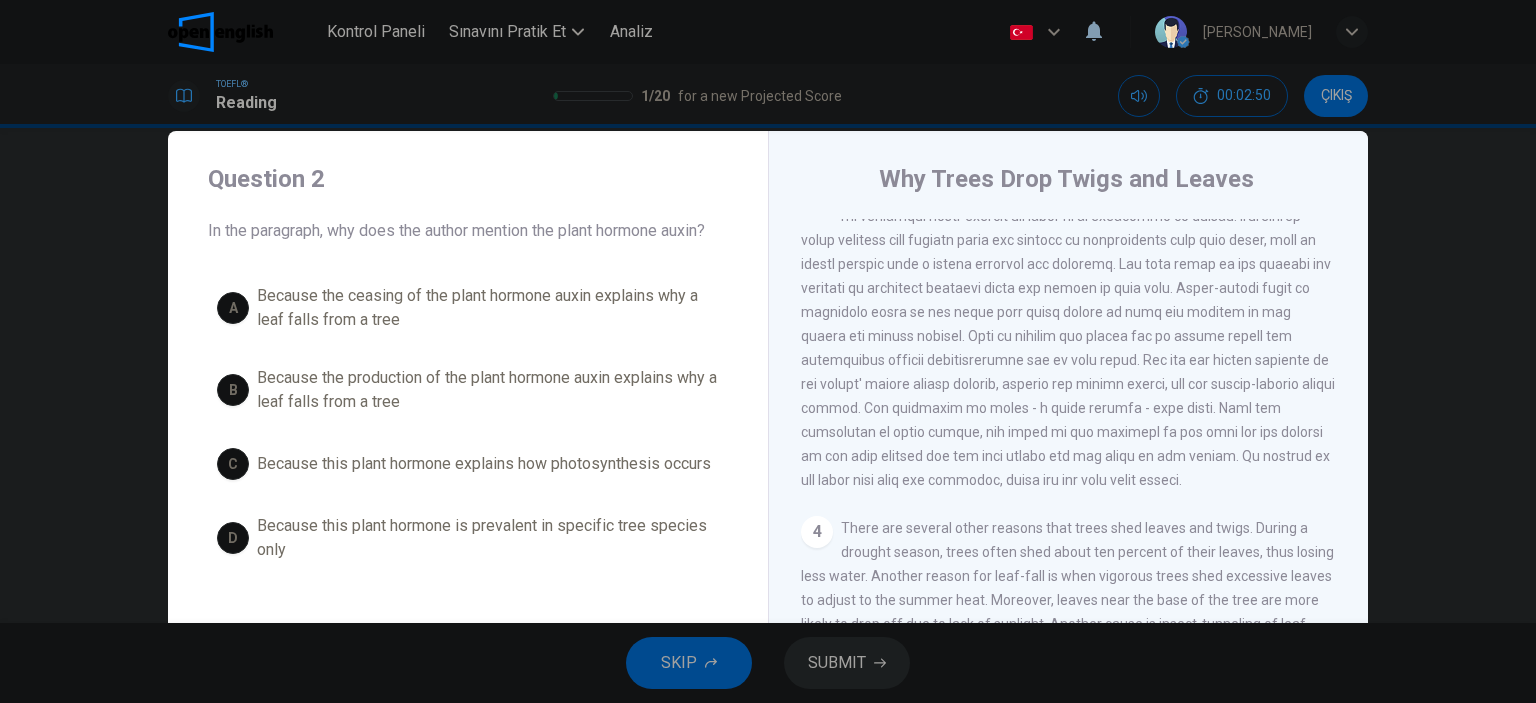 drag, startPoint x: 828, startPoint y: 426, endPoint x: 881, endPoint y: 425, distance: 53.009434 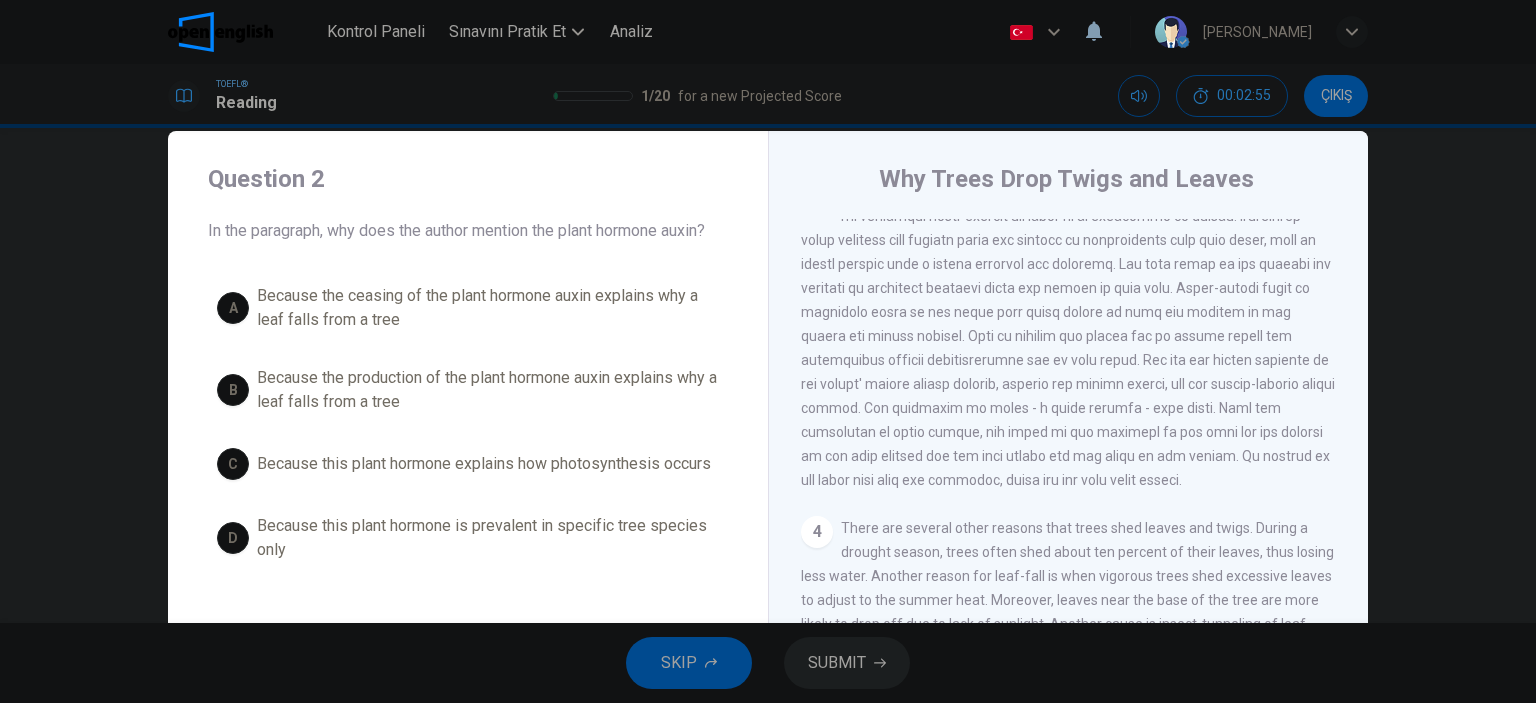 drag, startPoint x: 986, startPoint y: 427, endPoint x: 1042, endPoint y: 421, distance: 56.32051 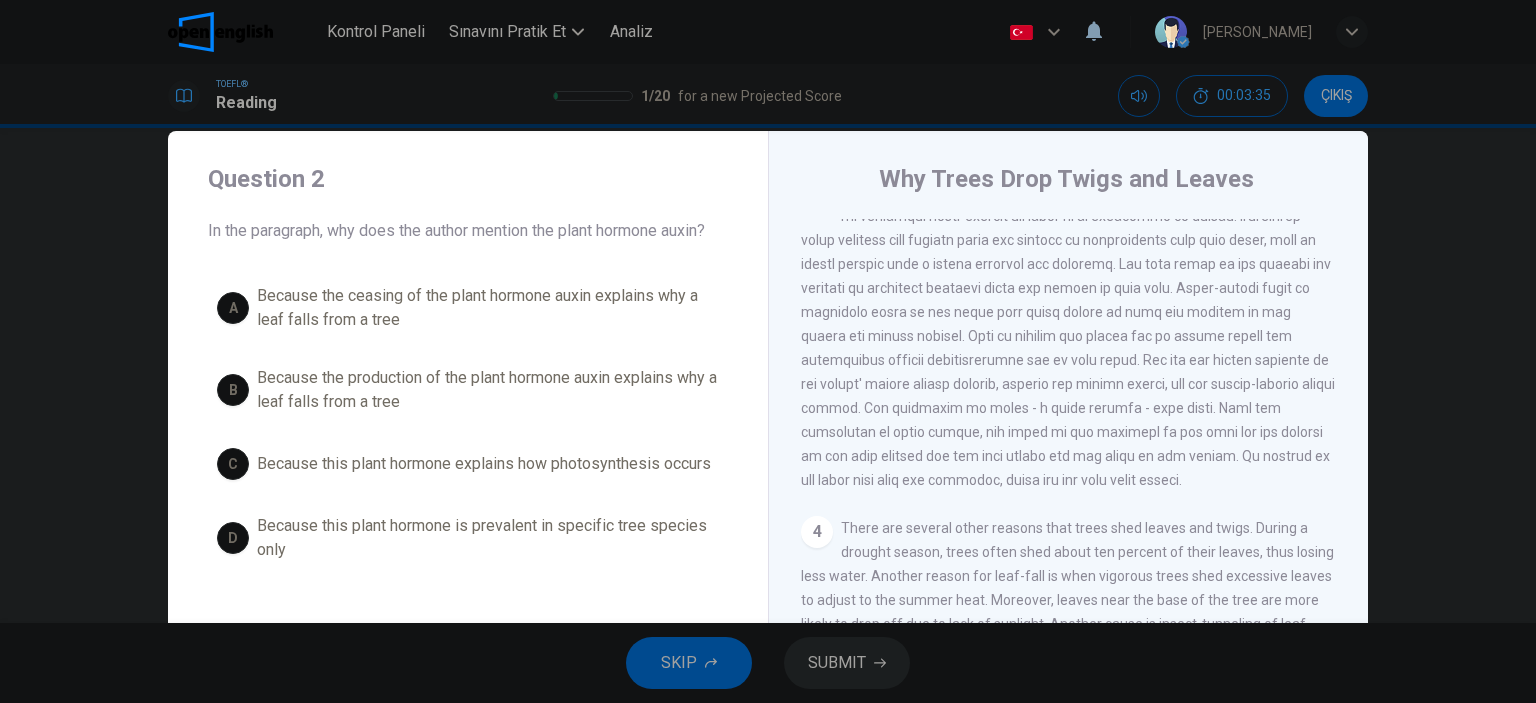 click on "Because the production of the plant hormone auxin explains why a leaf falls from a tree" at bounding box center (488, 390) 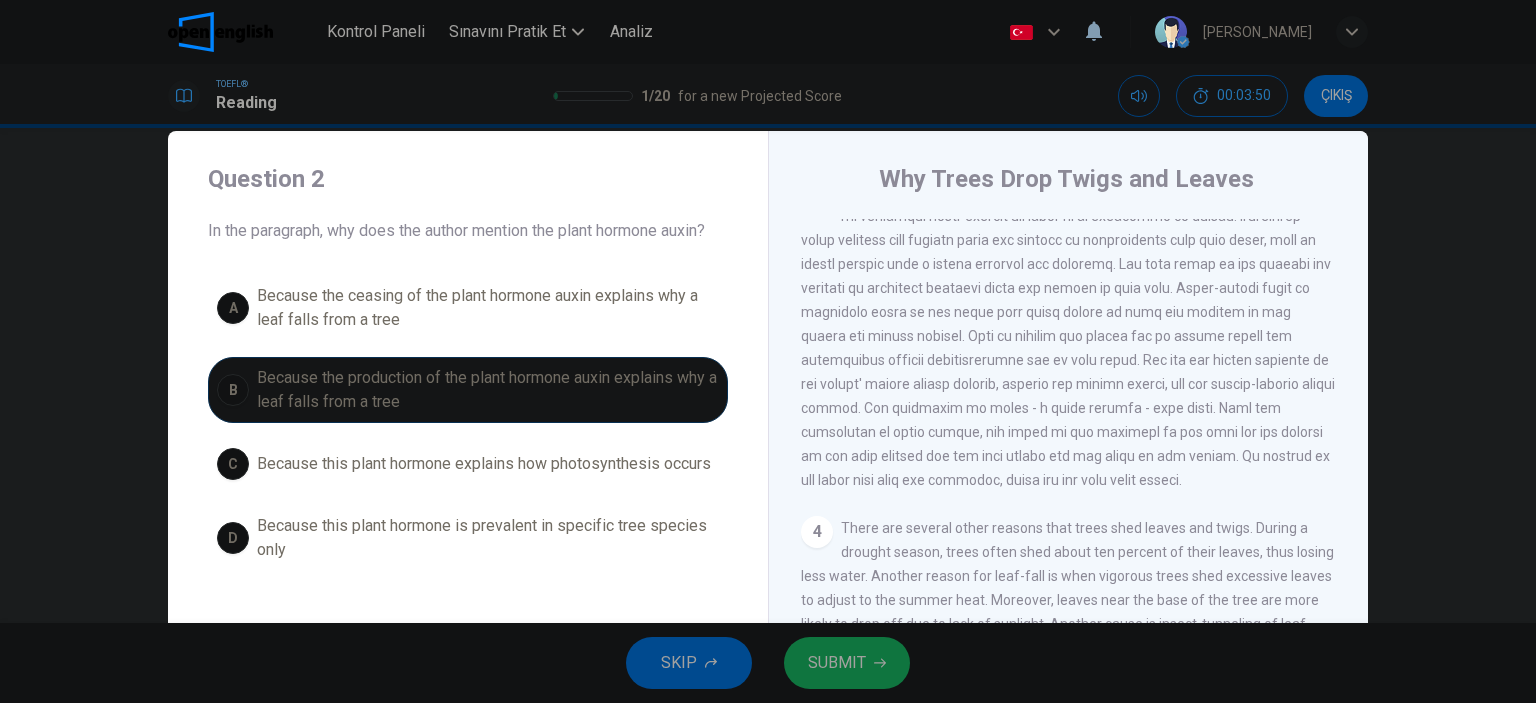 drag, startPoint x: 756, startPoint y: 699, endPoint x: 816, endPoint y: 668, distance: 67.53518 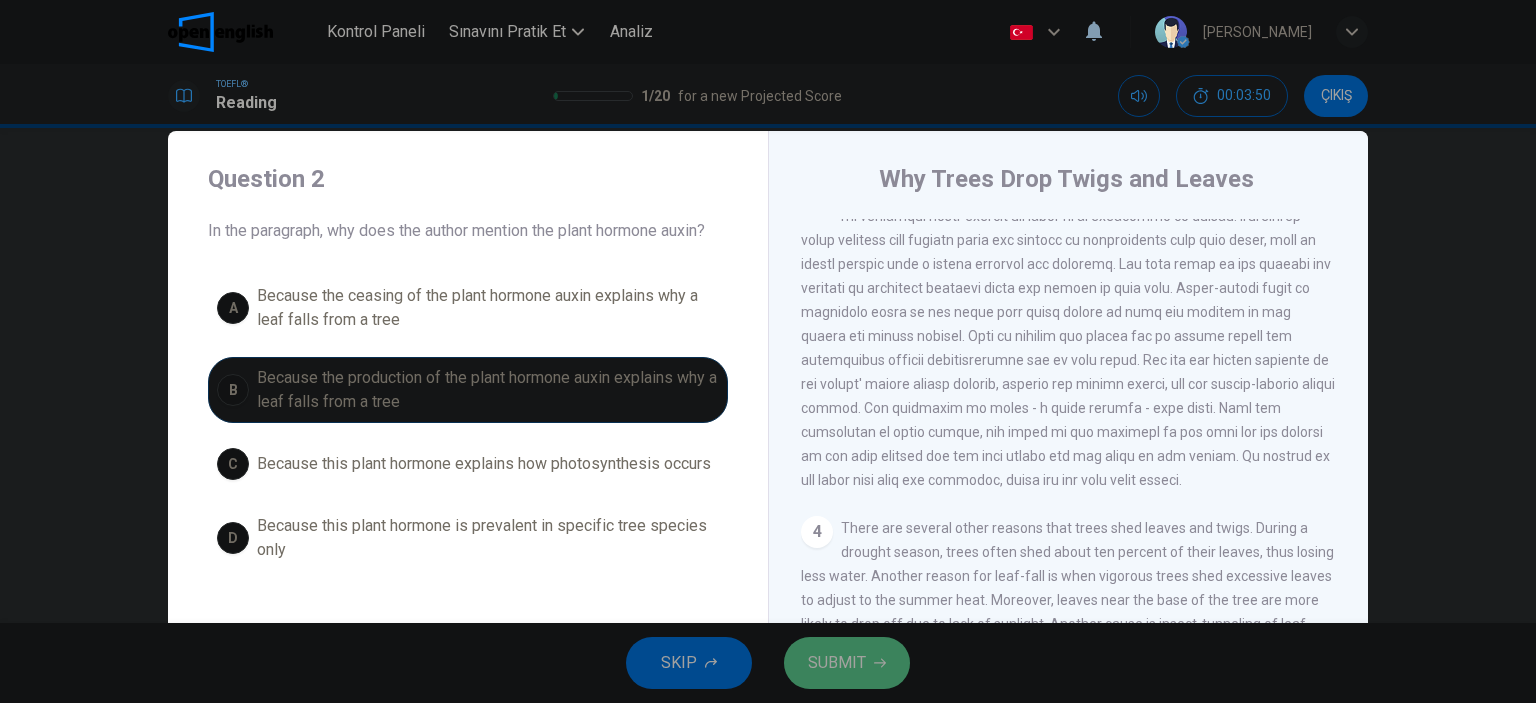 click on "SUBMIT" at bounding box center [837, 663] 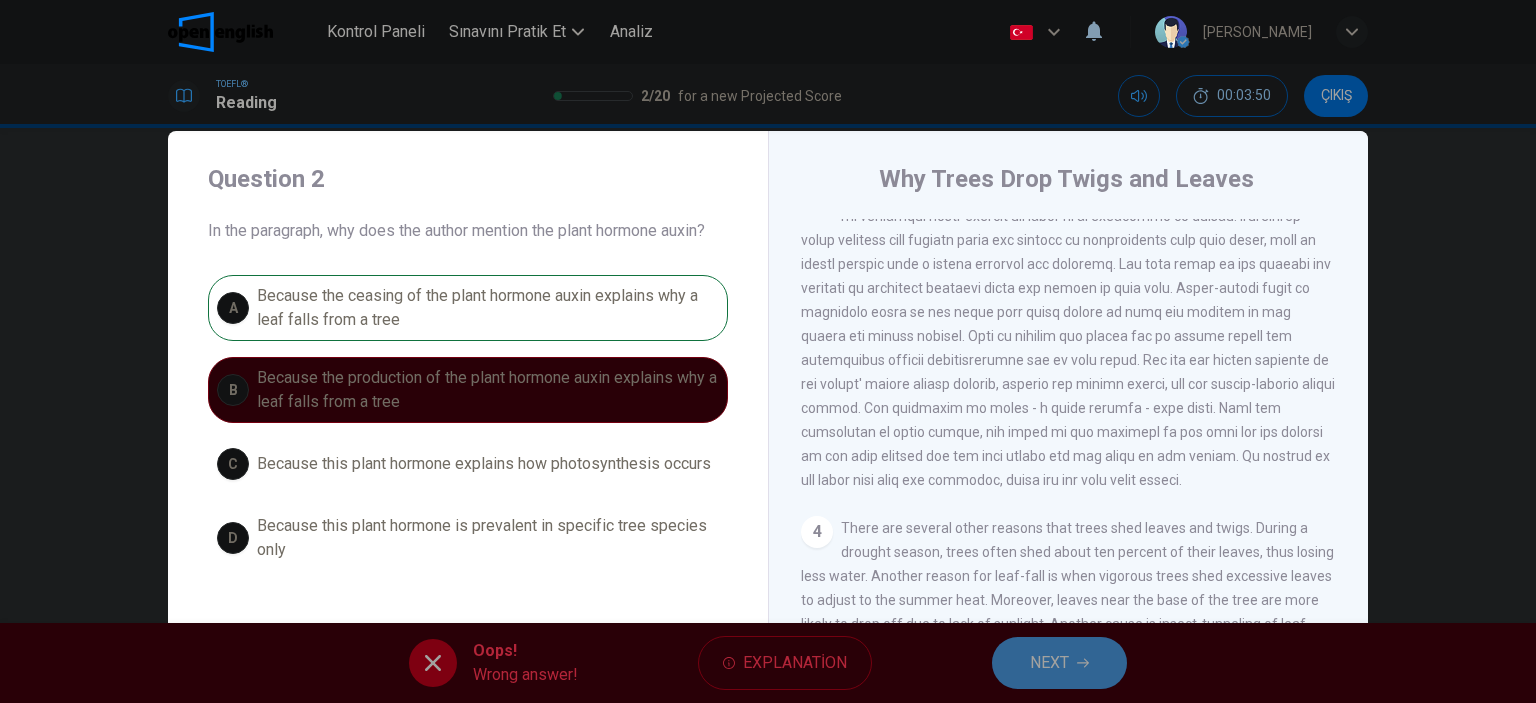 click on "NEXT" at bounding box center [1059, 663] 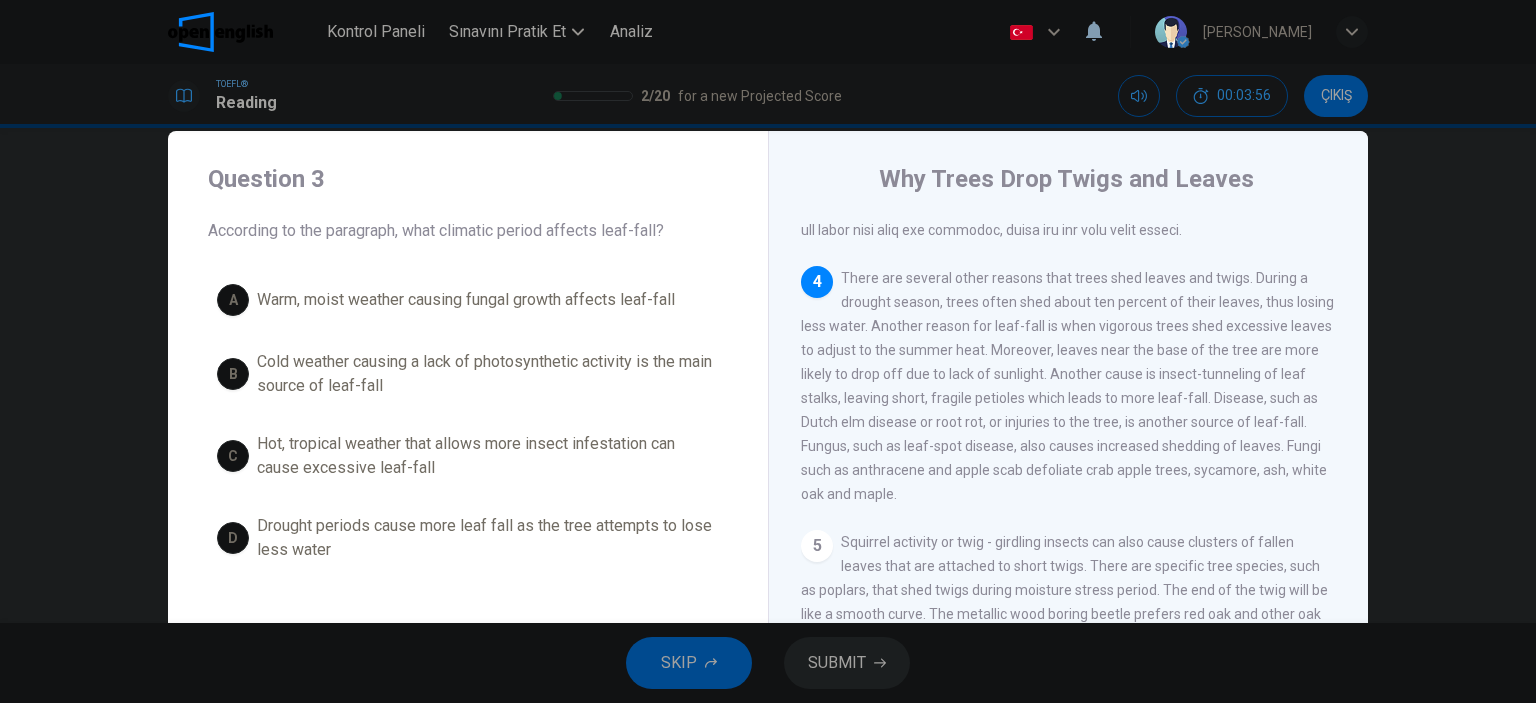 scroll, scrollTop: 685, scrollLeft: 0, axis: vertical 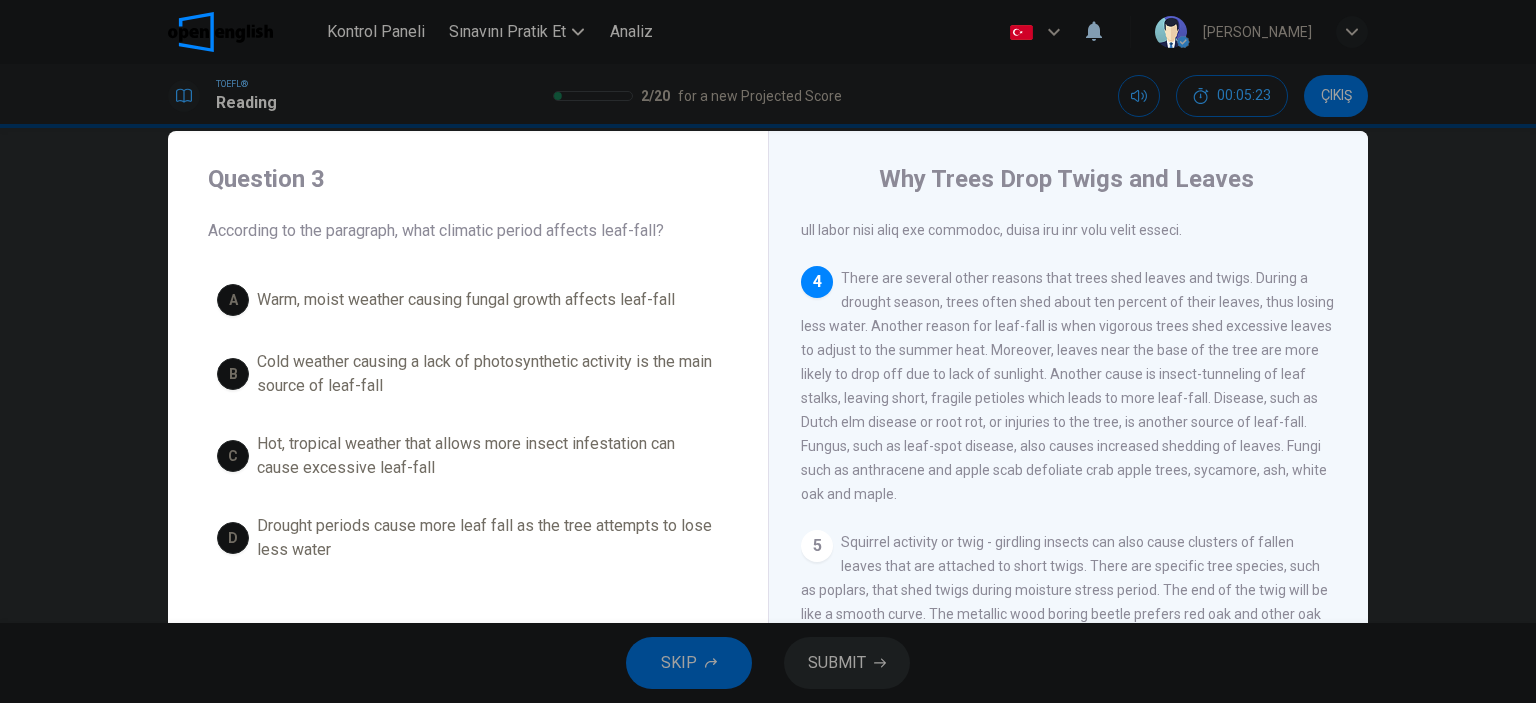 click on "Hot, tropical weather that allows more insect infestation can cause excessive leaf-fall" at bounding box center (488, 456) 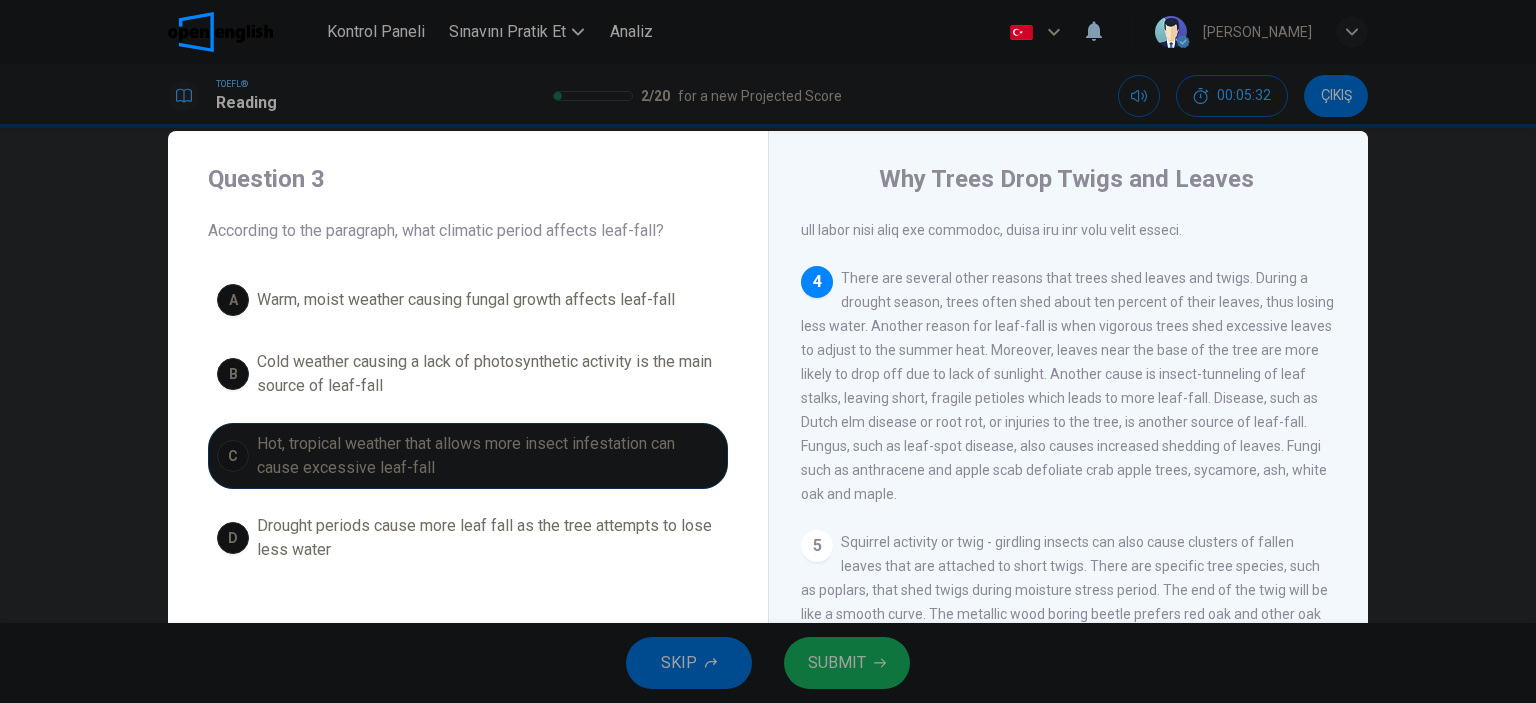 drag, startPoint x: 847, startPoint y: 286, endPoint x: 892, endPoint y: 287, distance: 45.01111 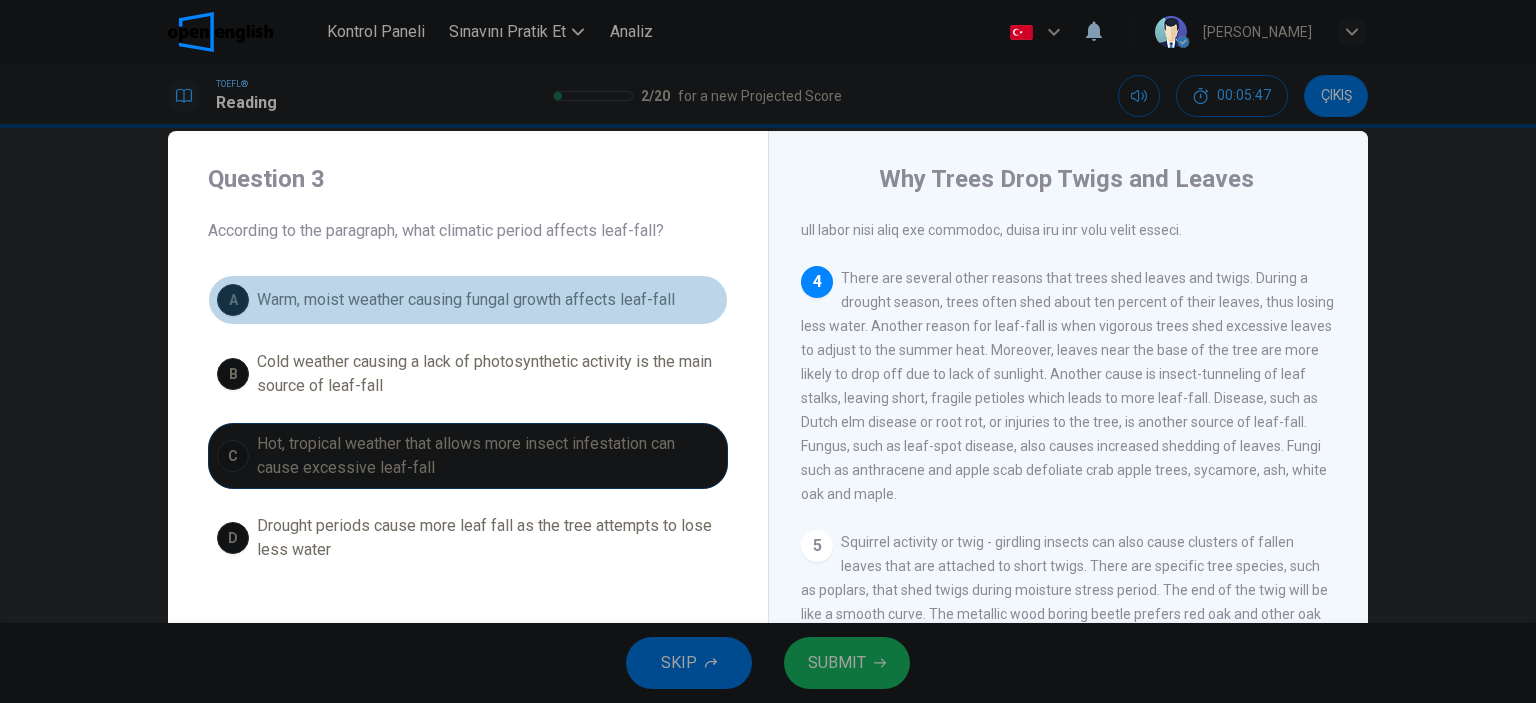click on "Warm, moist weather causing fungal growth affects leaf-fall" at bounding box center (466, 300) 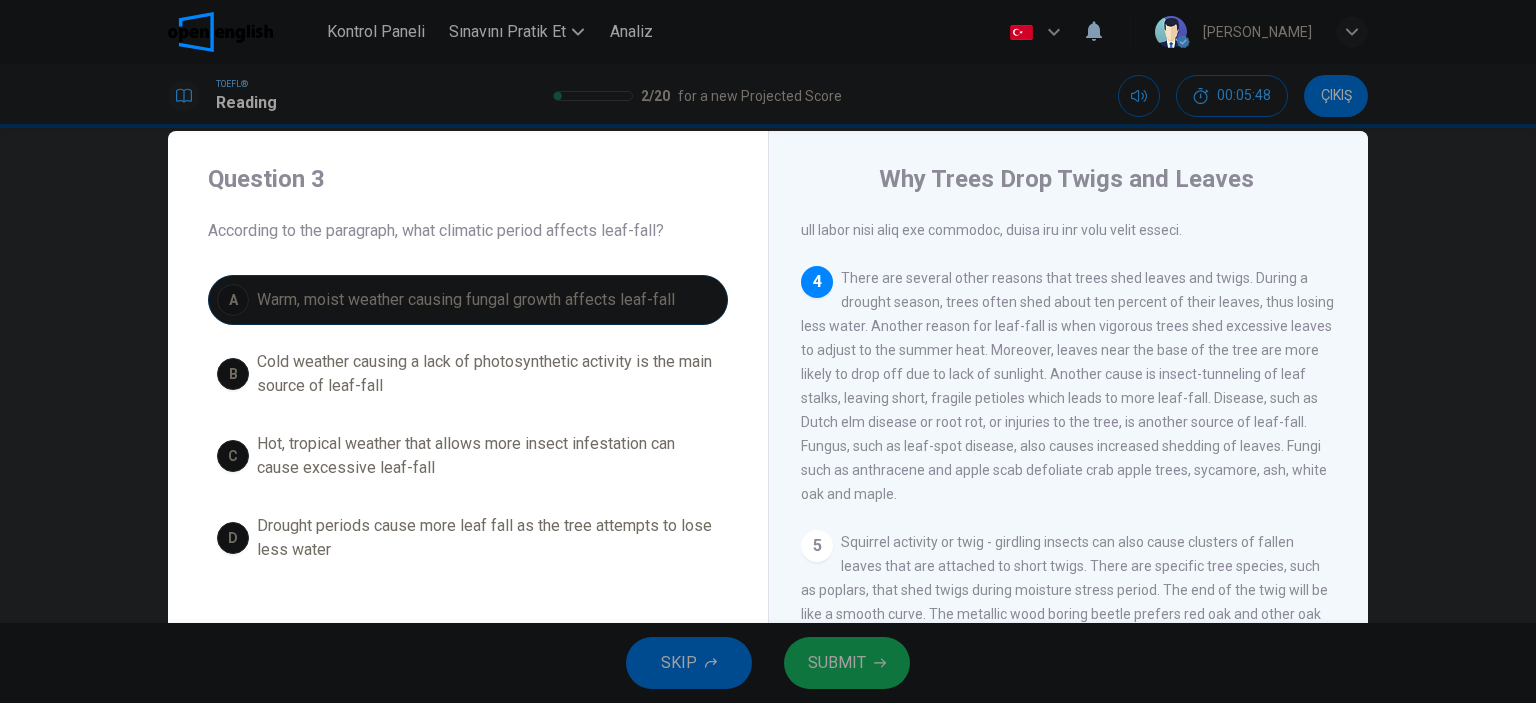 click on "SUBMIT" at bounding box center [837, 663] 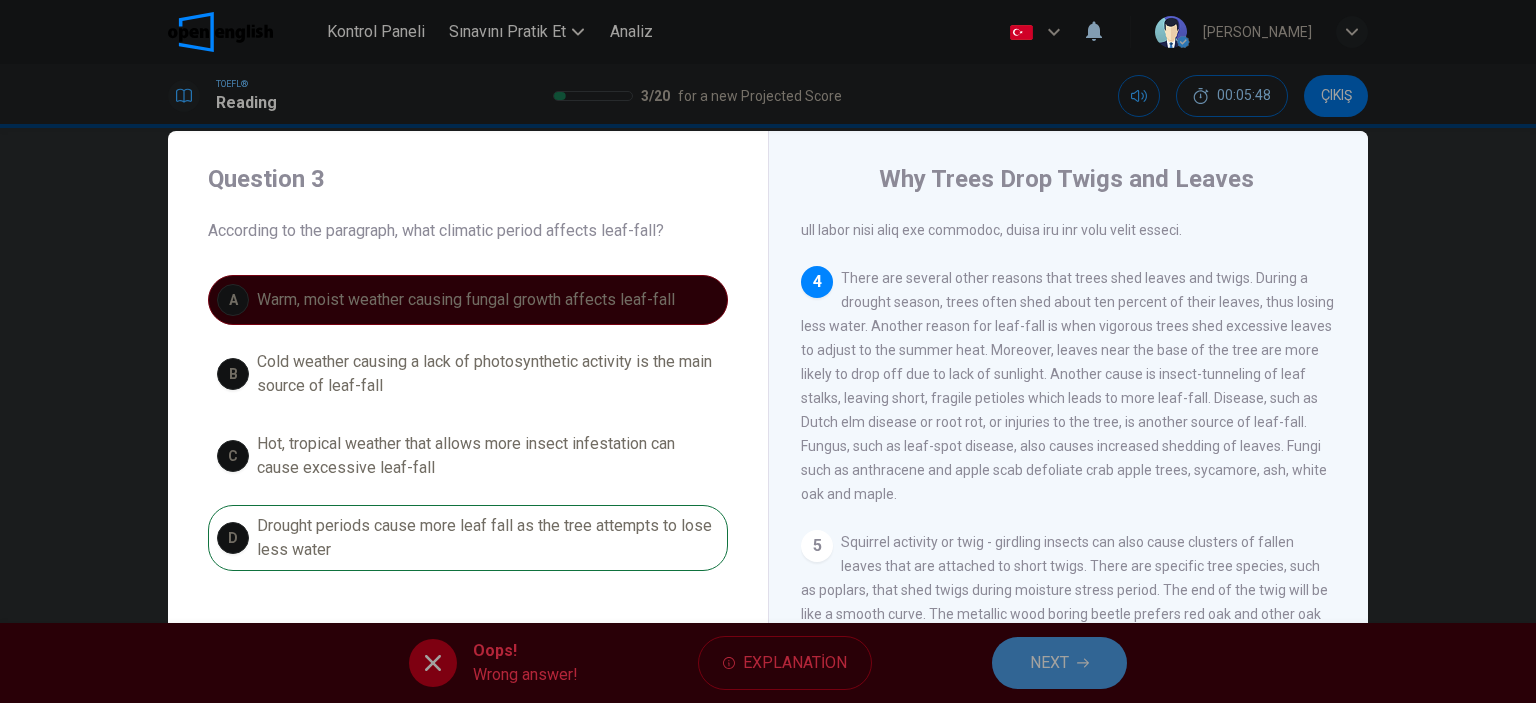 click on "NEXT" at bounding box center (1049, 663) 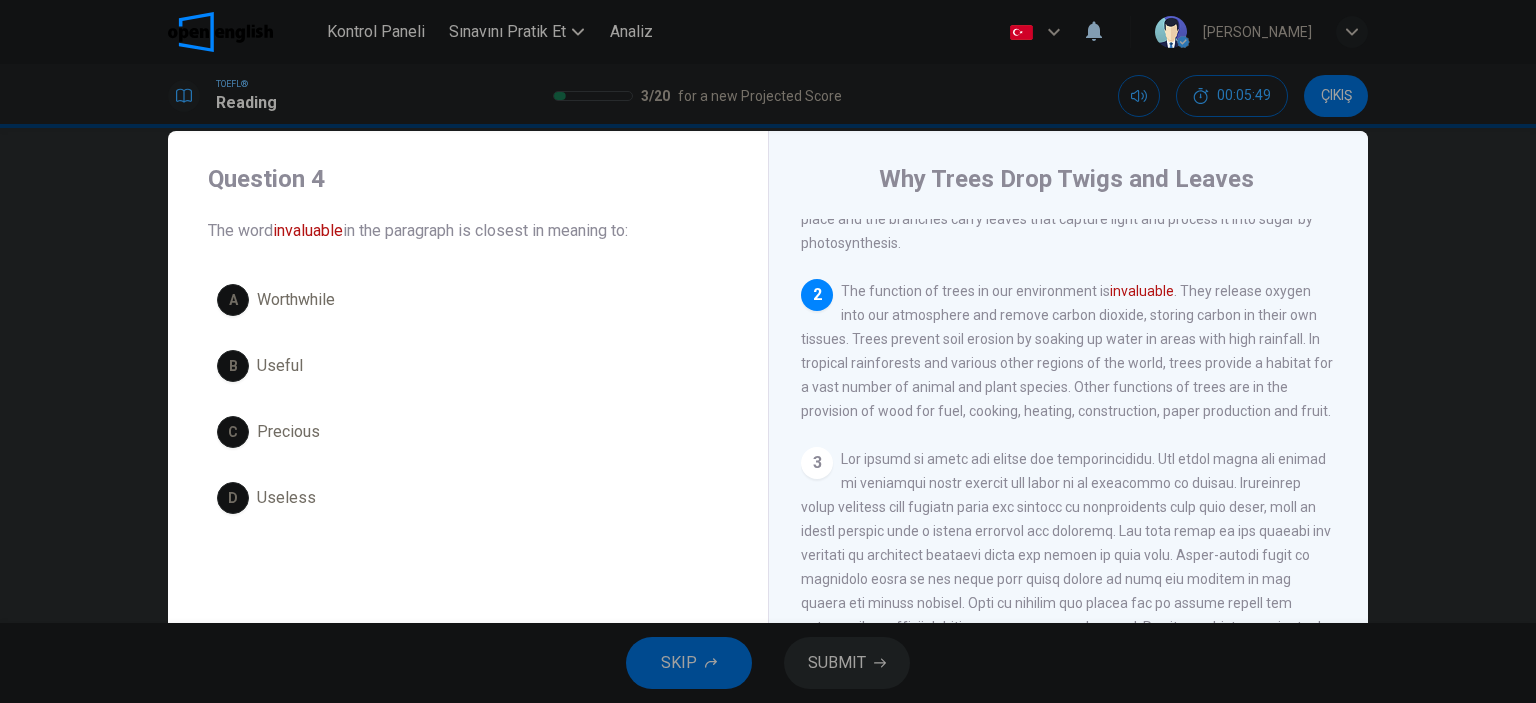 scroll, scrollTop: 97, scrollLeft: 0, axis: vertical 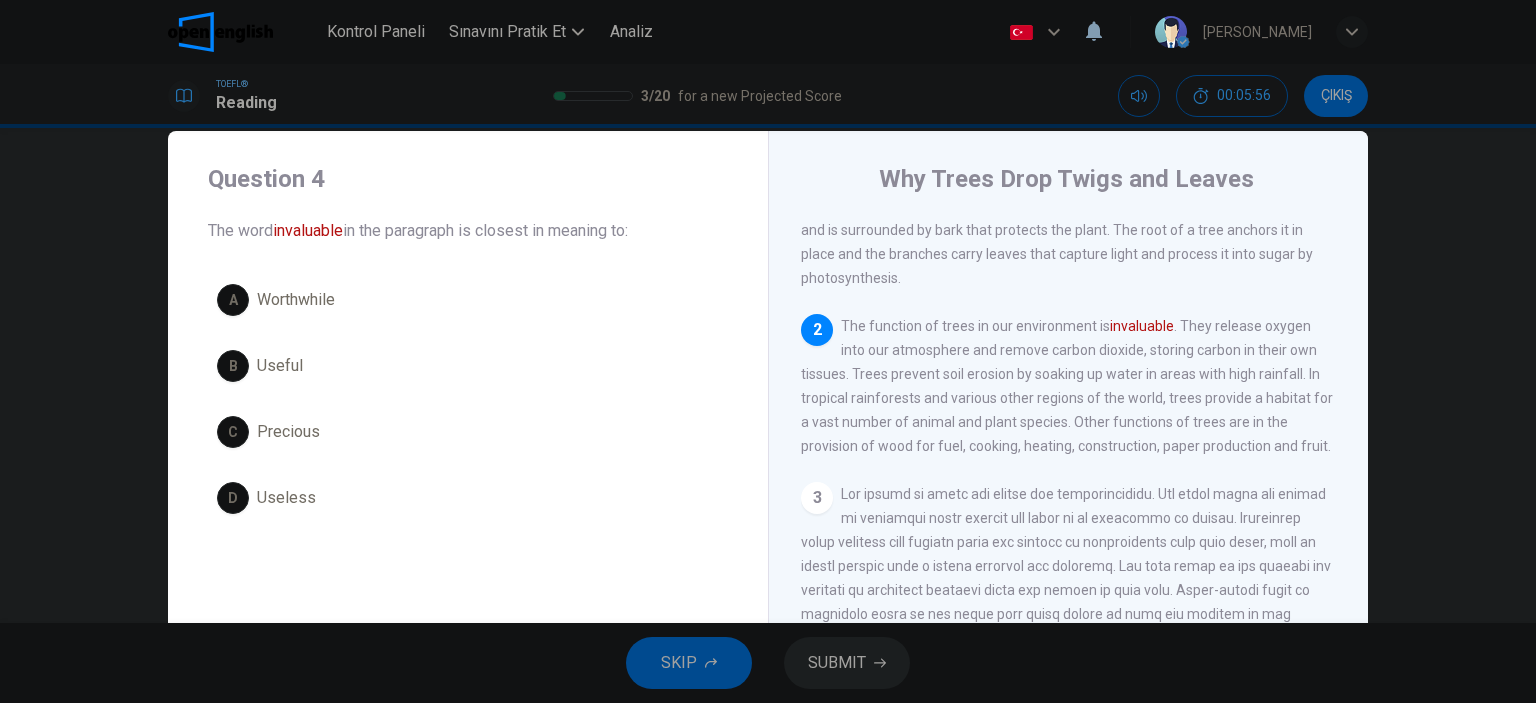 click on "D Useless" at bounding box center (468, 498) 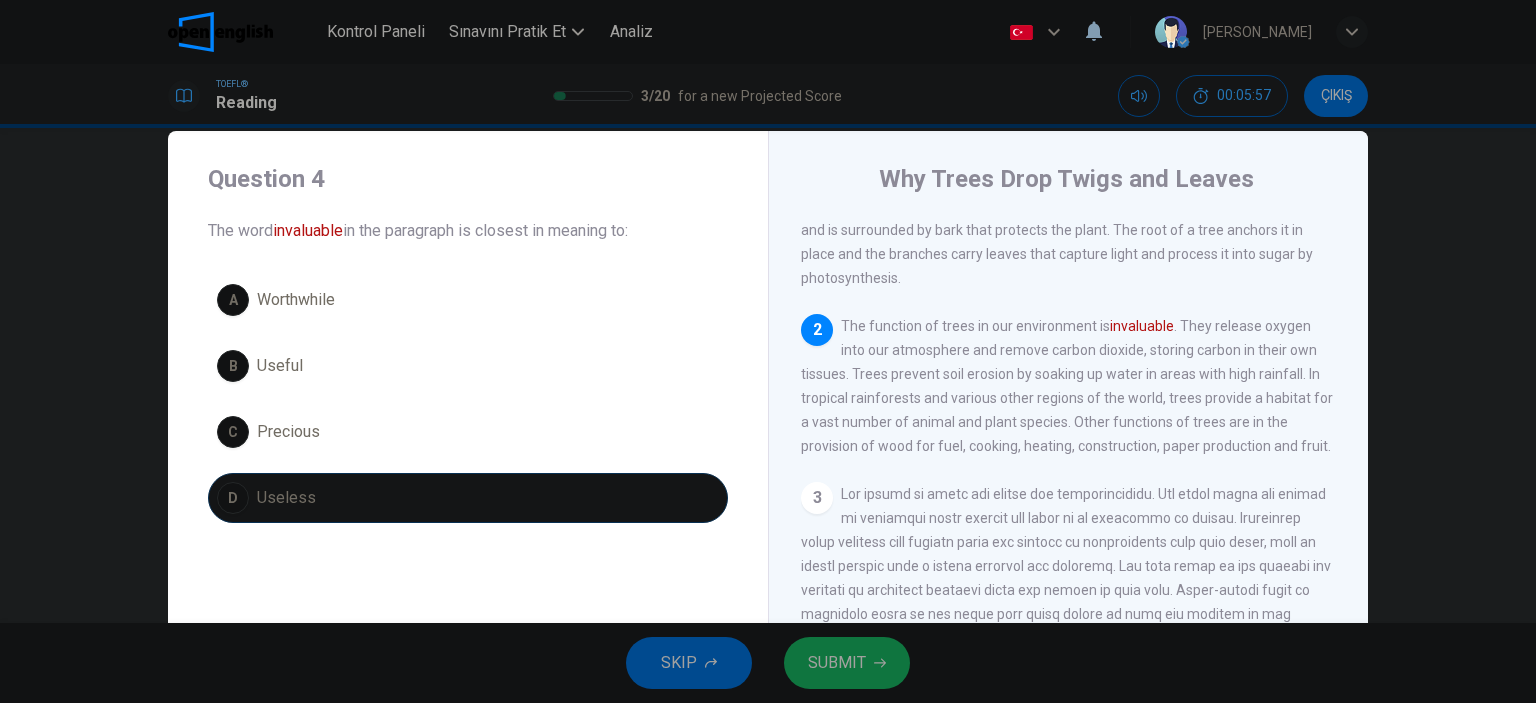 click on "SUBMIT" at bounding box center (837, 663) 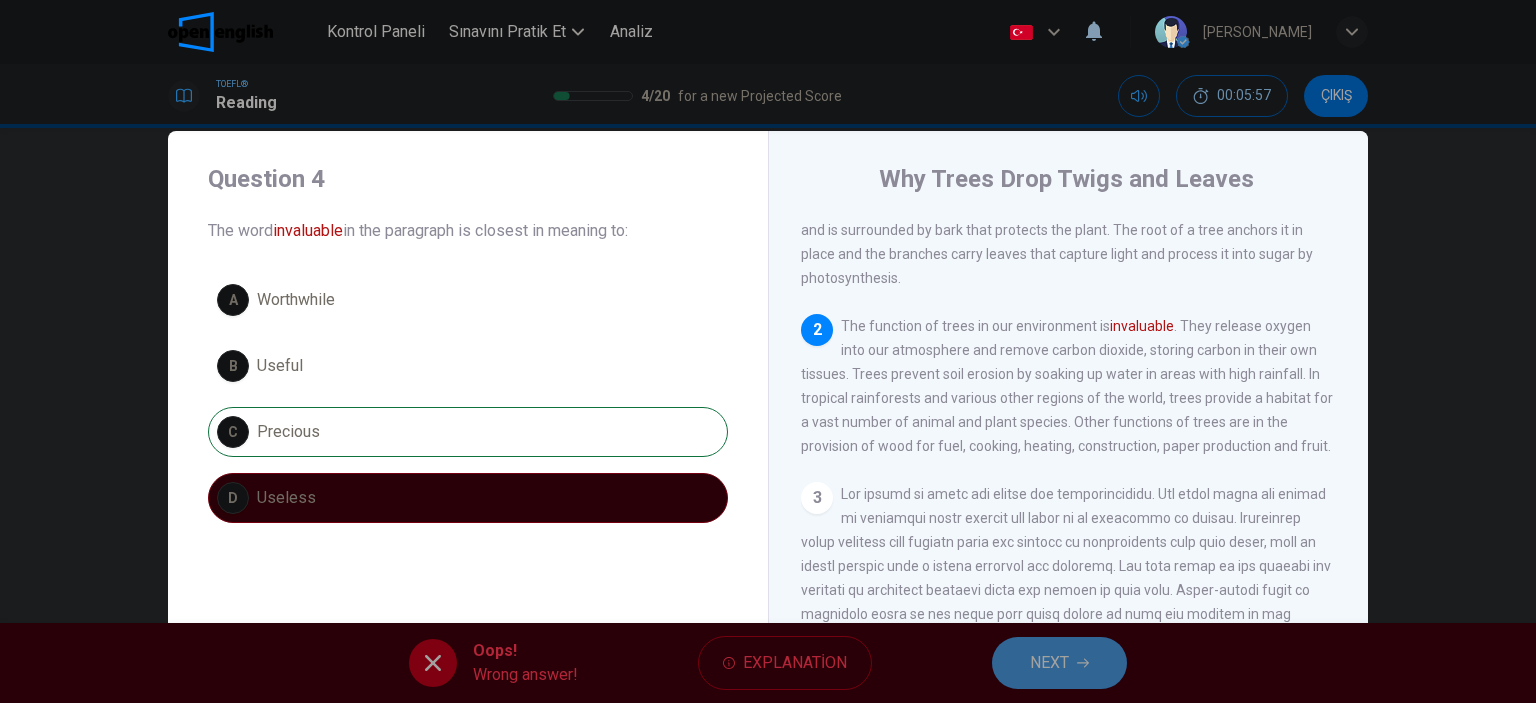 click on "NEXT" at bounding box center [1049, 663] 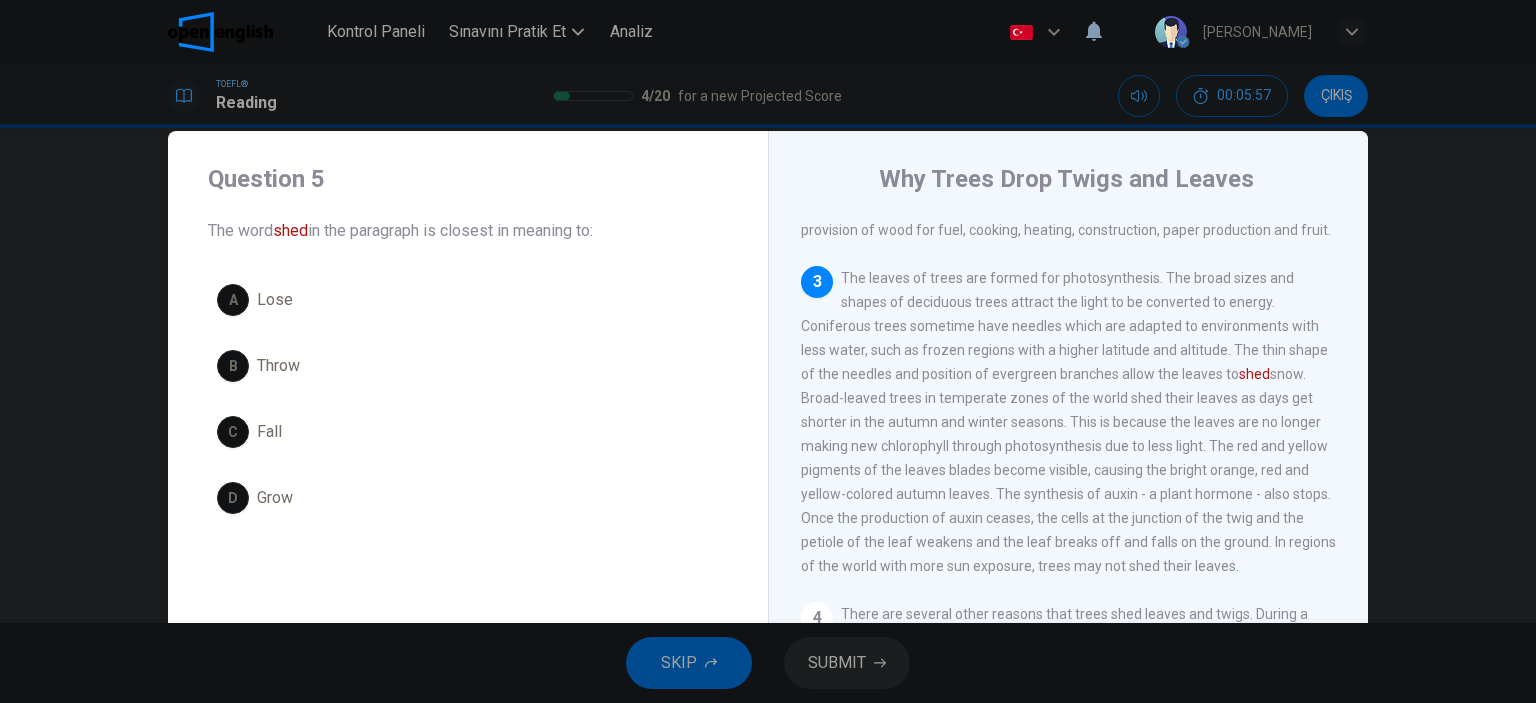 scroll, scrollTop: 317, scrollLeft: 0, axis: vertical 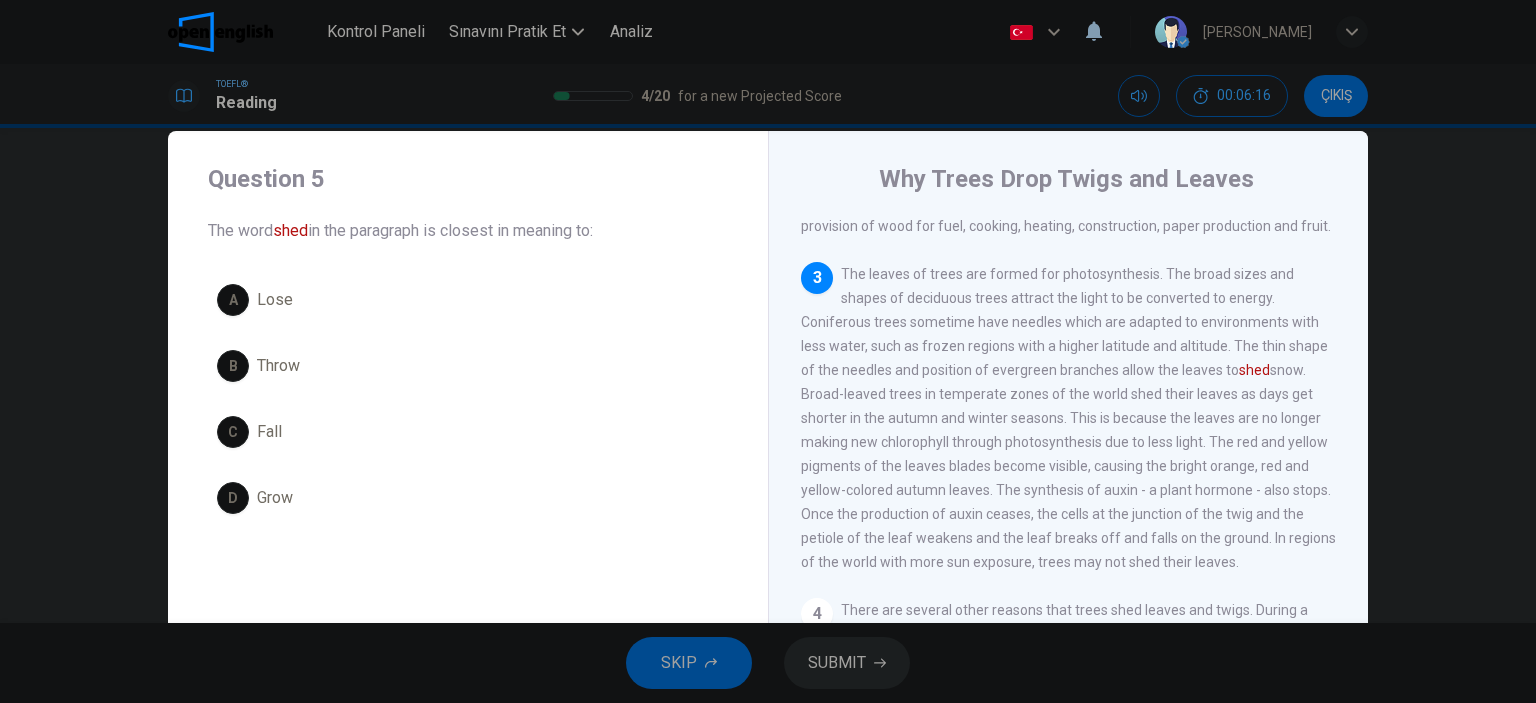 click on "Fall" at bounding box center (269, 432) 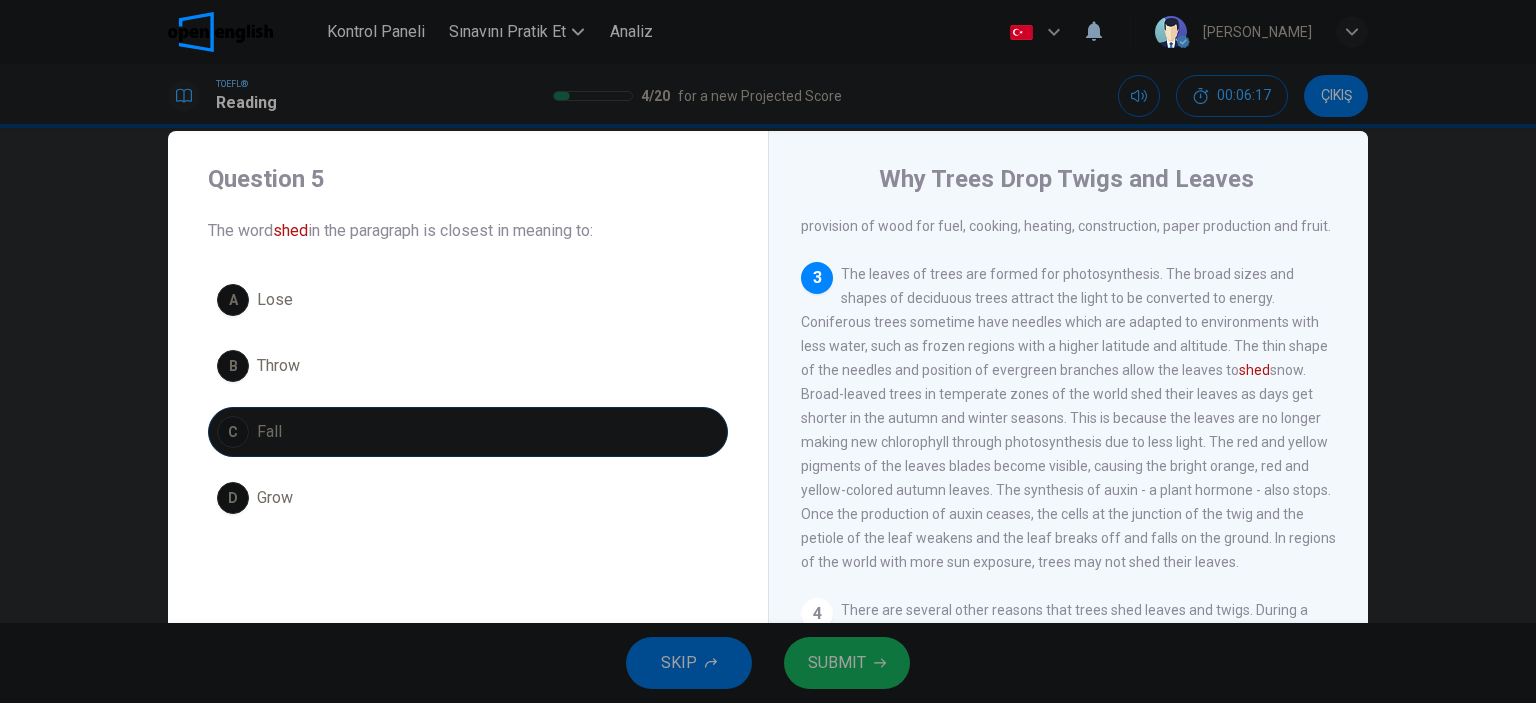 click on "SUBMIT" at bounding box center [847, 663] 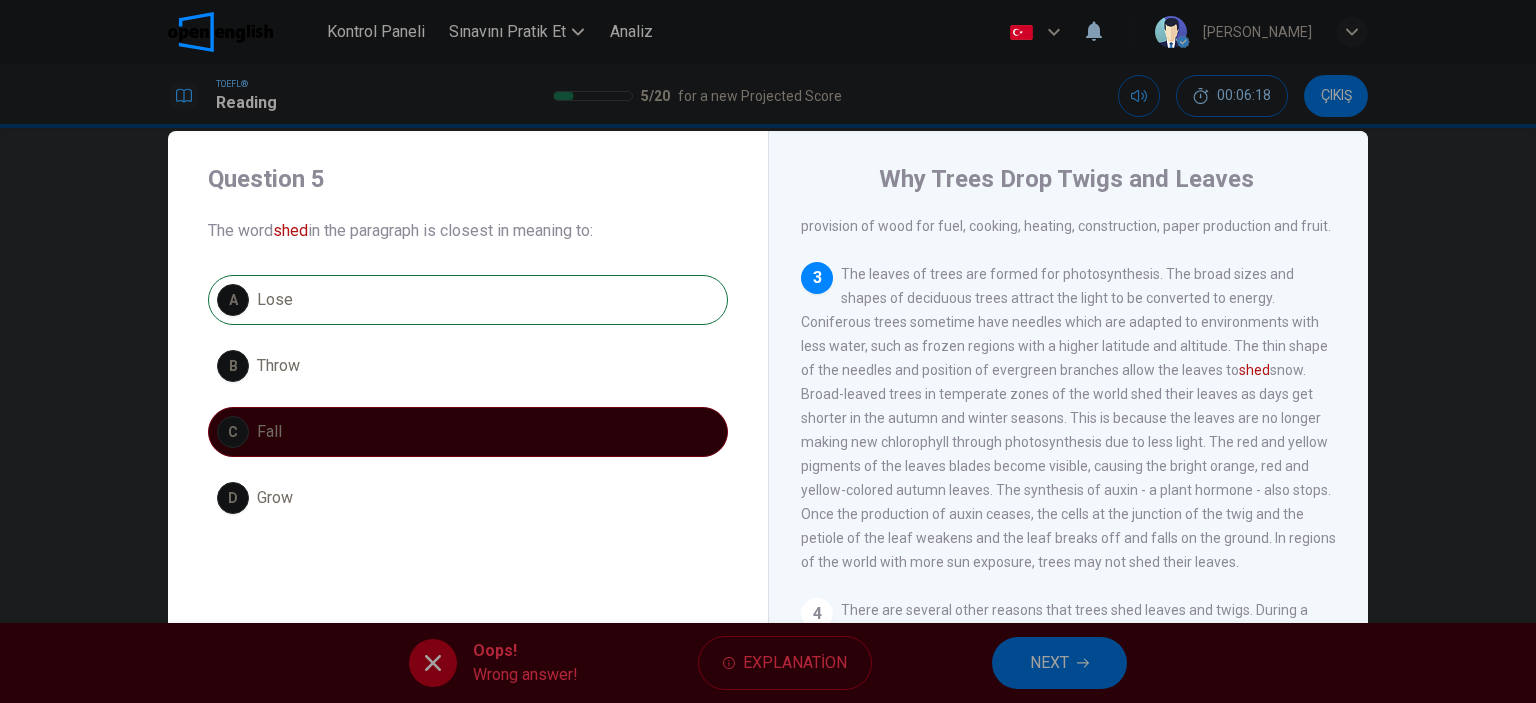 click on "NEXT" at bounding box center [1059, 663] 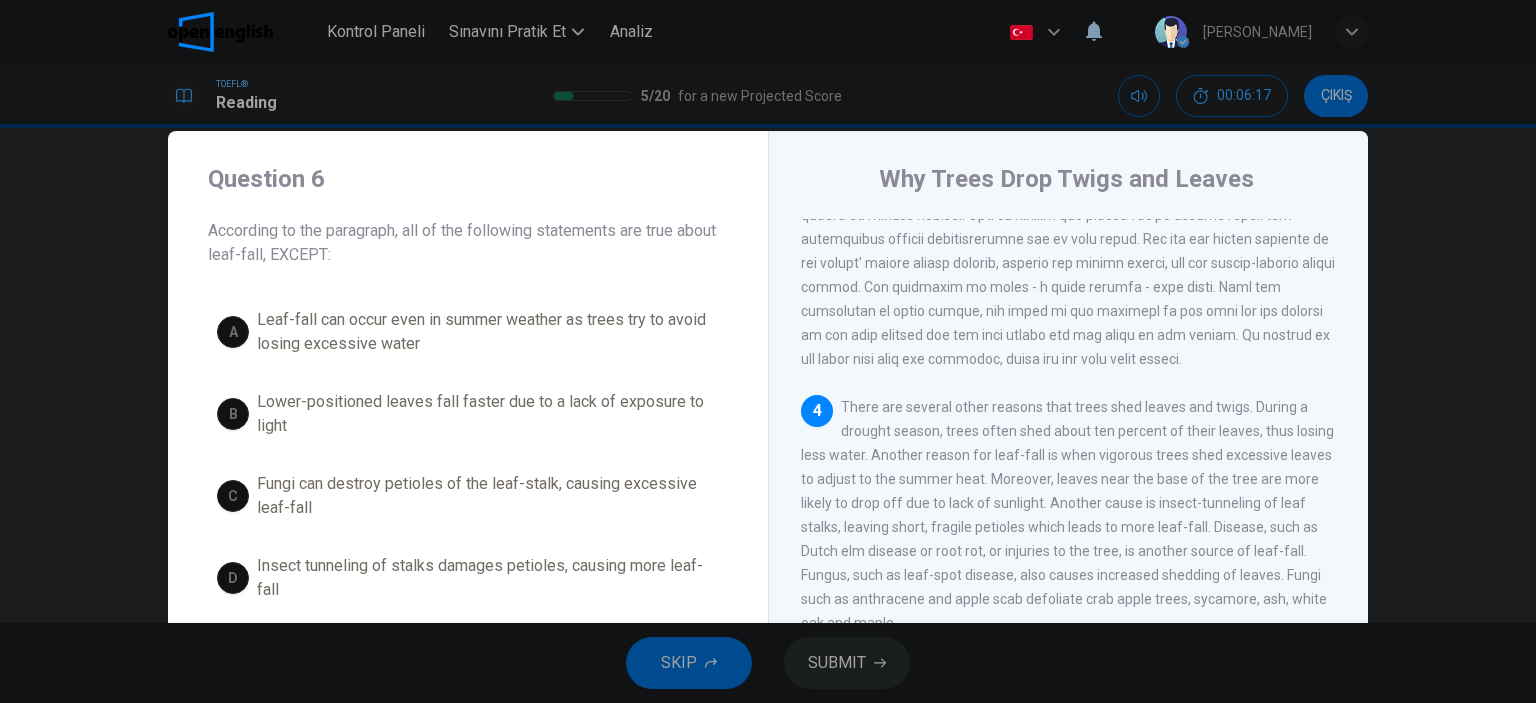 scroll, scrollTop: 589, scrollLeft: 0, axis: vertical 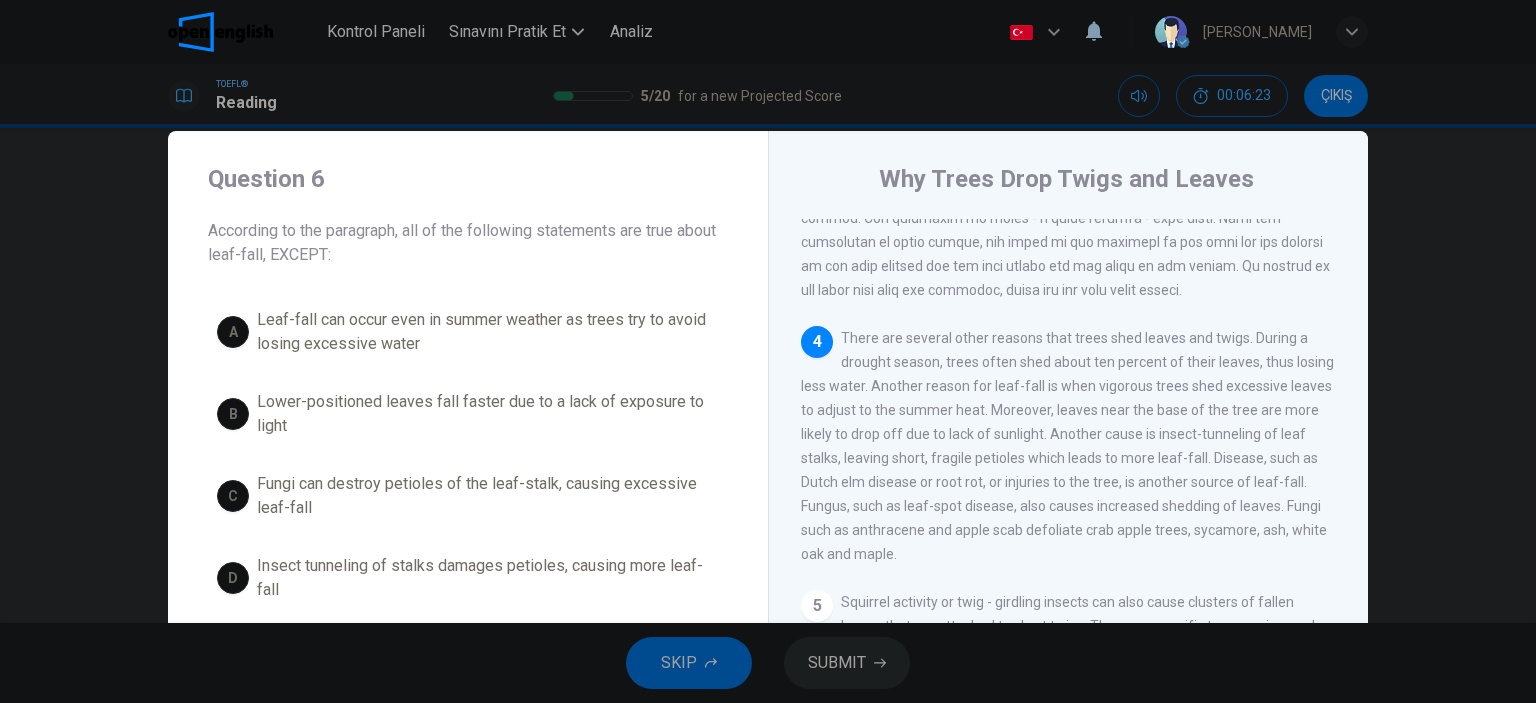 click on "ÇIKIŞ" at bounding box center [1336, 96] 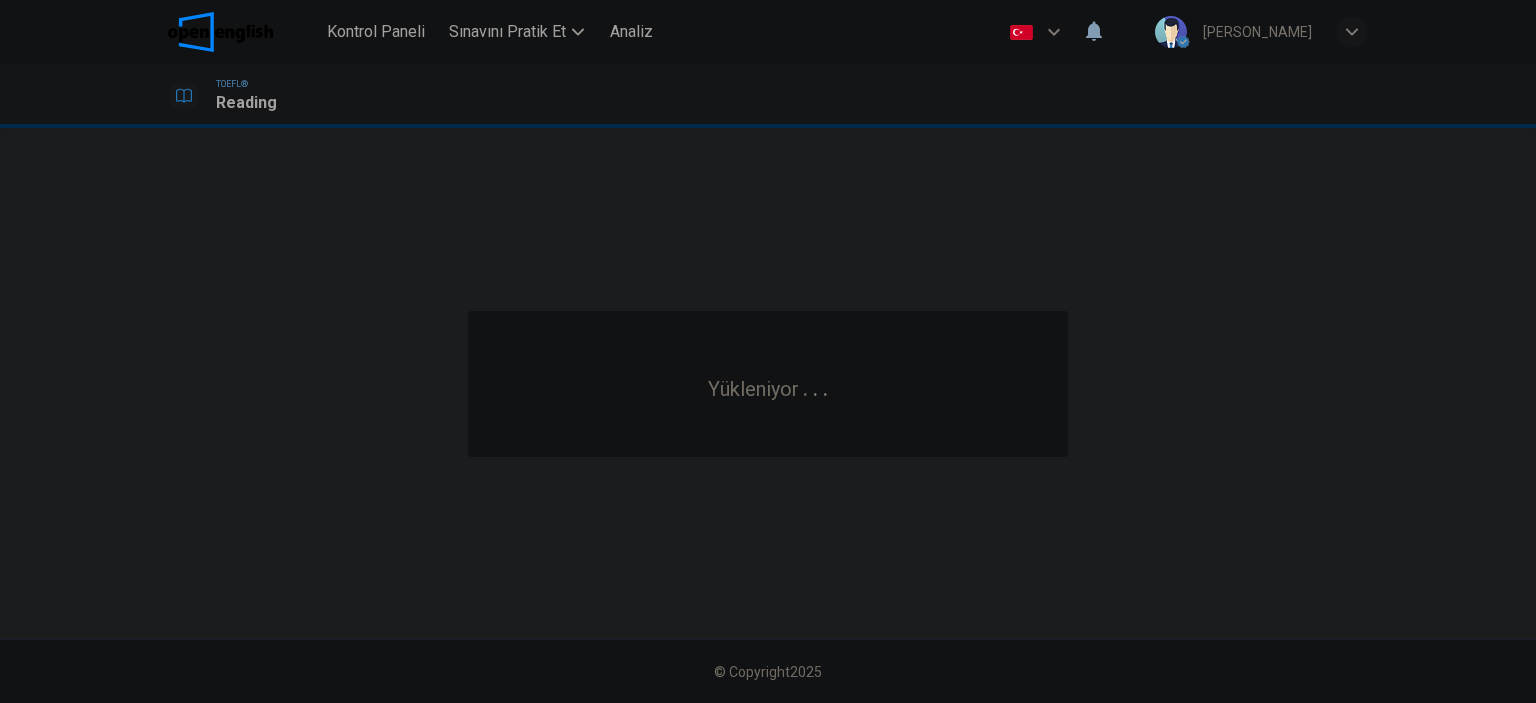scroll, scrollTop: 0, scrollLeft: 0, axis: both 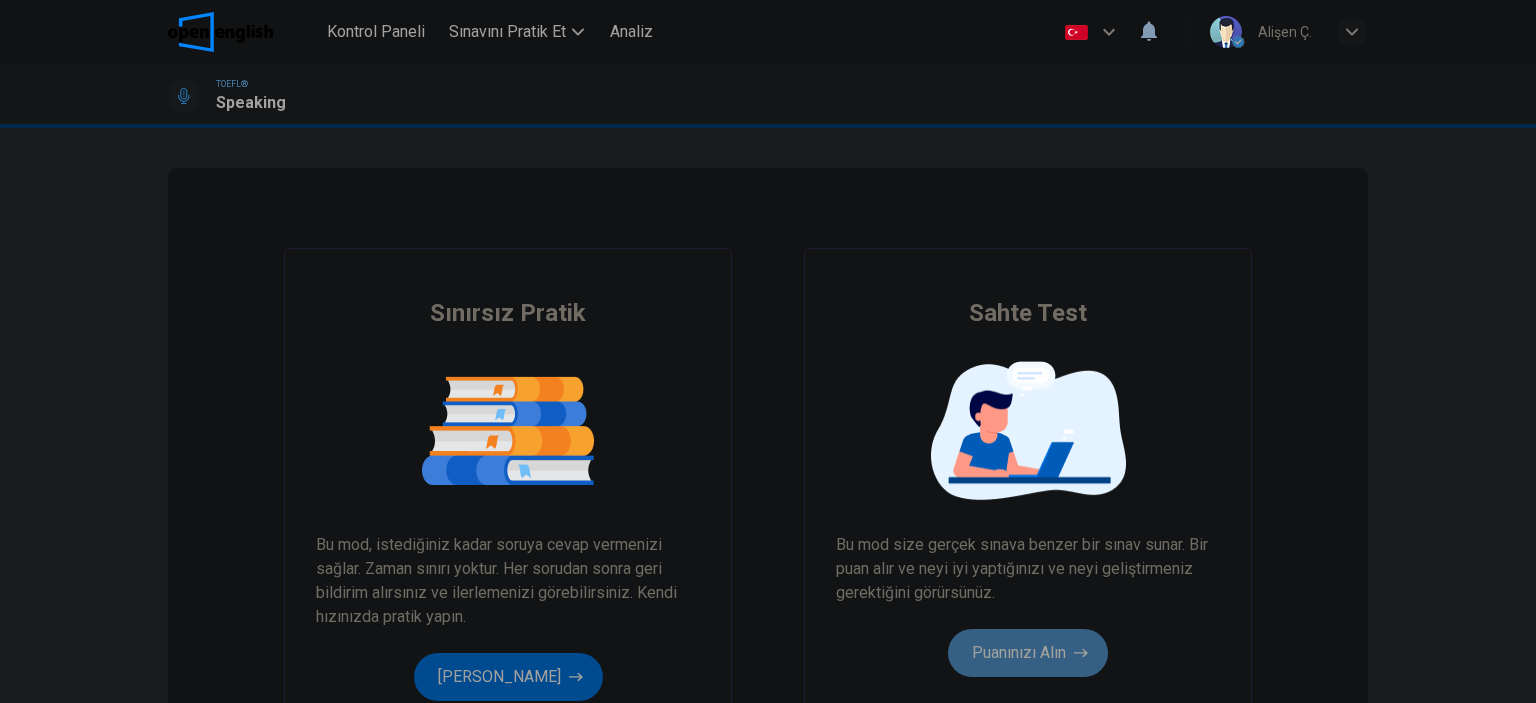 click on "Puanınızı Alın" at bounding box center [1028, 653] 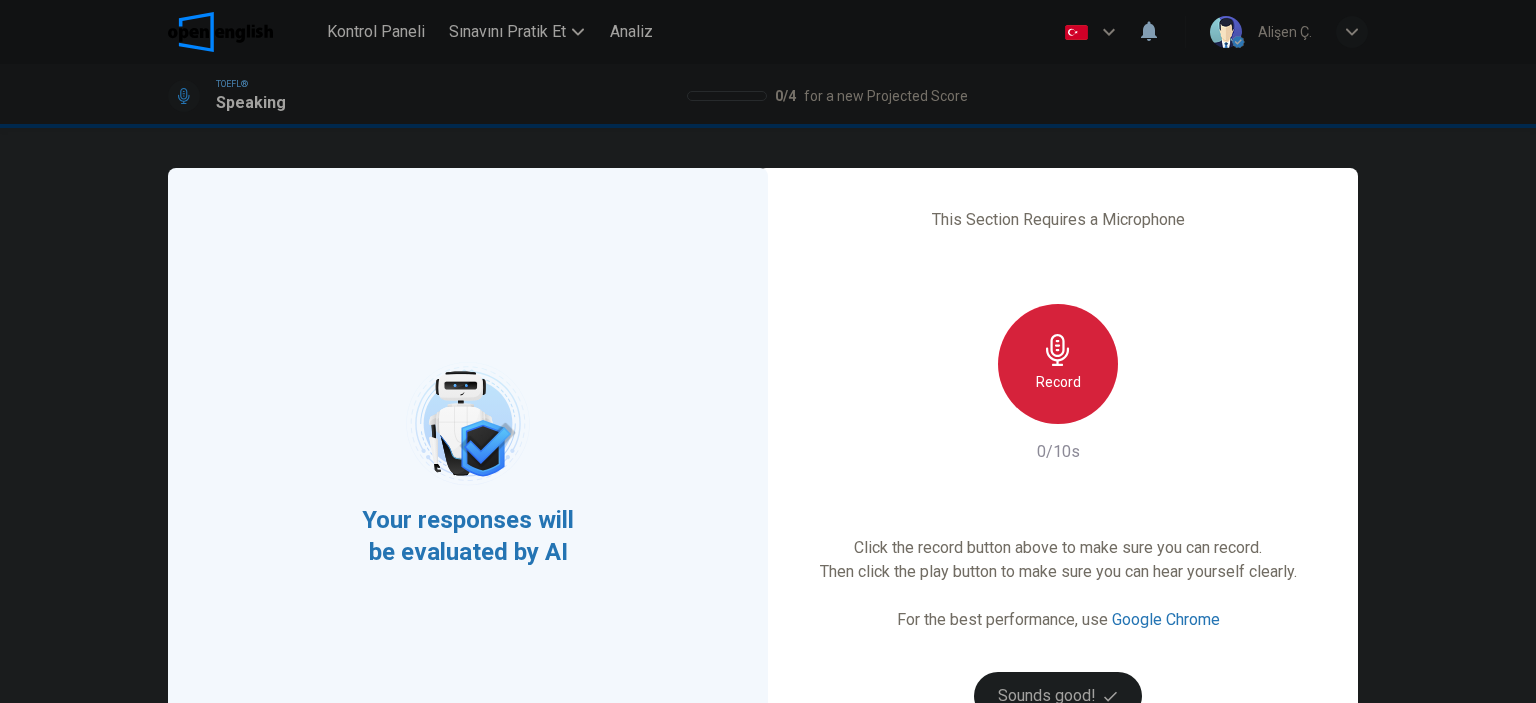 click on "Record" at bounding box center [1058, 364] 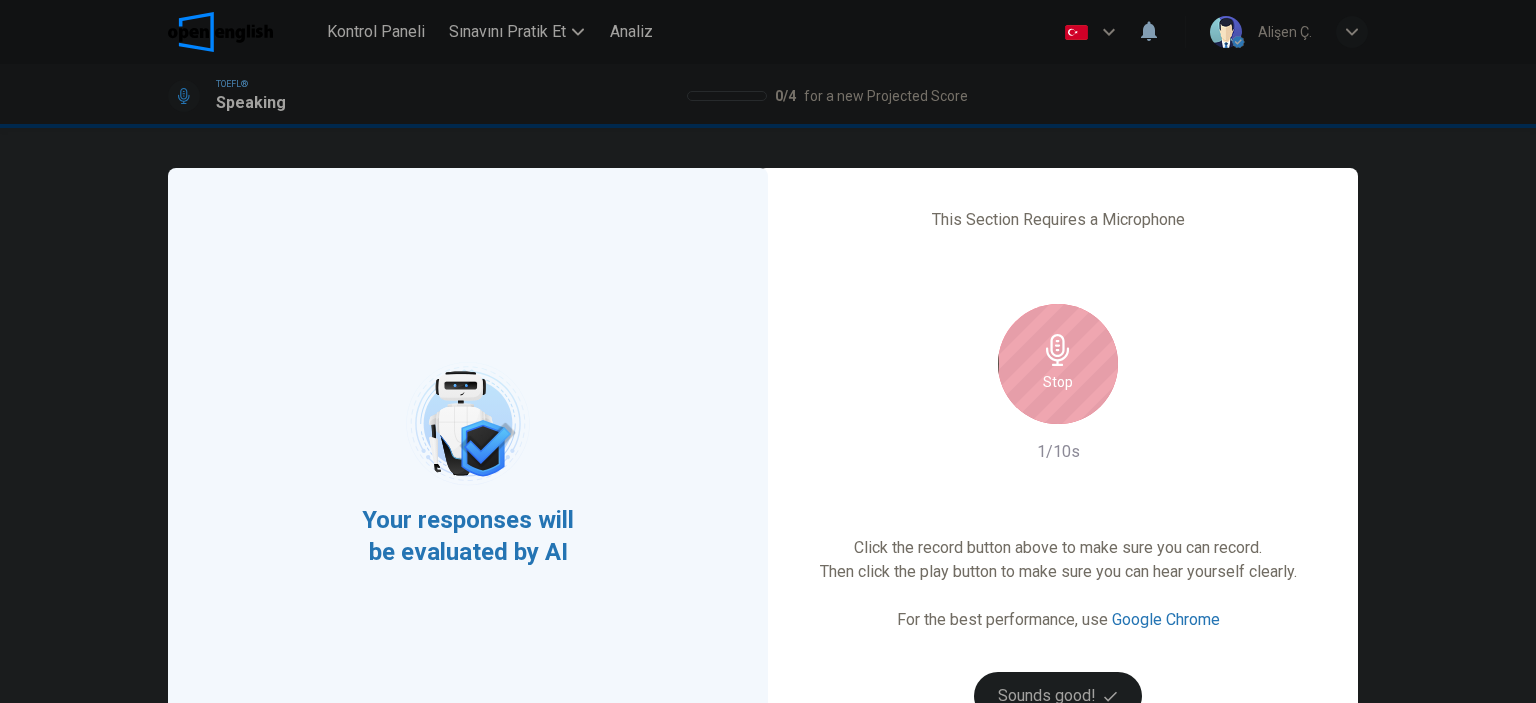 click on "Stop" at bounding box center [1058, 382] 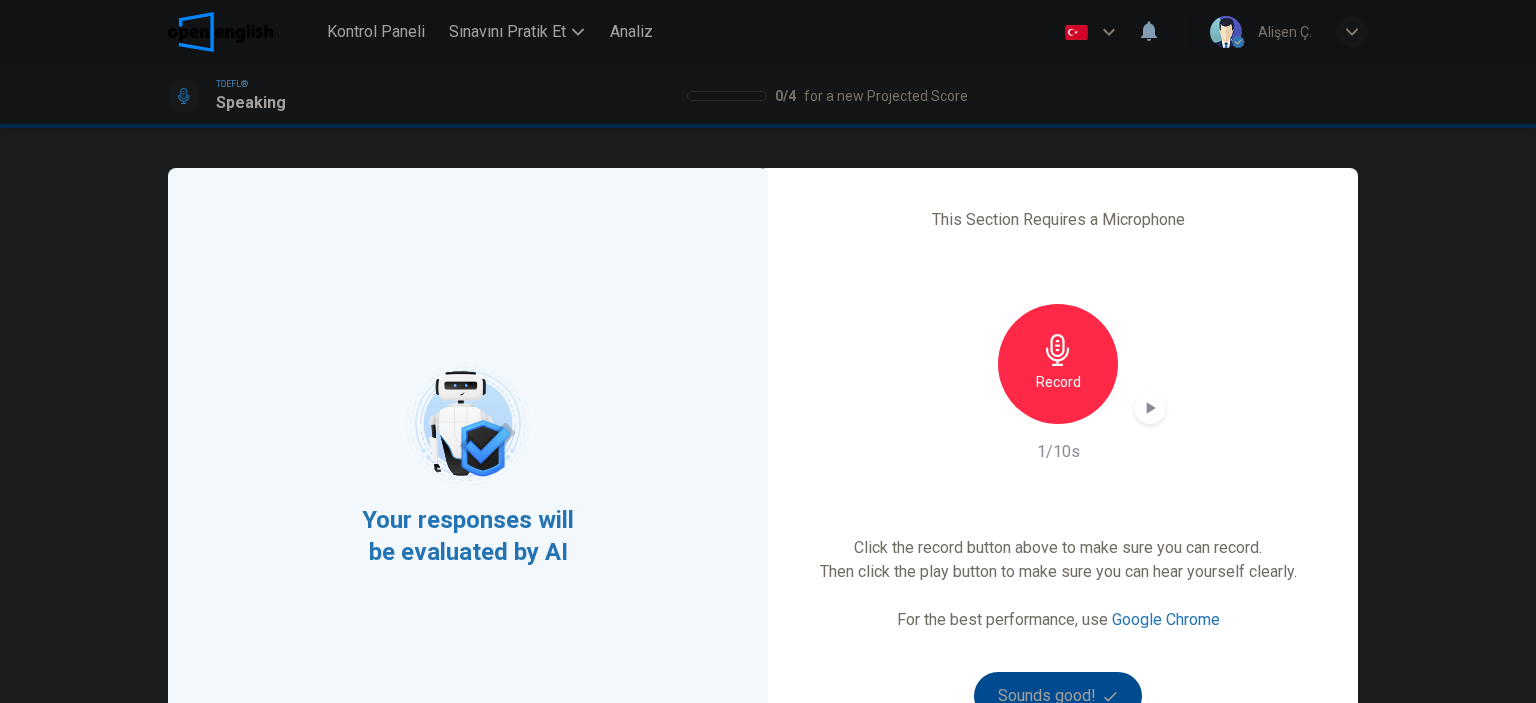 click on "Record" at bounding box center [1058, 364] 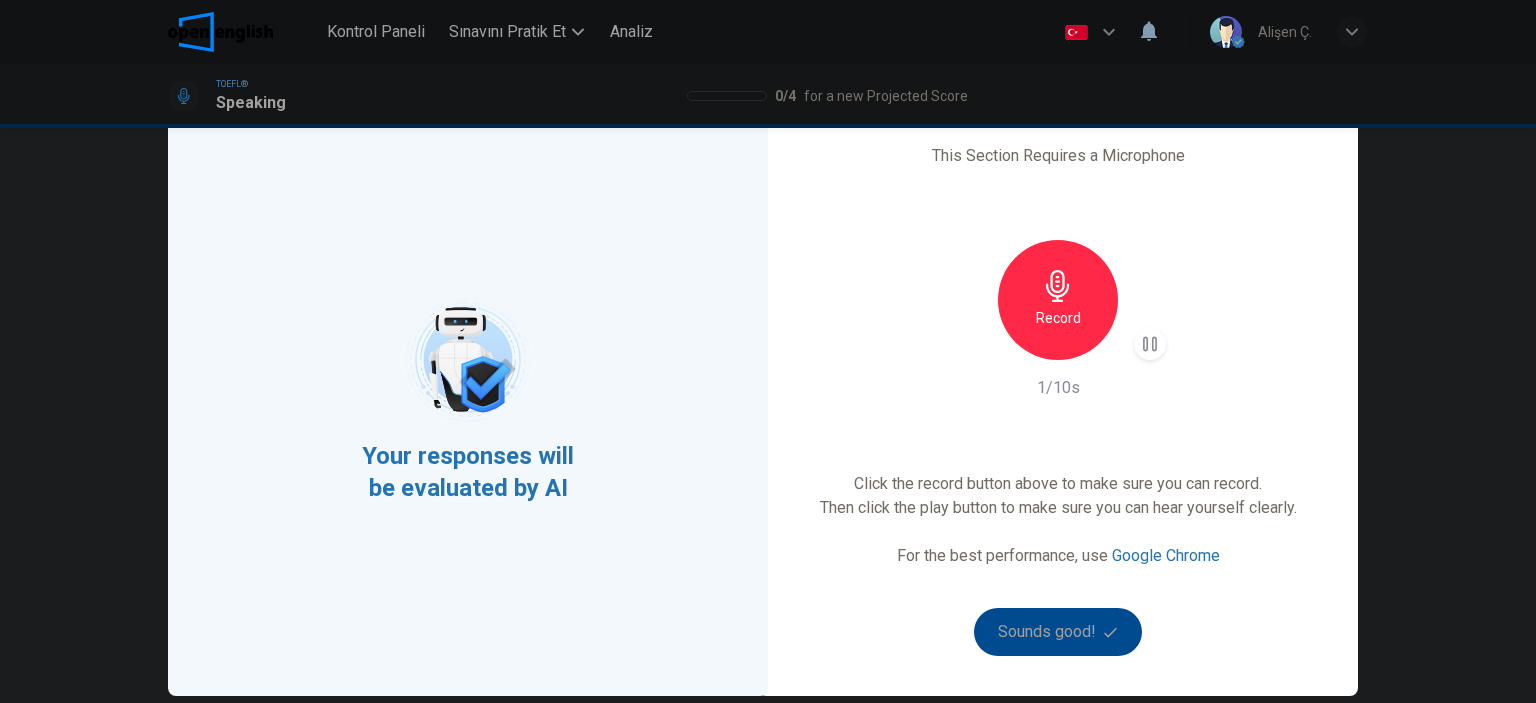 scroll, scrollTop: 100, scrollLeft: 0, axis: vertical 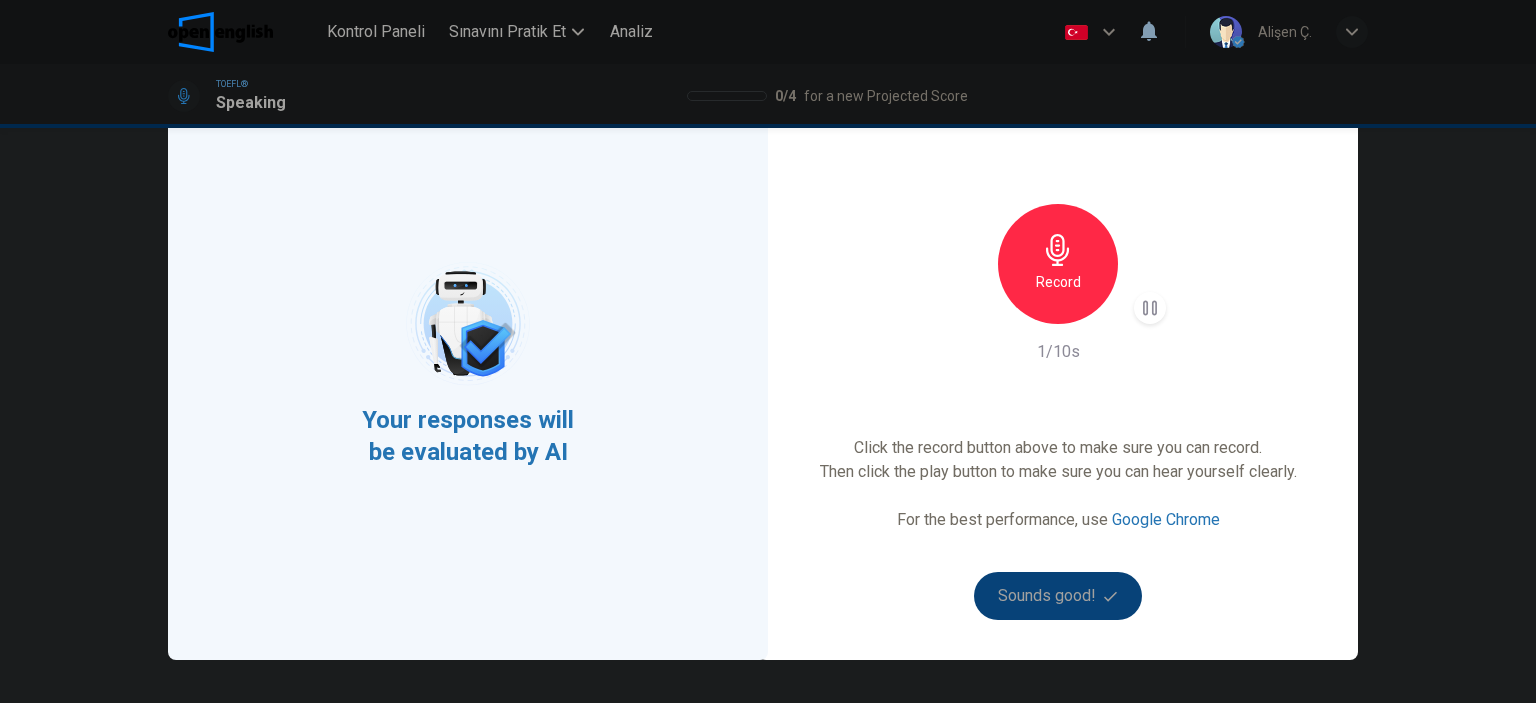 click on "Sounds good!" at bounding box center (1058, 596) 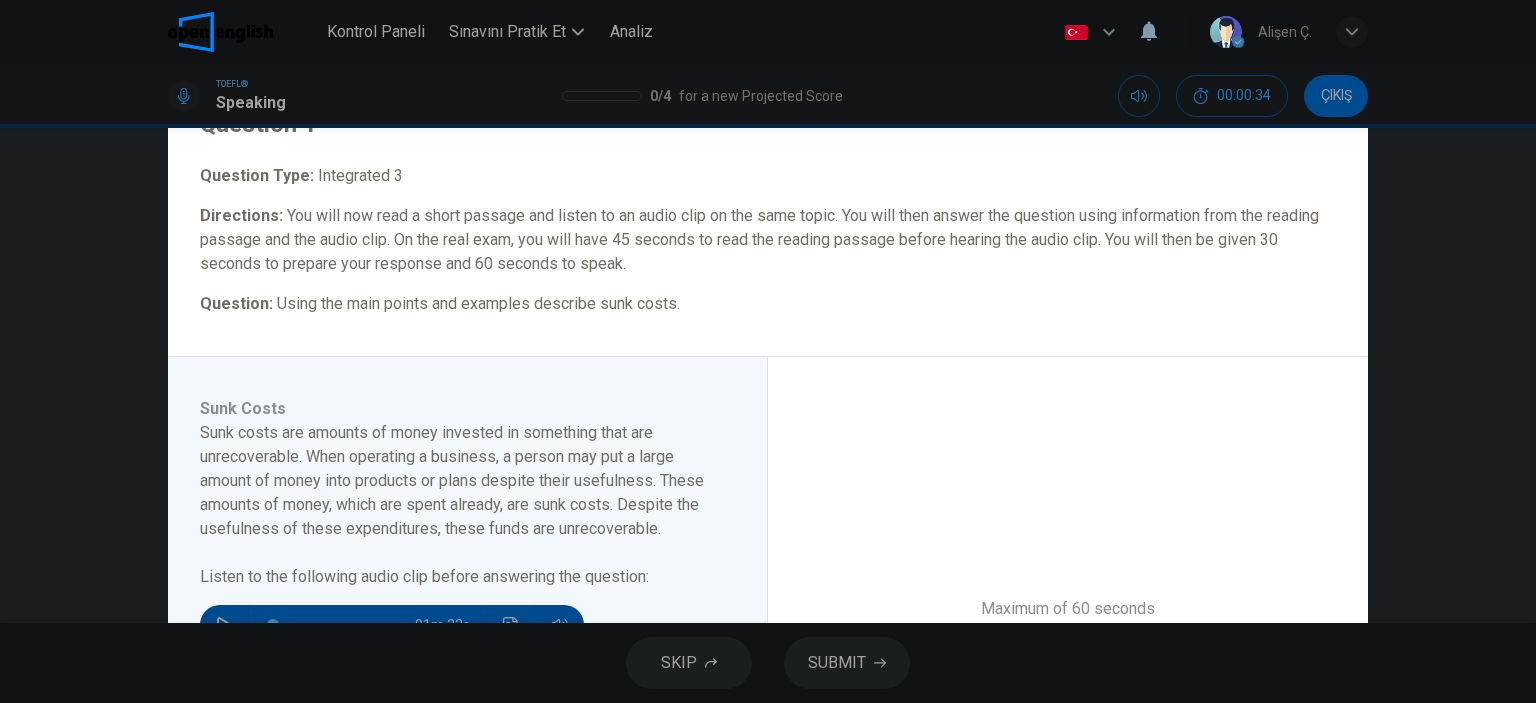 scroll, scrollTop: 200, scrollLeft: 0, axis: vertical 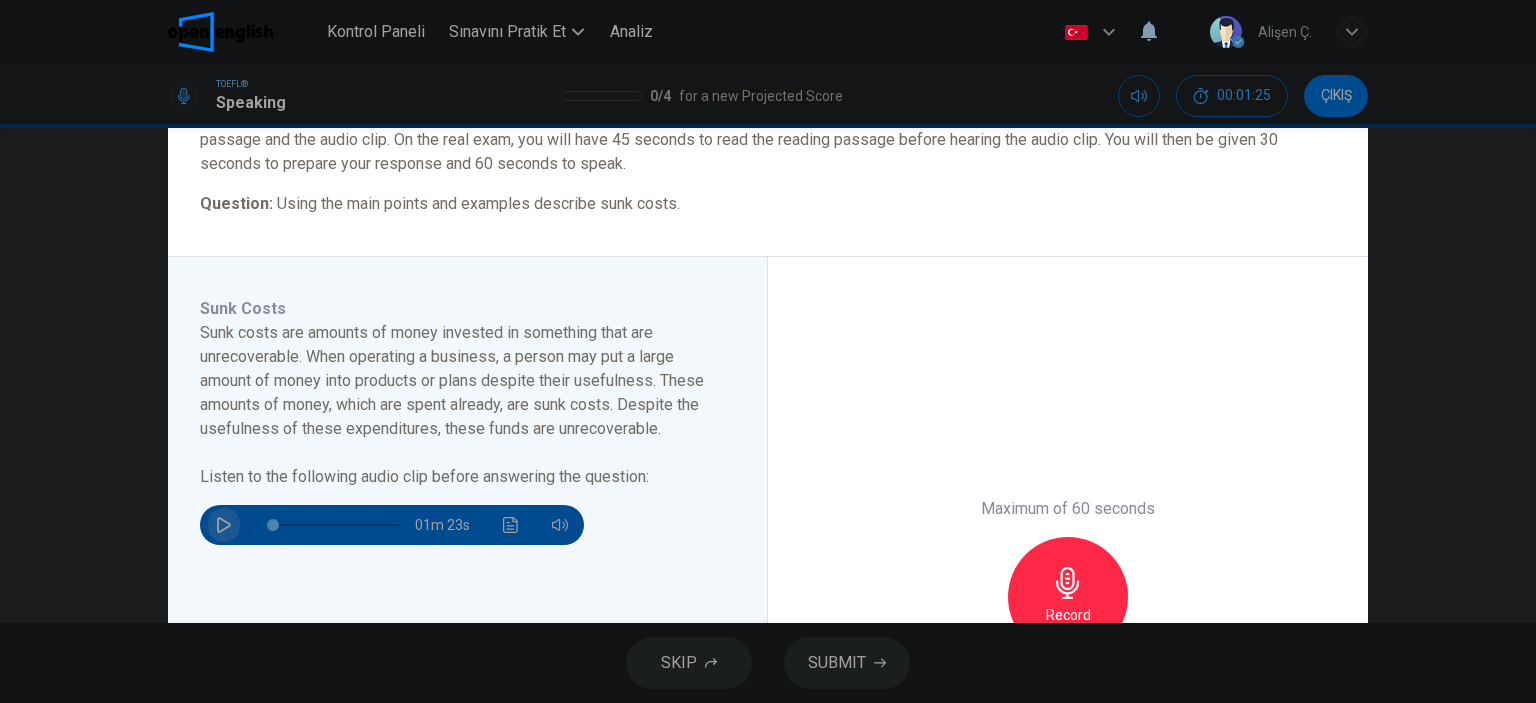 click 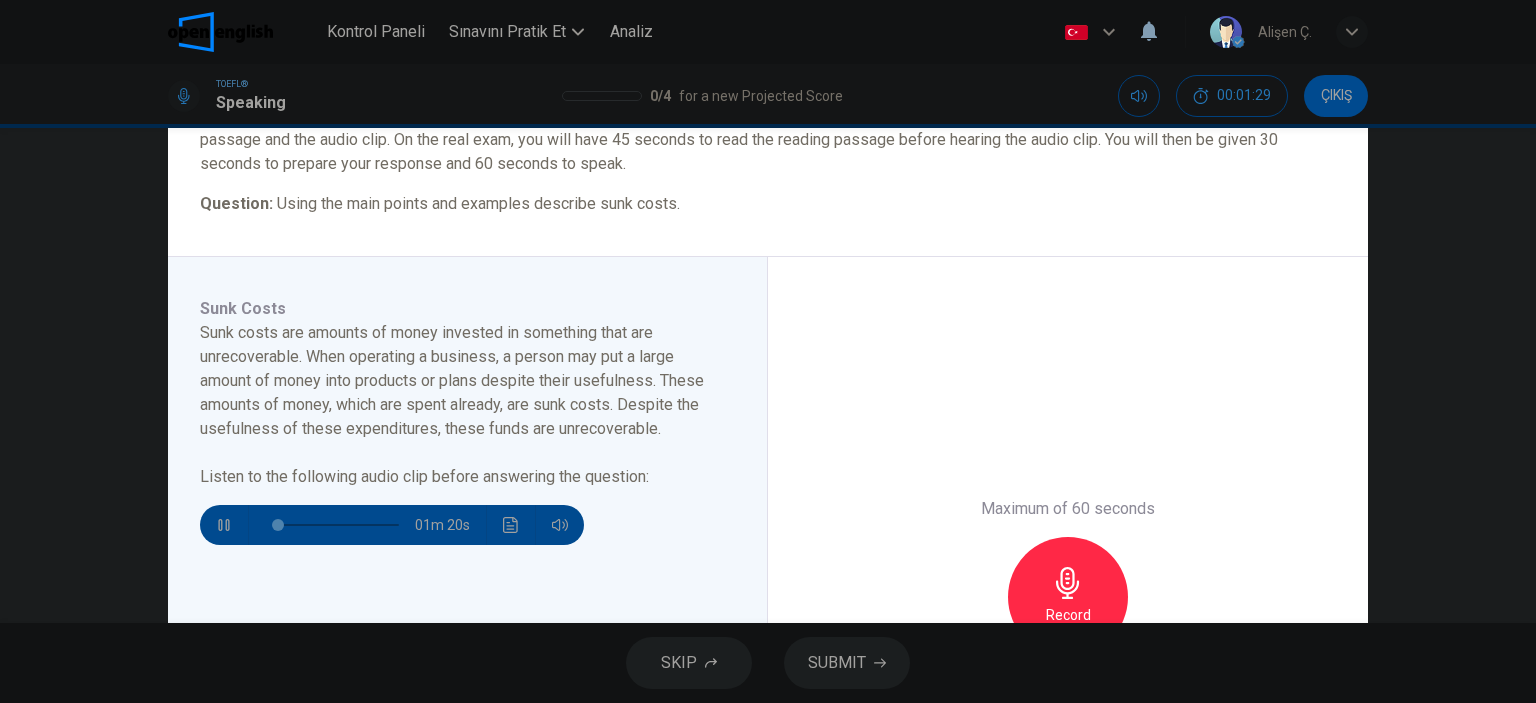 type on "*" 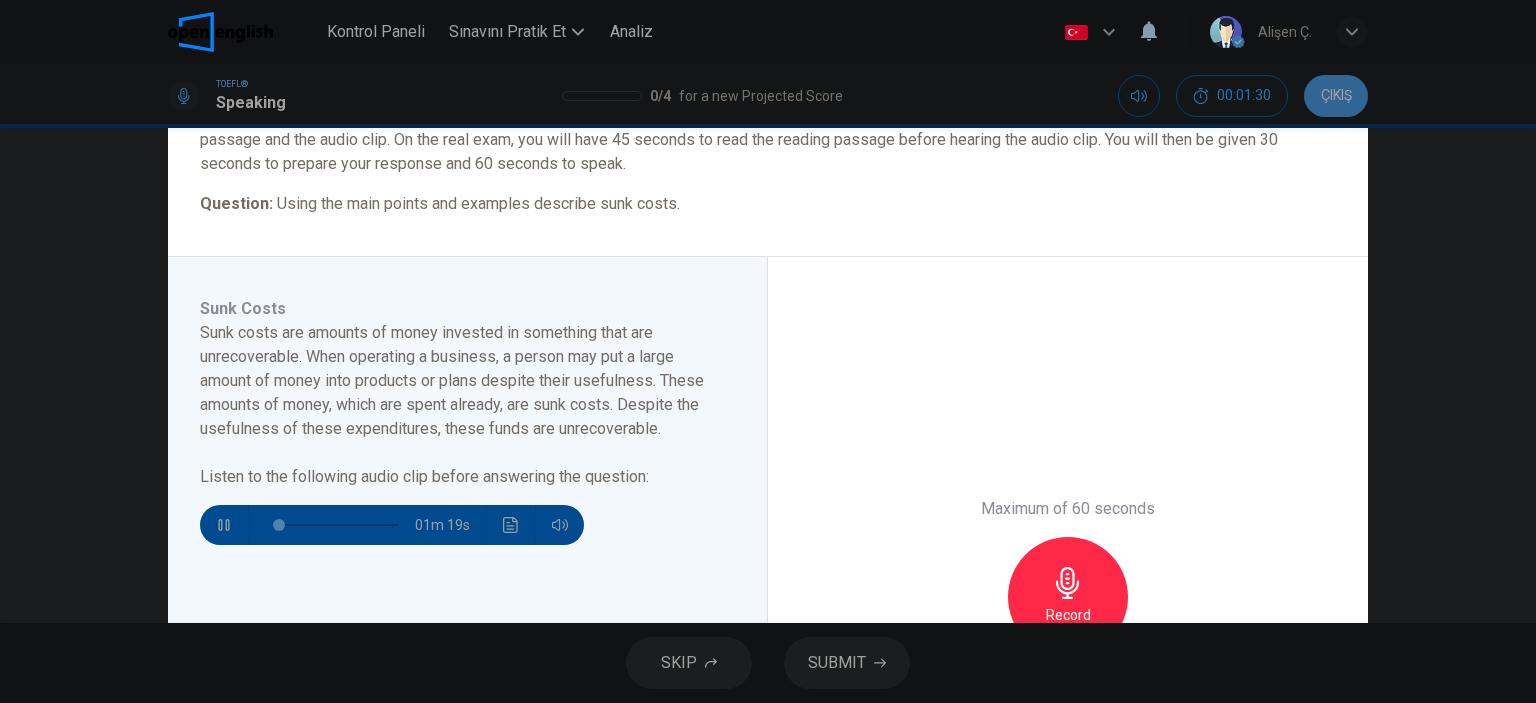 click on "ÇIKIŞ" at bounding box center (1336, 96) 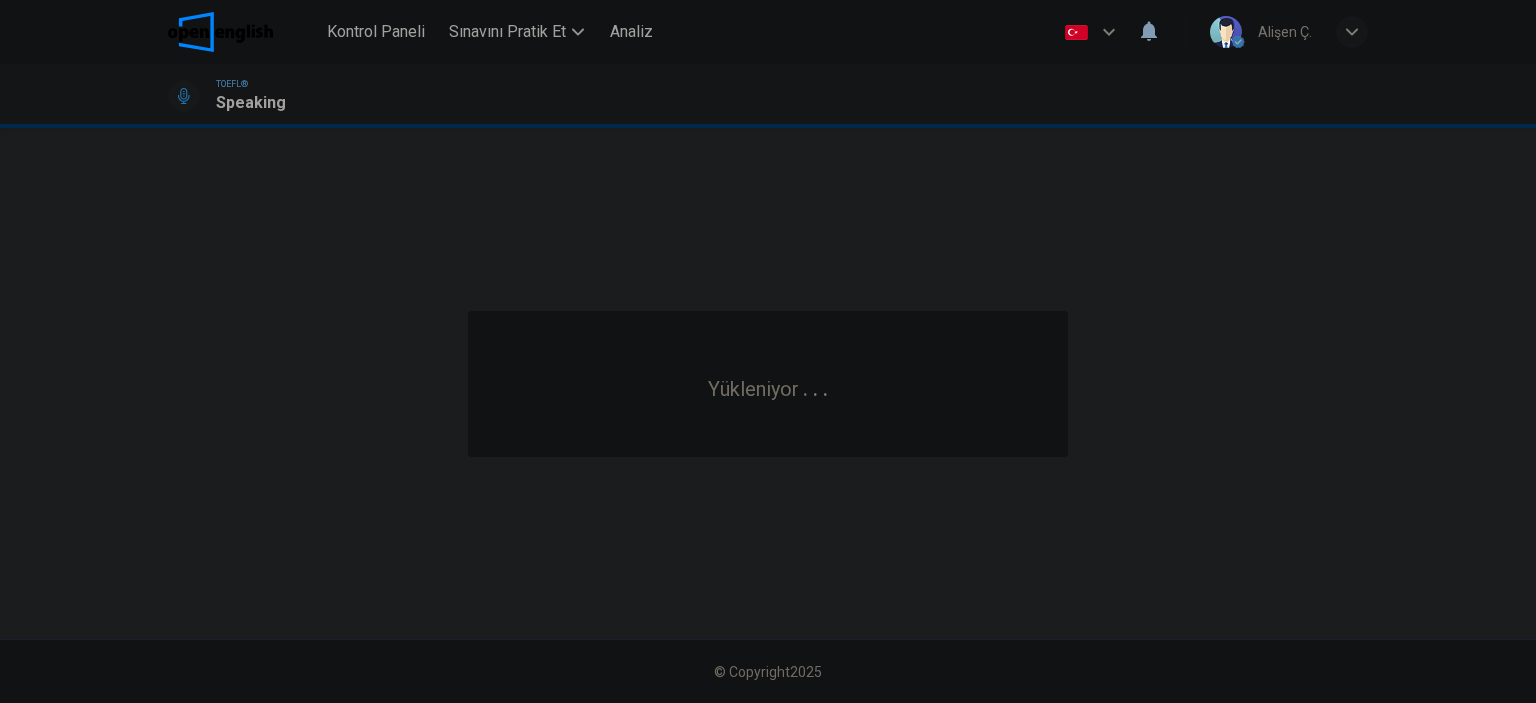 scroll, scrollTop: 0, scrollLeft: 0, axis: both 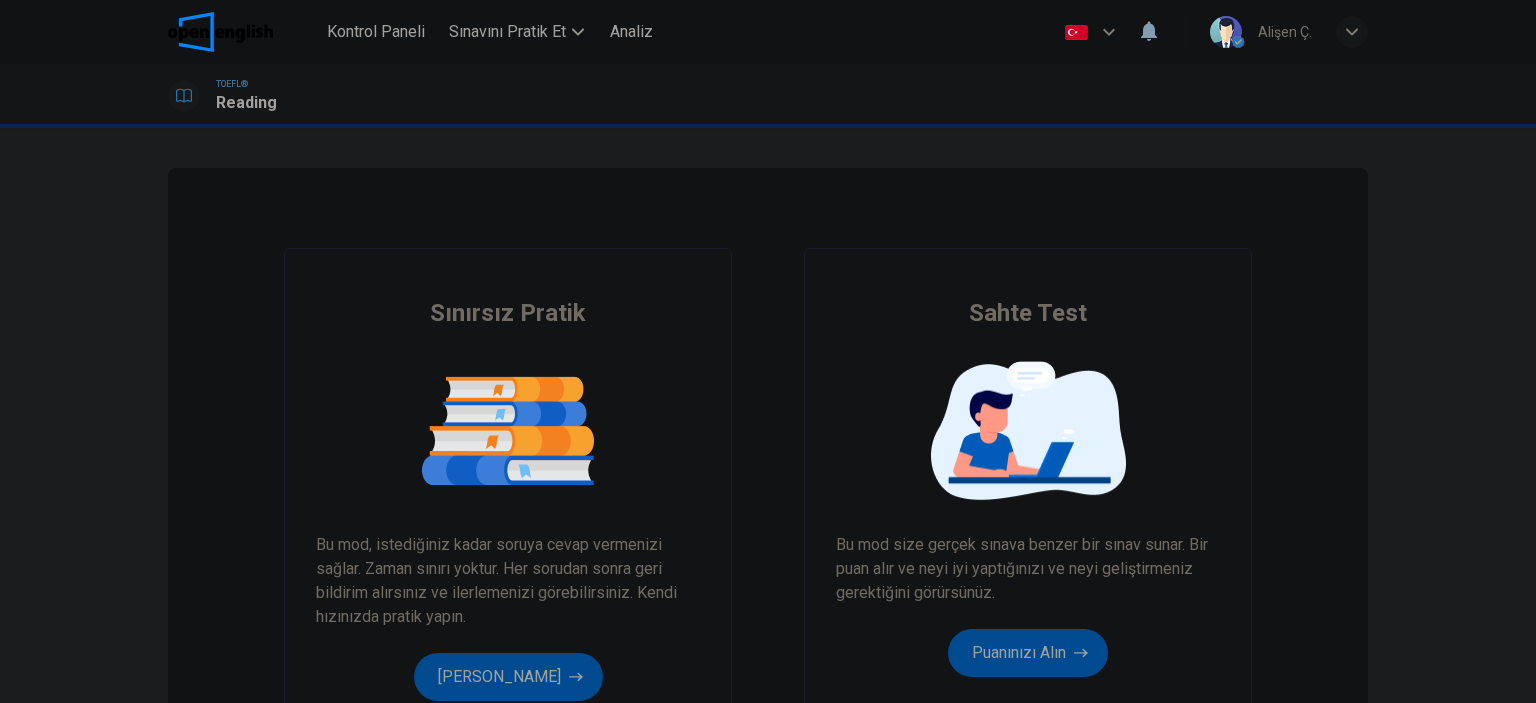 click on "Puanınızı Alın" at bounding box center [1028, 653] 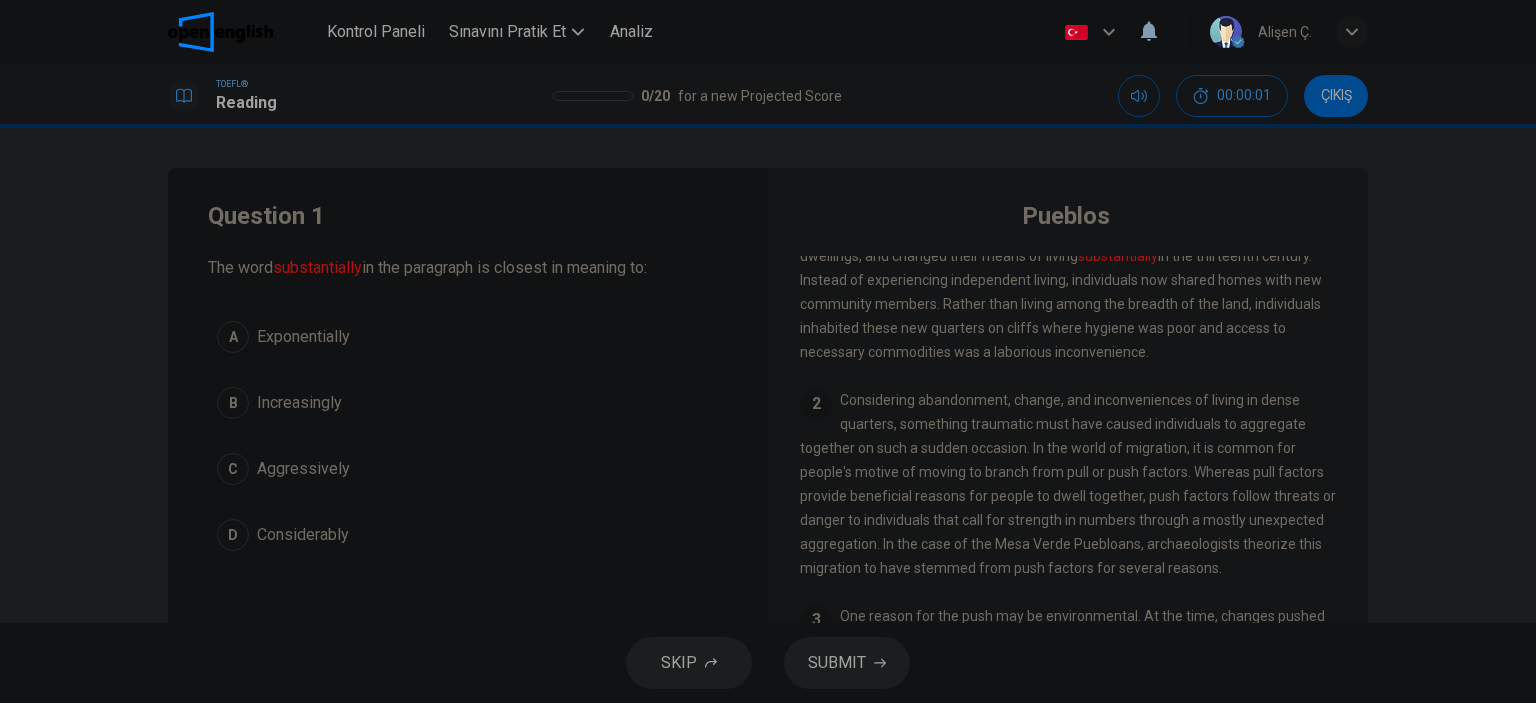 scroll, scrollTop: 0, scrollLeft: 0, axis: both 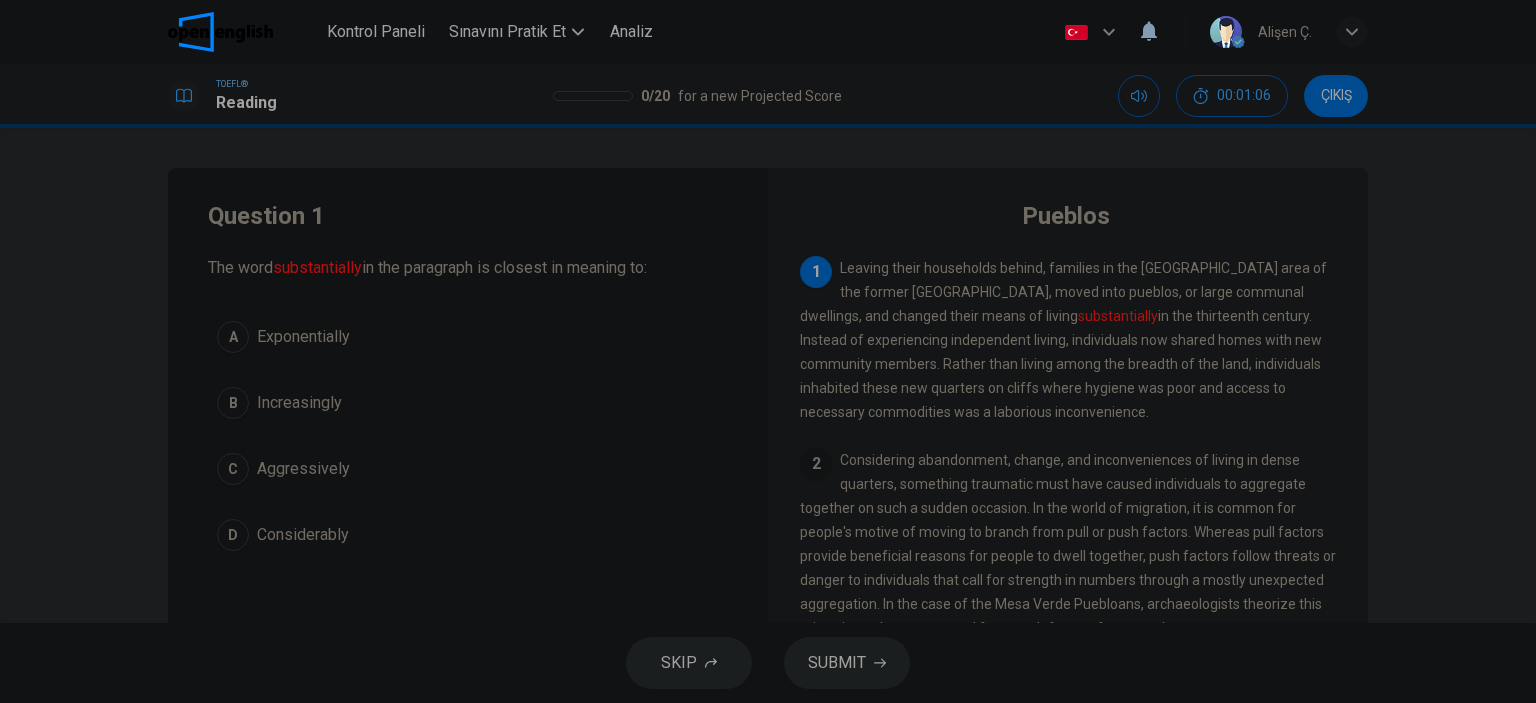 click on "Increasingly" at bounding box center [299, 403] 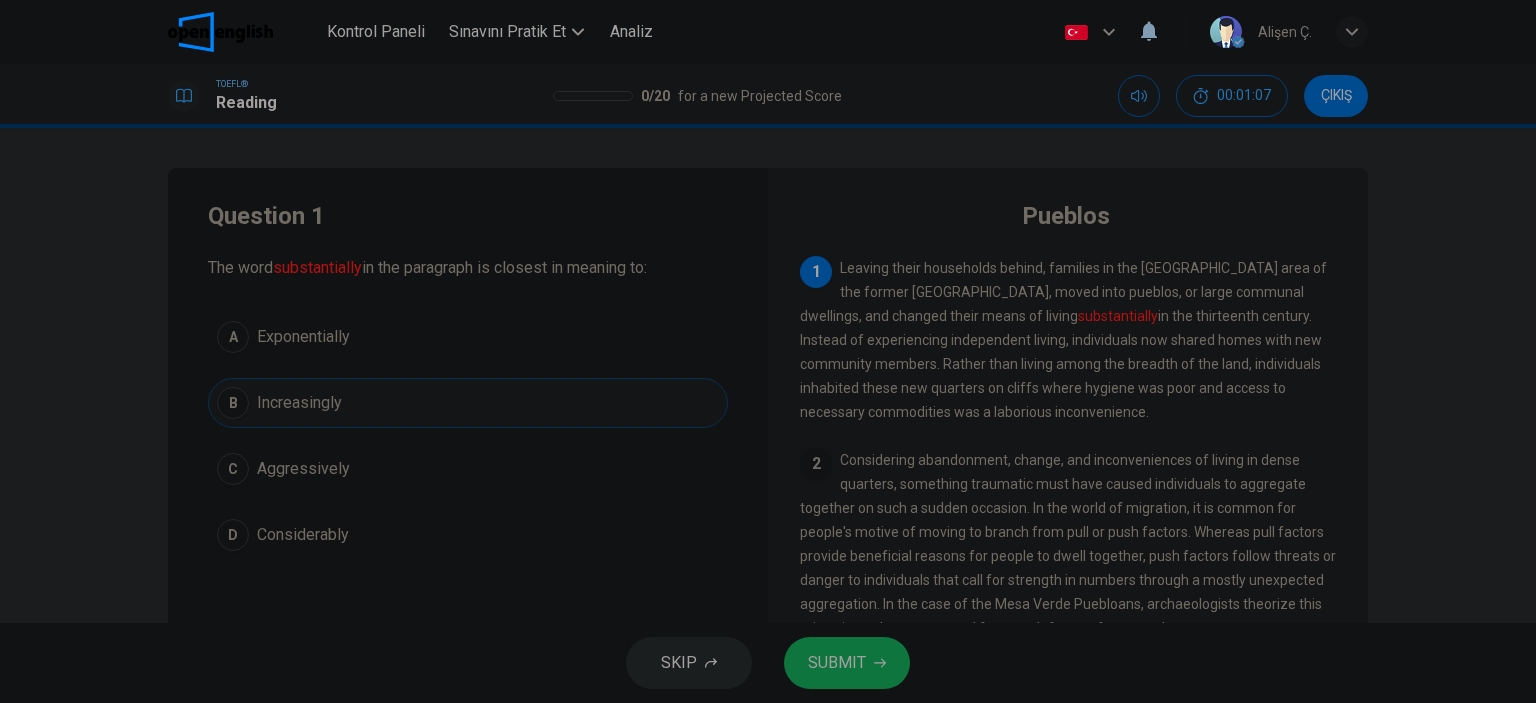 click on "SUBMIT" at bounding box center [837, 663] 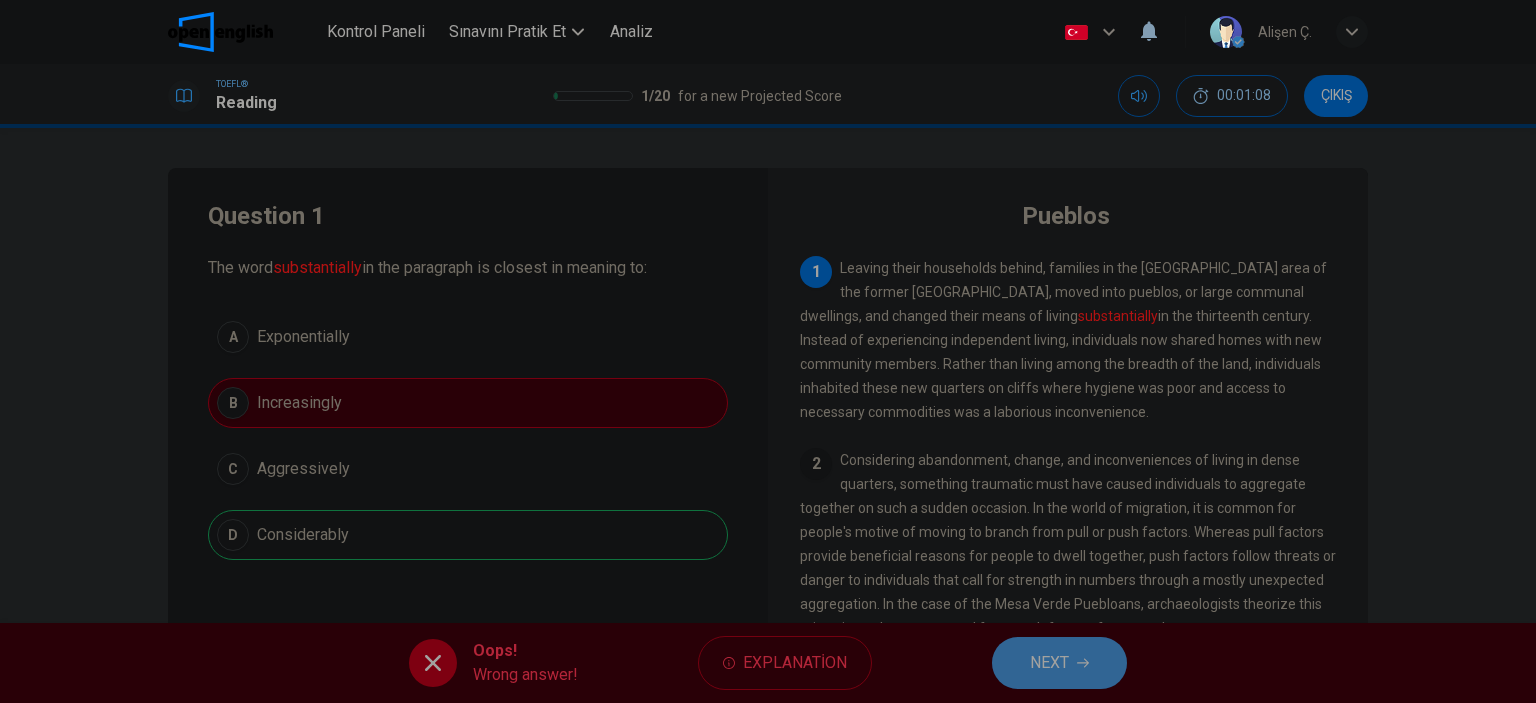 click on "NEXT" at bounding box center [1049, 663] 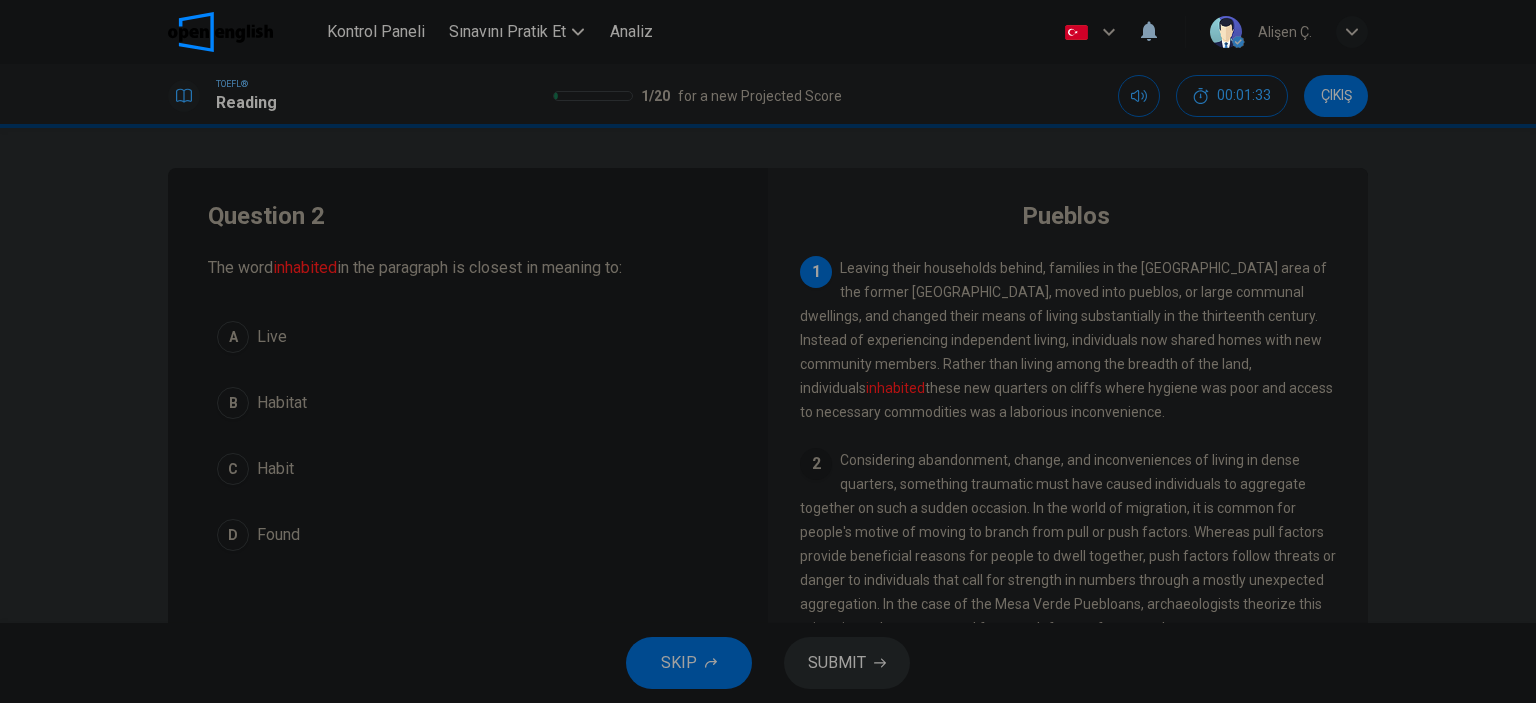 click on "A Live" at bounding box center [468, 337] 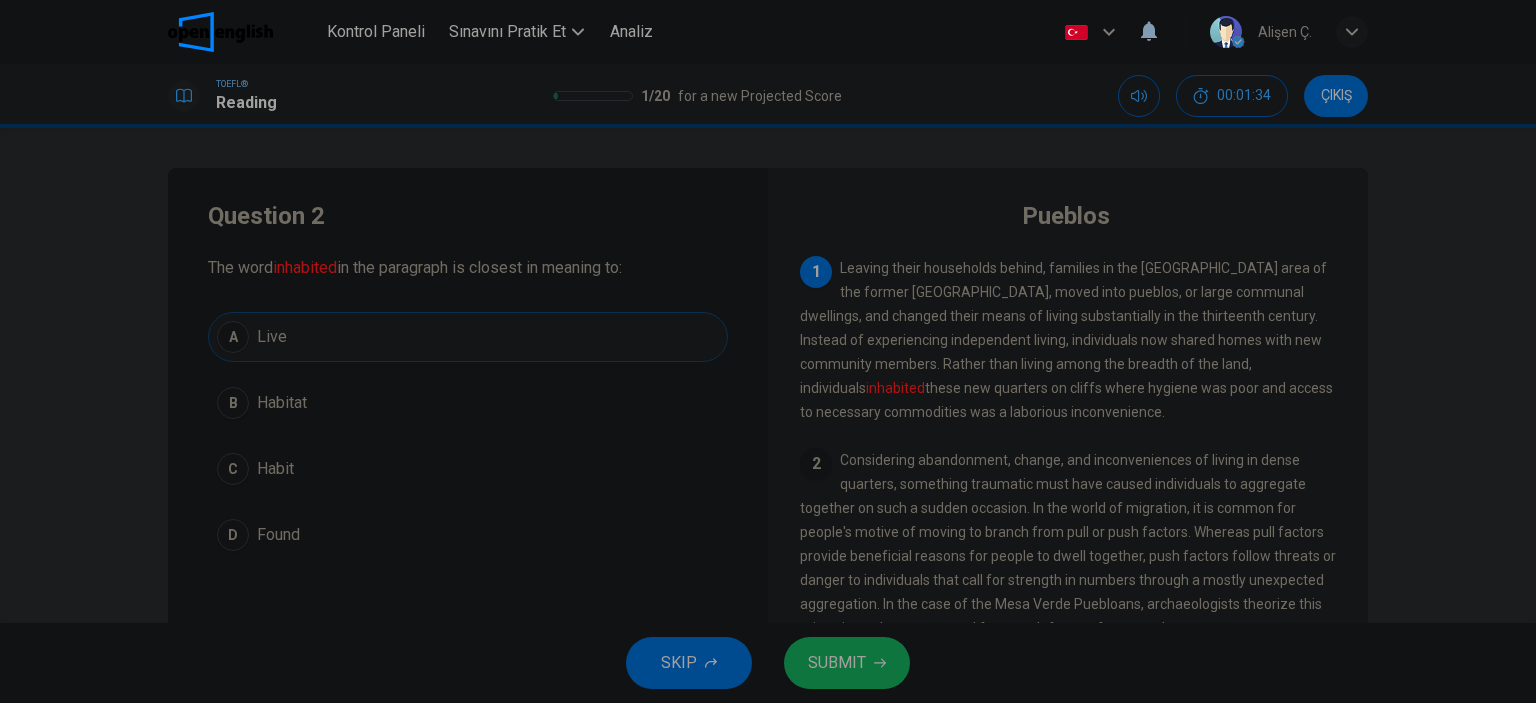 click on "SUBMIT" at bounding box center [837, 663] 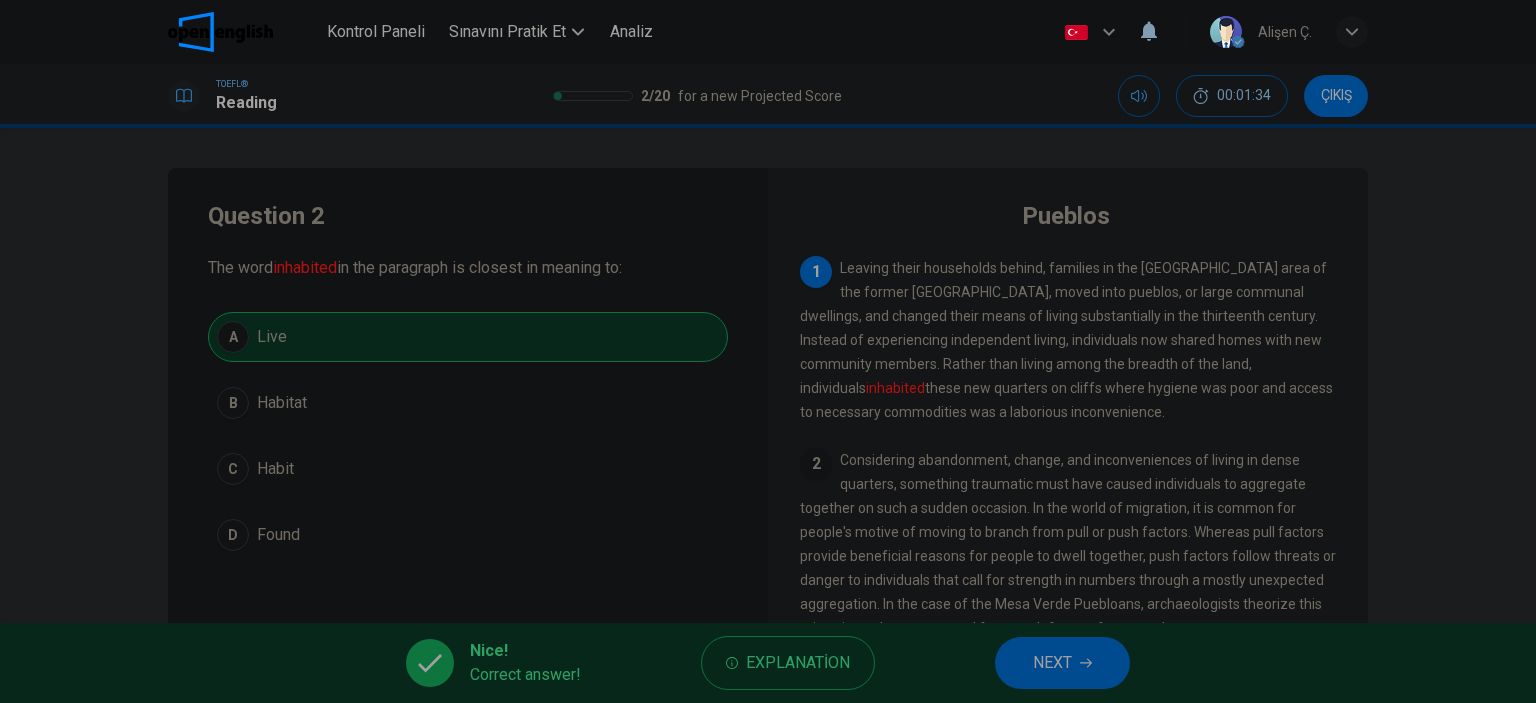 click on "NEXT" at bounding box center (1052, 663) 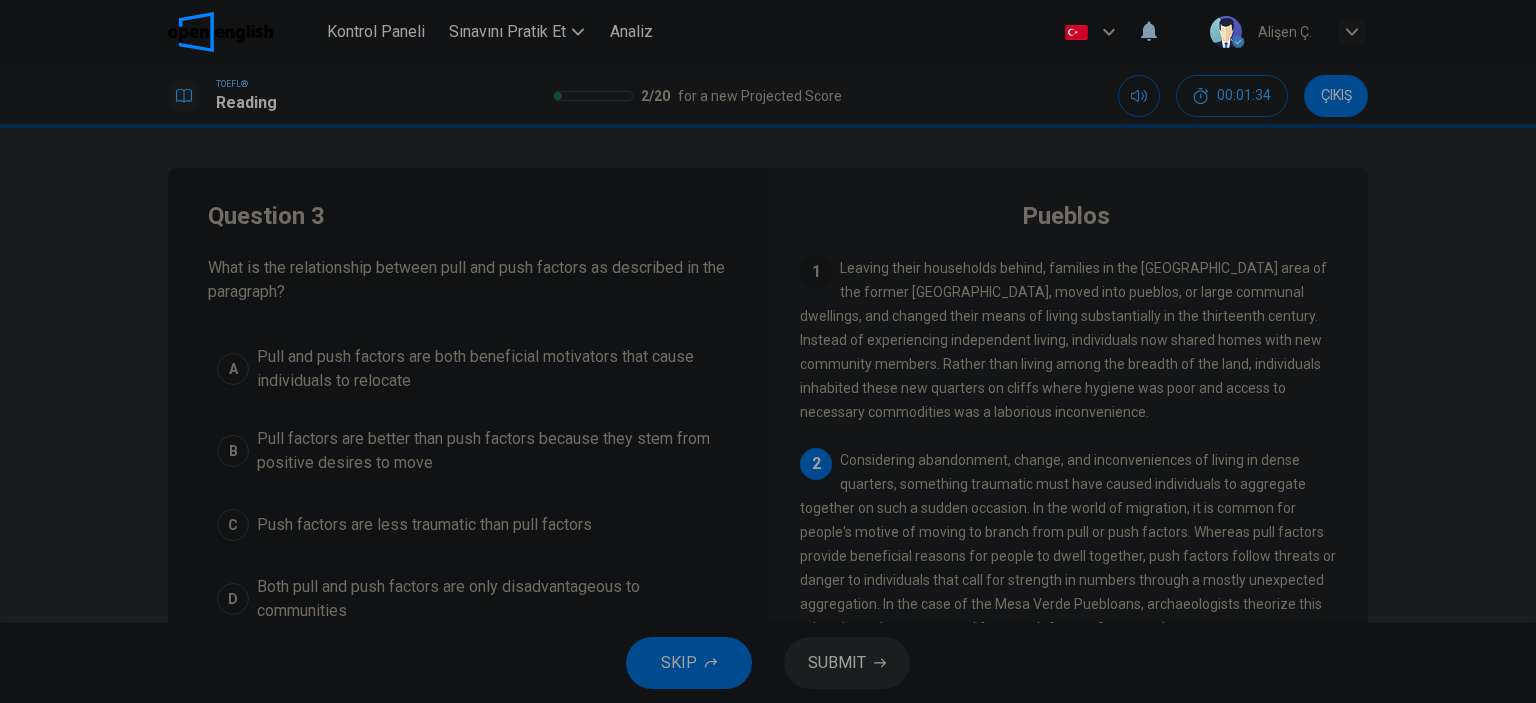 scroll, scrollTop: 20, scrollLeft: 0, axis: vertical 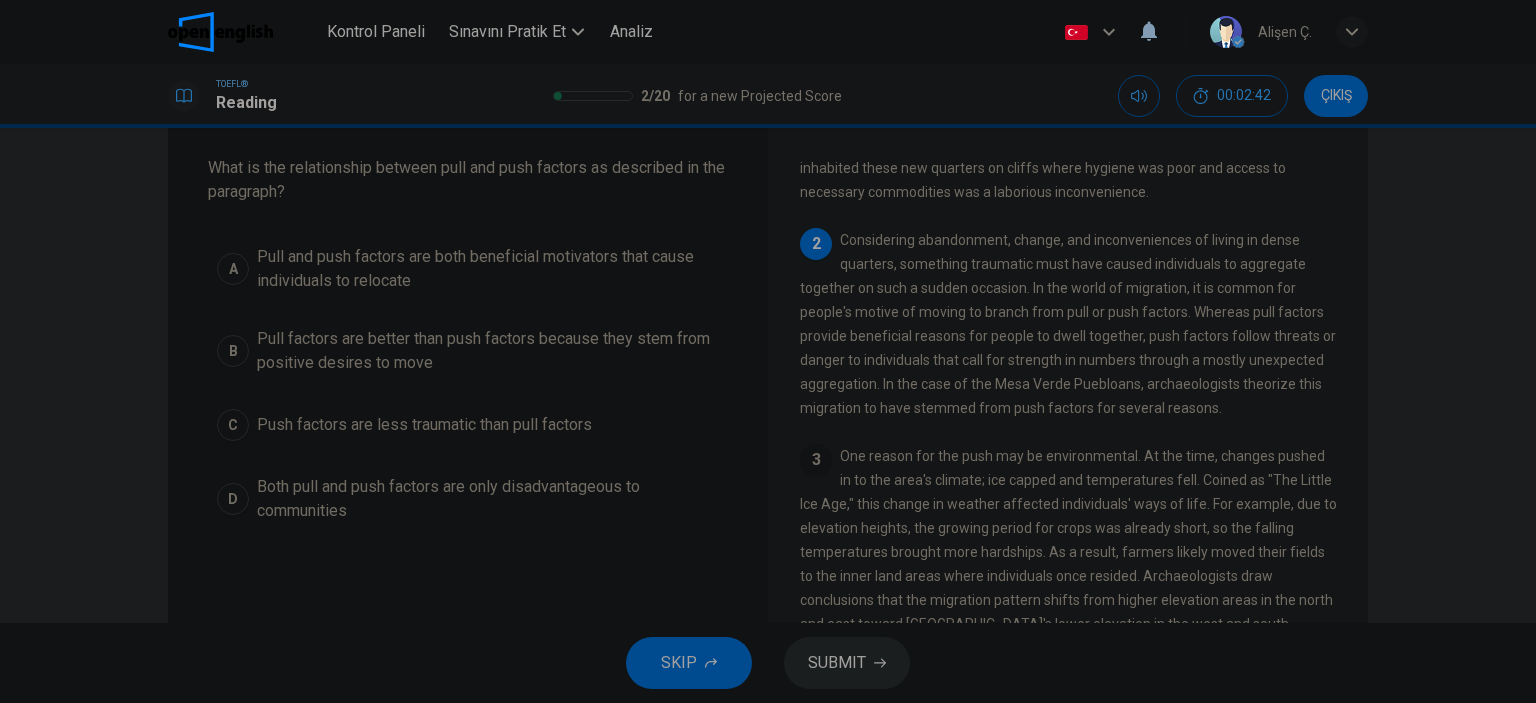 click on "Pull factors are better than push factors because they stem from positive desires to move" at bounding box center (488, 351) 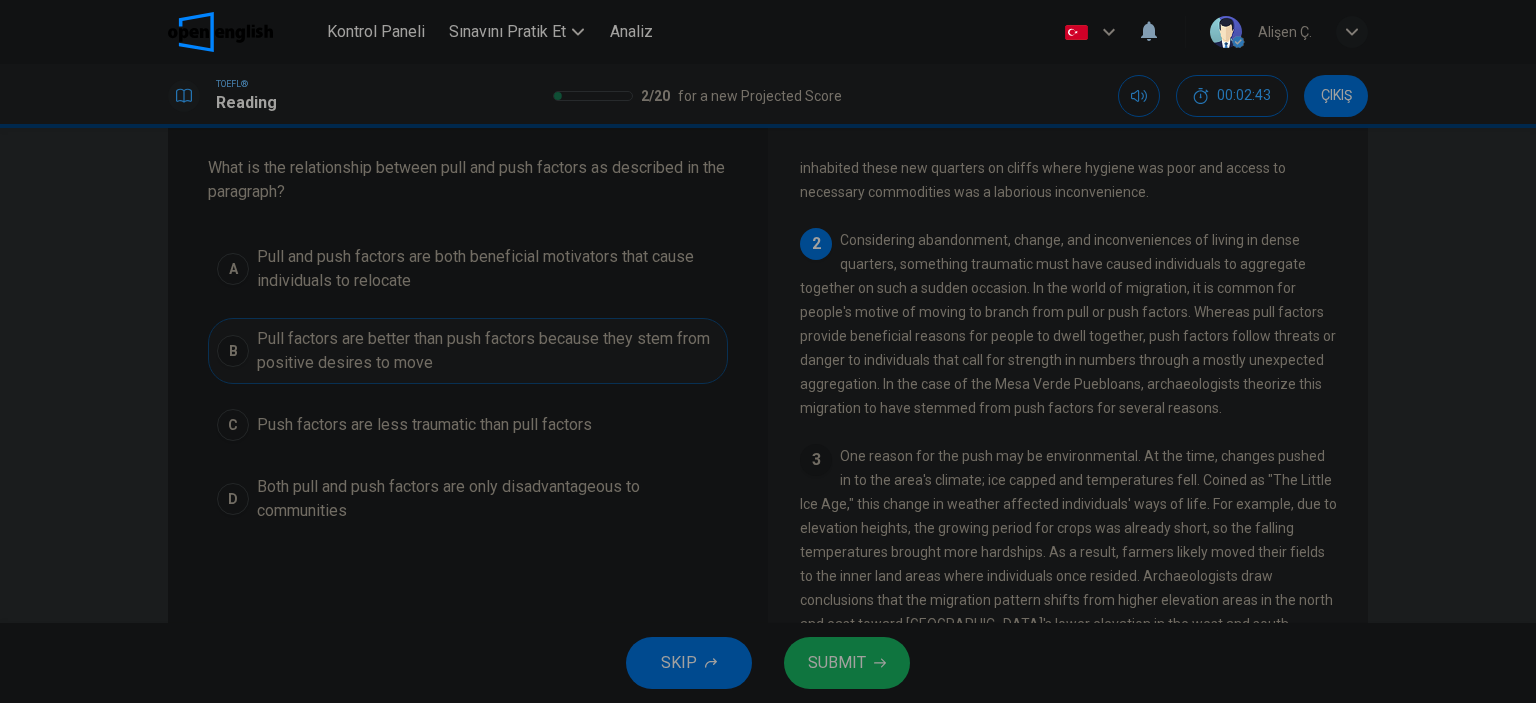 click on "SUBMIT" at bounding box center [847, 663] 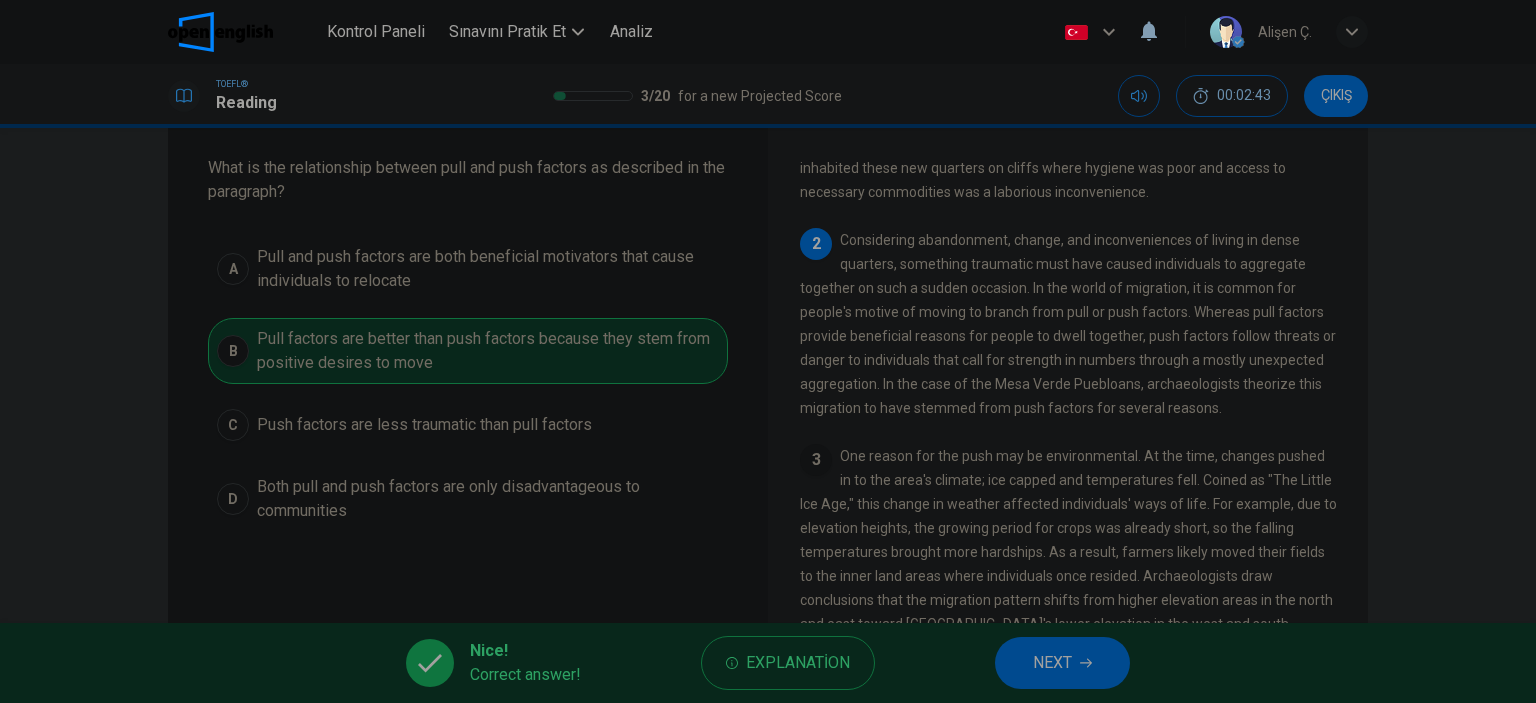 click on "NEXT" at bounding box center (1062, 663) 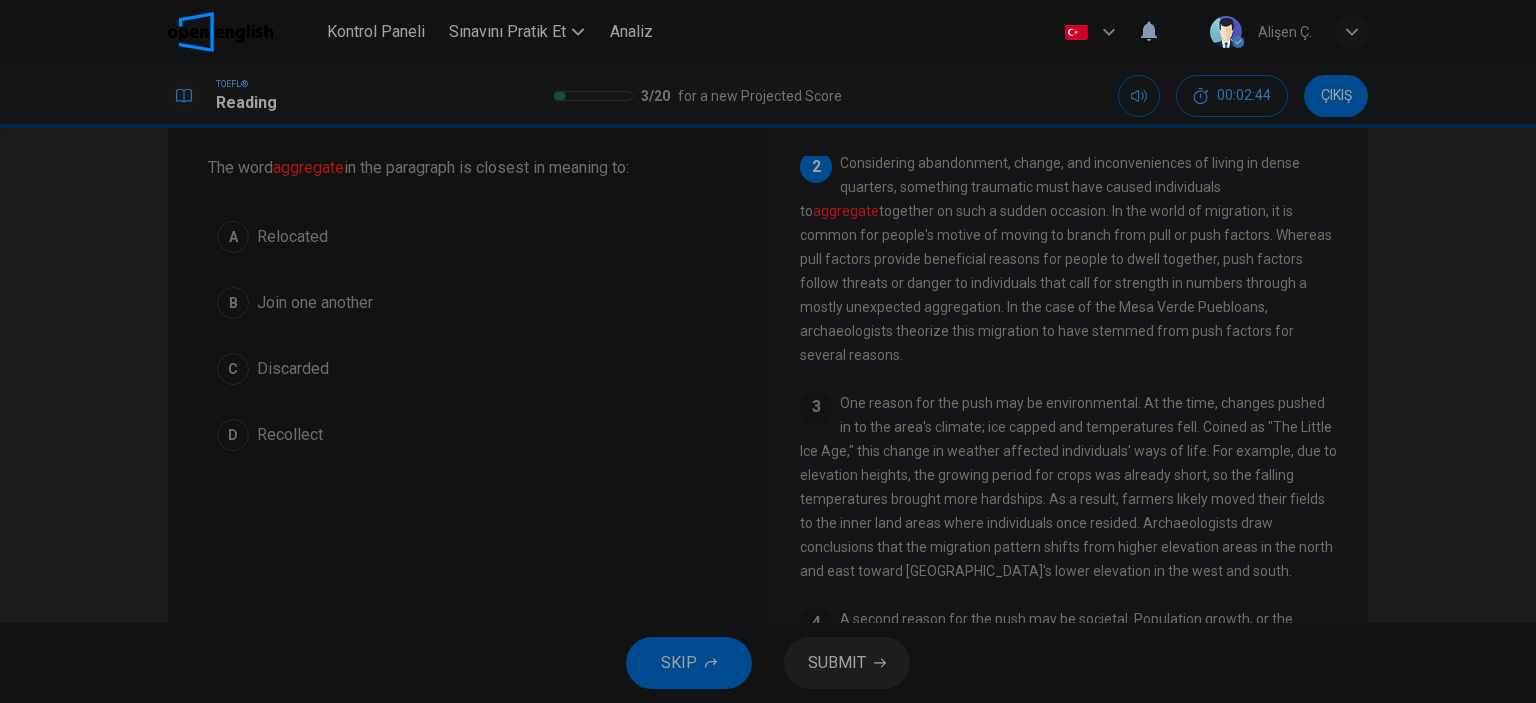 scroll, scrollTop: 97, scrollLeft: 0, axis: vertical 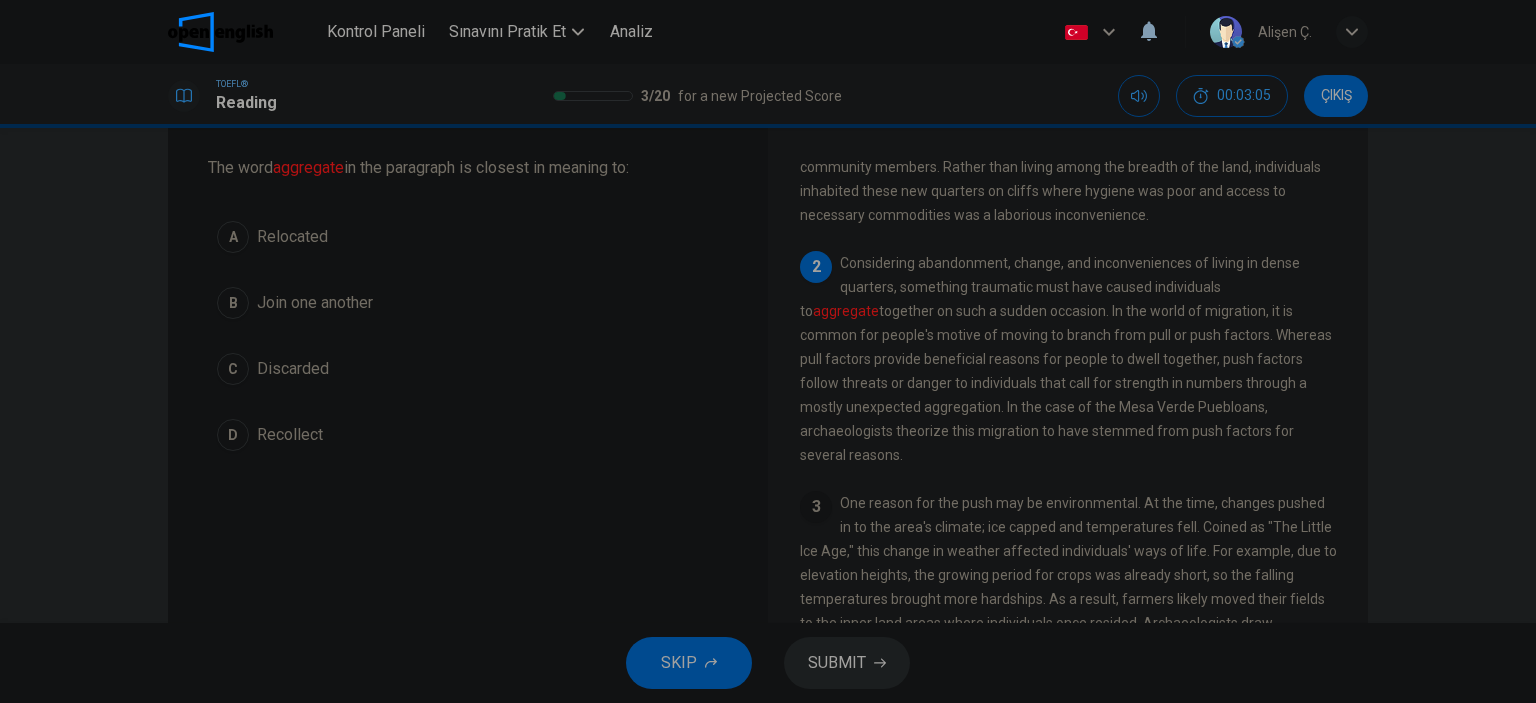 click on "B Join one another" at bounding box center (468, 303) 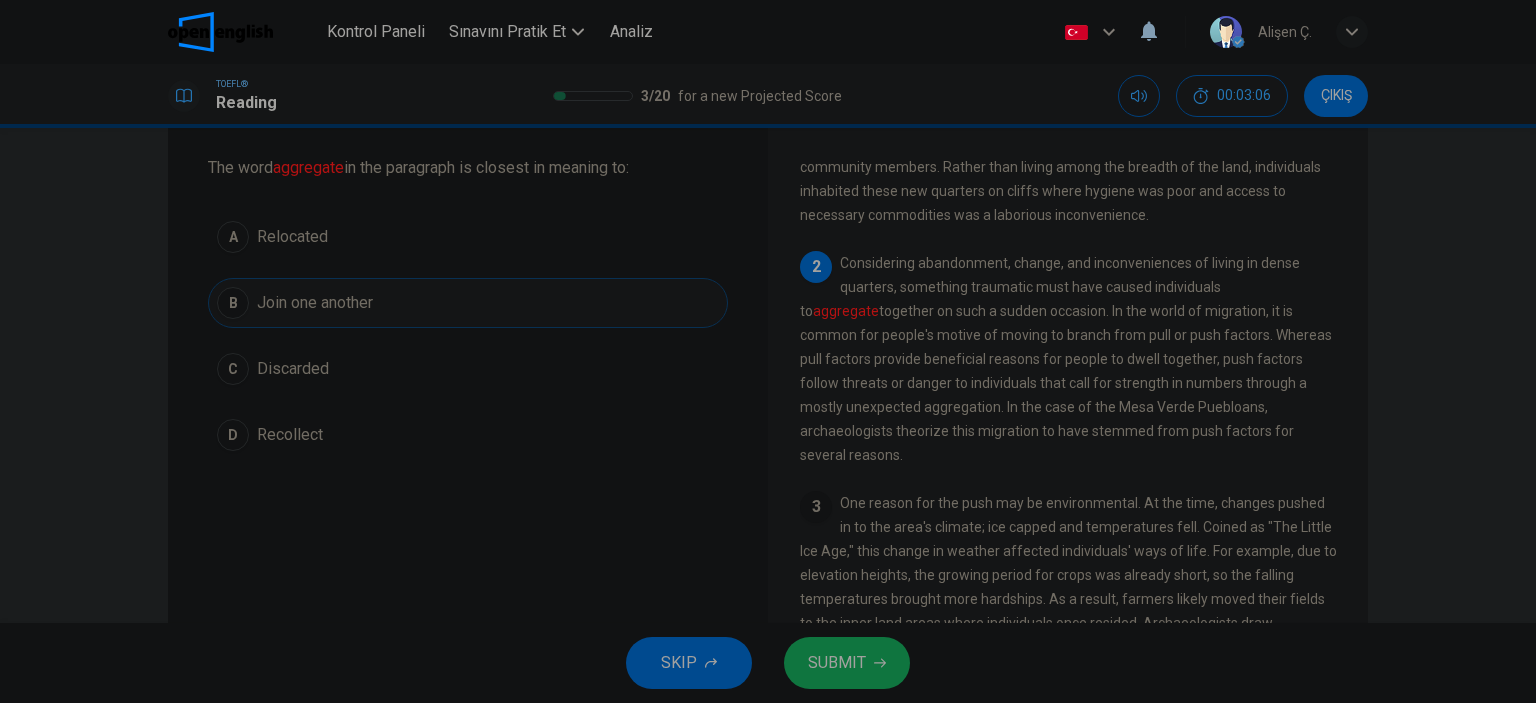 click on "SUBMIT" at bounding box center [837, 663] 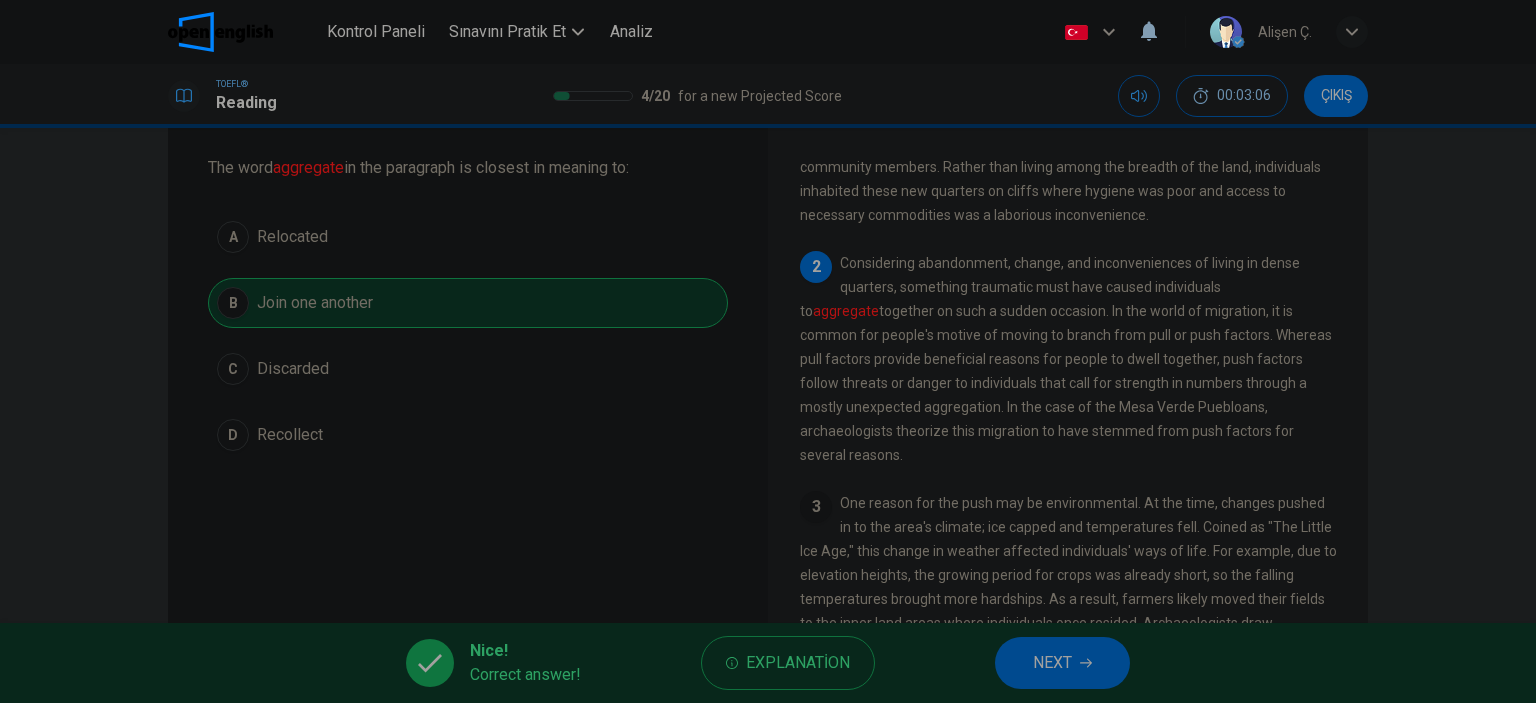 click on "NEXT" at bounding box center (1062, 663) 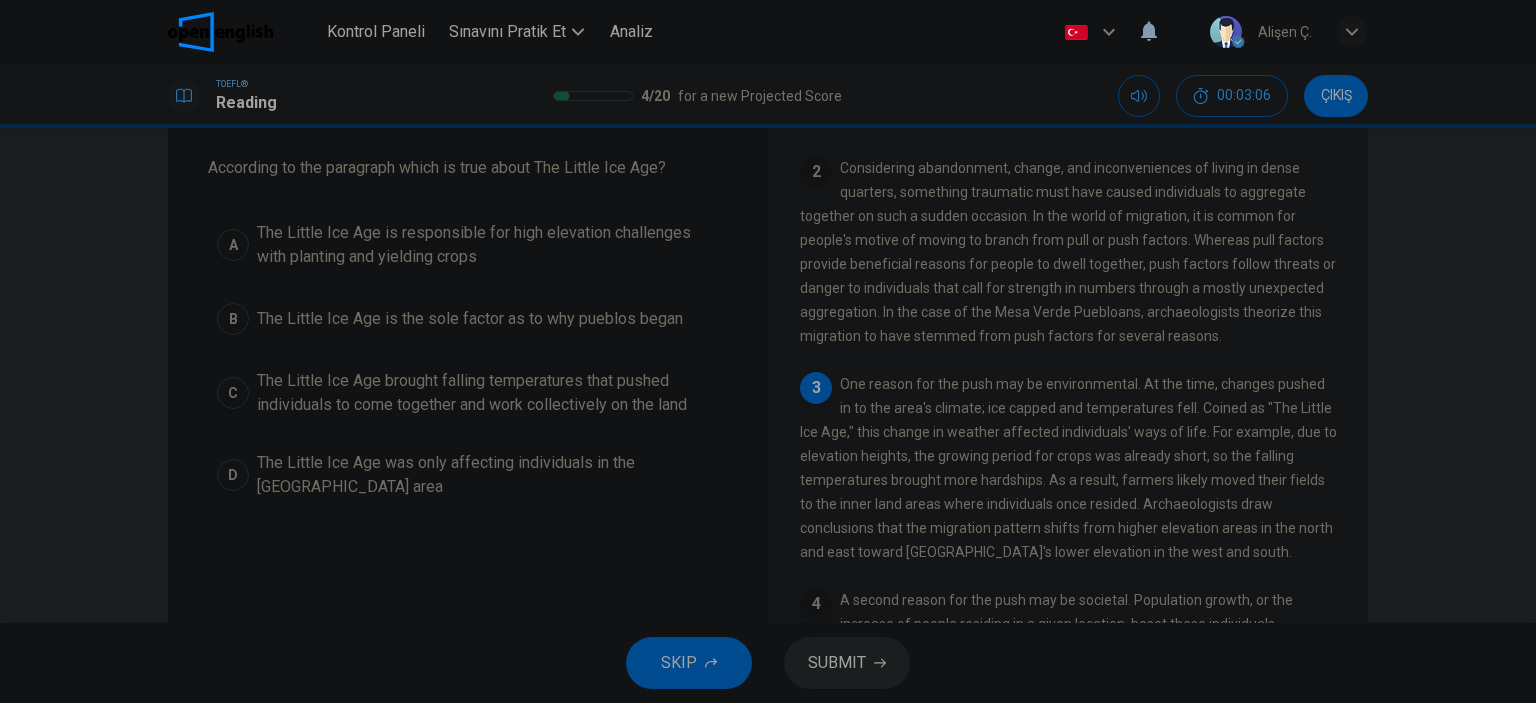 scroll, scrollTop: 243, scrollLeft: 0, axis: vertical 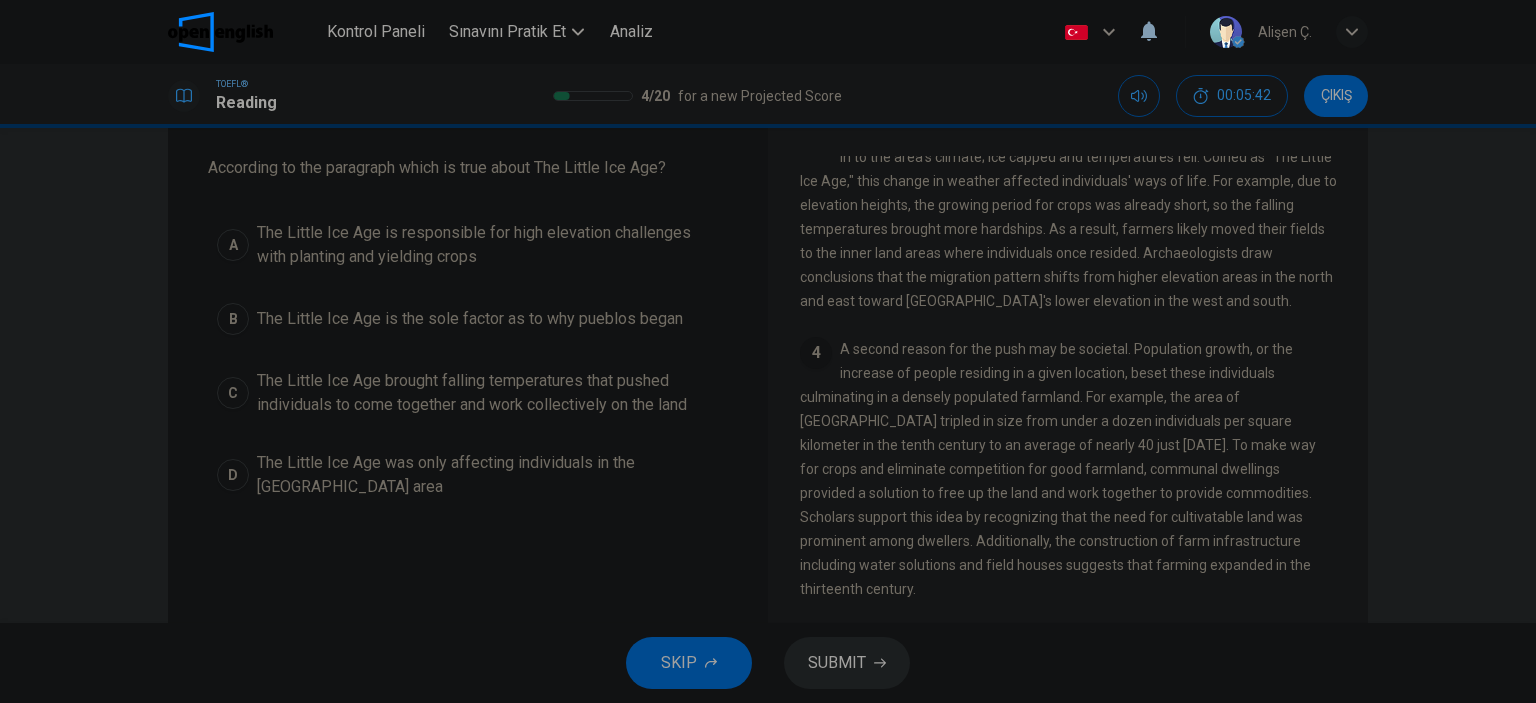 click on "C The Little Ice Age brought falling temperatures that pushed individuals to come together and work collectively on the land" at bounding box center [468, 393] 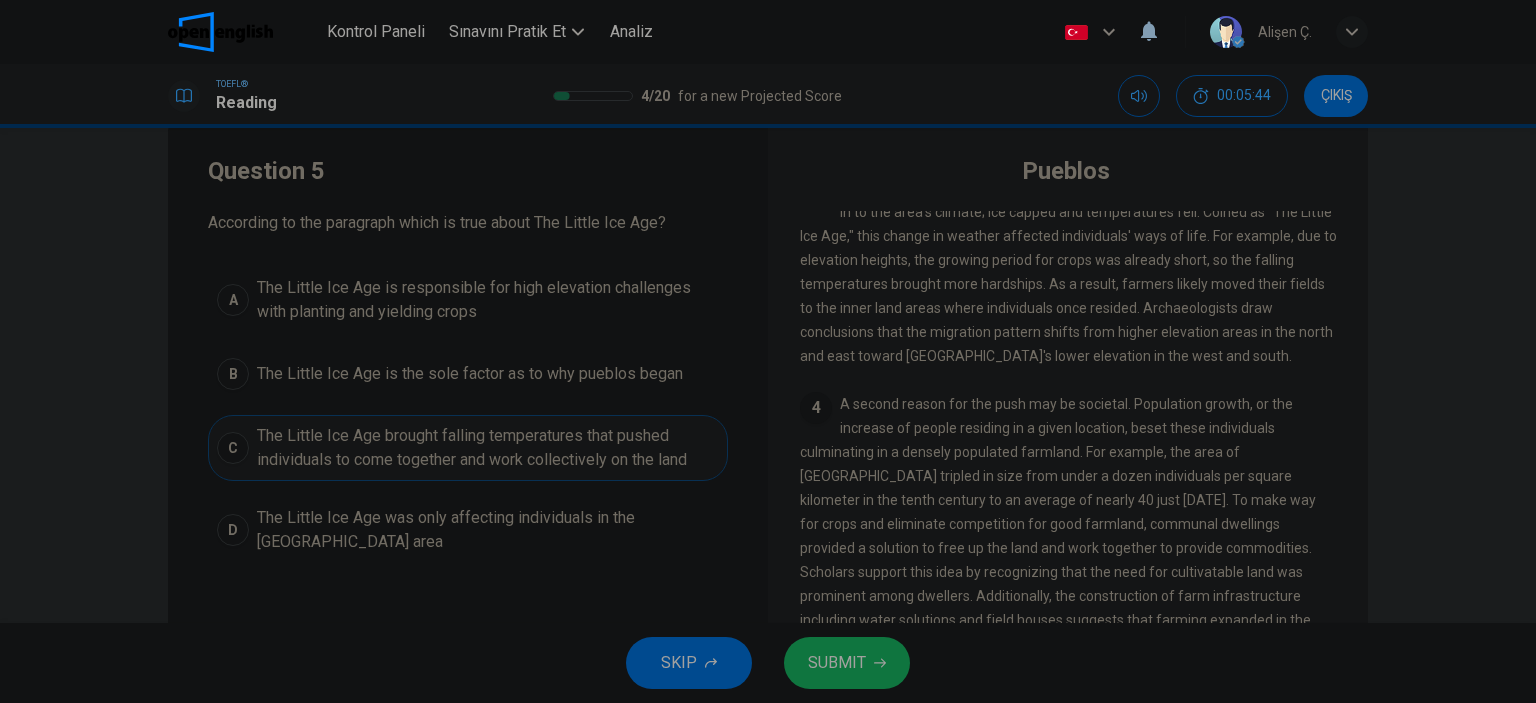 scroll, scrollTop: 0, scrollLeft: 0, axis: both 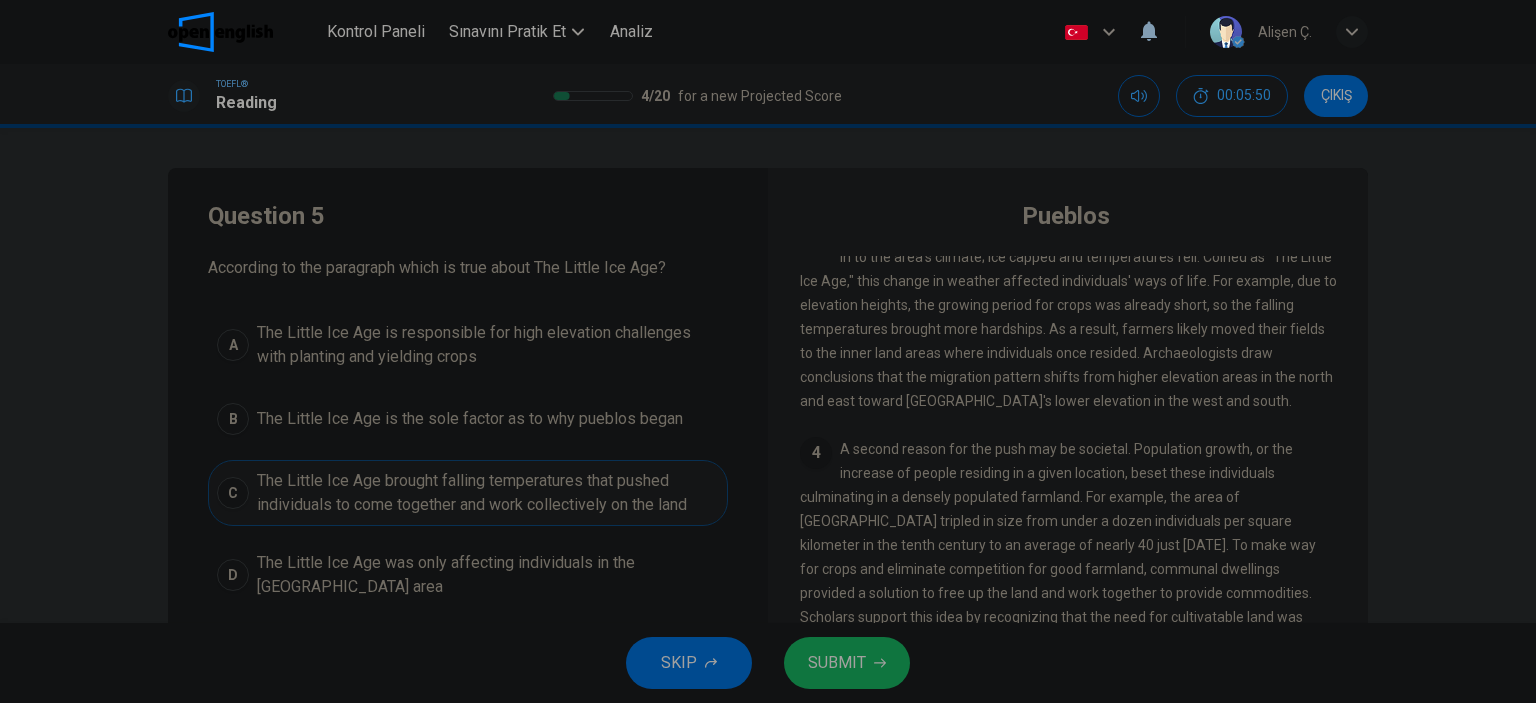click on "A The Little Ice Age is responsible for high elevation challenges with planting and yielding crops B The Little Ice Age is the sole factor as to why pueblos began C The Little Ice Age brought falling temperatures that pushed individuals to come together and work collectively on the land D The Little Ice Age was only affecting individuals in the [GEOGRAPHIC_DATA] area" at bounding box center [468, 460] 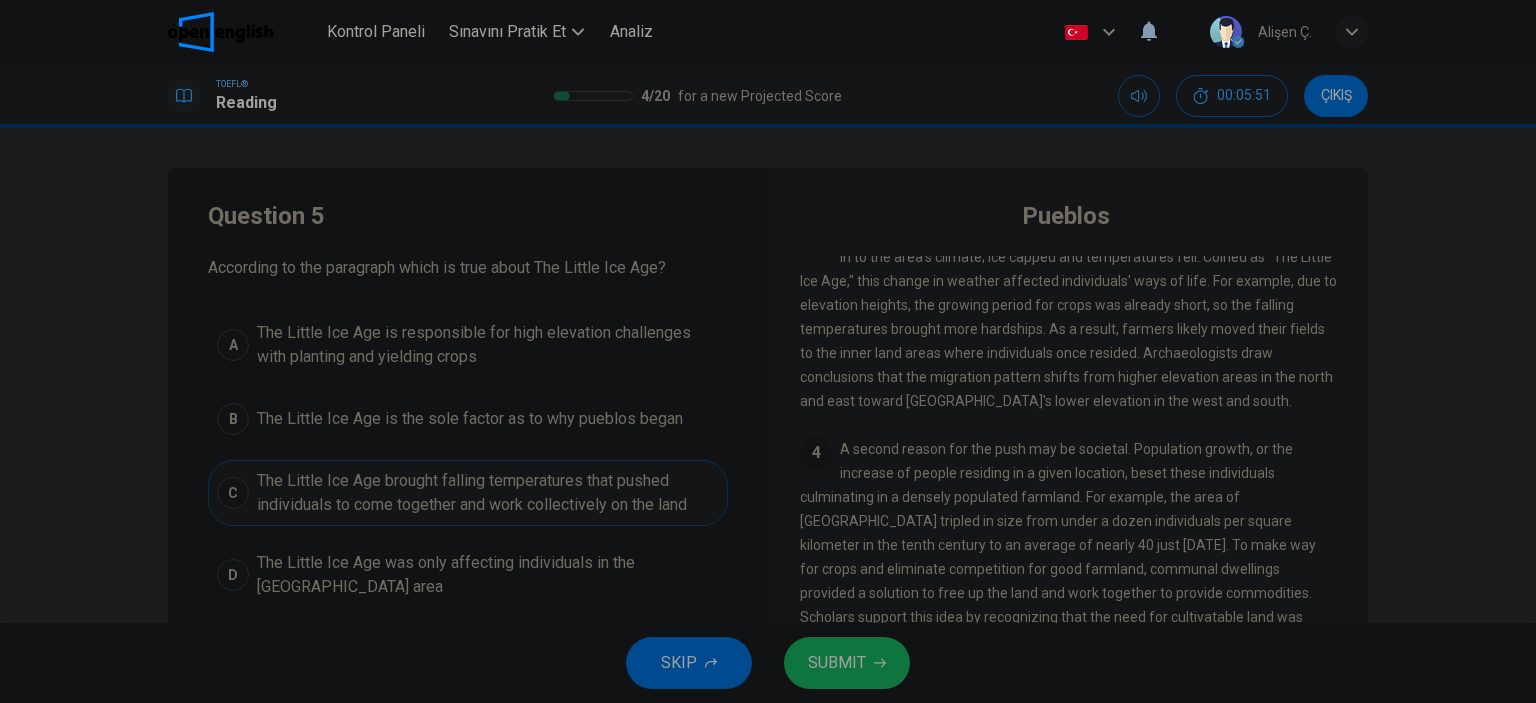 click on "B The Little Ice Age is the sole factor as to why pueblos began" at bounding box center (468, 419) 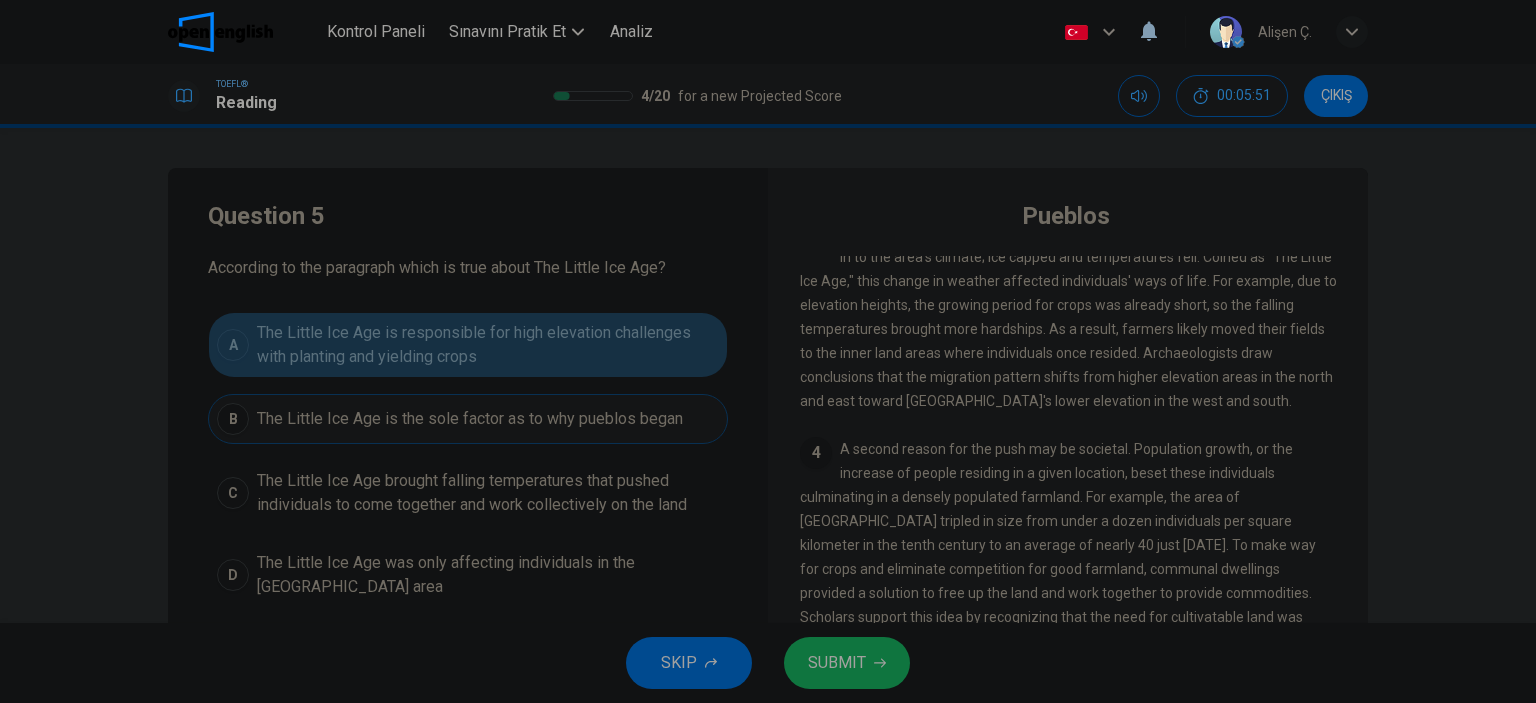 click on "A The Little Ice Age is responsible for high elevation challenges with planting and yielding crops" at bounding box center [468, 345] 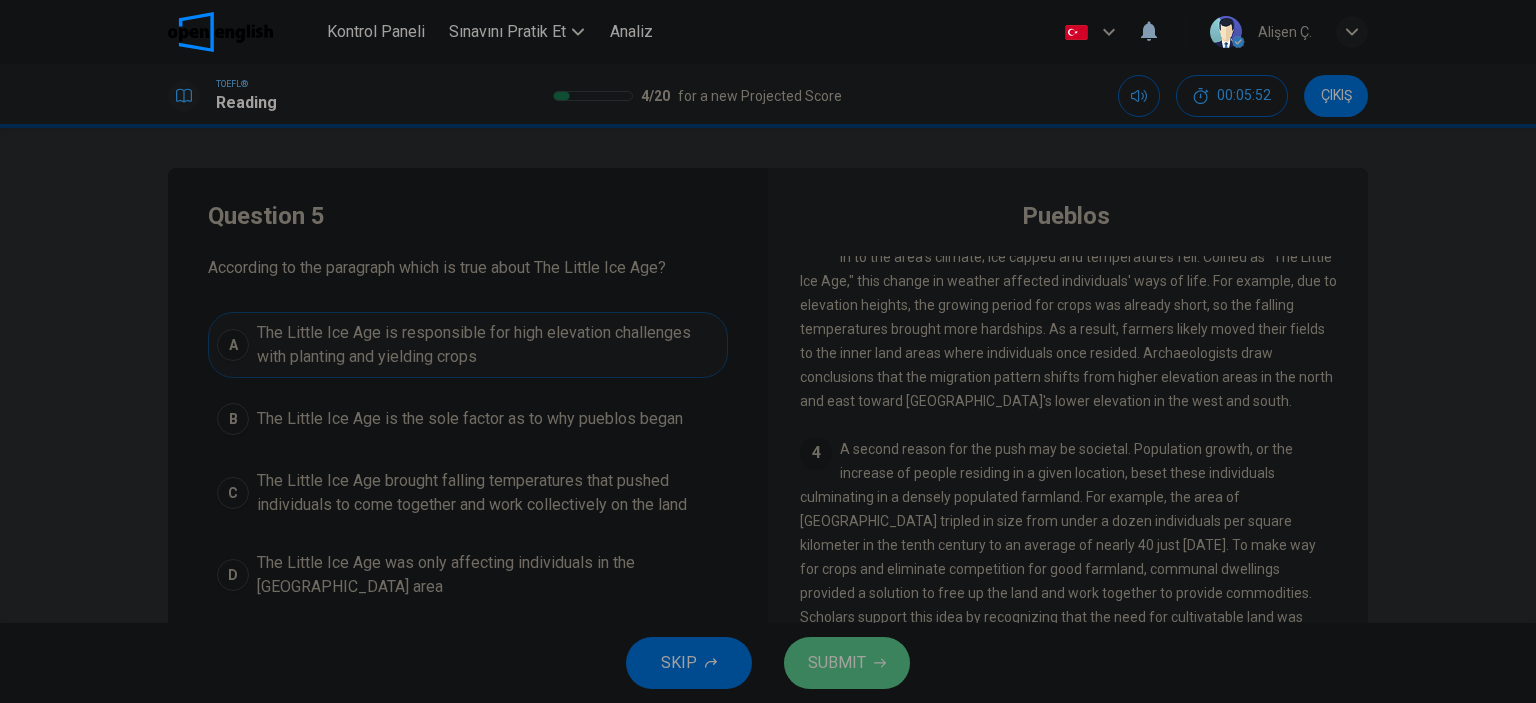 click on "SUBMIT" at bounding box center [837, 663] 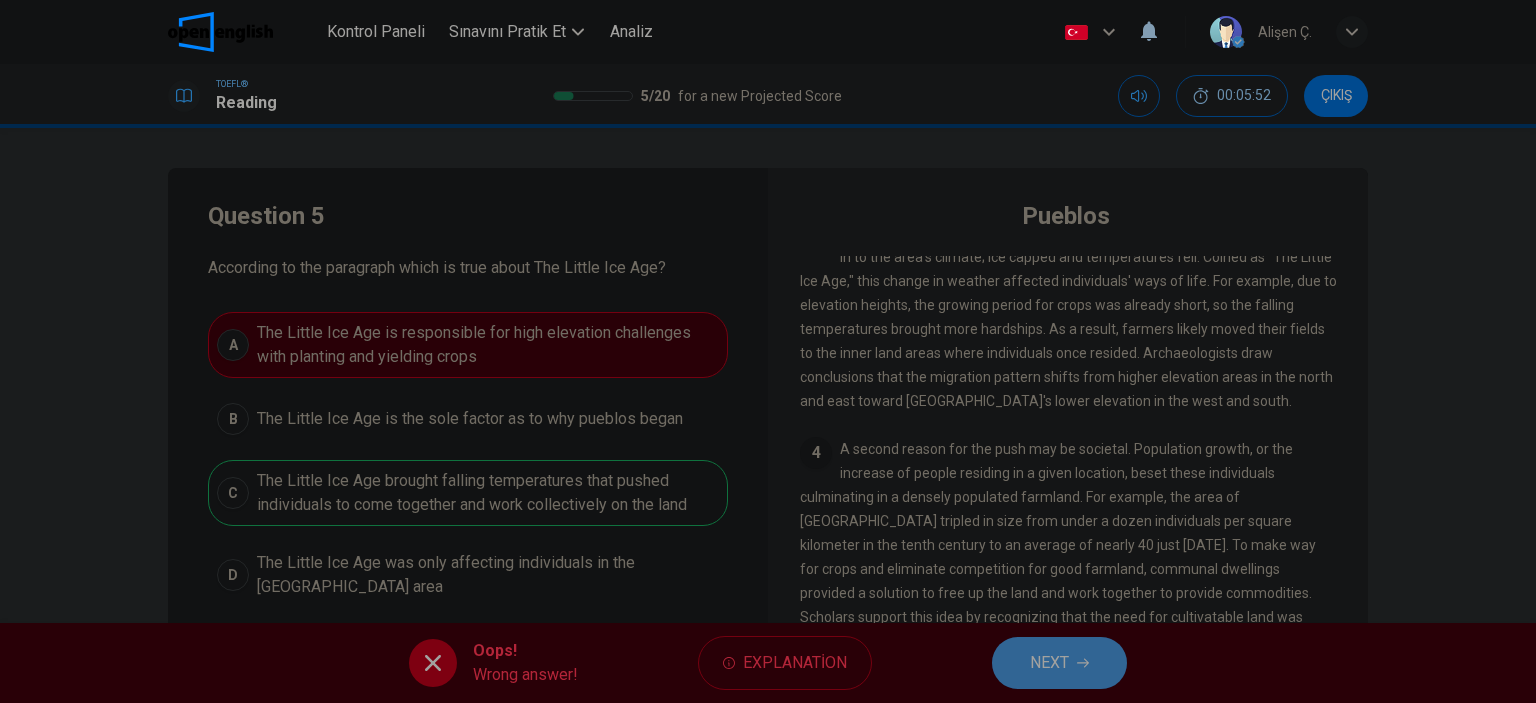 click on "NEXT" at bounding box center (1059, 663) 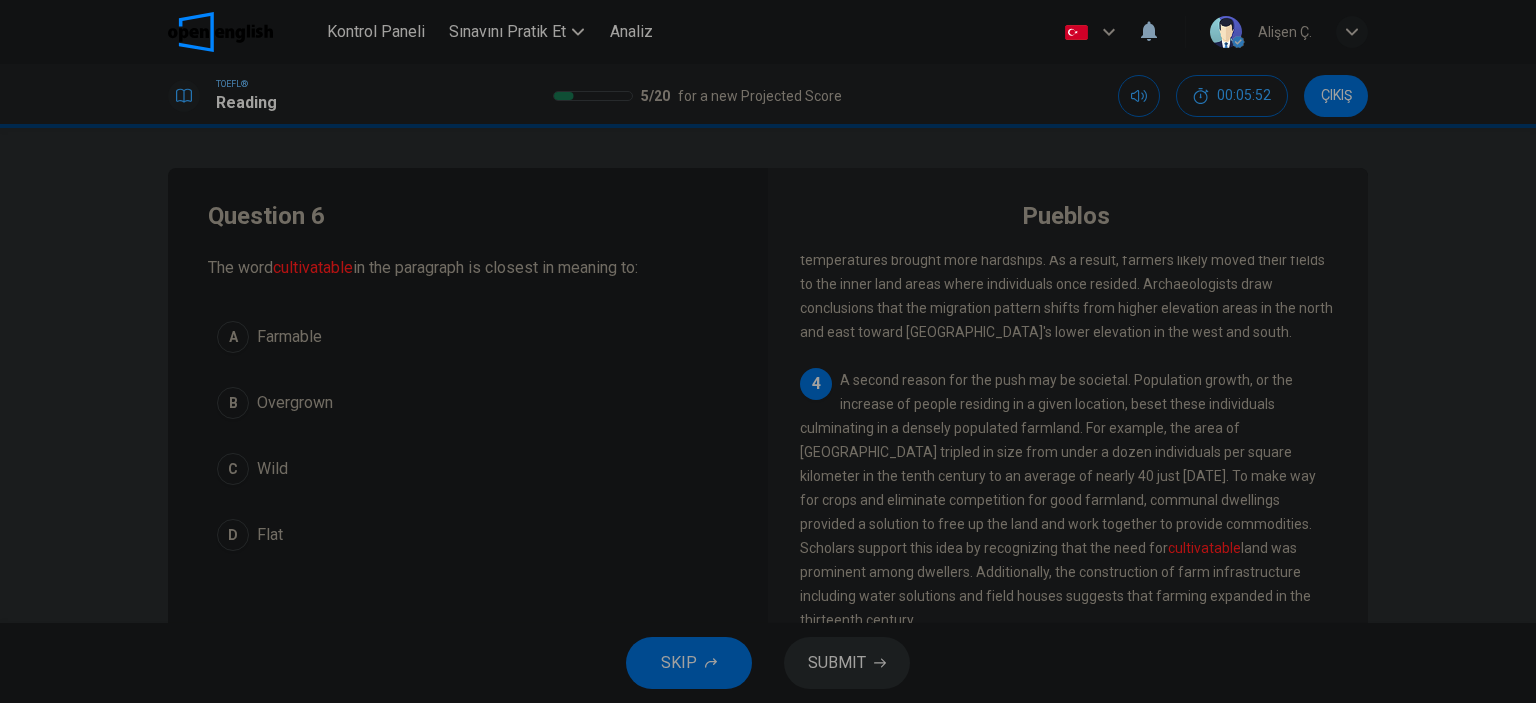scroll, scrollTop: 515, scrollLeft: 0, axis: vertical 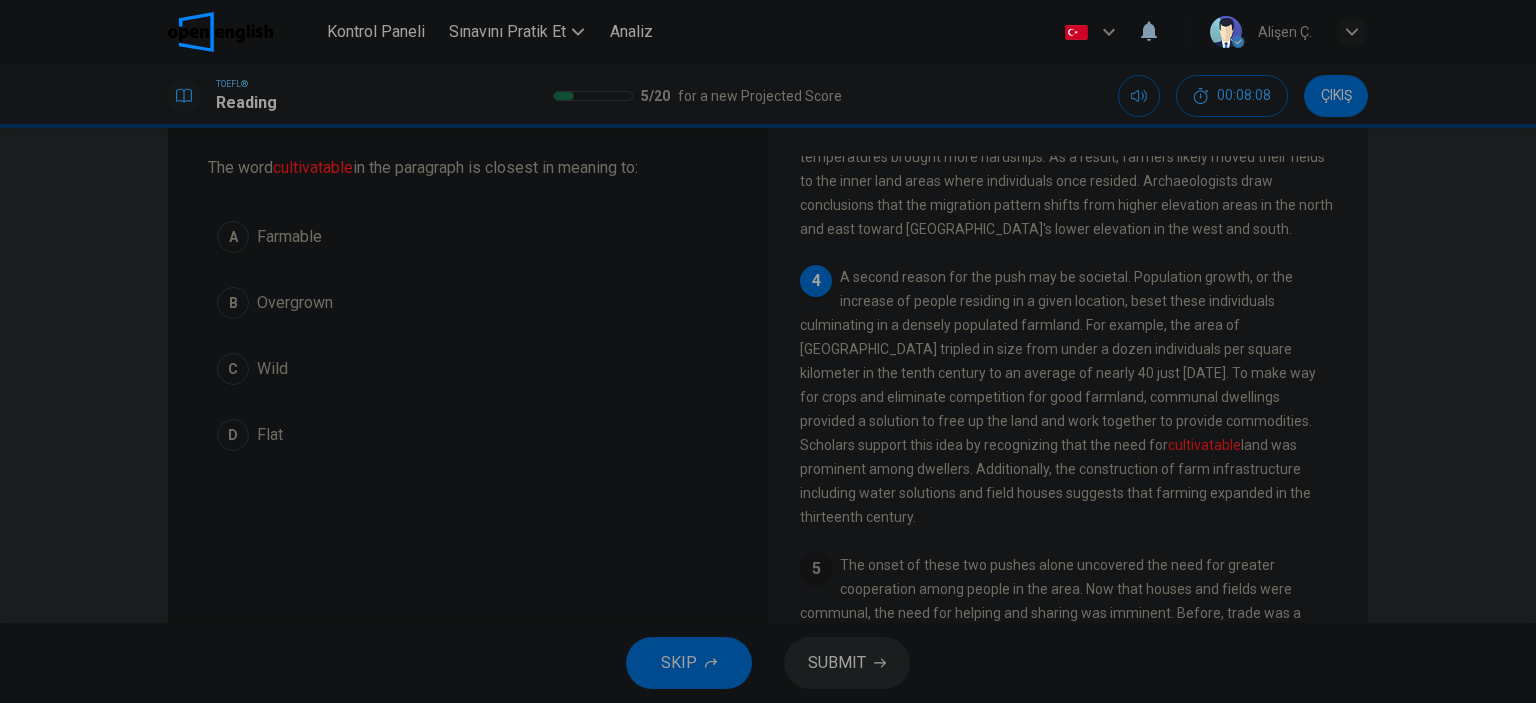 click on "SKIP" at bounding box center [679, 663] 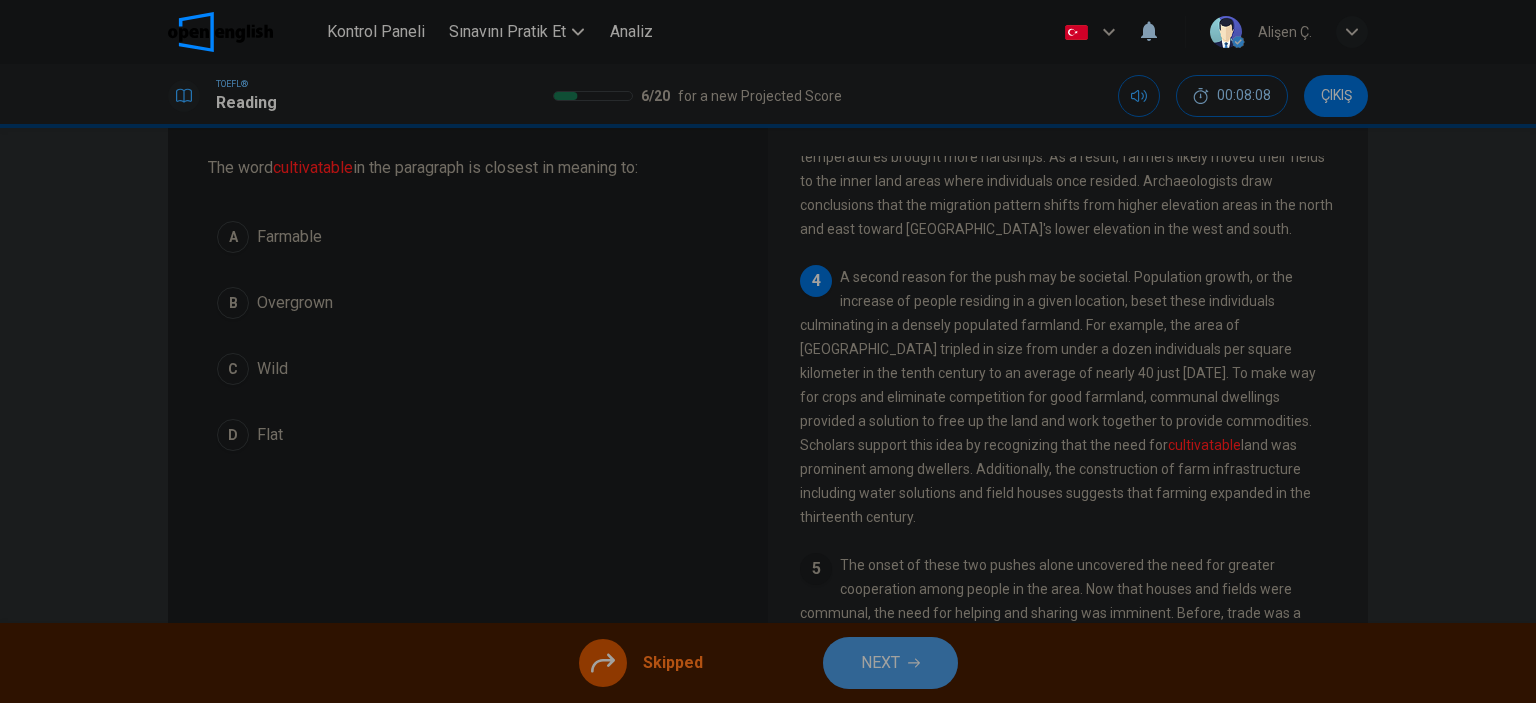 drag, startPoint x: 892, startPoint y: 672, endPoint x: 700, endPoint y: 584, distance: 211.20605 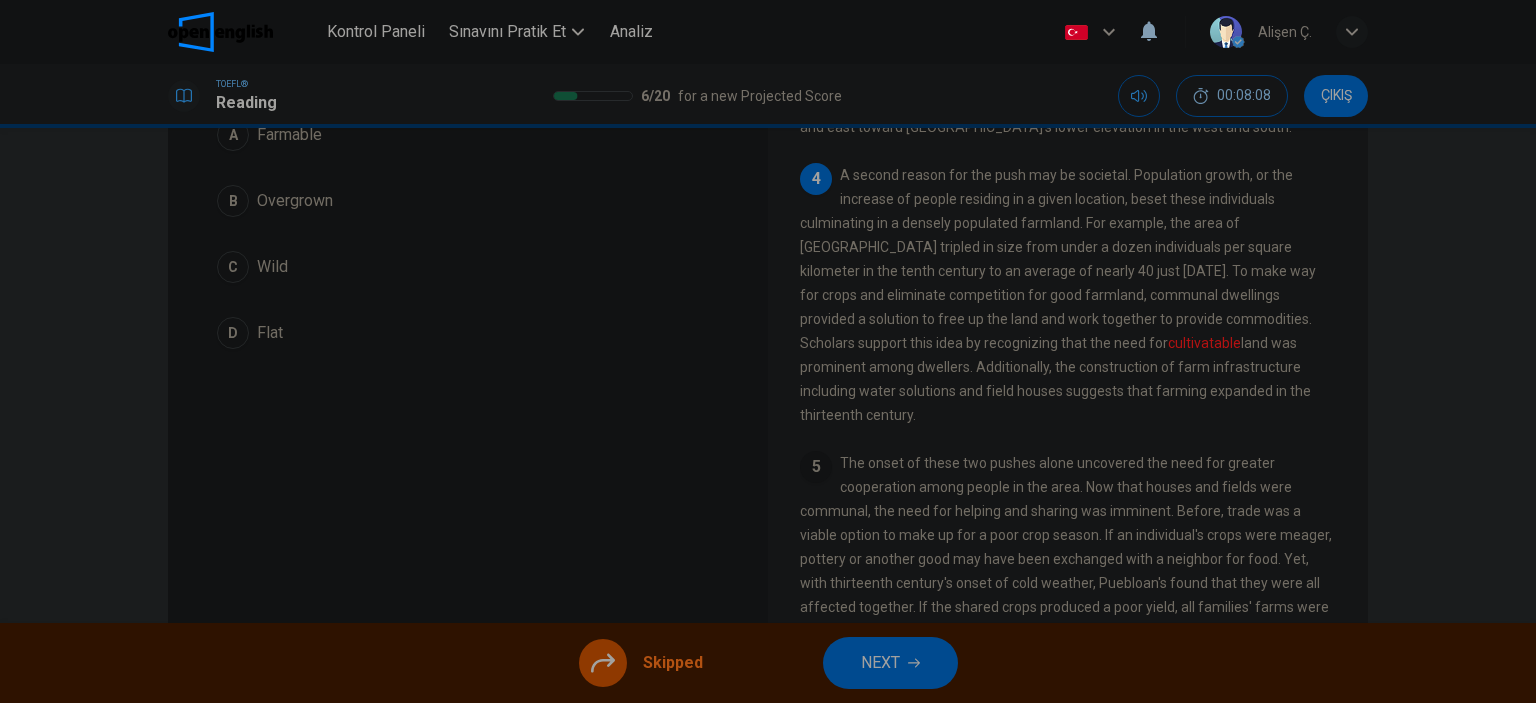 scroll, scrollTop: 280, scrollLeft: 0, axis: vertical 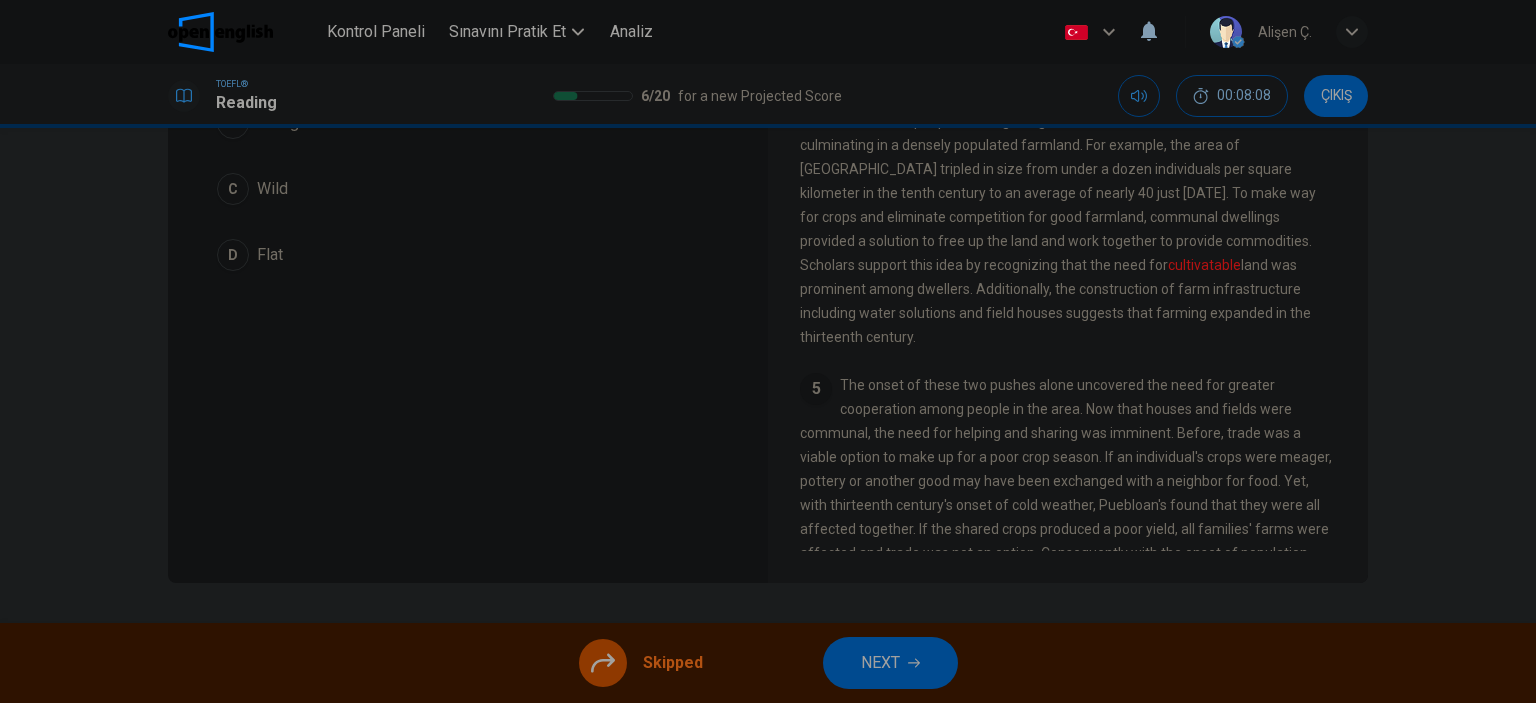 drag, startPoint x: 1100, startPoint y: 286, endPoint x: 1241, endPoint y: 283, distance: 141.0319 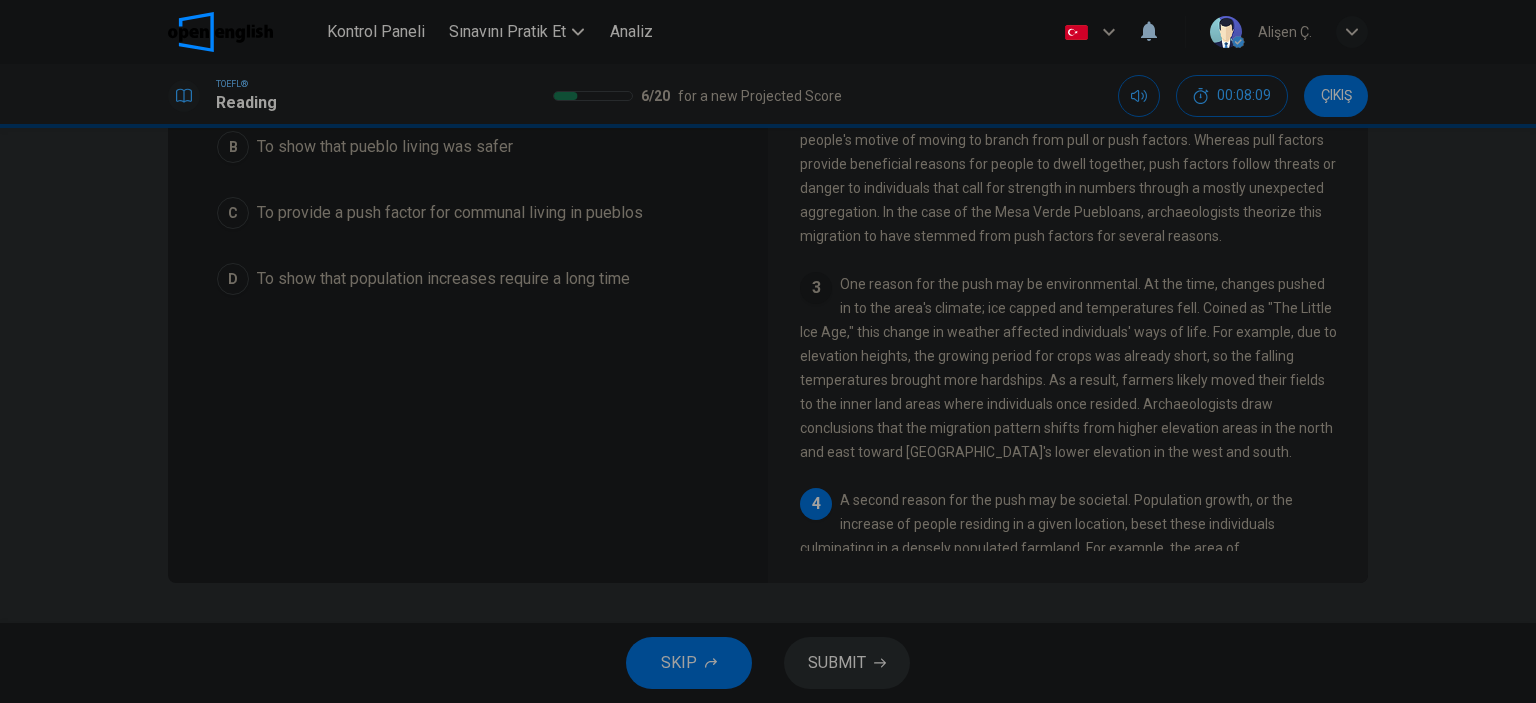scroll, scrollTop: 36, scrollLeft: 0, axis: vertical 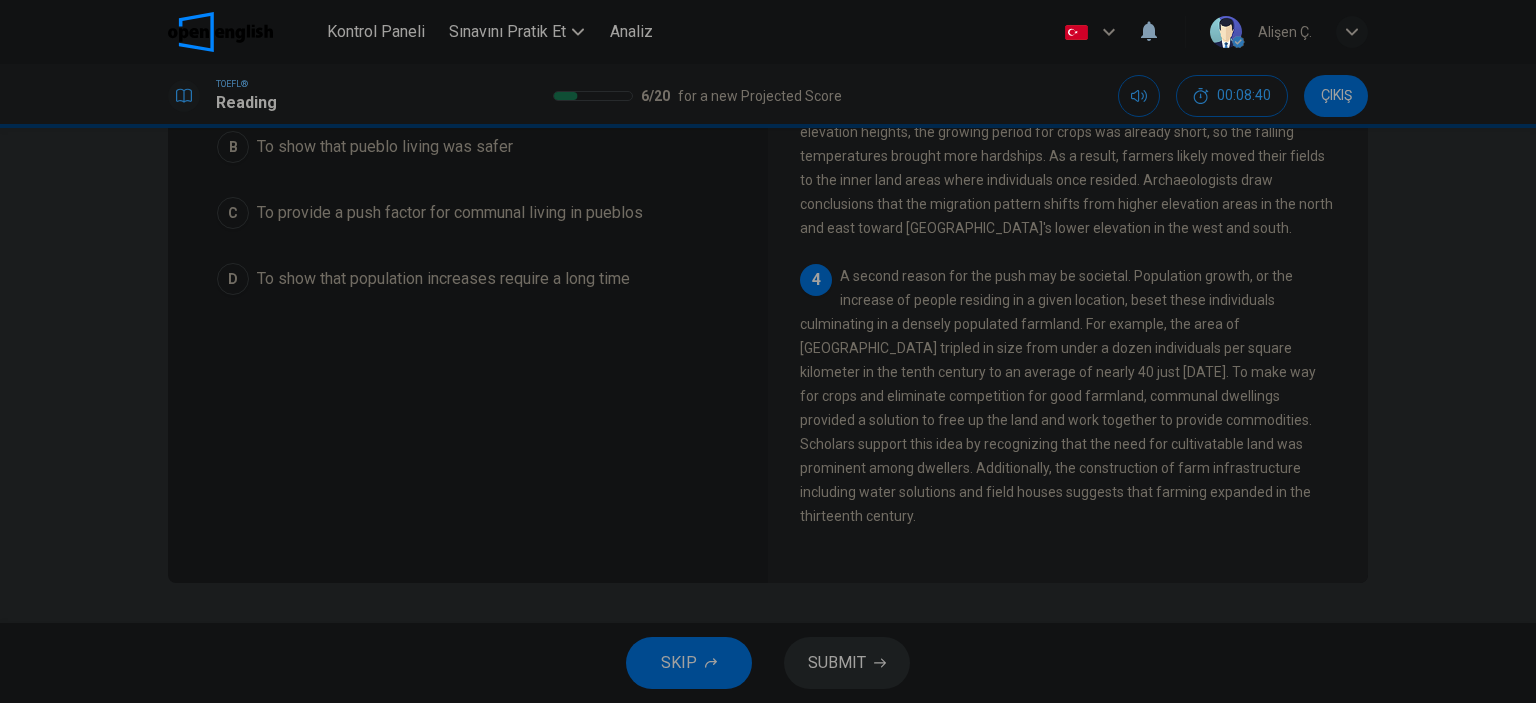 drag, startPoint x: 1133, startPoint y: 383, endPoint x: 1156, endPoint y: 397, distance: 26.925823 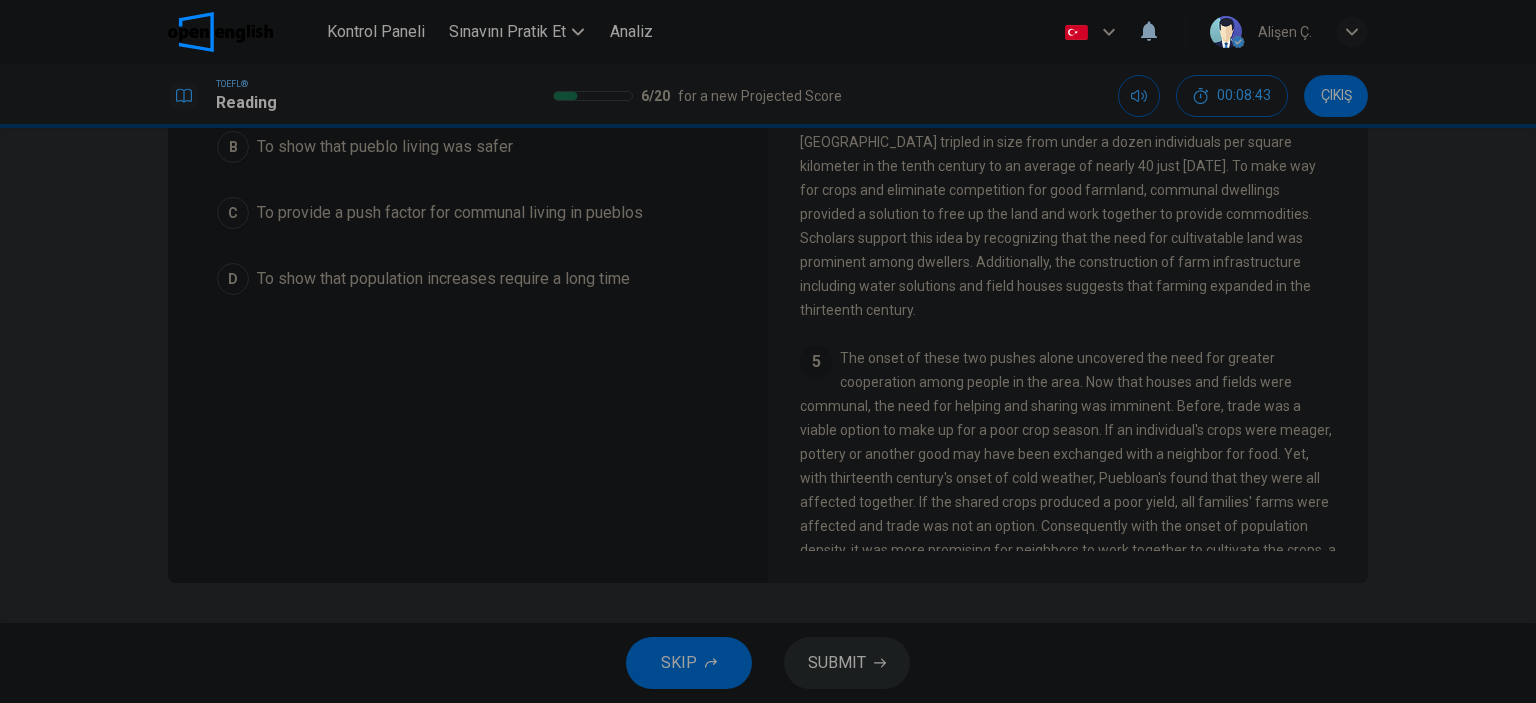 scroll, scrollTop: 546, scrollLeft: 0, axis: vertical 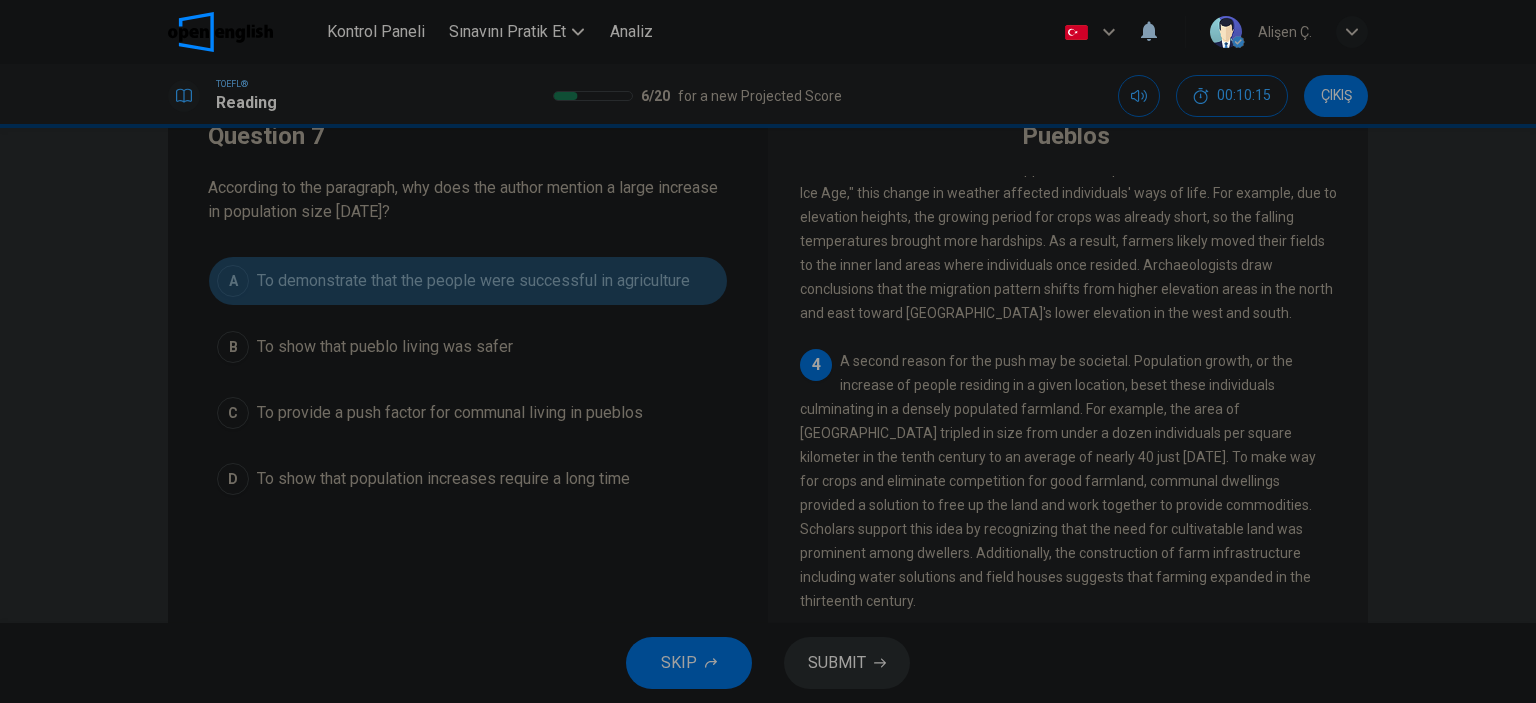 drag, startPoint x: 505, startPoint y: 277, endPoint x: 518, endPoint y: 284, distance: 14.764823 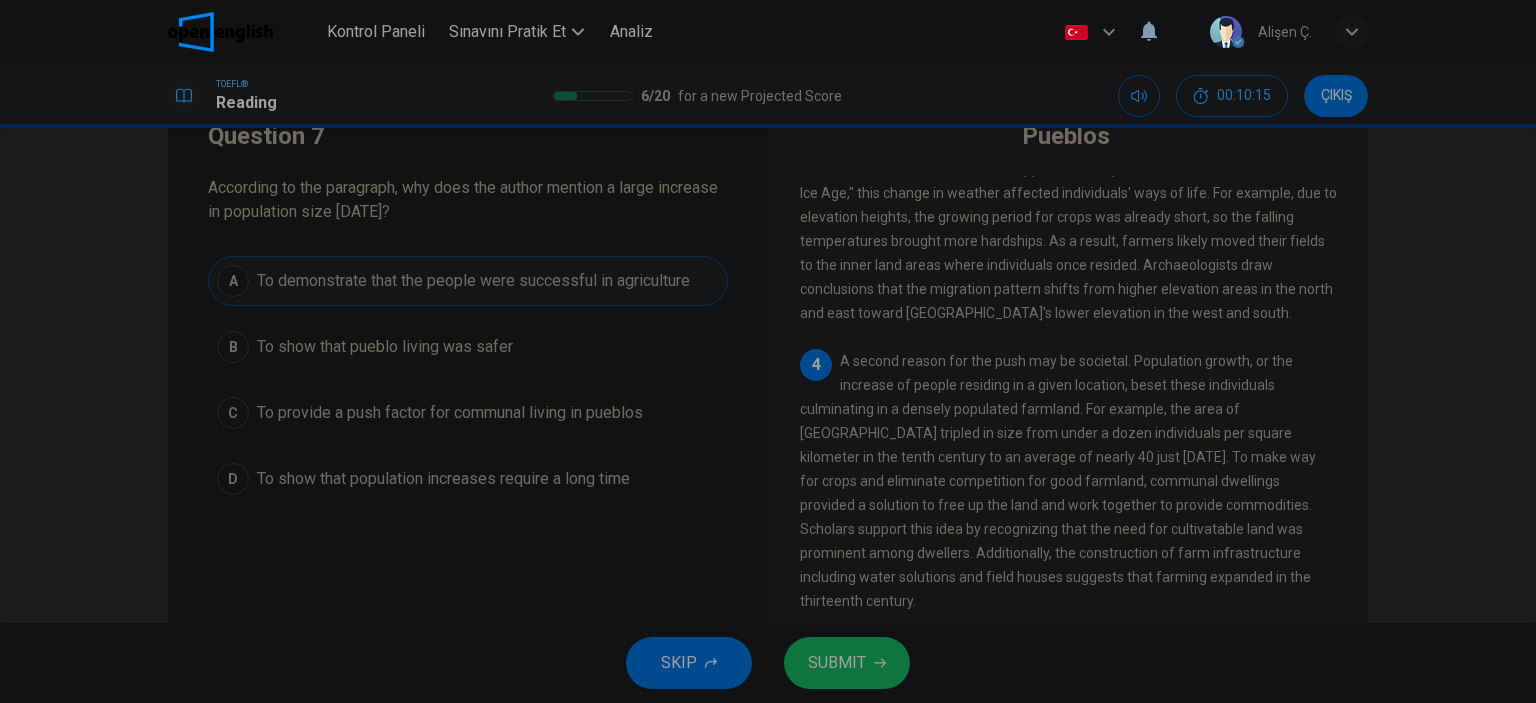 click on "SUBMIT" at bounding box center [837, 663] 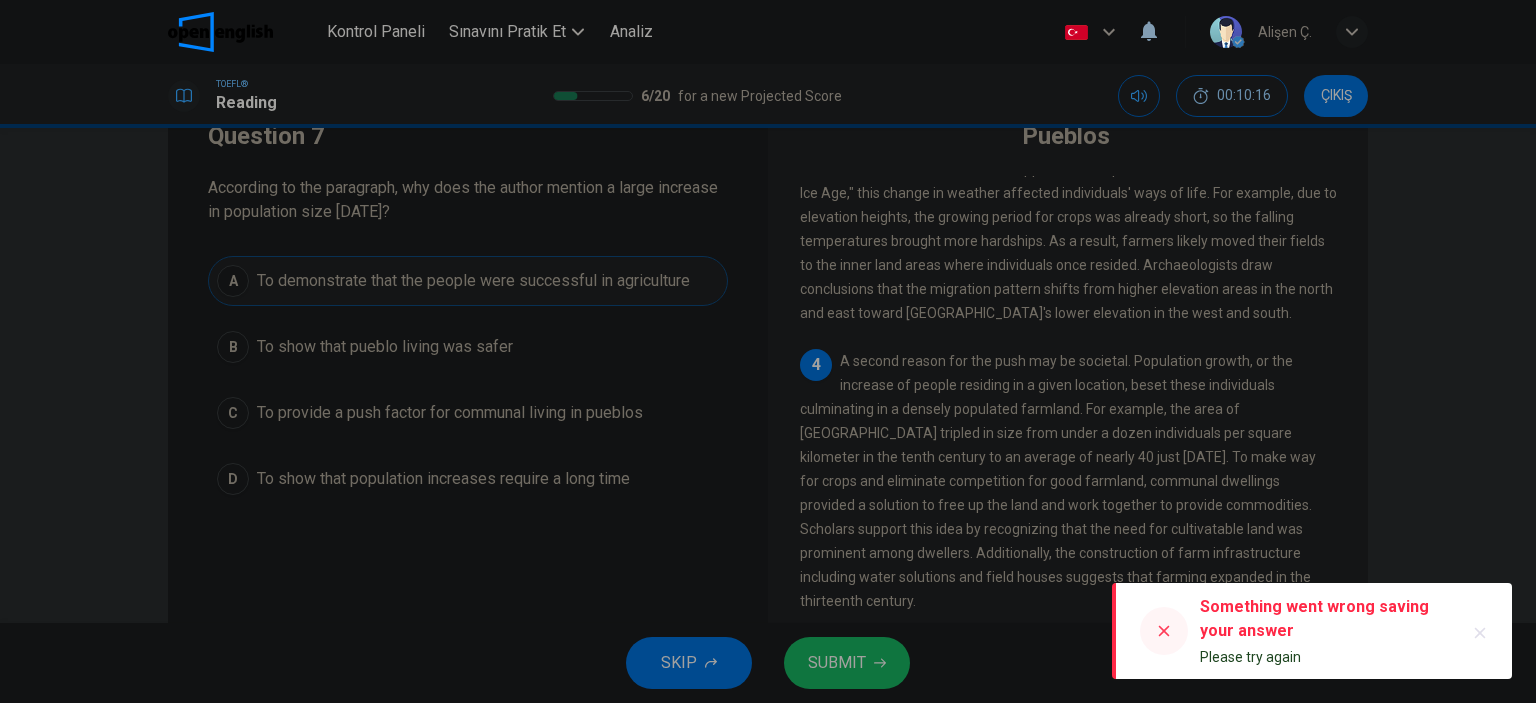 click 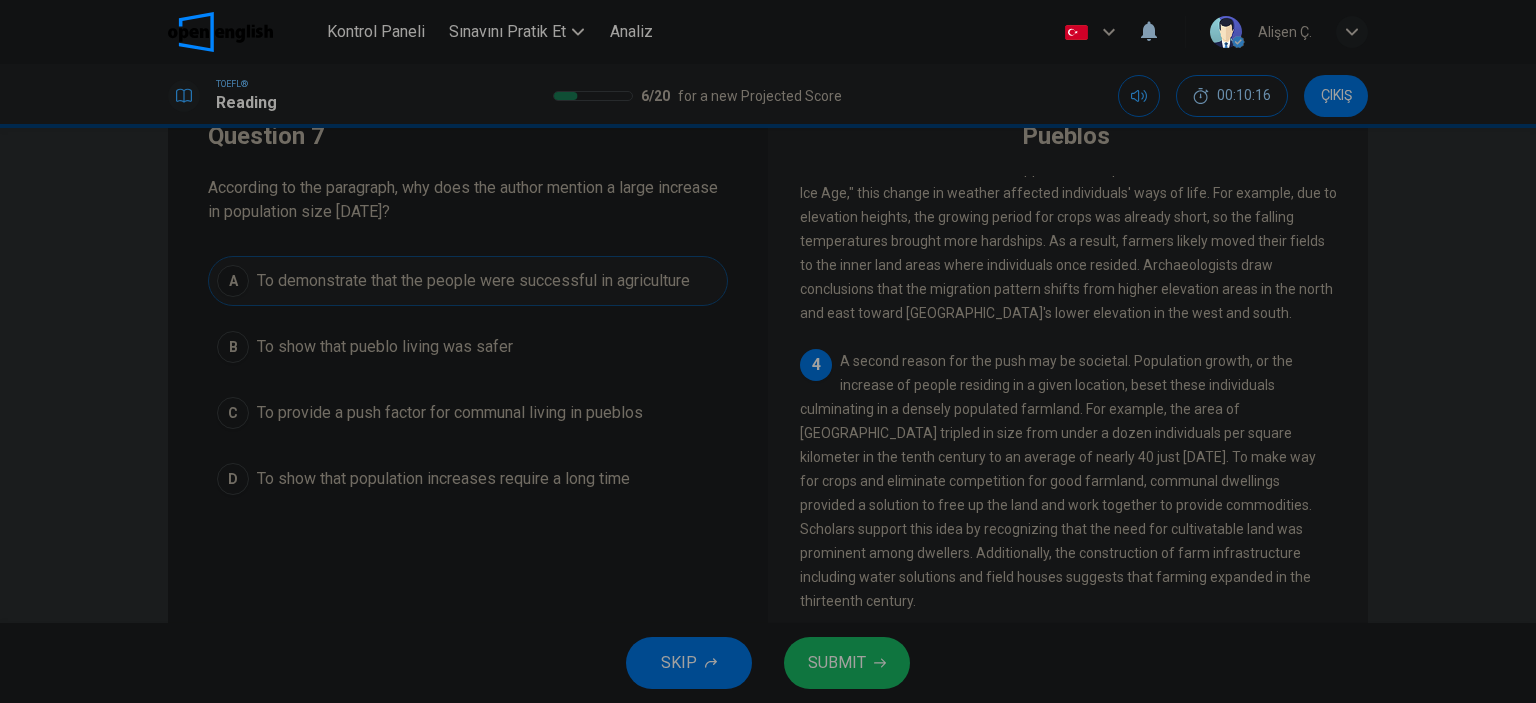 click on "SUBMIT" at bounding box center [847, 663] 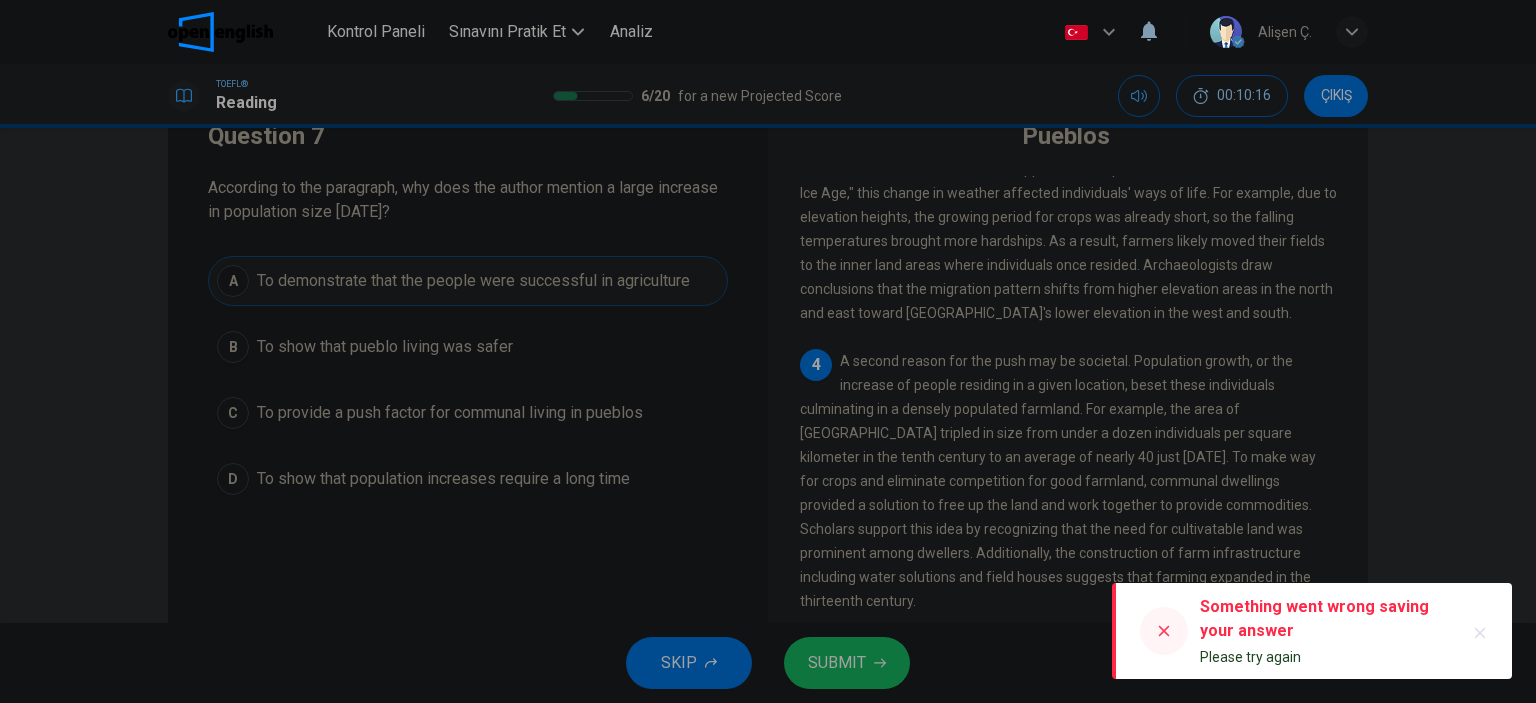 click 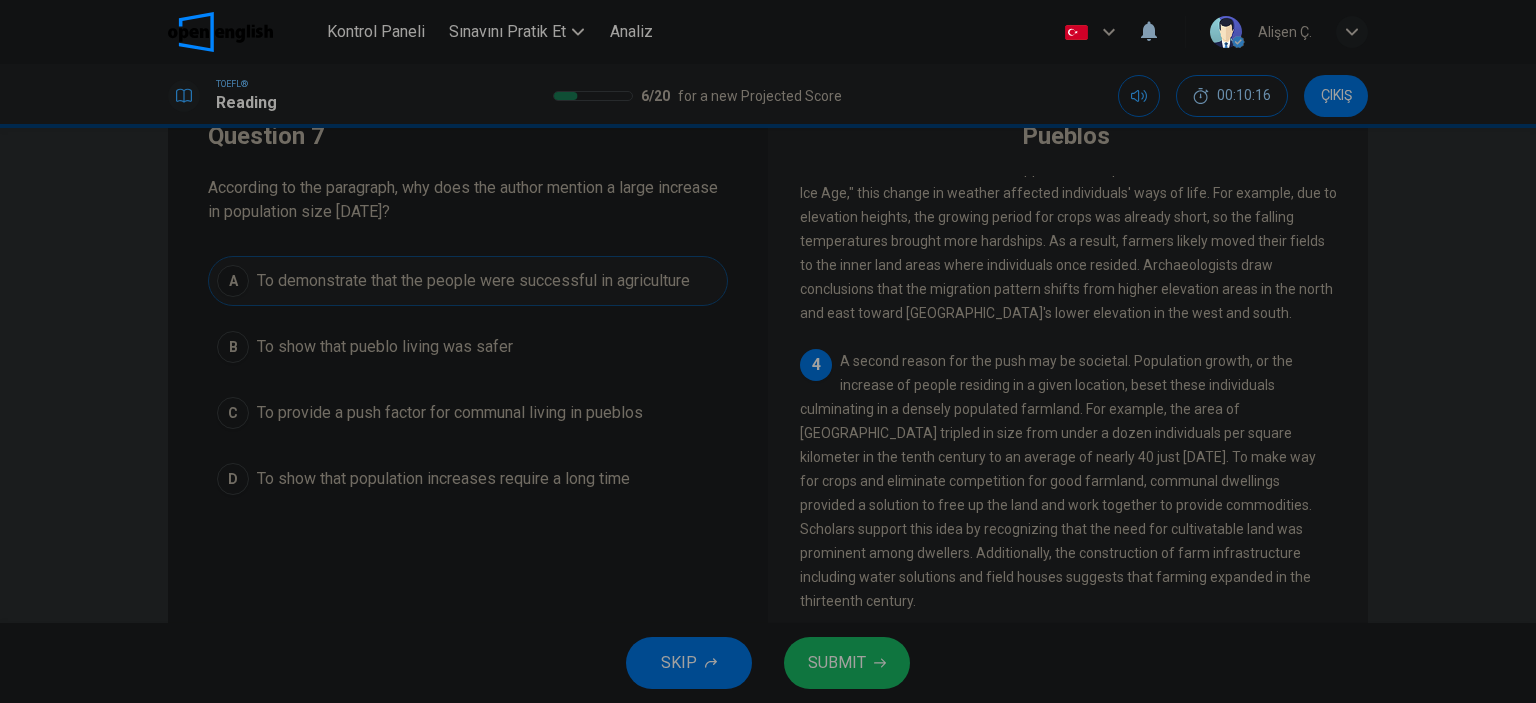 click on "Pueblos 1 Leaving their households behind, families in the [GEOGRAPHIC_DATA] area of the former [GEOGRAPHIC_DATA], moved into pueblos, or large communal dwellings, and changed their means of living substantially in the thirteenth century. Instead of experiencing independent living, individuals now shared homes with new community members. Rather than living among the breadth of the land, individuals inhabited these new quarters on cliffs where hygiene was poor and access to necessary commodities was a laborious inconvenience. 2 3 4 5" at bounding box center (1068, 435) 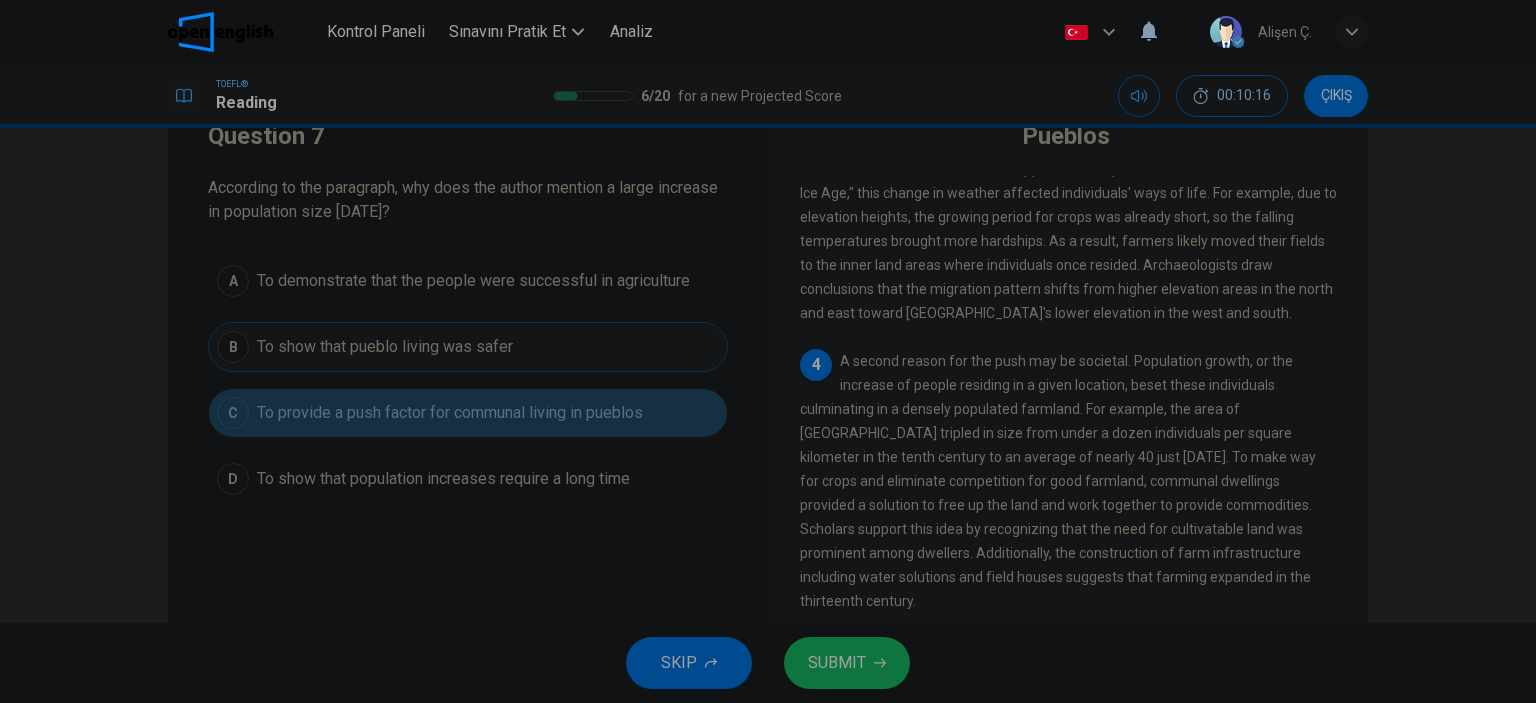 click on "C To provide a push factor for communal living in pueblos" at bounding box center [468, 413] 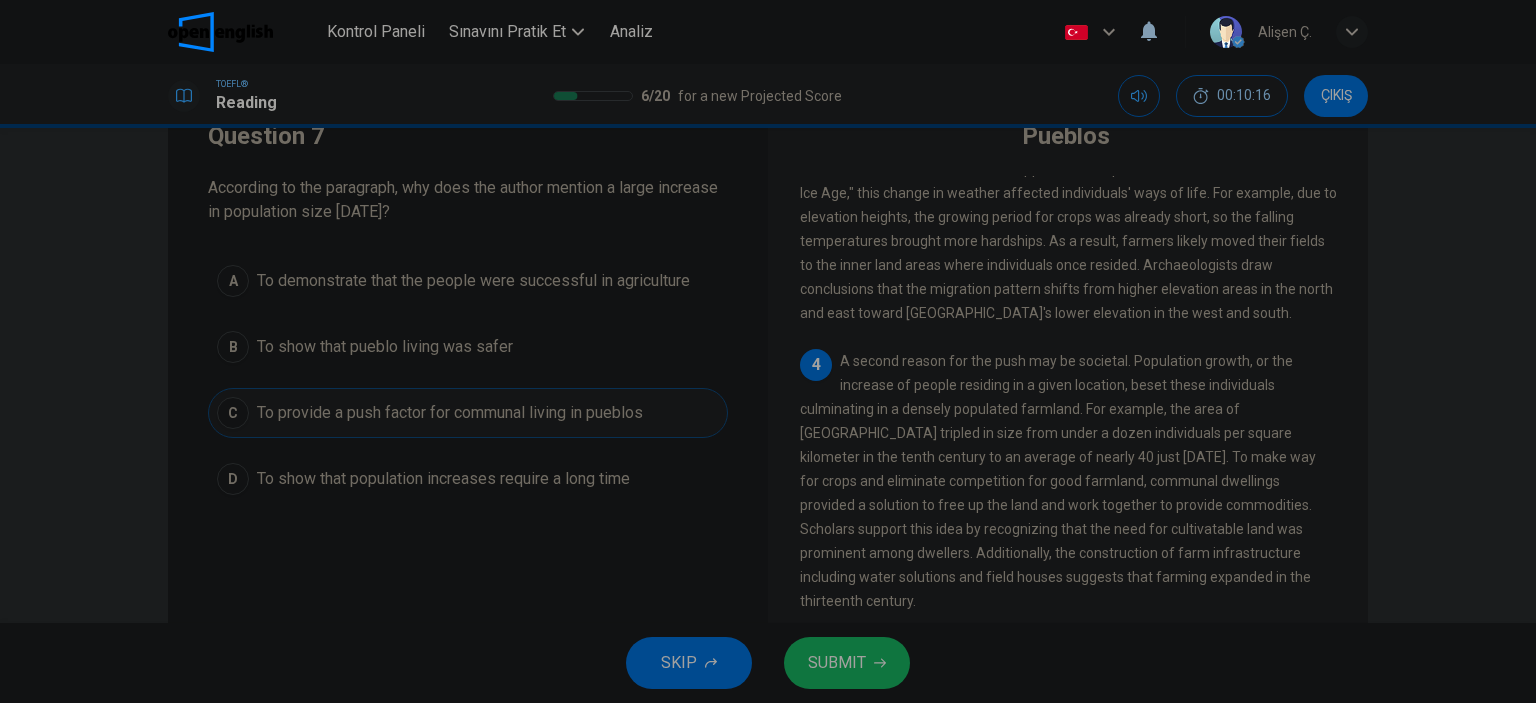 click on "D To show that population increases require a long time" at bounding box center (468, 479) 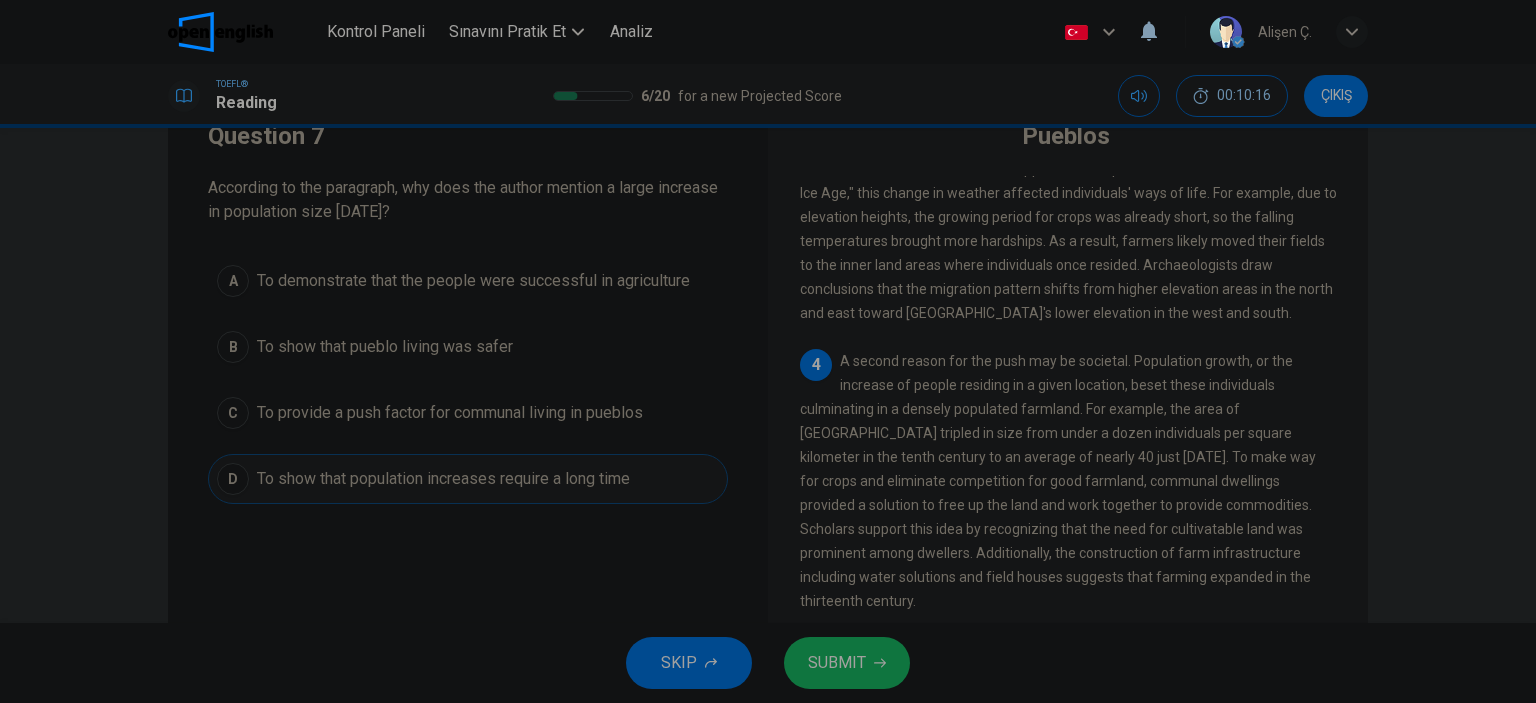 click on "To show that population increases require a long time" at bounding box center [443, 479] 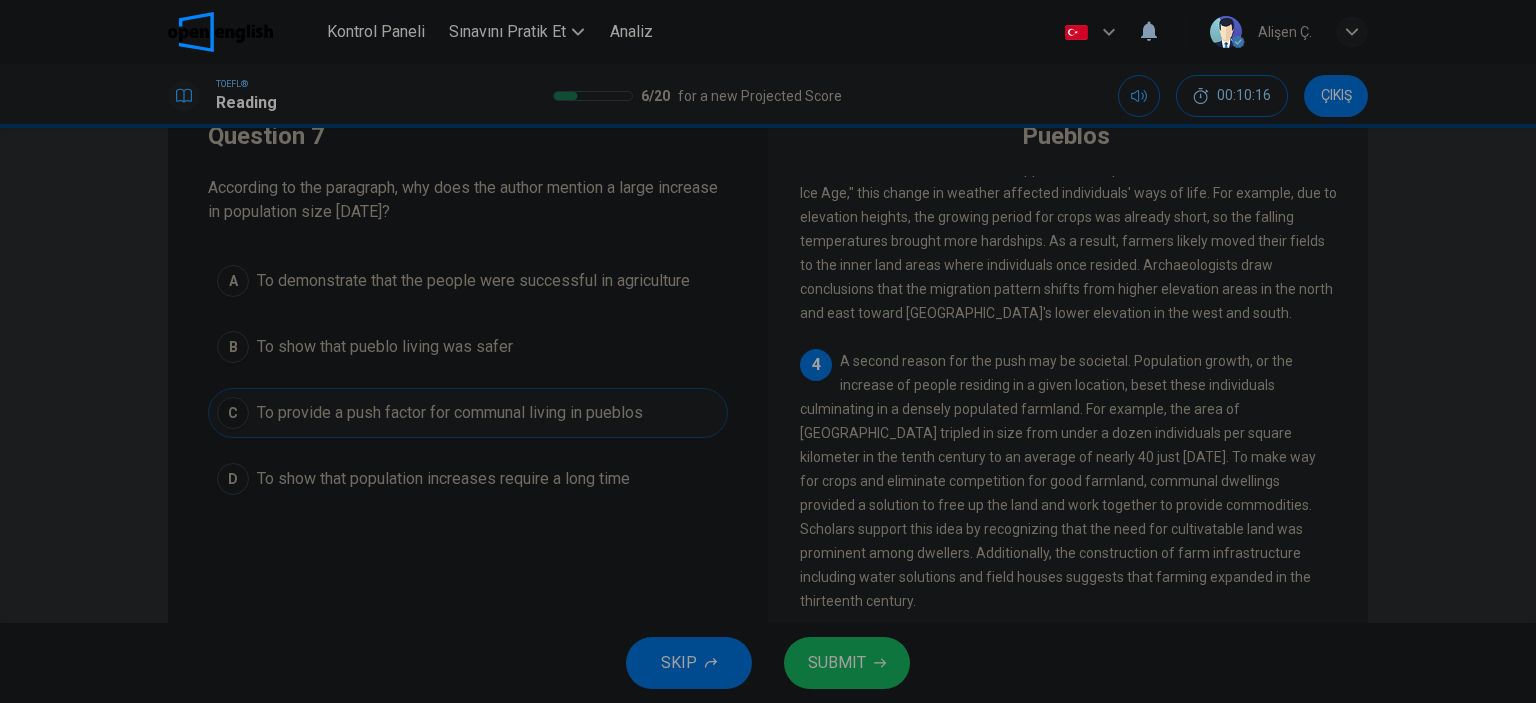 click on "To provide a push factor for communal living in pueblos" at bounding box center (450, 413) 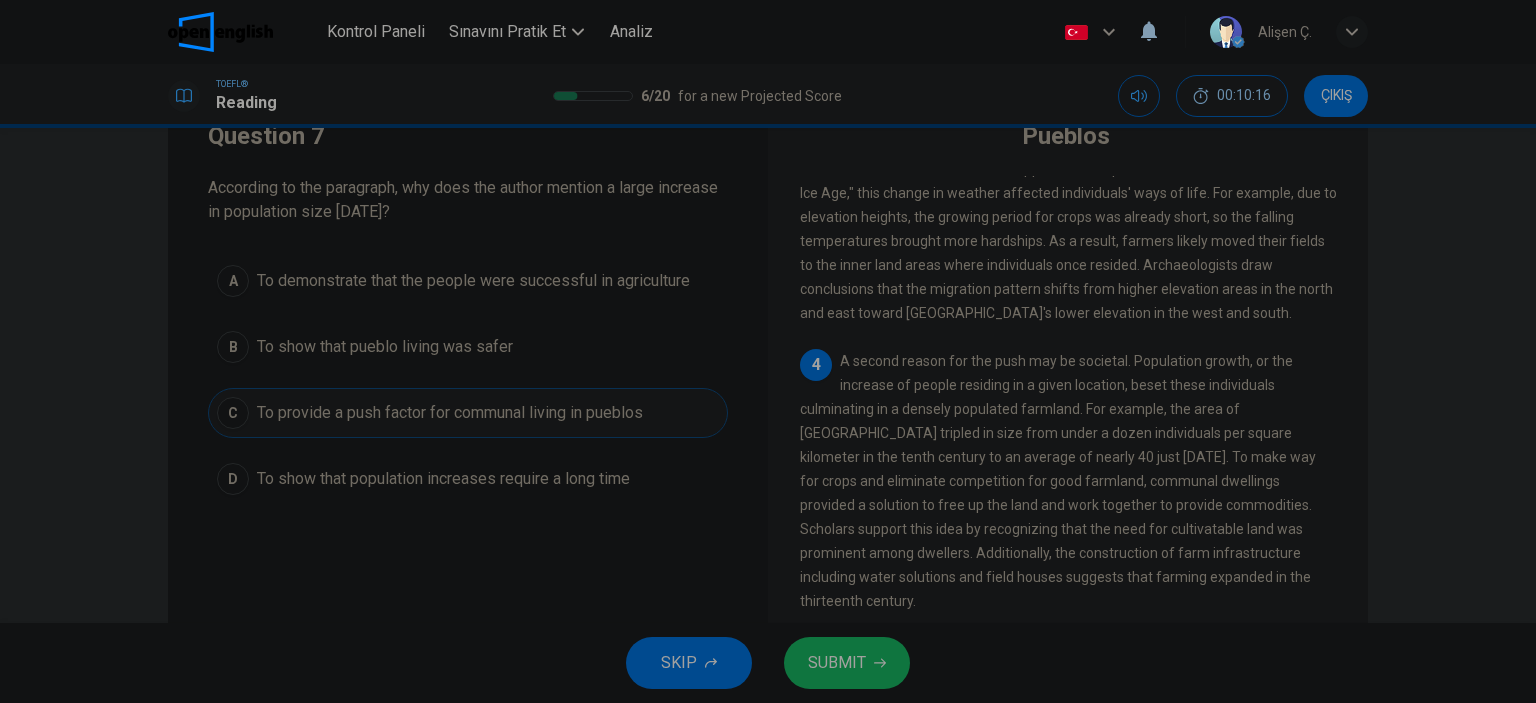 click on "B To show that pueblo living was safer" at bounding box center (468, 347) 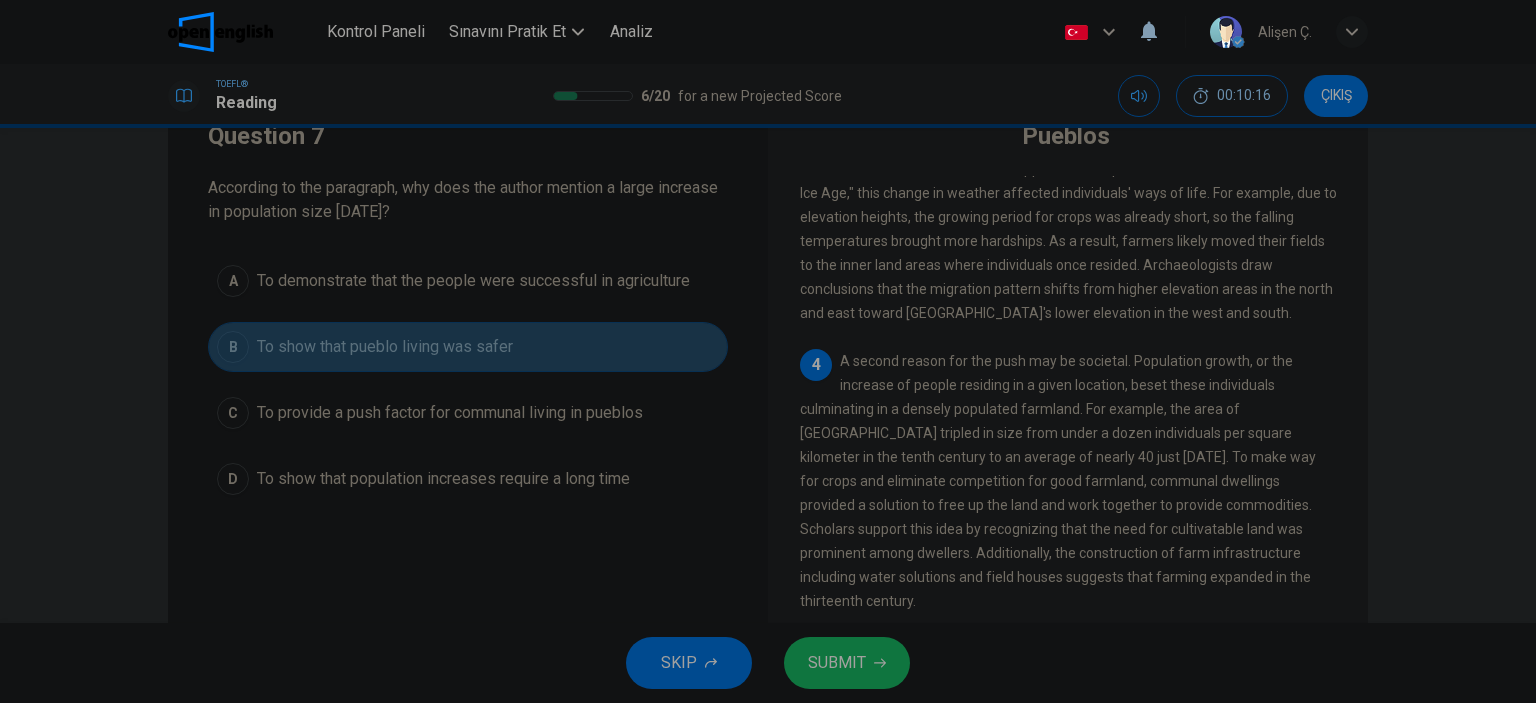 drag, startPoint x: 343, startPoint y: 367, endPoint x: 350, endPoint y: 346, distance: 22.135944 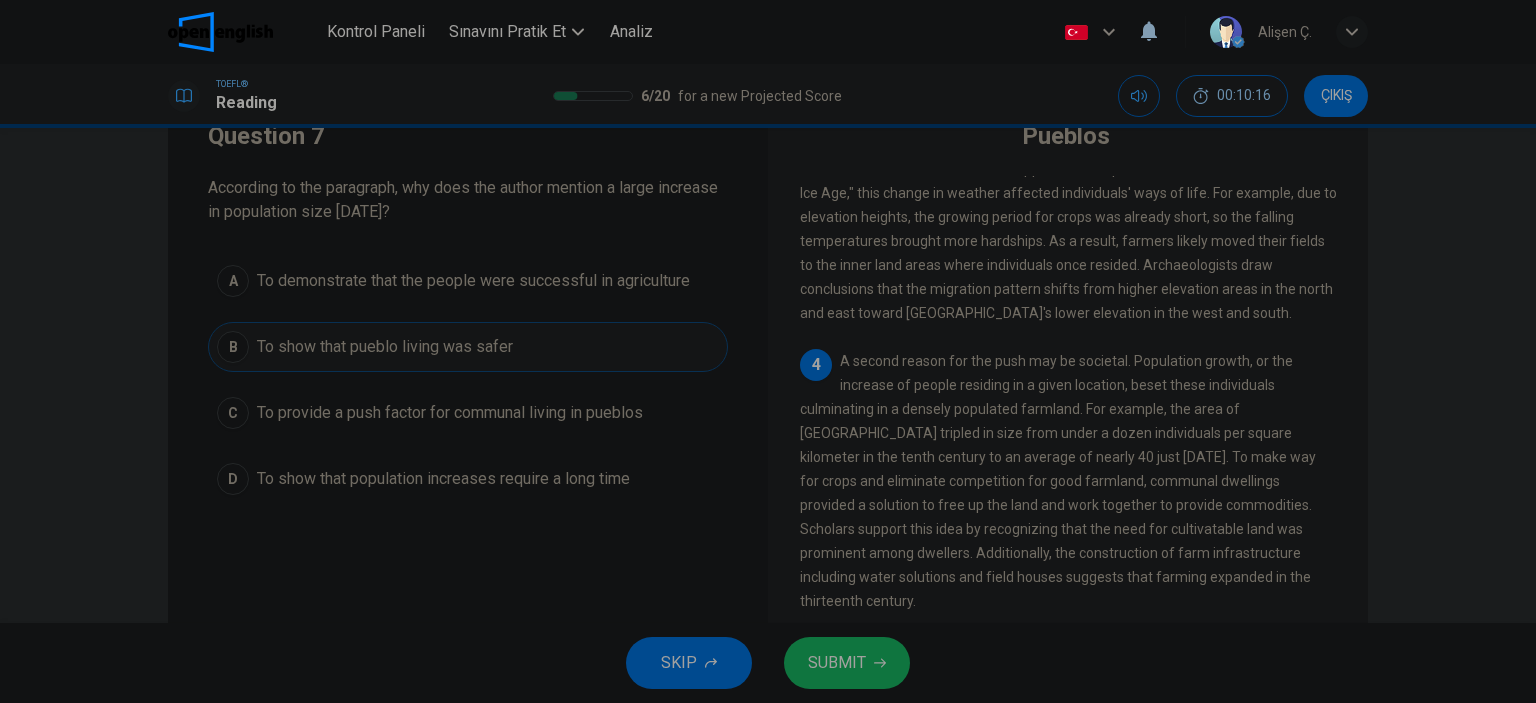click on "A To demonstrate that the people were successful in agriculture" at bounding box center [468, 281] 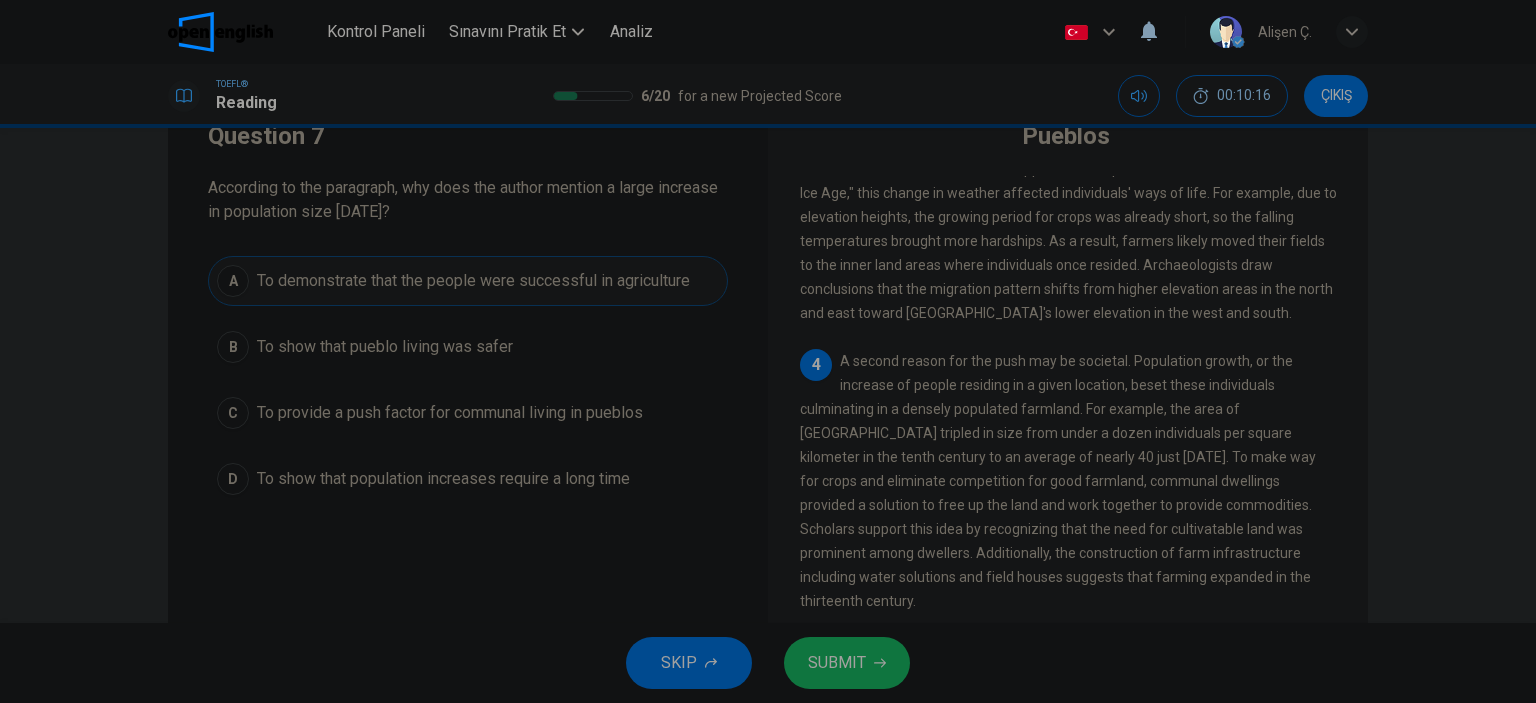 click on "To demonstrate that the people were successful in agriculture" at bounding box center [473, 281] 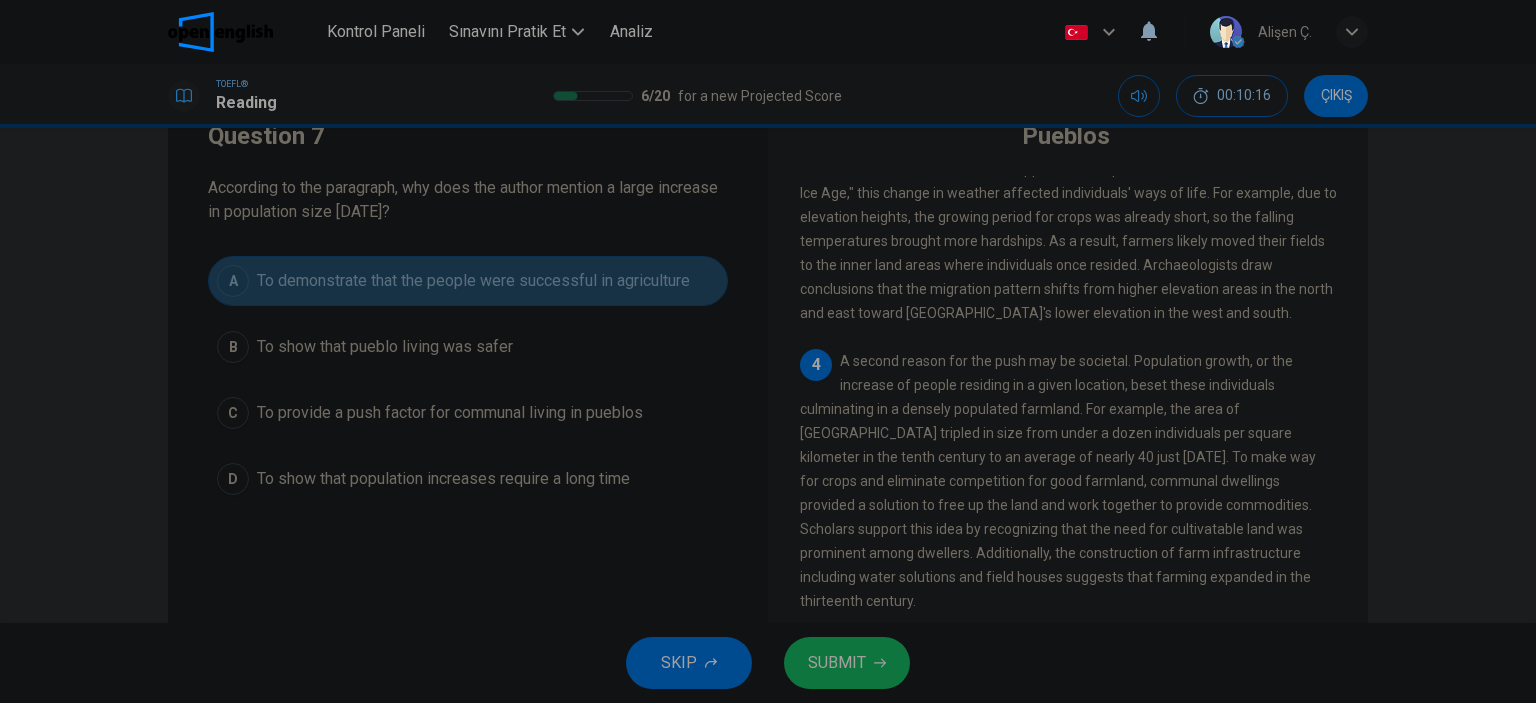 click on "To demonstrate that the people were successful in agriculture" at bounding box center (473, 281) 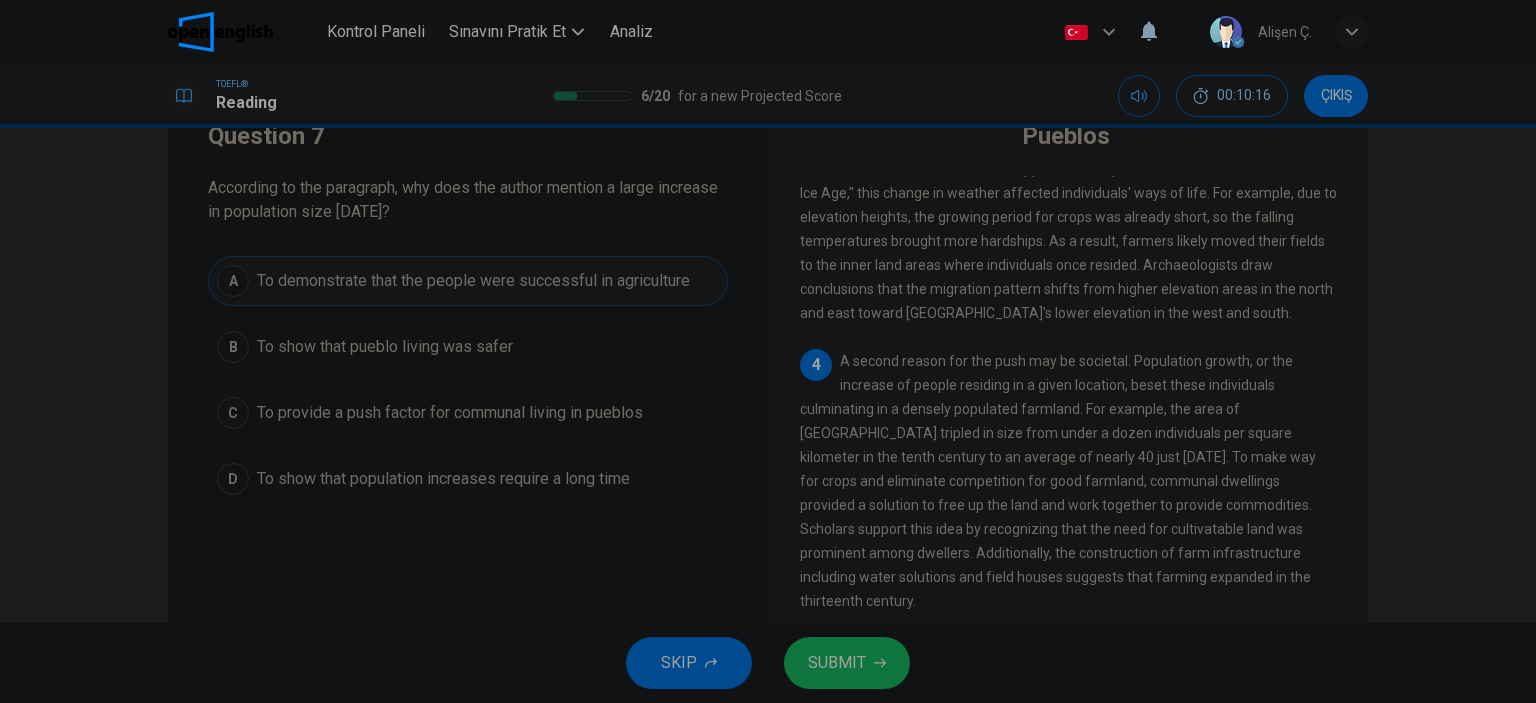 click on "Question 7 According to the paragraph, why does the author mention a large increase in population size [DATE]? A To demonstrate that the people were successful in agriculture B To show that pueblo living was safer C To provide a push factor for communal living in pueblos D To show that population increases require a long time Pueblos 1 Leaving their households behind, families in the [GEOGRAPHIC_DATA] area of the former [GEOGRAPHIC_DATA], moved into pueblos, or large communal dwellings, and changed their means of living substantially in the thirteenth century. Instead of experiencing independent living, individuals now shared homes with new community members. Rather than living among the breadth of the land, individuals inhabited these new quarters on cliffs where hygiene was poor and access to necessary commodities was a laborious inconvenience. 2 3 4 5" at bounding box center (768, 375) 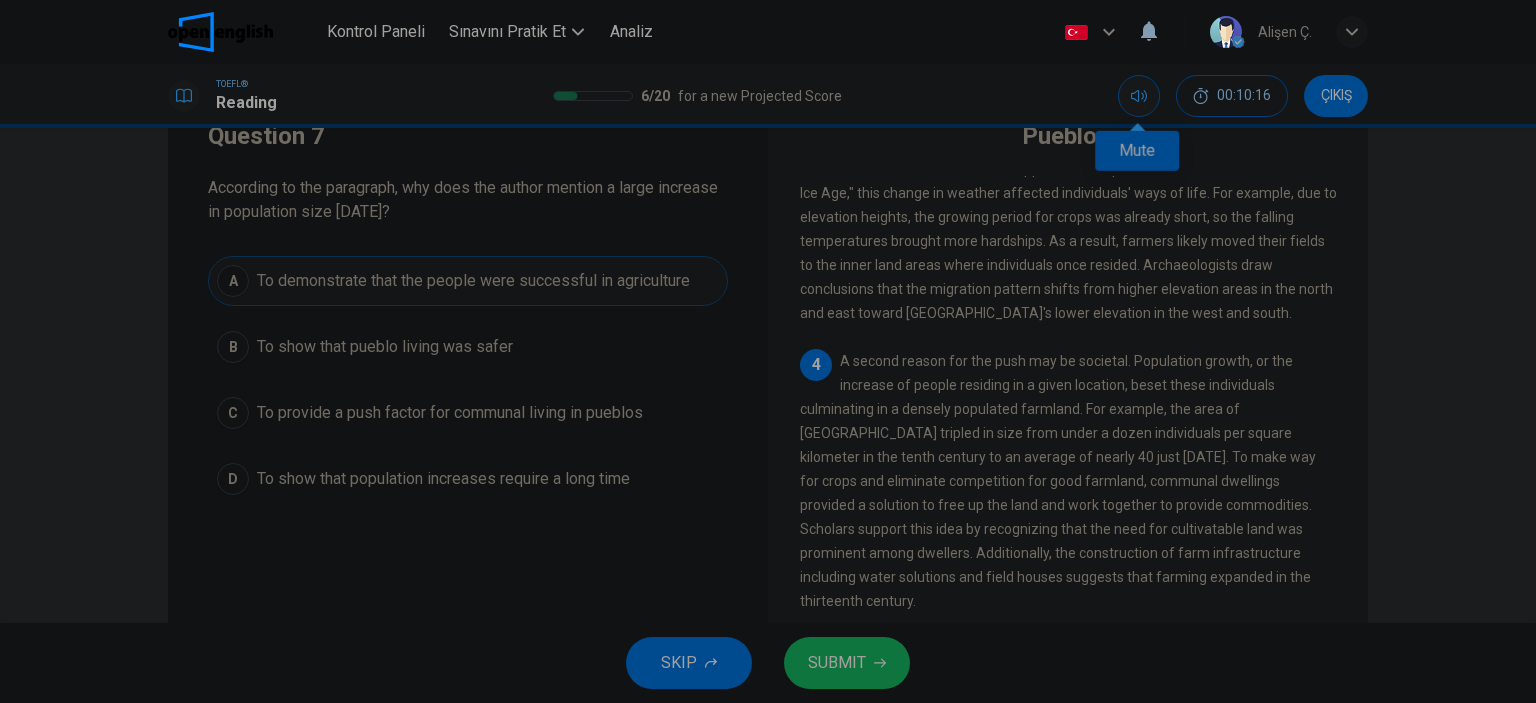 click 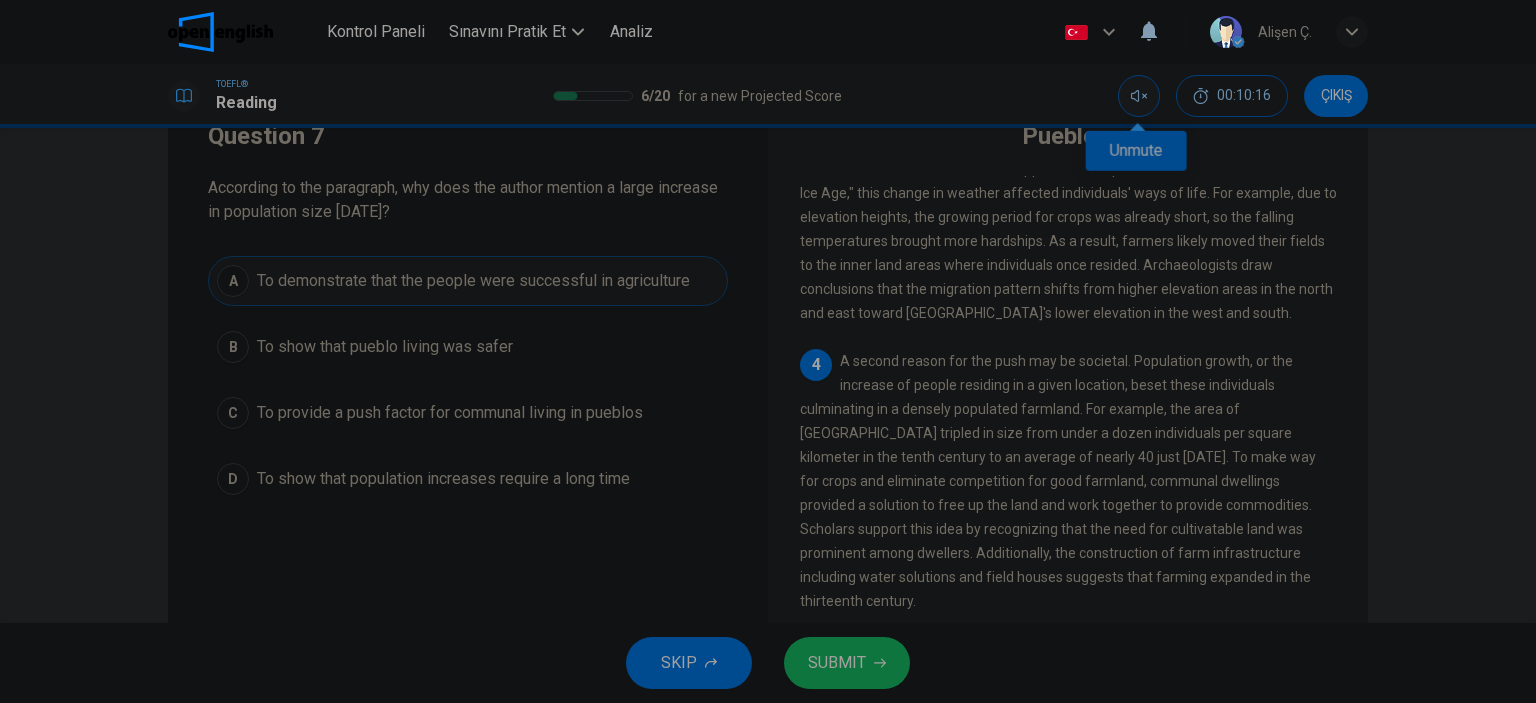 click 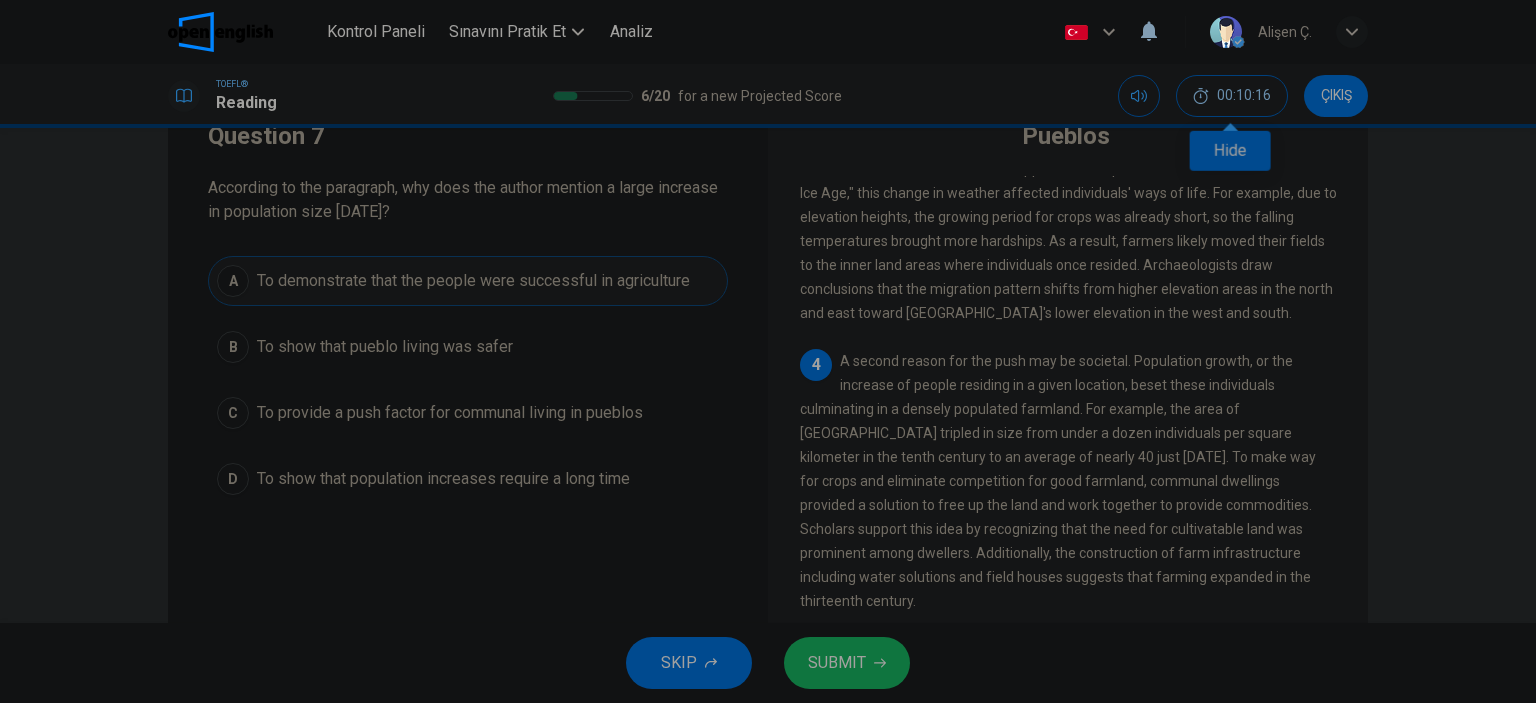click on "00:10:16" at bounding box center [1232, 96] 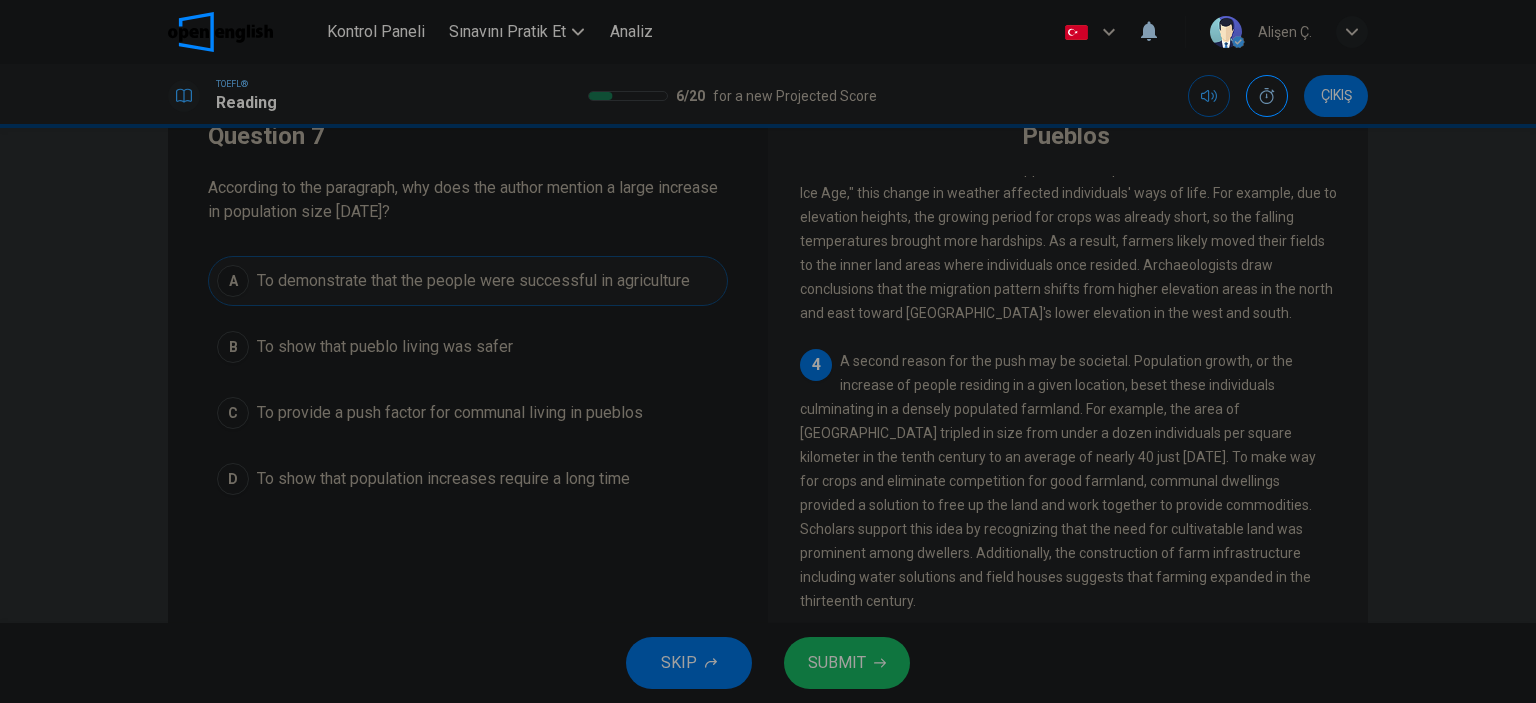 click on "ÇIKIŞ" at bounding box center (1278, 96) 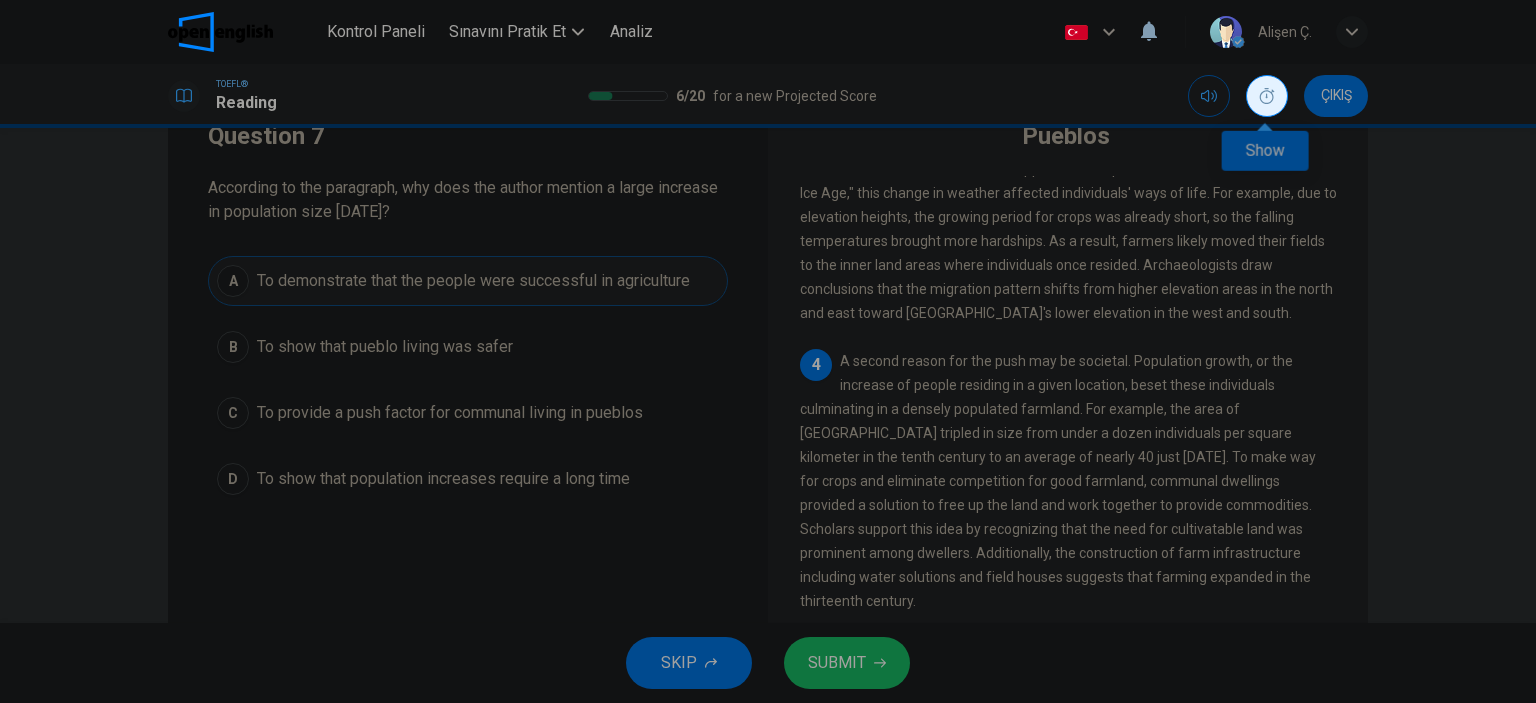 click at bounding box center (1267, 96) 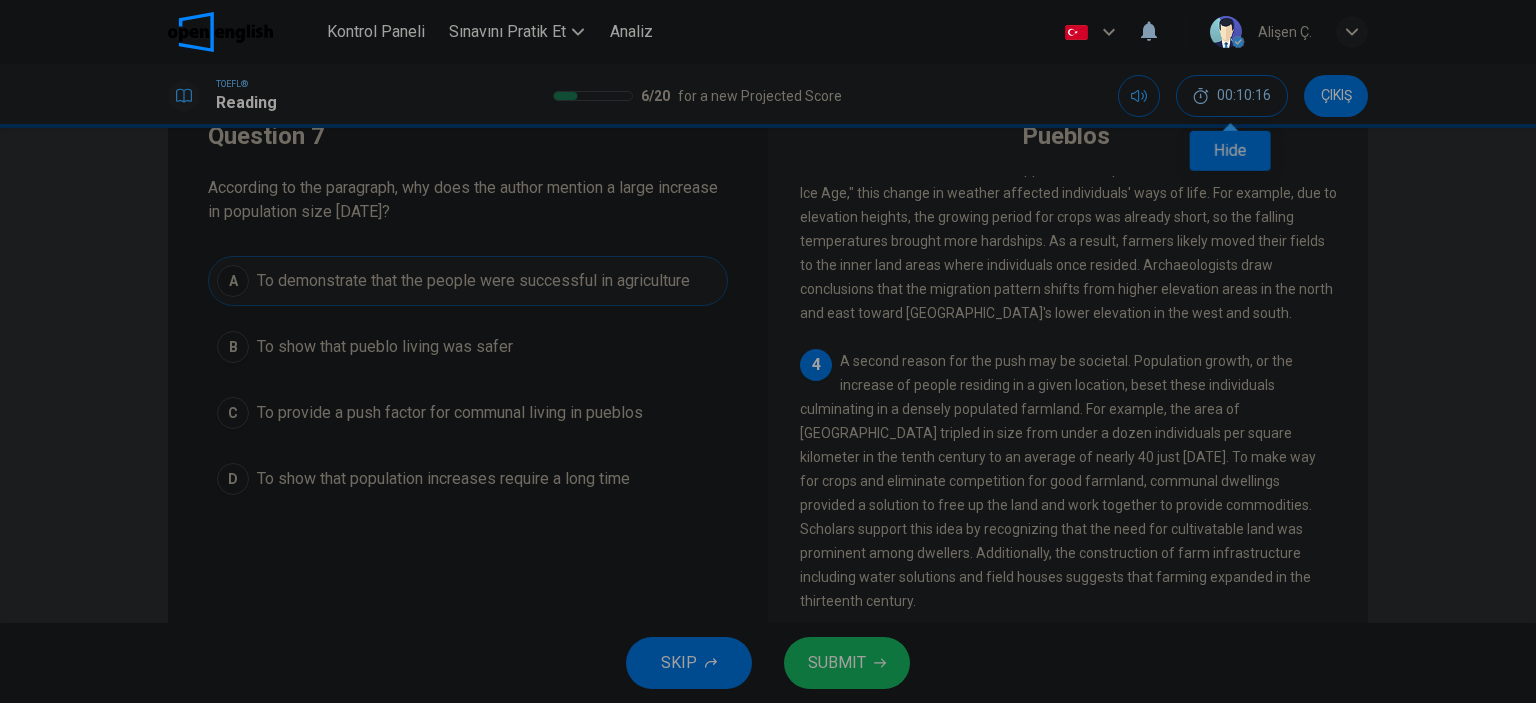 click on "00:10:16" at bounding box center [1244, 96] 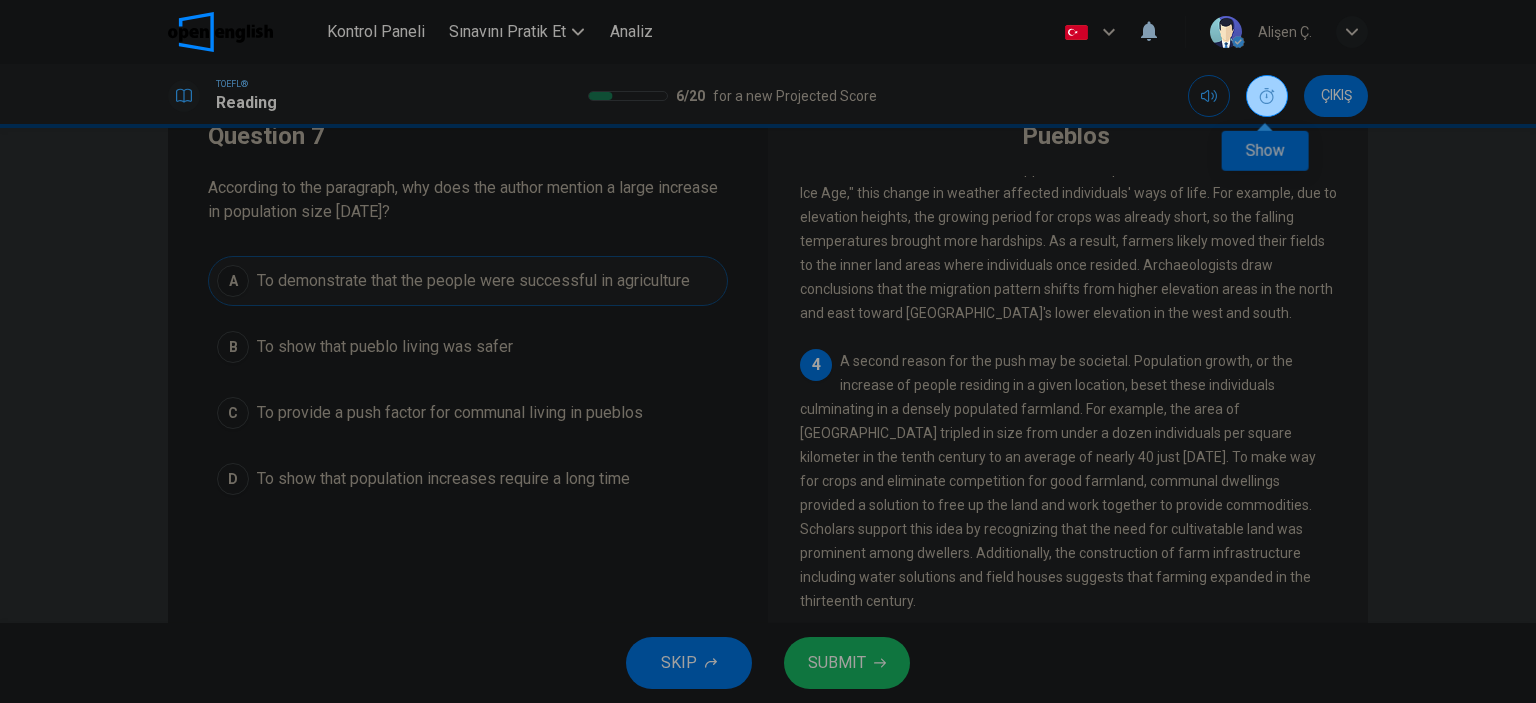 click 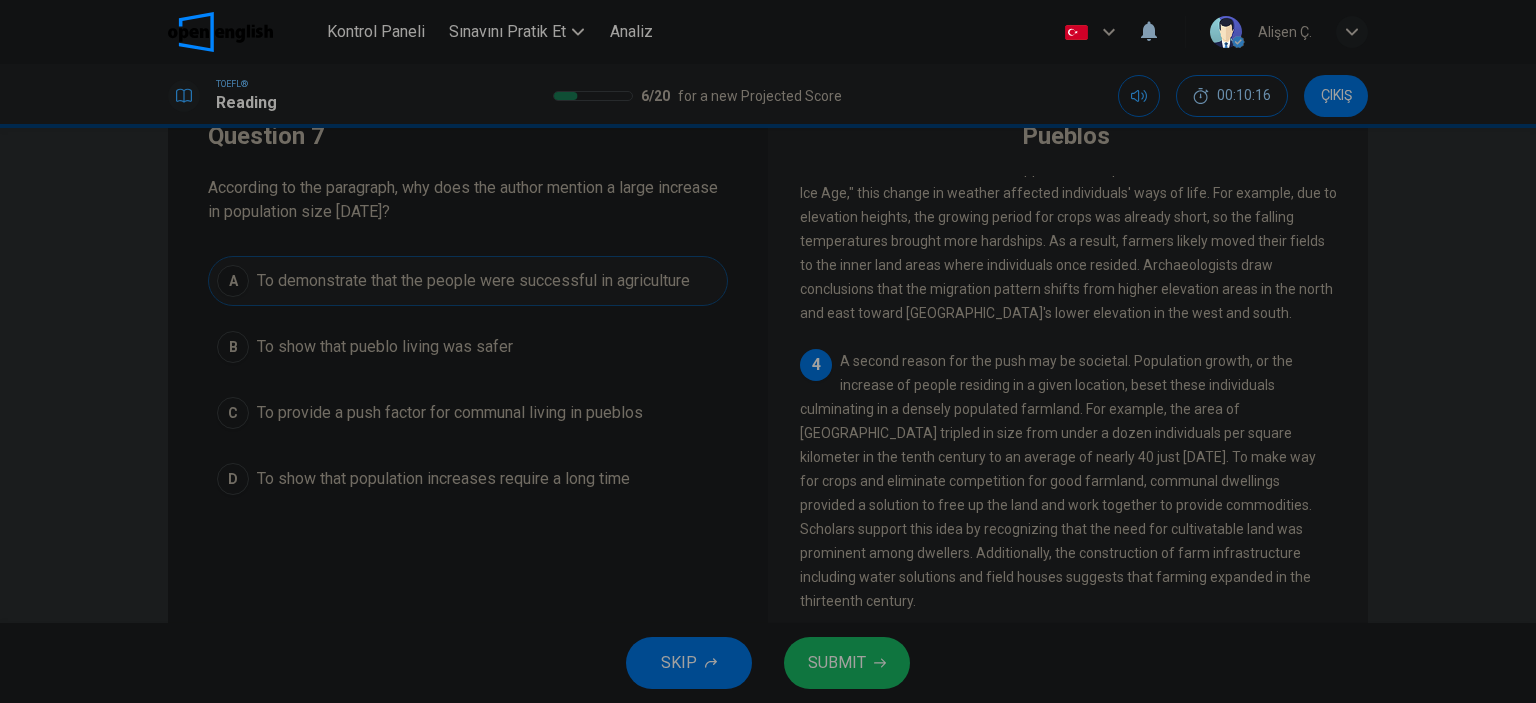 click on "SUBMIT" at bounding box center [837, 663] 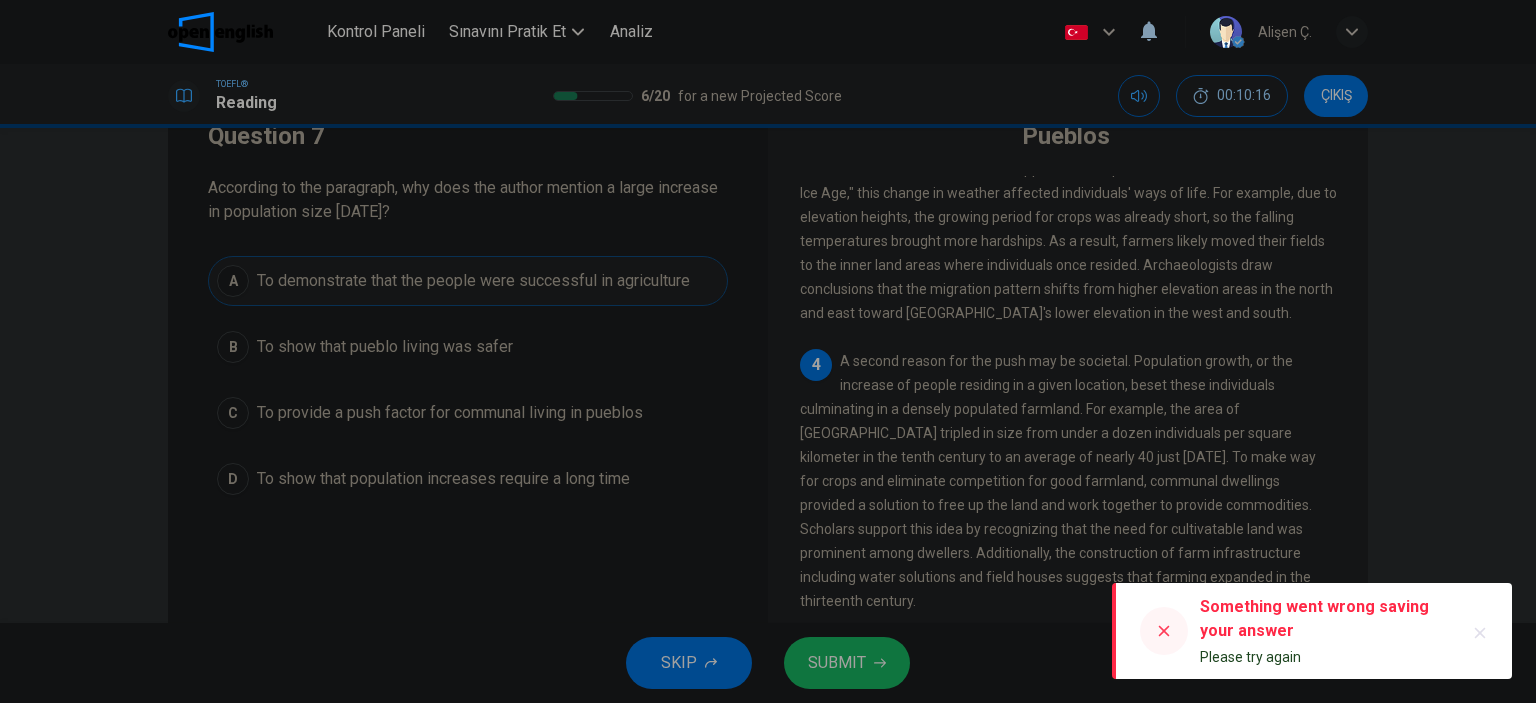 click on "SKIP" at bounding box center (689, 663) 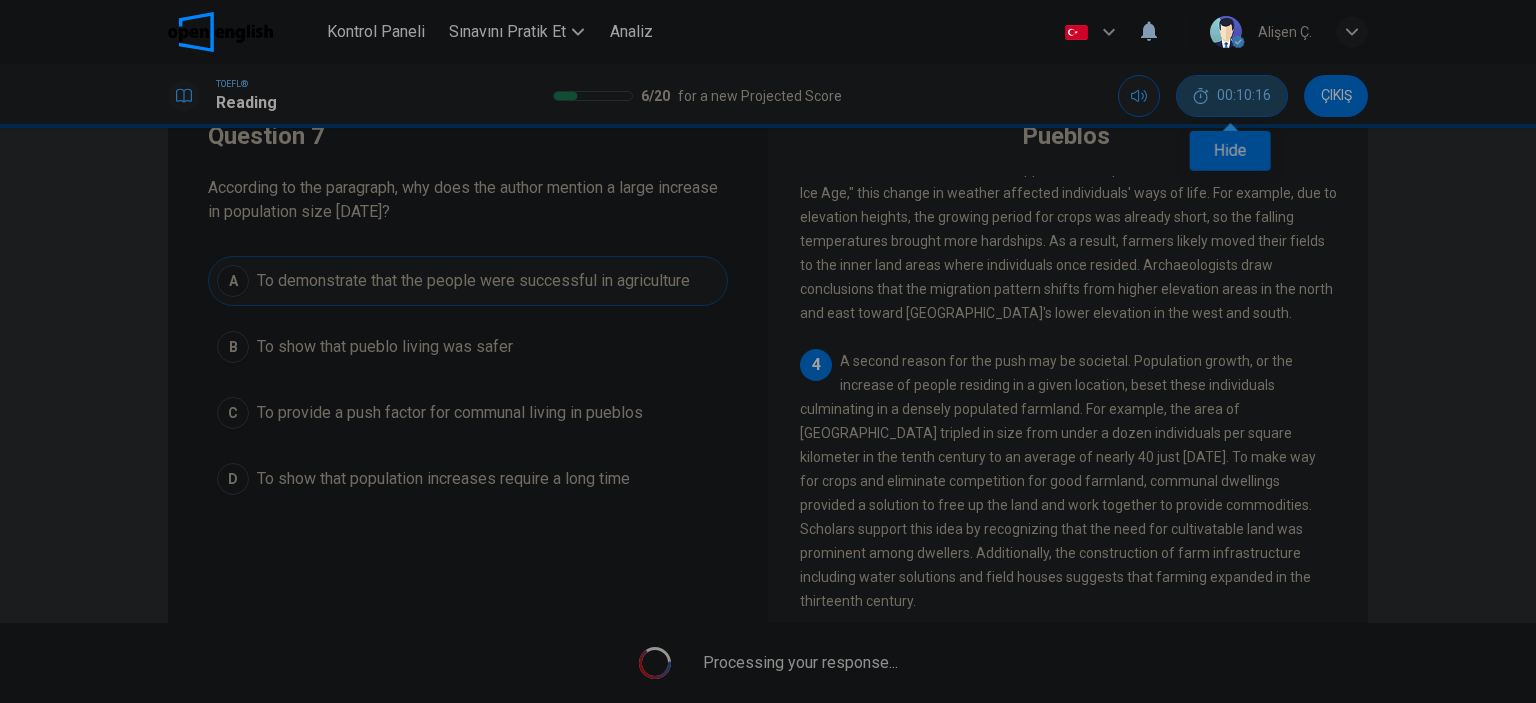click on "00:10:16" at bounding box center [1244, 96] 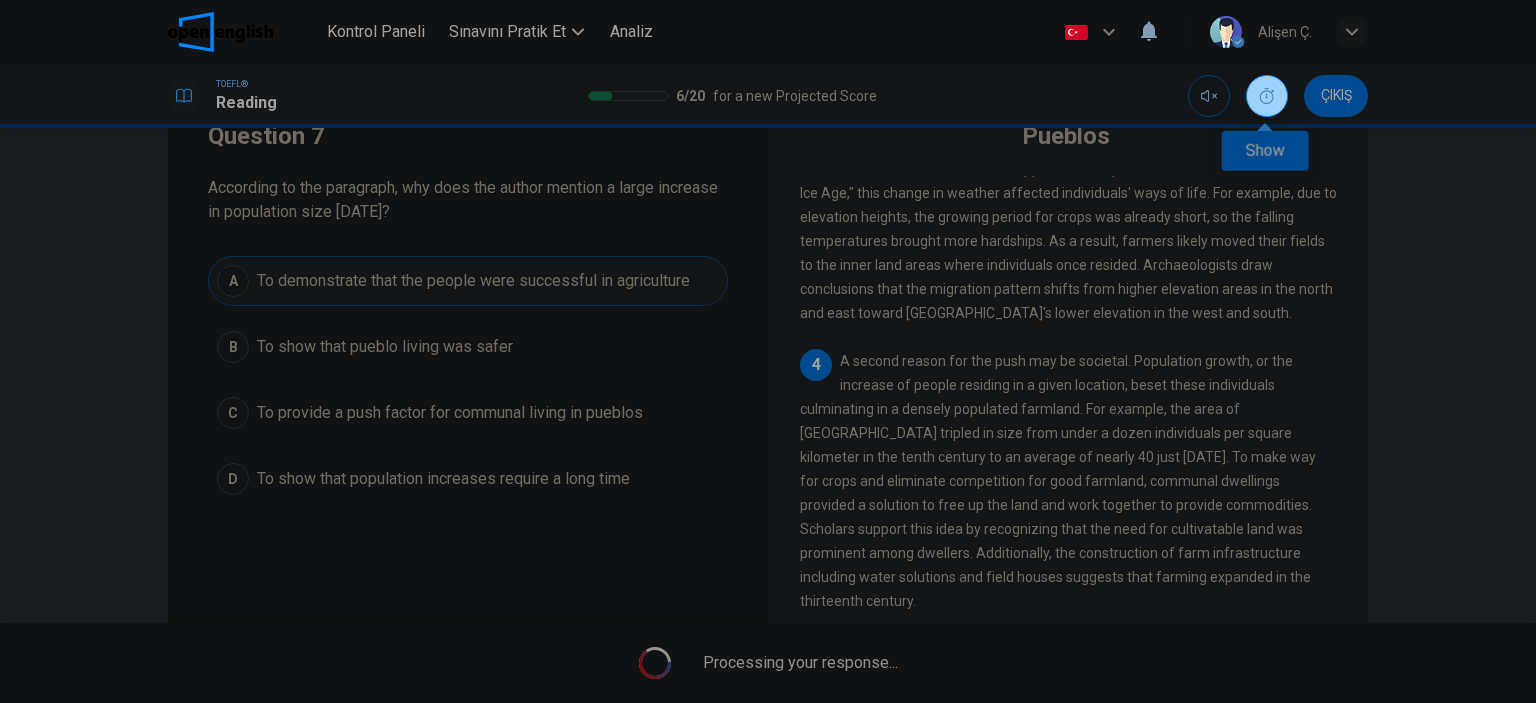 click at bounding box center (1267, 96) 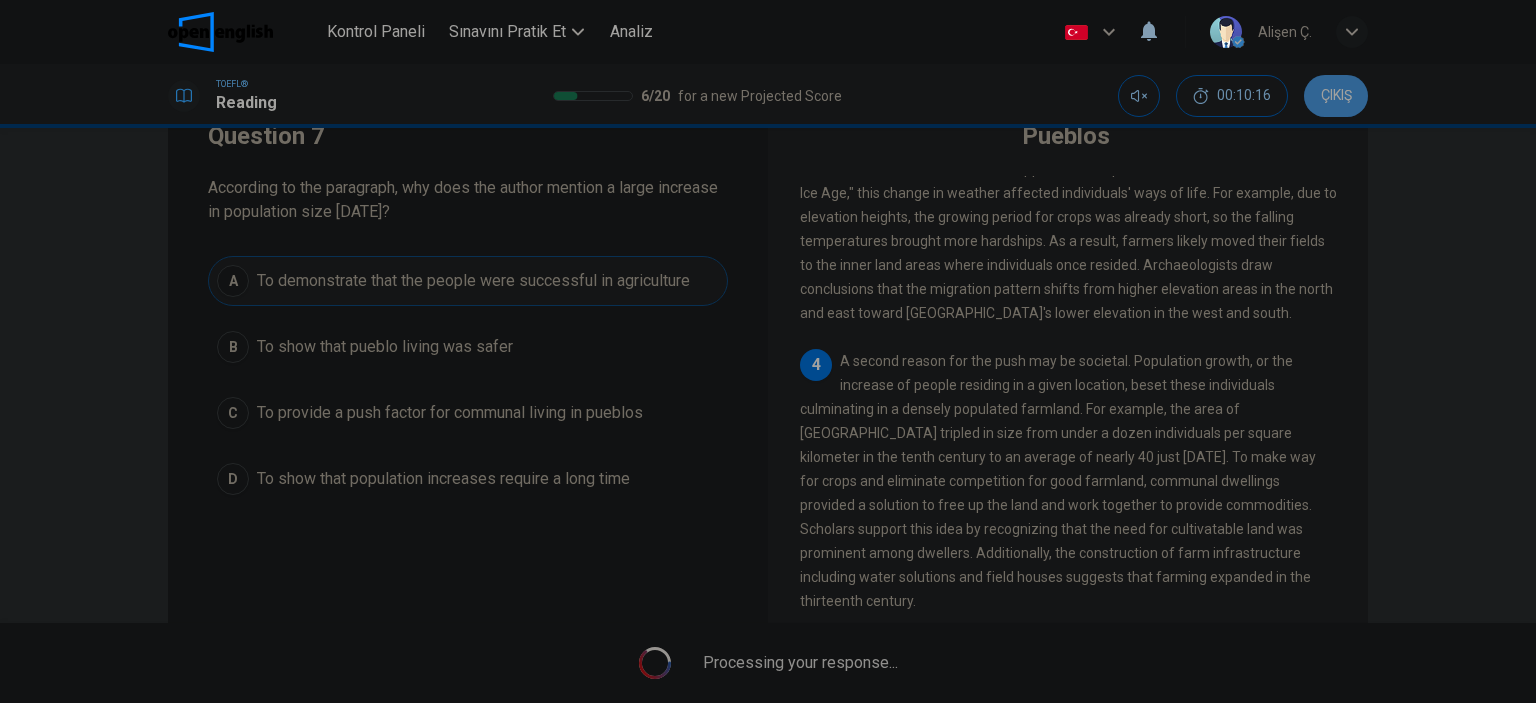click on "ÇIKIŞ" at bounding box center [1336, 96] 